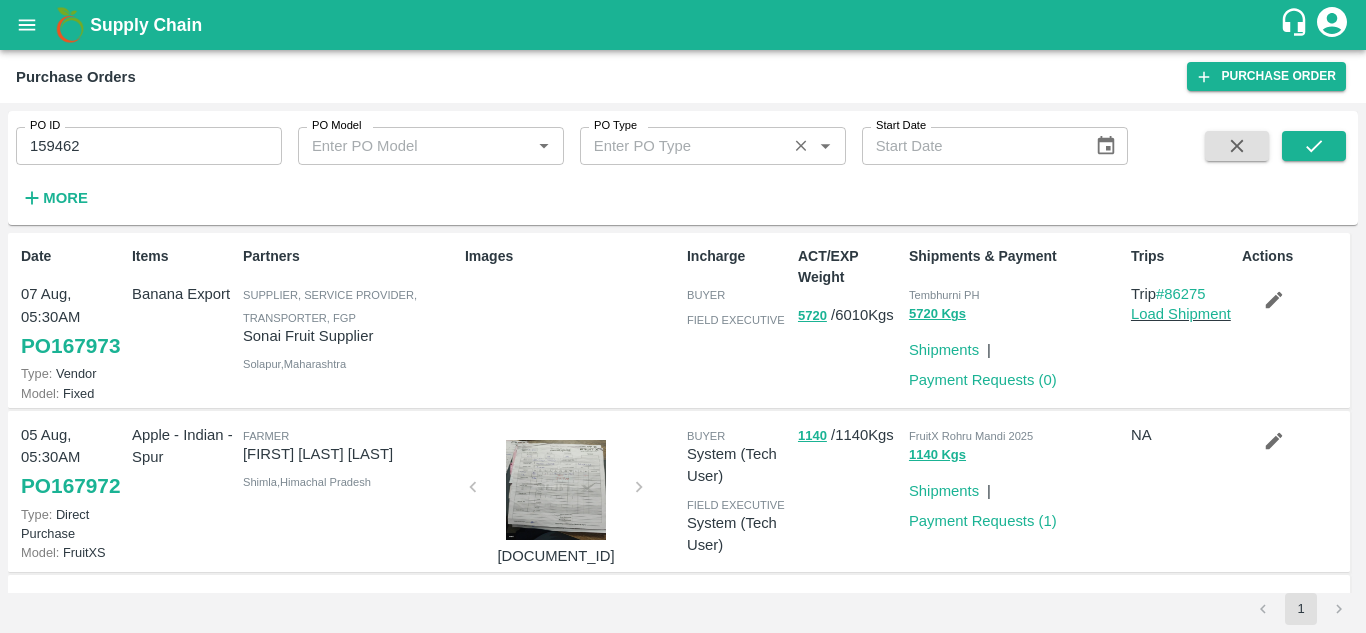 scroll, scrollTop: 0, scrollLeft: 0, axis: both 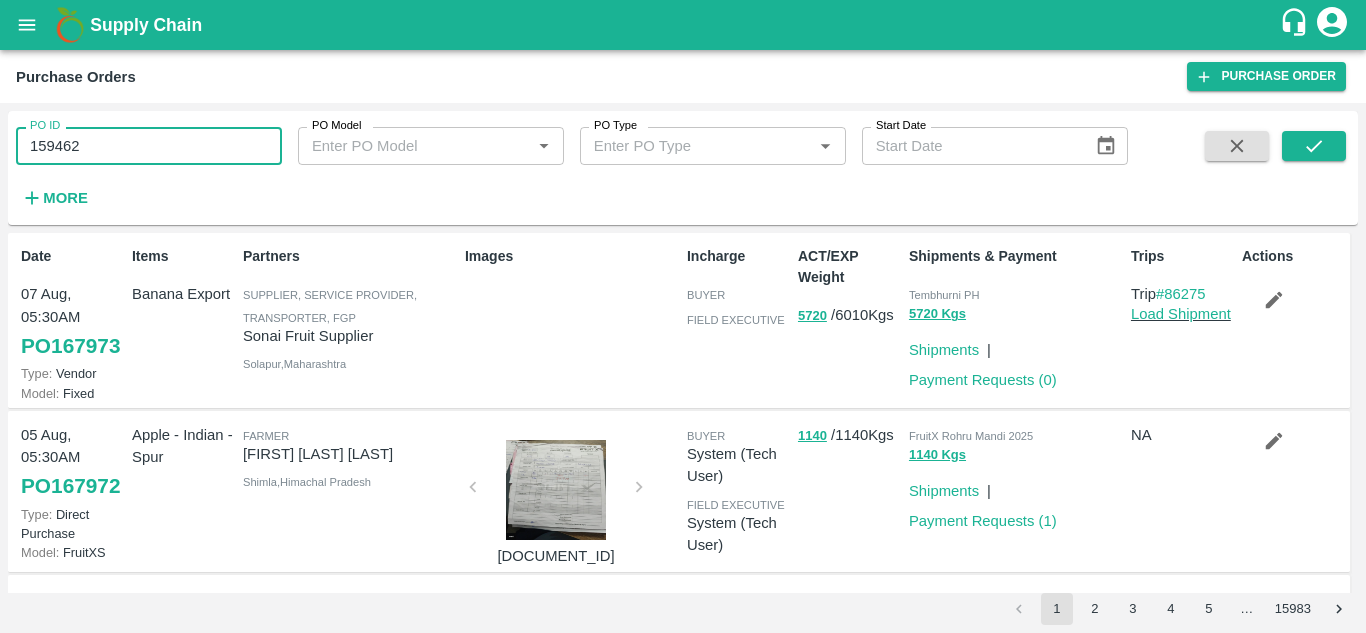 click on "159462" at bounding box center (149, 146) 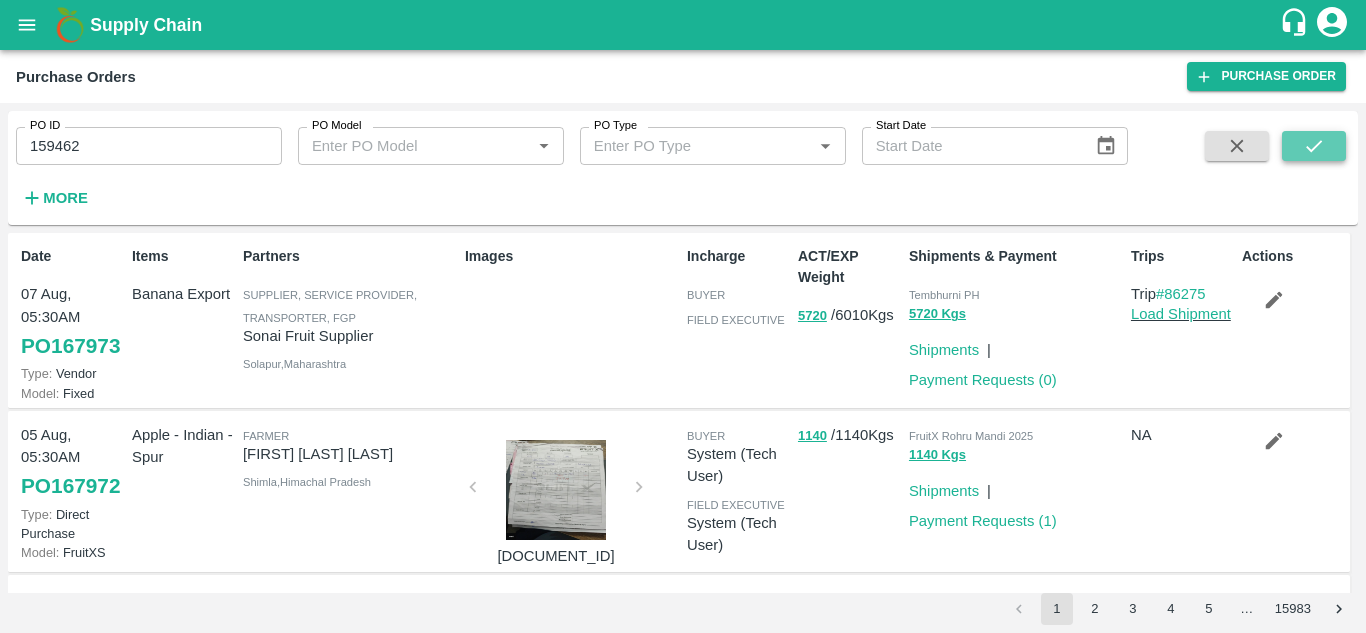 click at bounding box center [1314, 146] 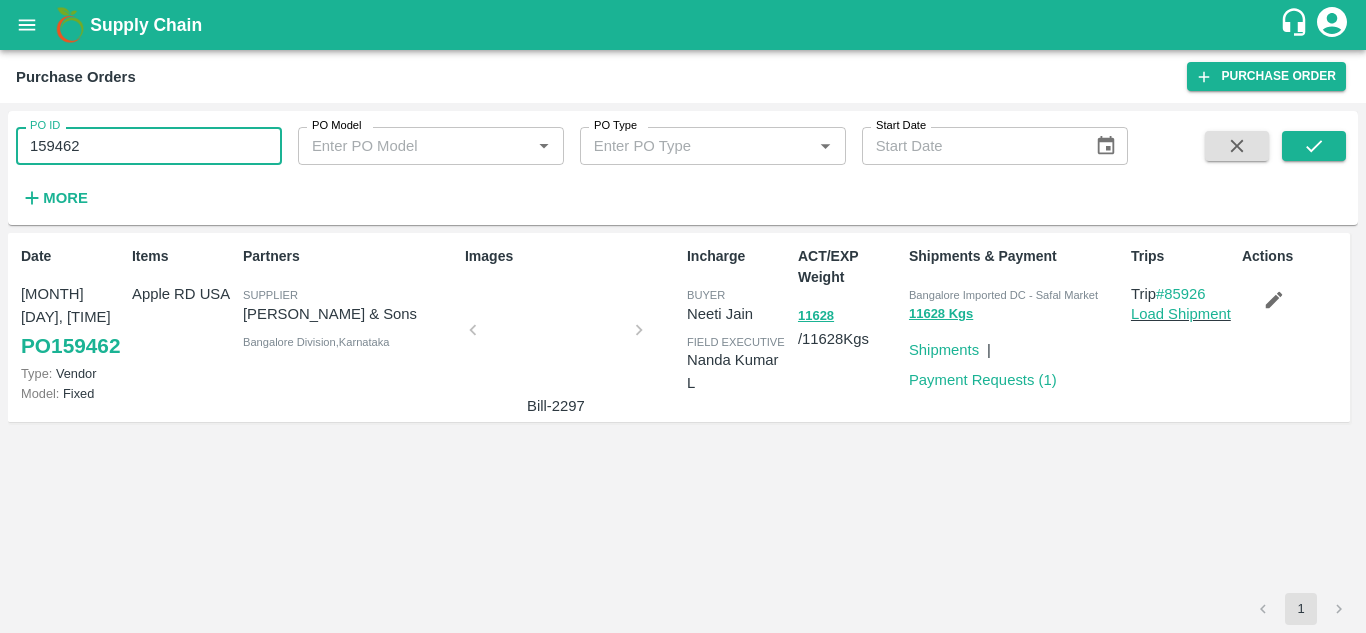 click on "159462" at bounding box center [149, 146] 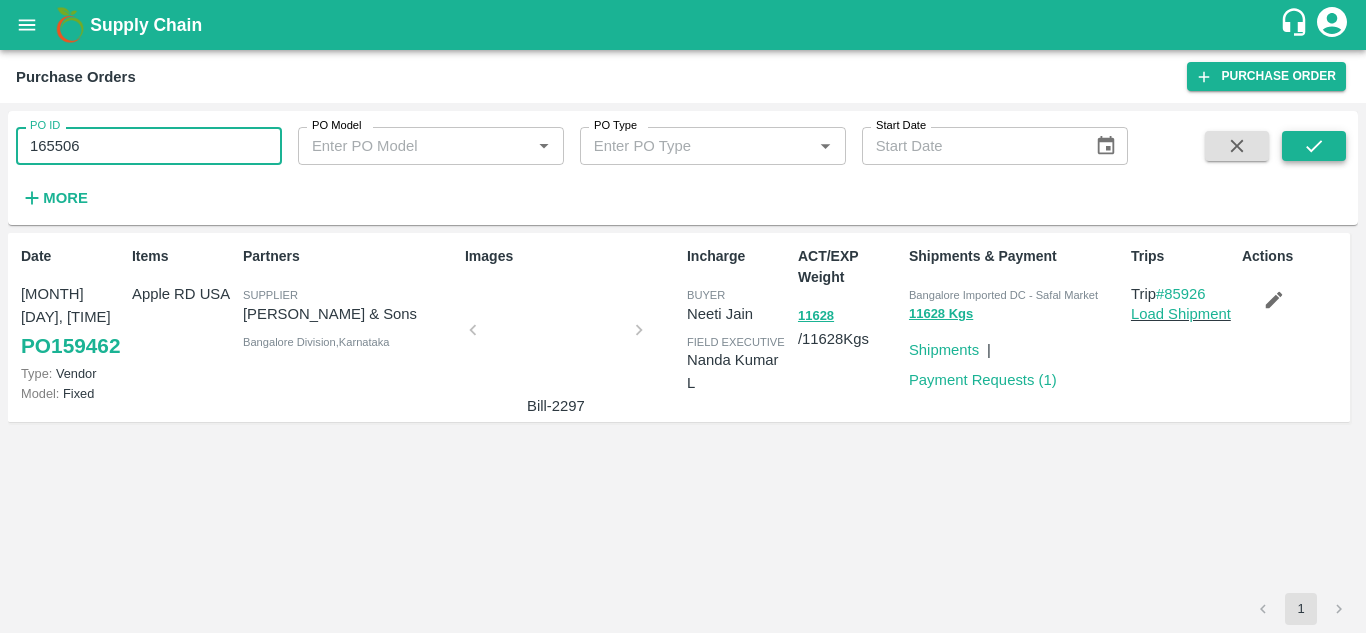 type on "165506" 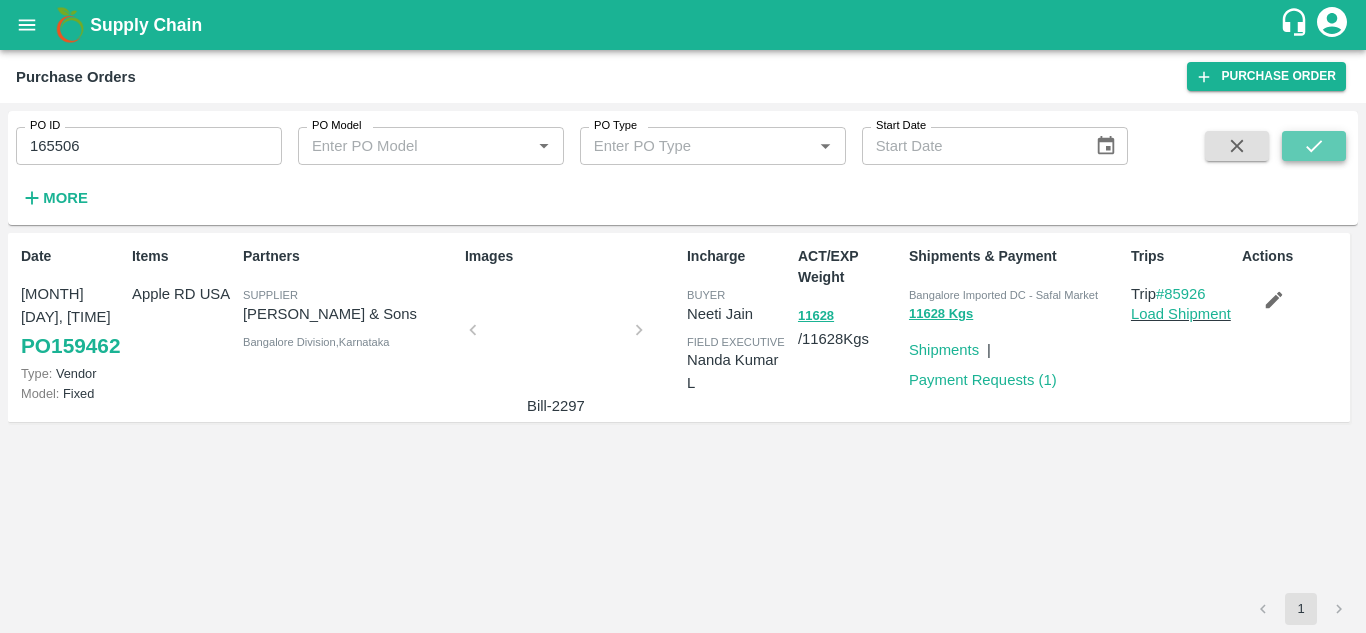 click at bounding box center (1314, 146) 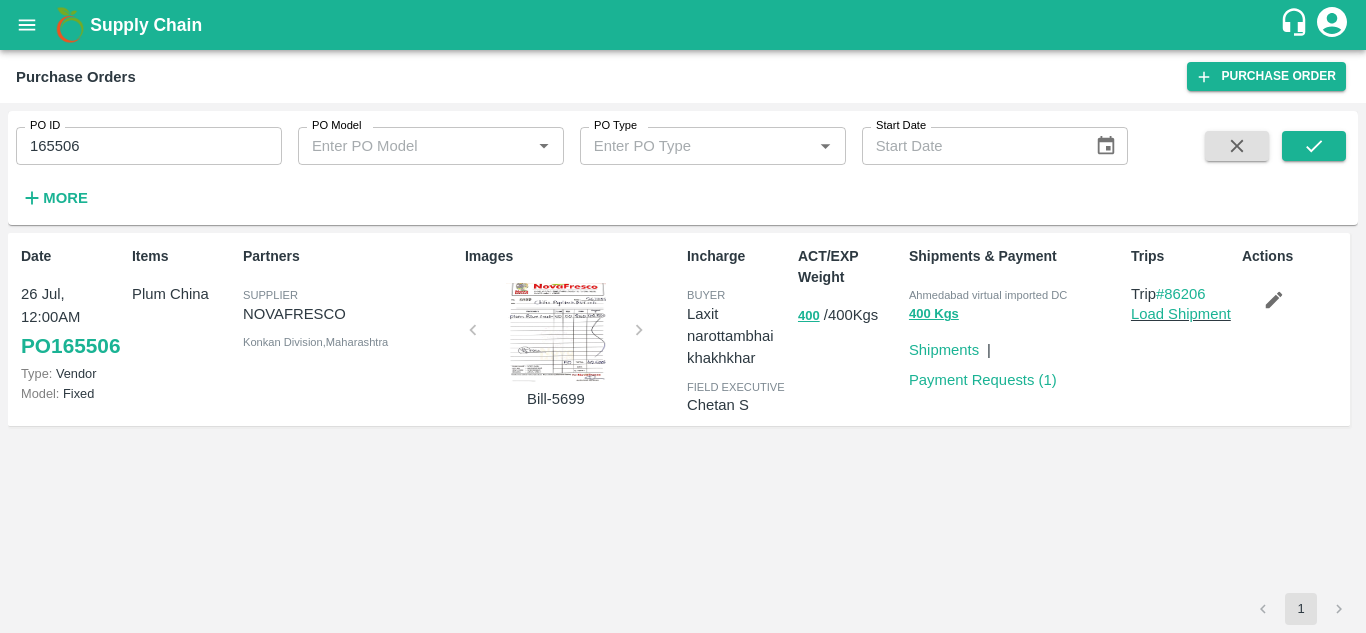 click at bounding box center [556, 333] 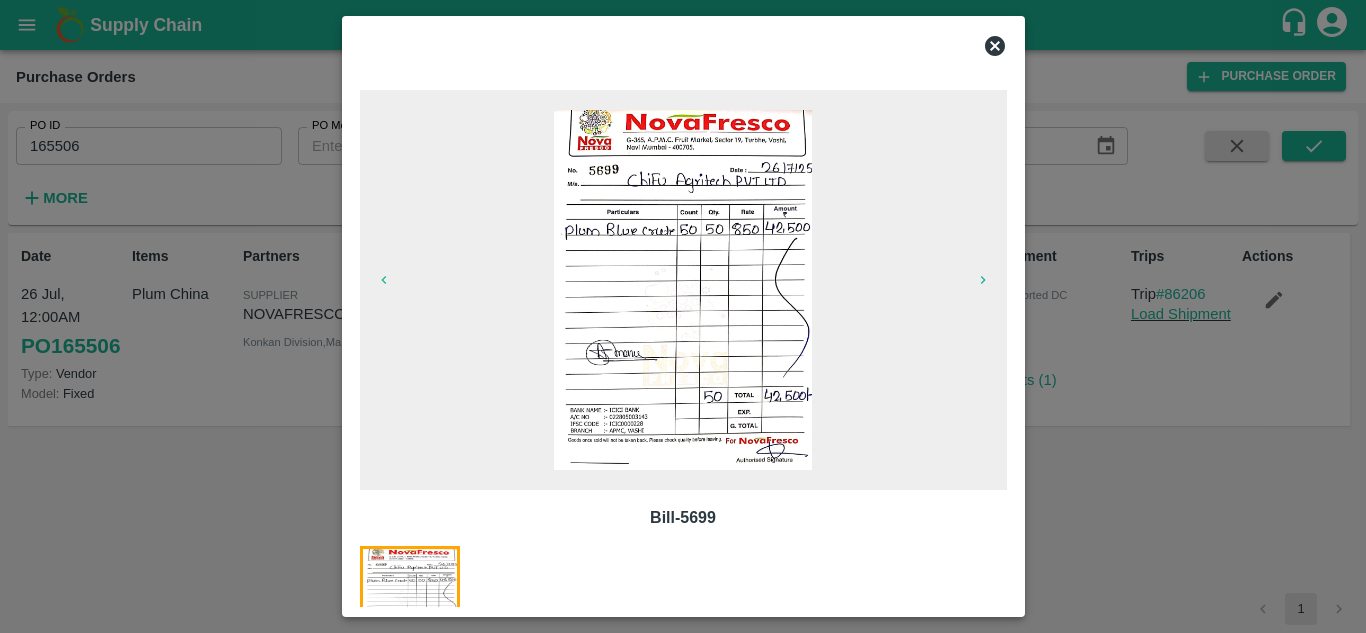 click 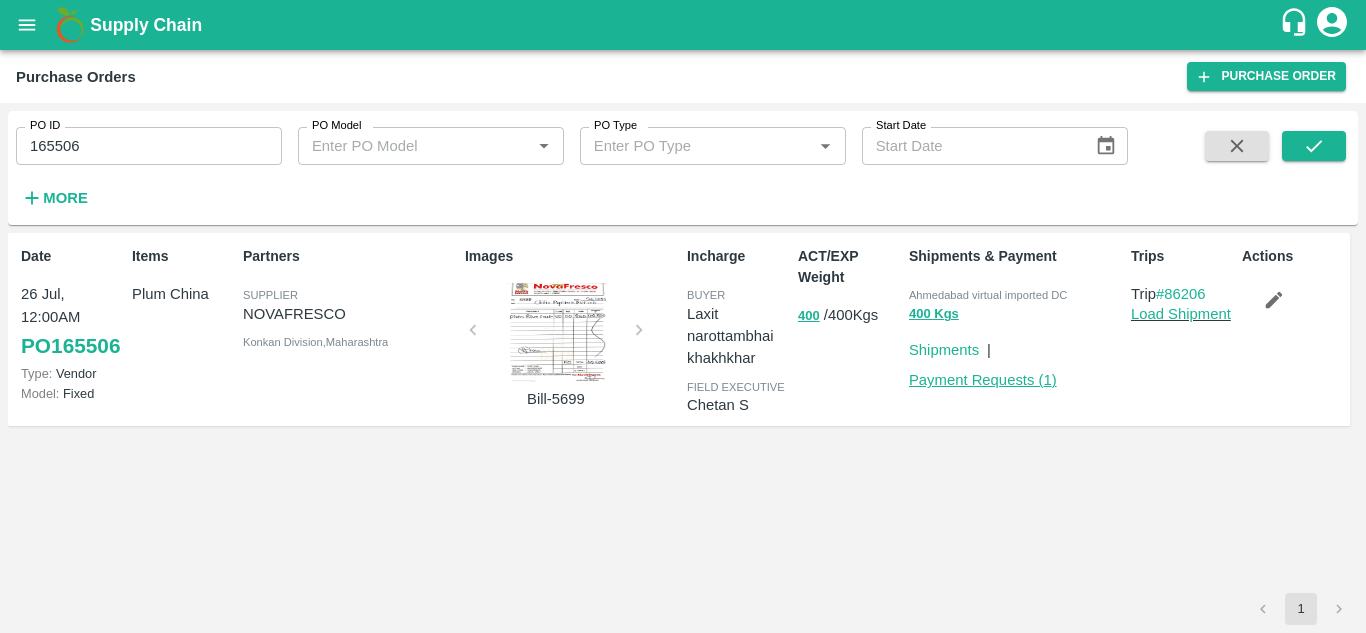 click on "Payment Requests ( 1 )" at bounding box center [983, 380] 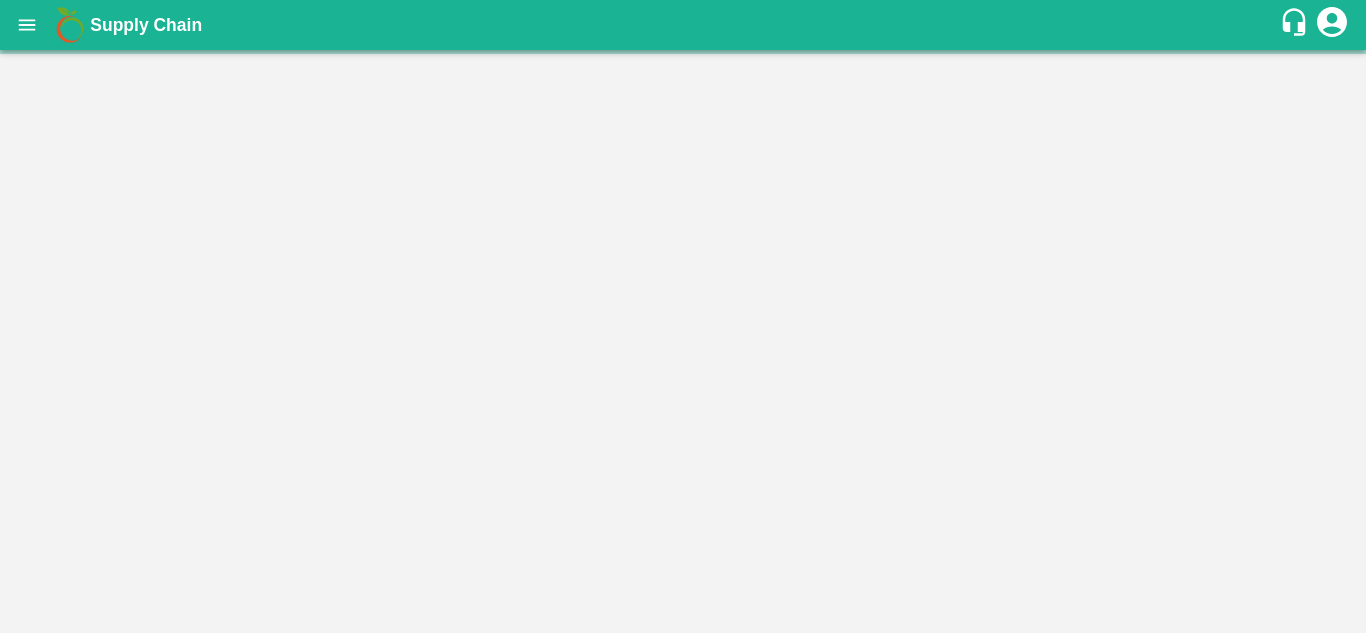 scroll, scrollTop: 0, scrollLeft: 0, axis: both 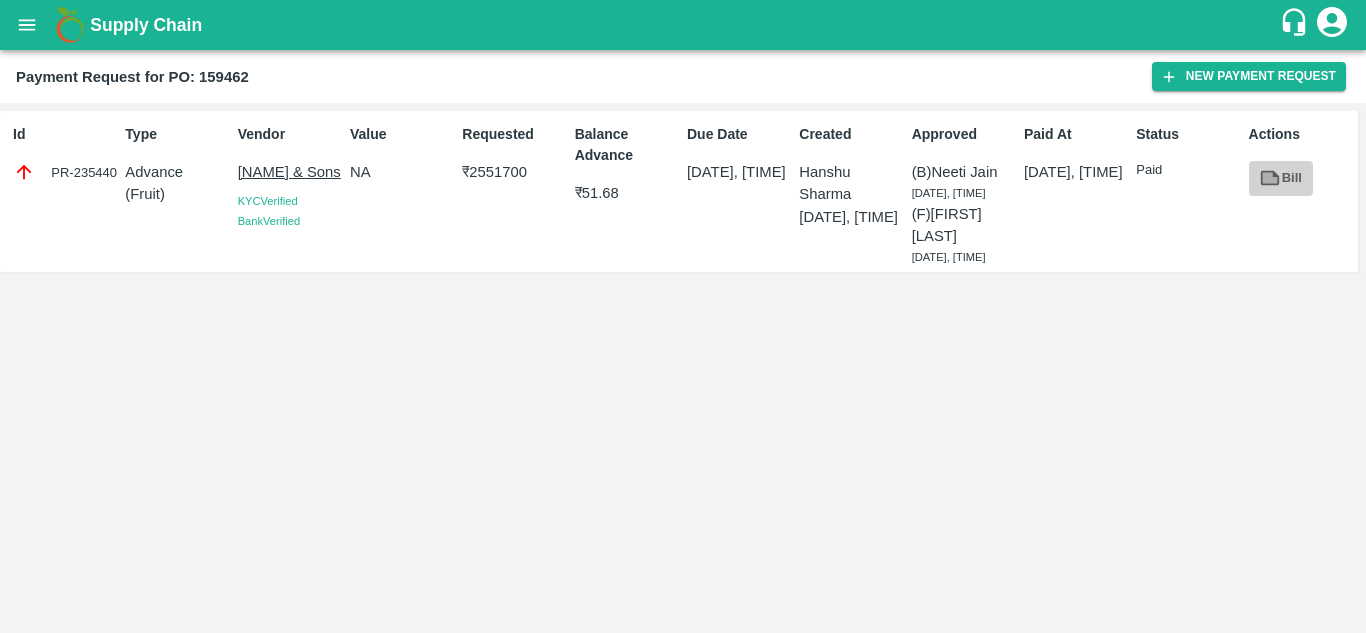 click 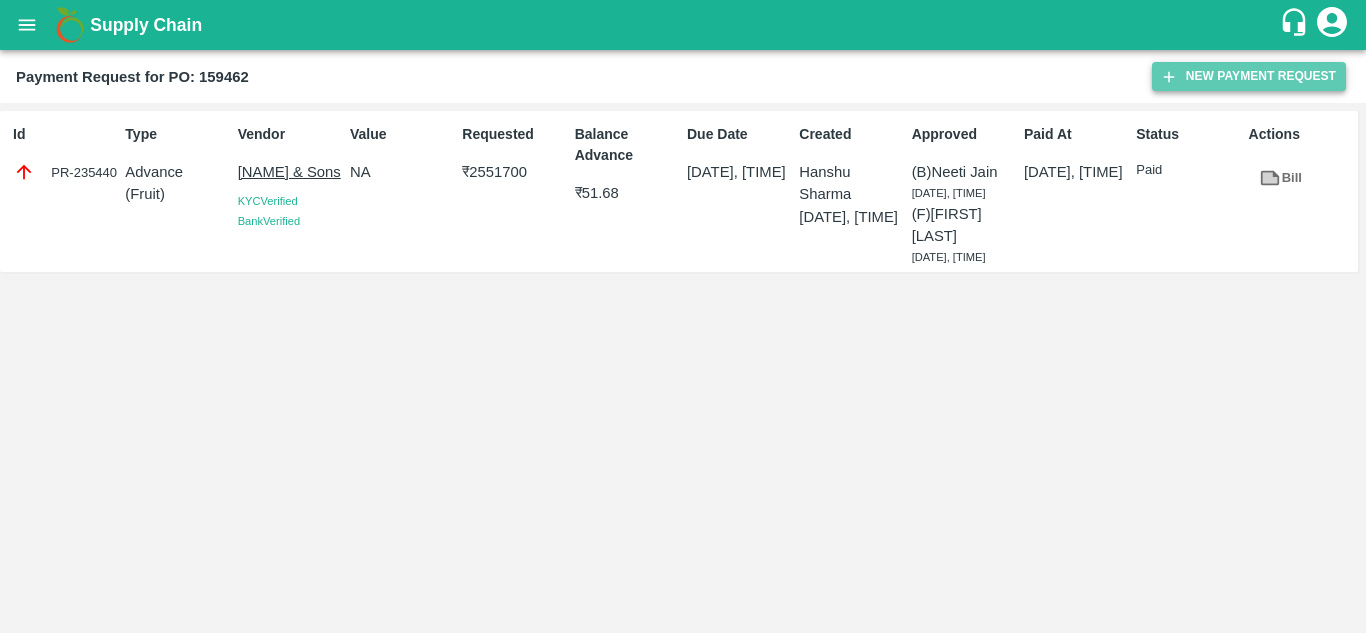 click on "New Payment Request" at bounding box center [1249, 76] 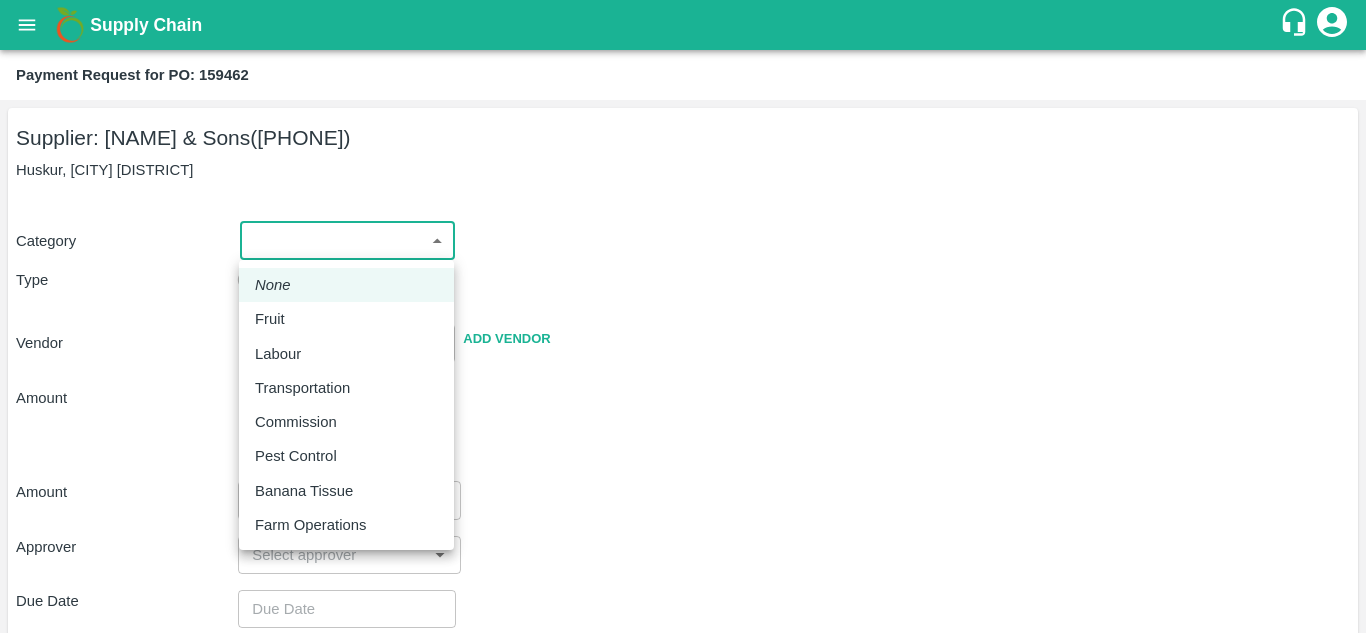 click on "Supply Chain Payment Request for PO: 159462 Supplier:    Mohammed Samiulla & Sons  (9986057885) Huskur, Bangalore Urban Category ​ ​ Type Advance Bill Vendor ​ Add Vendor Amount Total value Per Kg ​ Amount ​ Approver ​ Due Date ​  Priority  Low  High Comment x ​ Attach bill Cancel Save Mumbai Imported DC Bangalore Imported DC - Safal Market Delhi Imported DC MDC Bhubaneswar Bangalore DC MDC Cochin Modern Trade Bangalore DC Ahmedabad virtual imported DC Chennai DC Hyderabad DC B2R Bangalore  FruitX Delhi Direct Customer Hanshu Sharma Logout None Fruit Labour Transportation Commission Pest Control Banana Tissue Farm Operations" at bounding box center [683, 316] 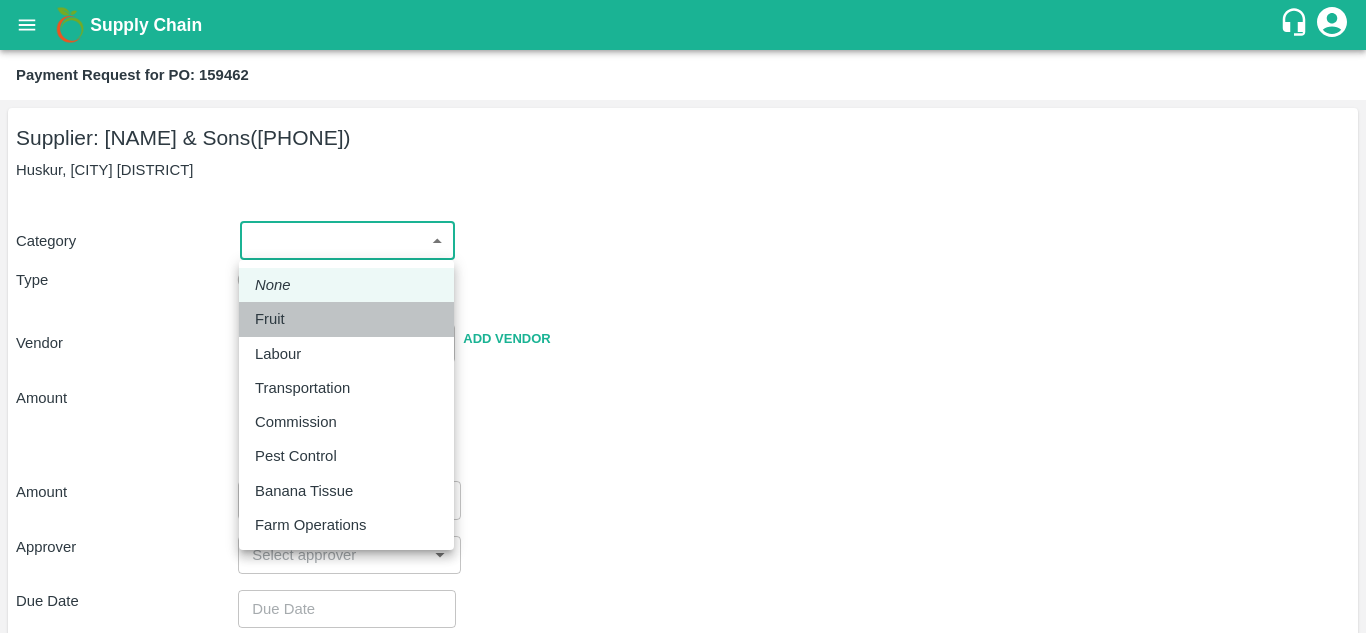 click on "Fruit" at bounding box center [270, 319] 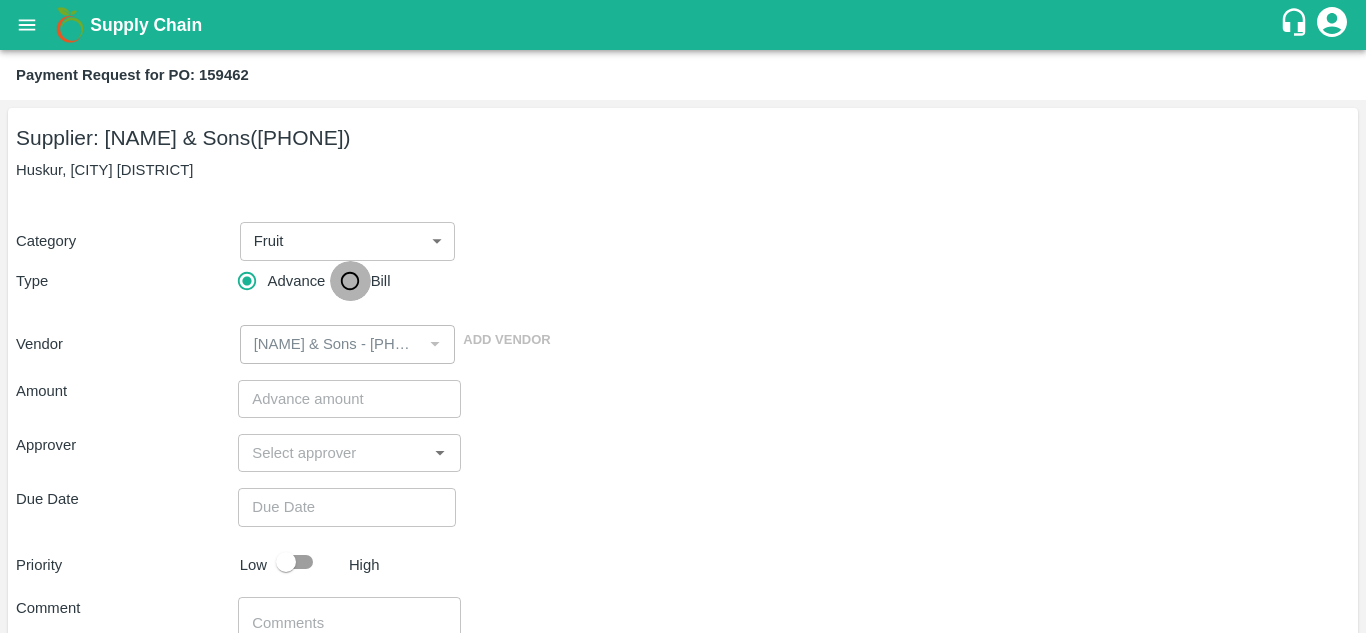 click on "Bill" at bounding box center (350, 281) 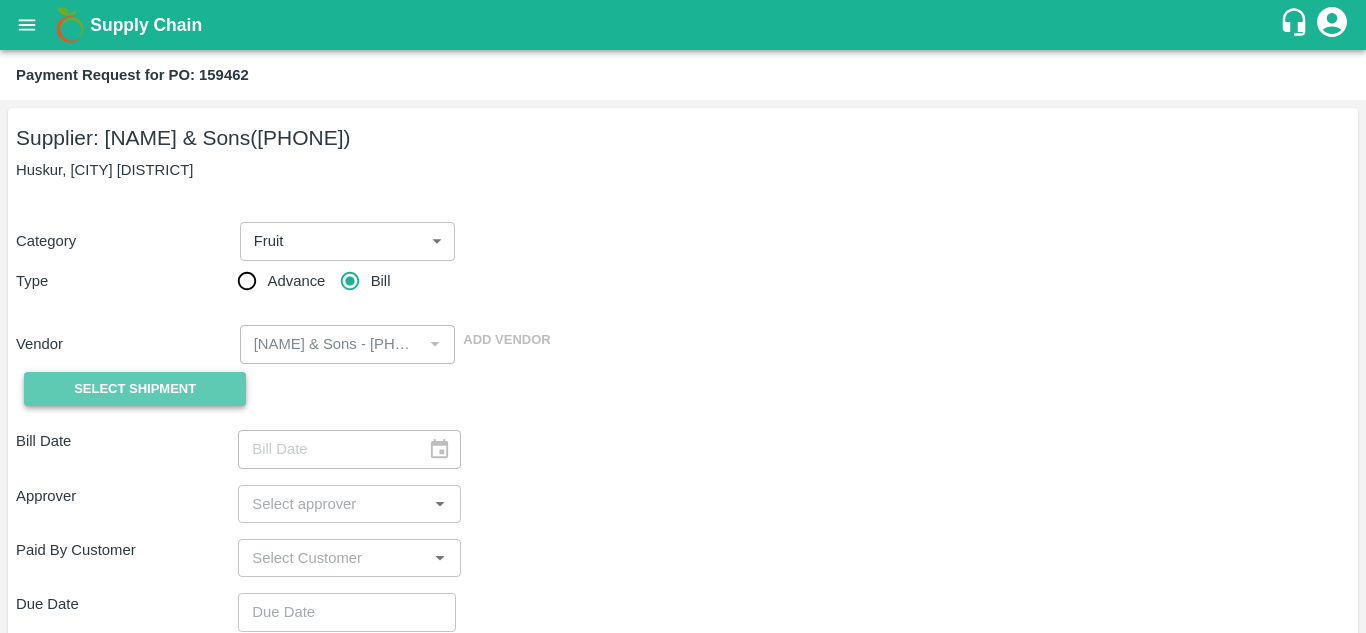 click on "Select Shipment" at bounding box center [135, 389] 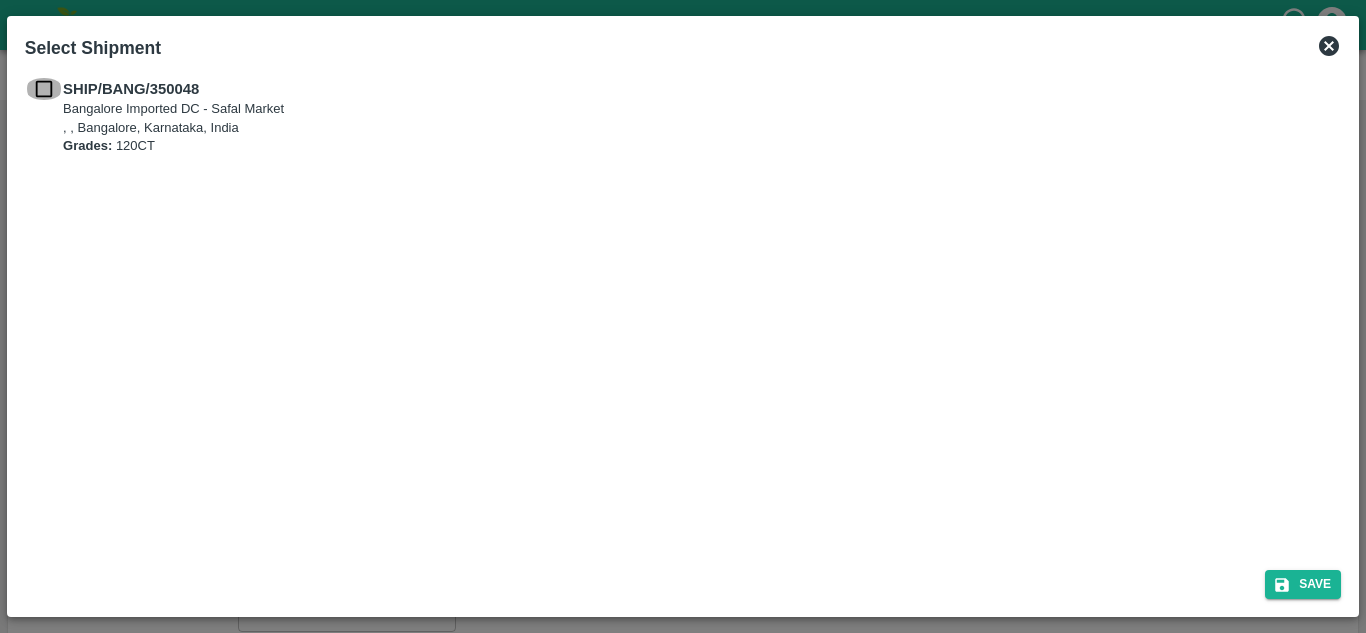 click at bounding box center (44, 89) 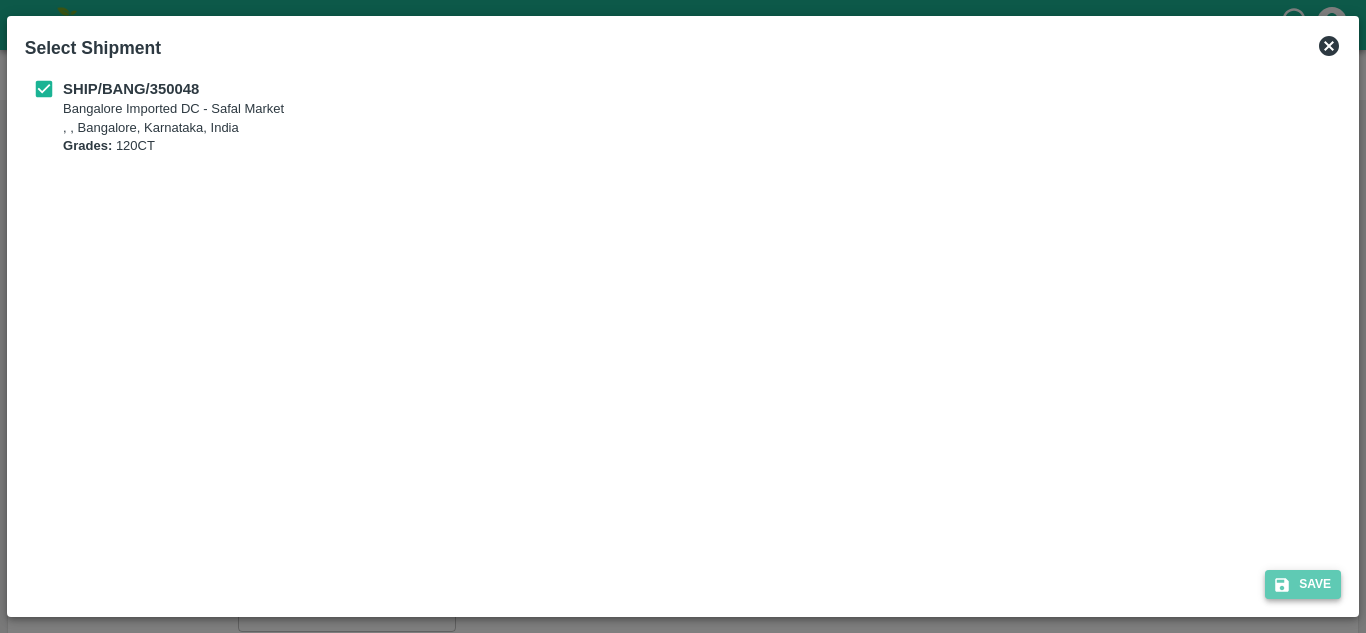 click on "Save" at bounding box center [1303, 584] 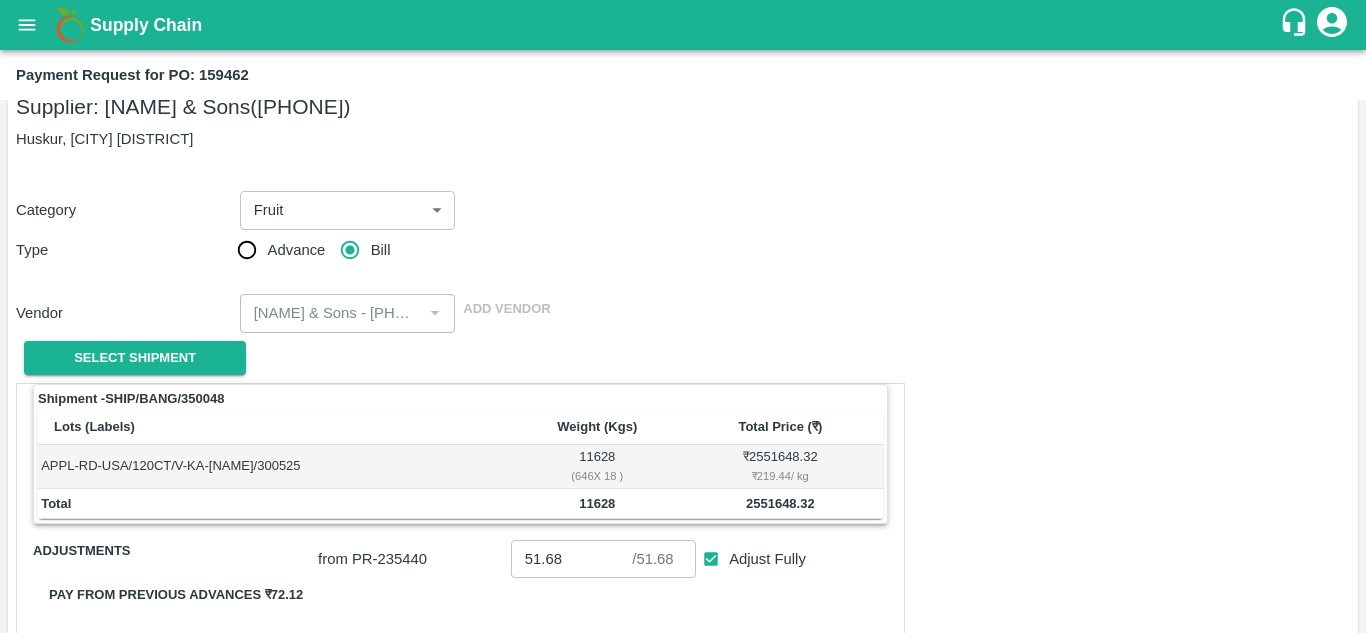 scroll, scrollTop: 27, scrollLeft: 0, axis: vertical 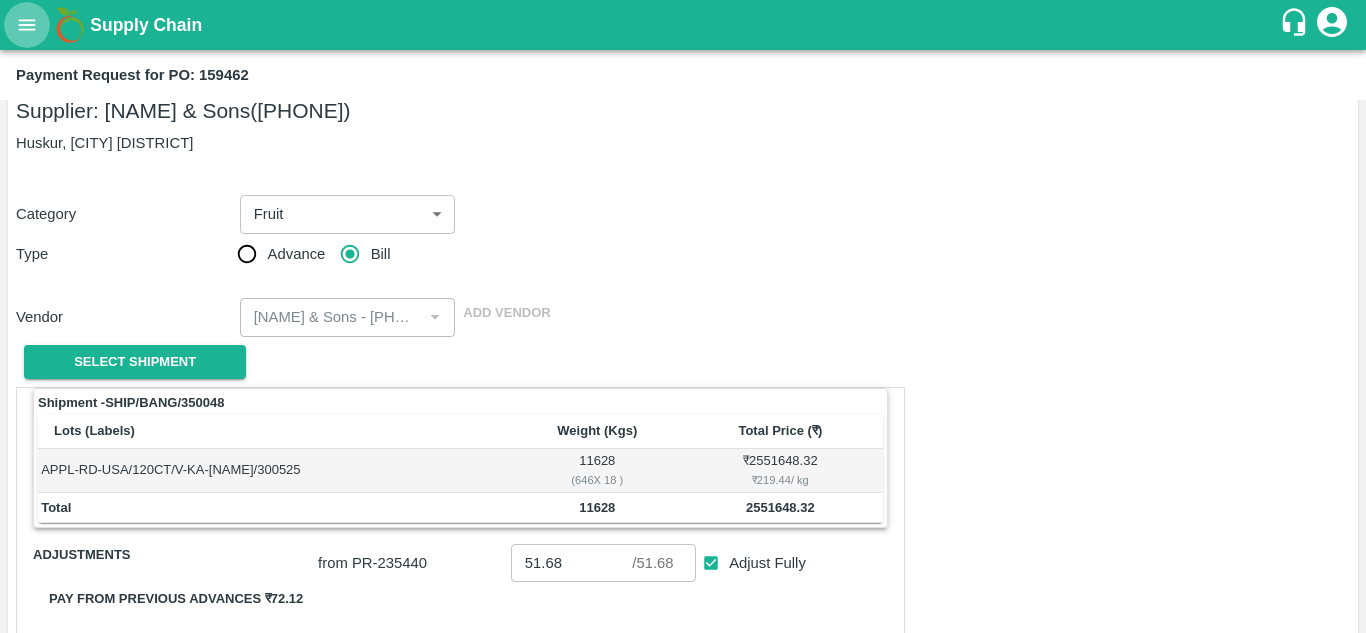 click at bounding box center [27, 25] 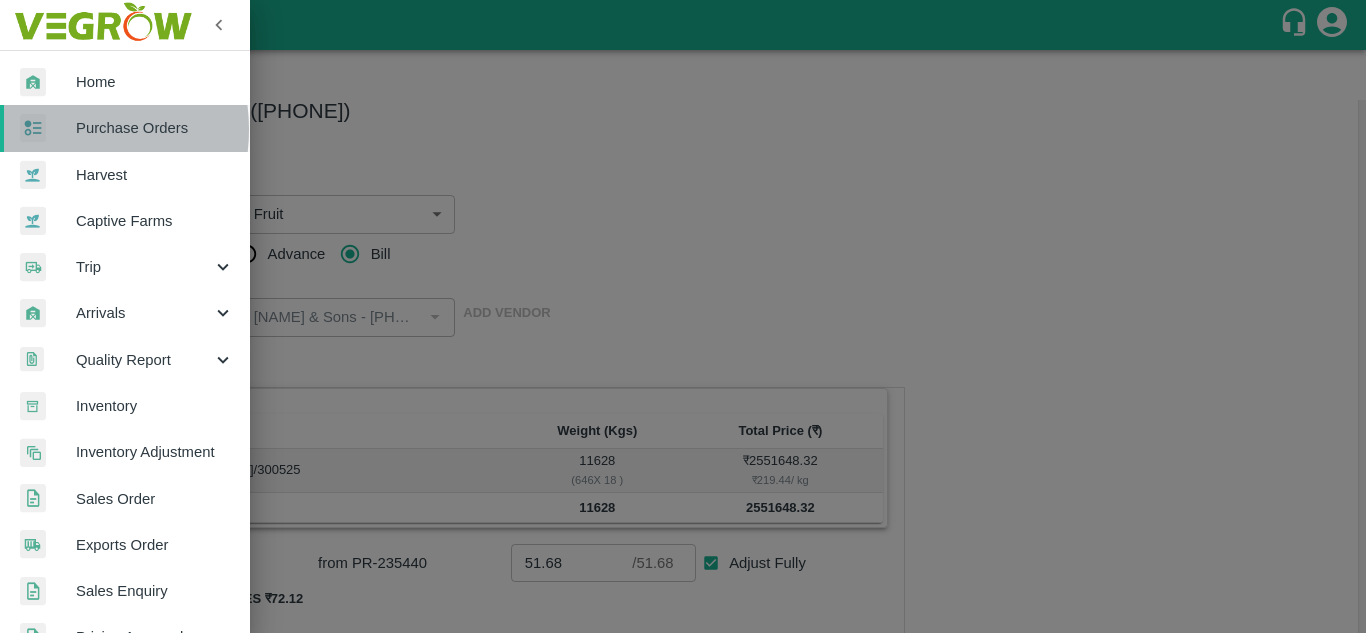 click at bounding box center (48, 128) 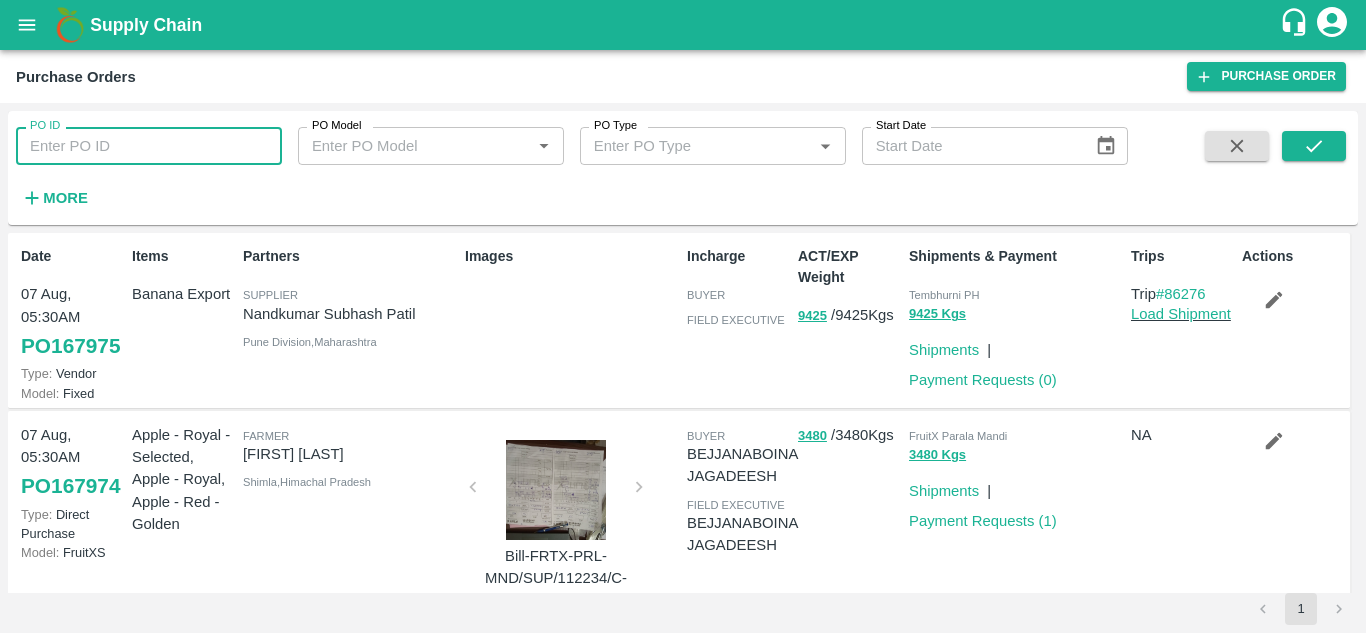 click on "PO ID" at bounding box center [149, 146] 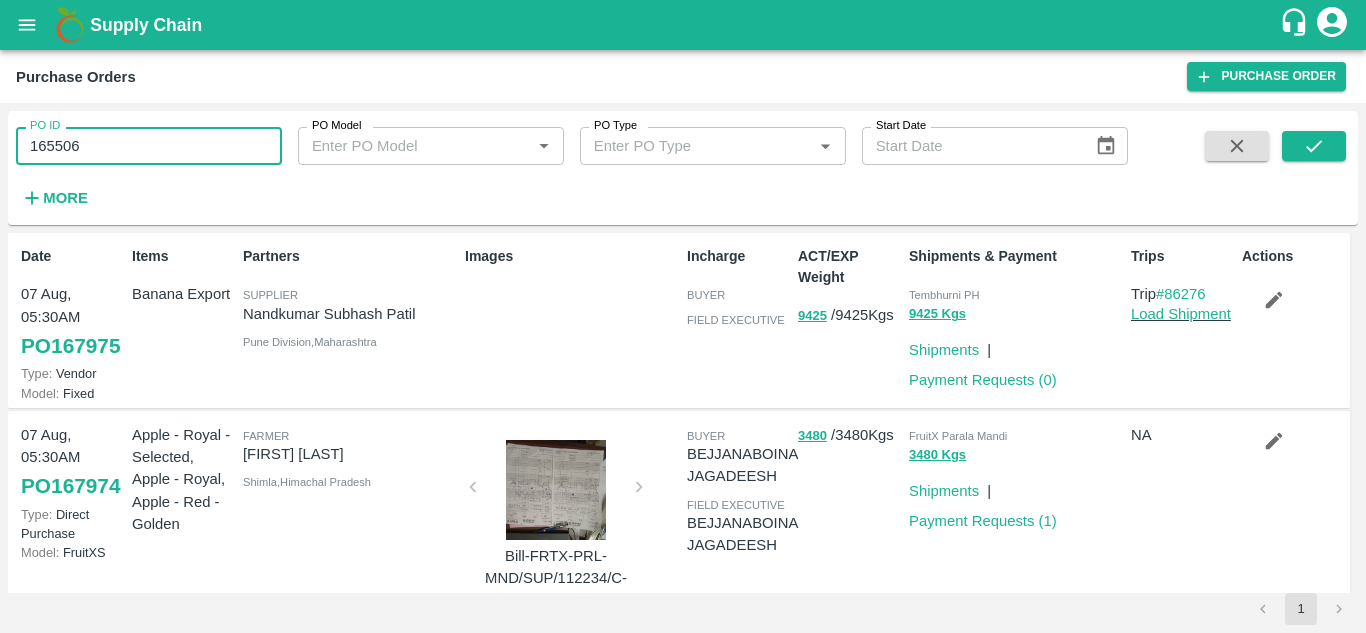 type on "165506" 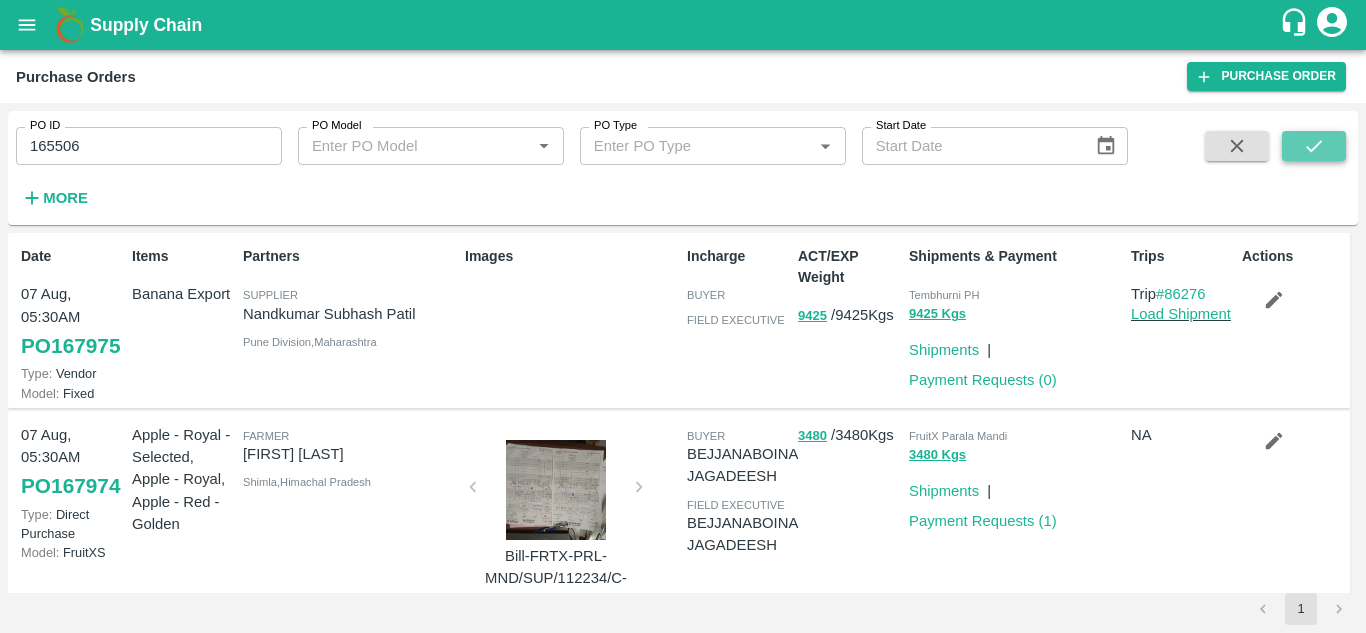 drag, startPoint x: 55, startPoint y: 141, endPoint x: 1311, endPoint y: 154, distance: 1256.0673 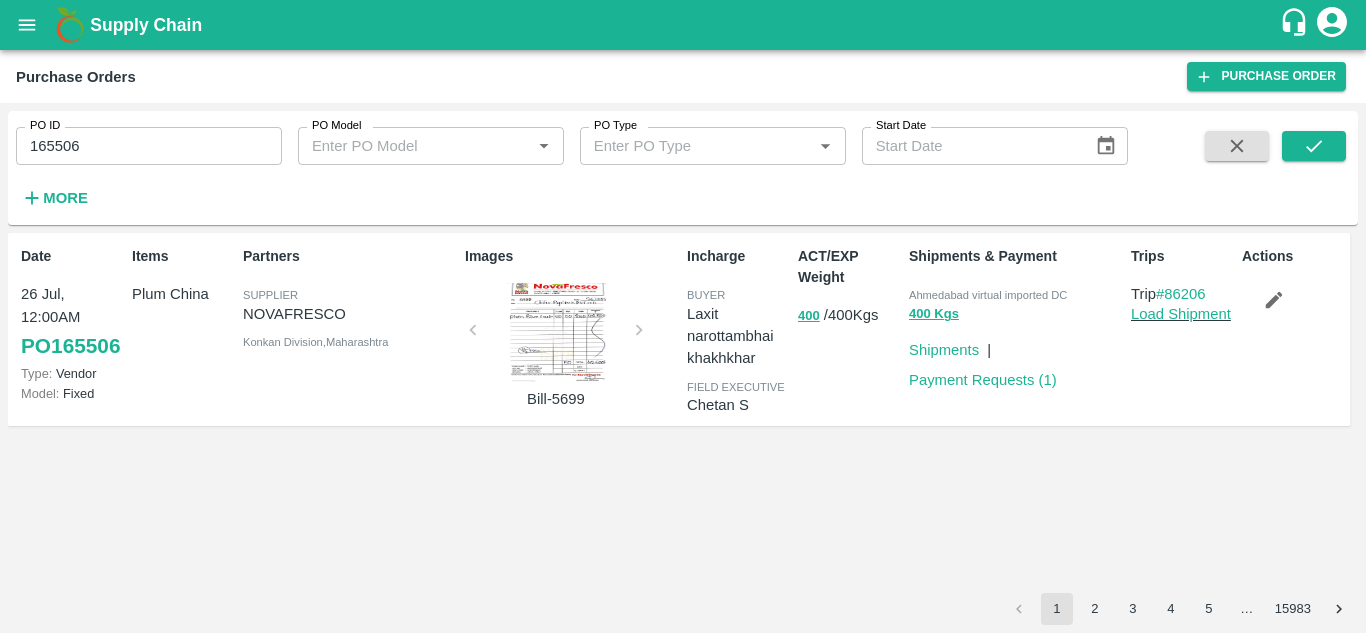 click at bounding box center (556, 333) 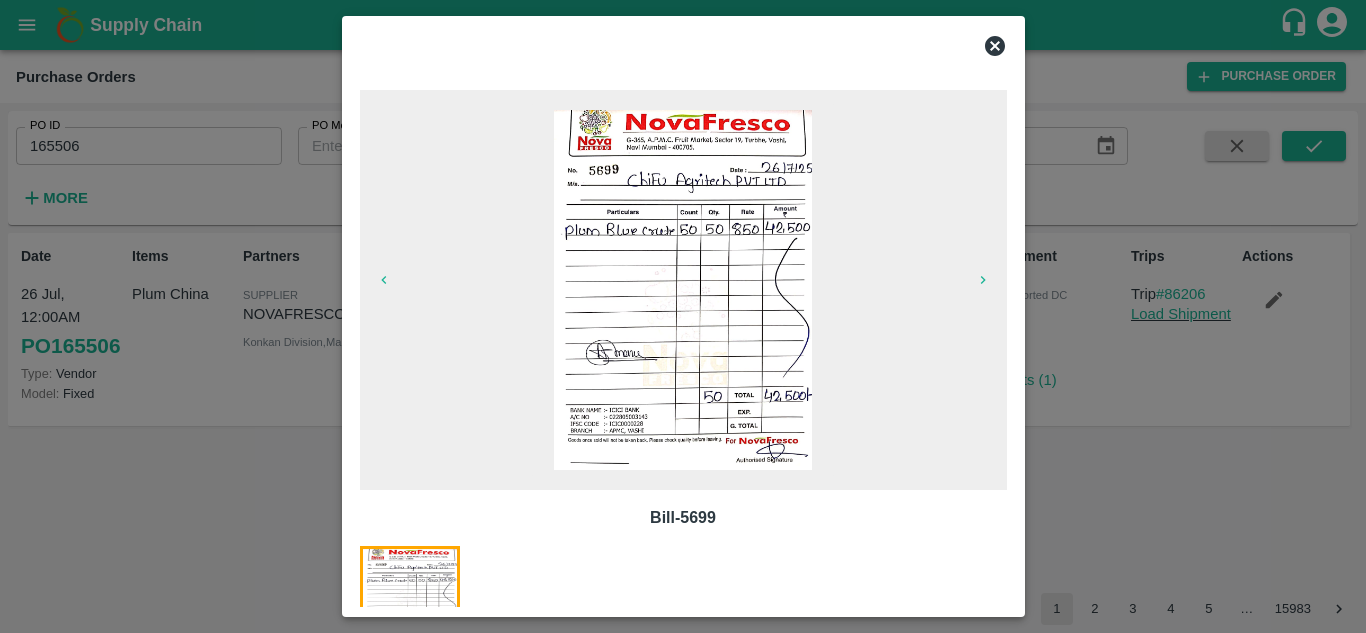 click 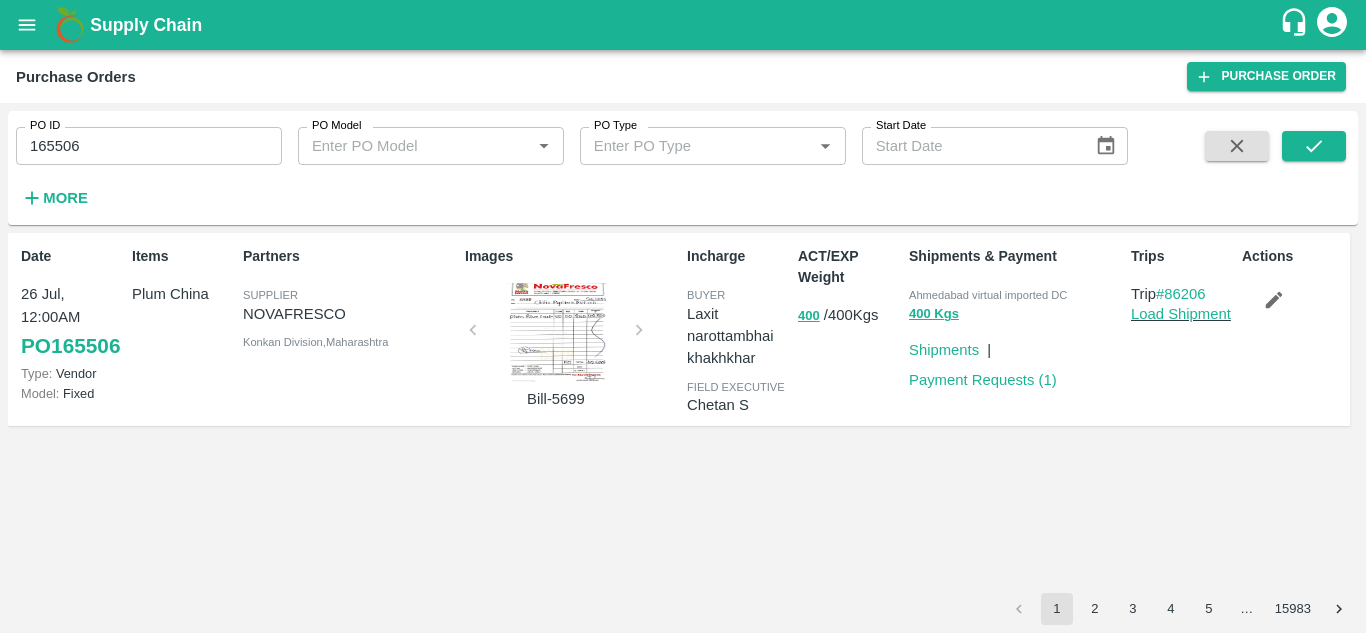 click on "Payment Requests ( 1 )" at bounding box center (983, 380) 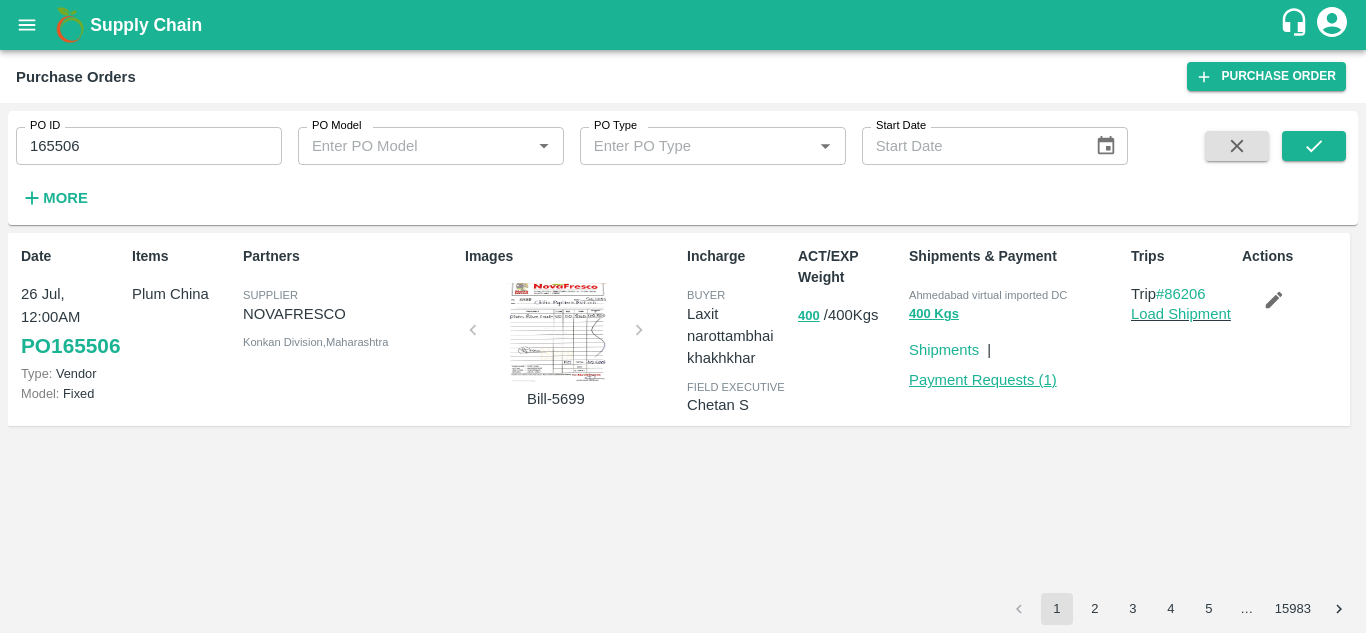 click on "Payment Requests ( 1 )" at bounding box center (983, 380) 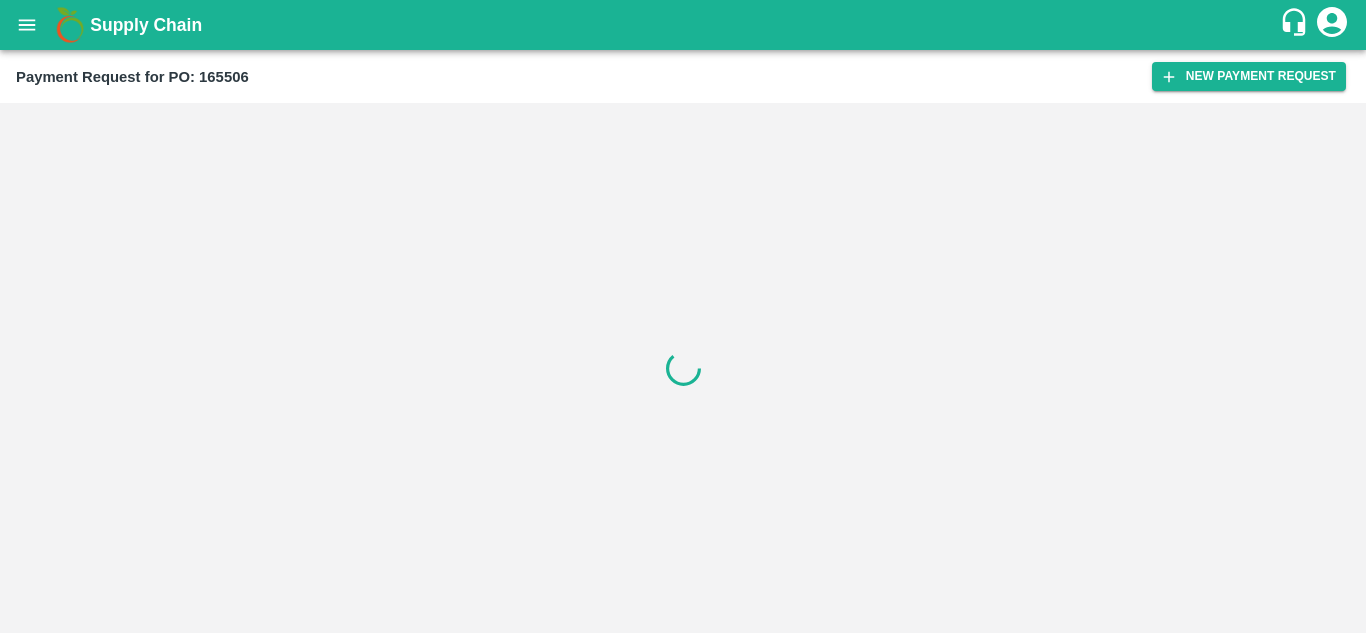 scroll, scrollTop: 0, scrollLeft: 0, axis: both 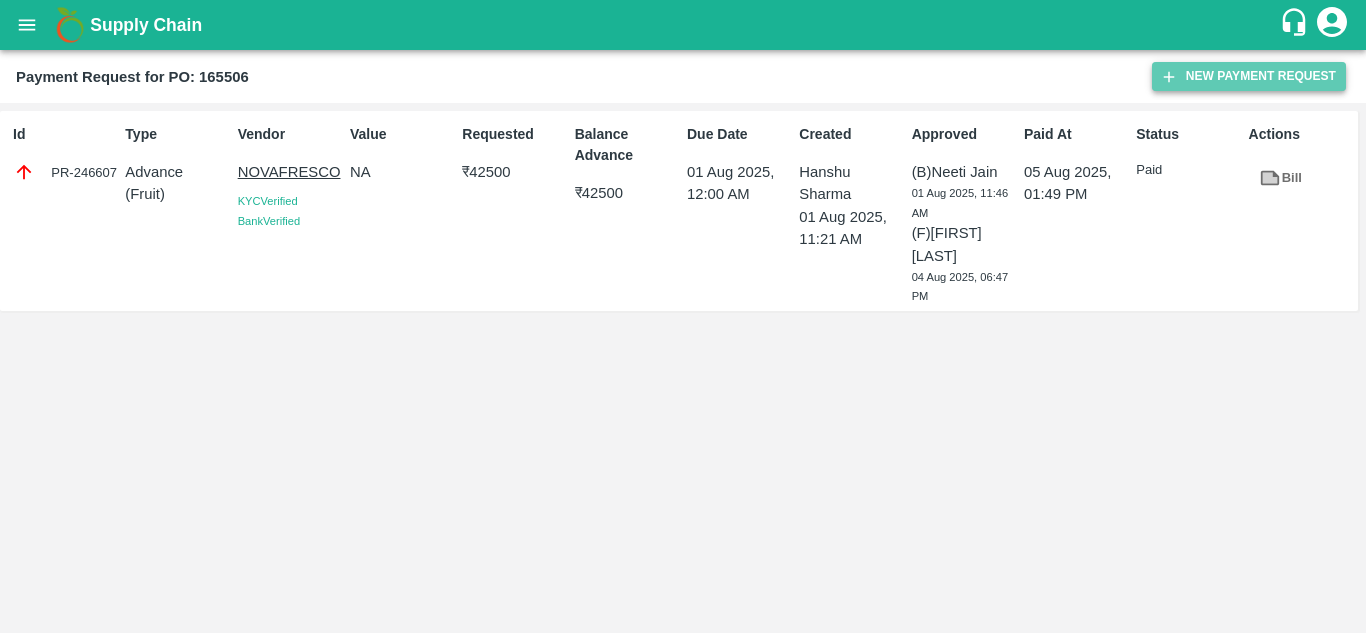 click on "New Payment Request" at bounding box center (1249, 76) 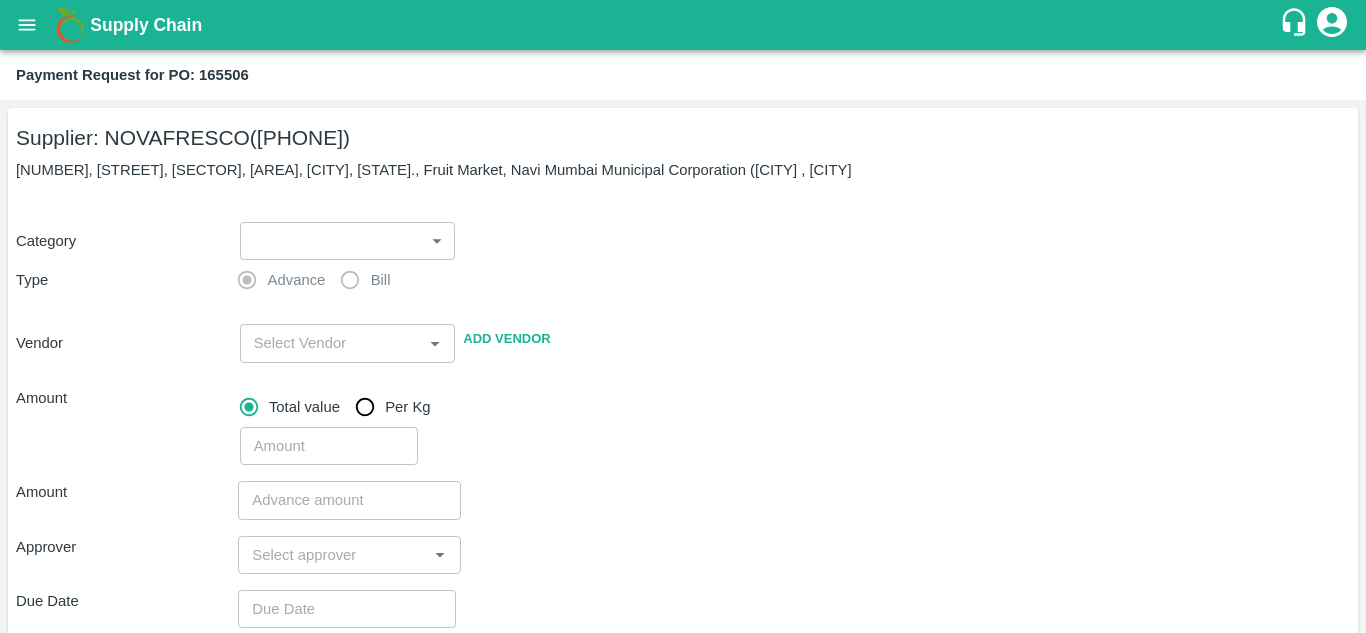 click on "Supply Chain Payment Request for PO: 165506 Supplier: NOVAFRESCO ([PHONE]) [NUMBER], [STREET], [SECTOR], [AREA], [CITY], [STATE]., Fruit Market, Navi Mumbai Municipal Corporation ([CITY] , [CITY] Category Type Advance Bill Vendor Add Vendor Amount Total value Per Kg Amount Approver Due Date Priority Low High Comment x Attach bill Cancel Save Mumbai Imported DC Bangalore Imported DC - Safal Market Delhi Imported DC MDC Bhubaneswar Bangalore DC MDC Cochin Modern Trade Bangalore DC Ahmedabad virtual imported DC Chennai DC Hyderabad DC B2R Bangalore FruitX Delhi Direct Customer [FIRST] [LAST] Logout" at bounding box center [683, 316] 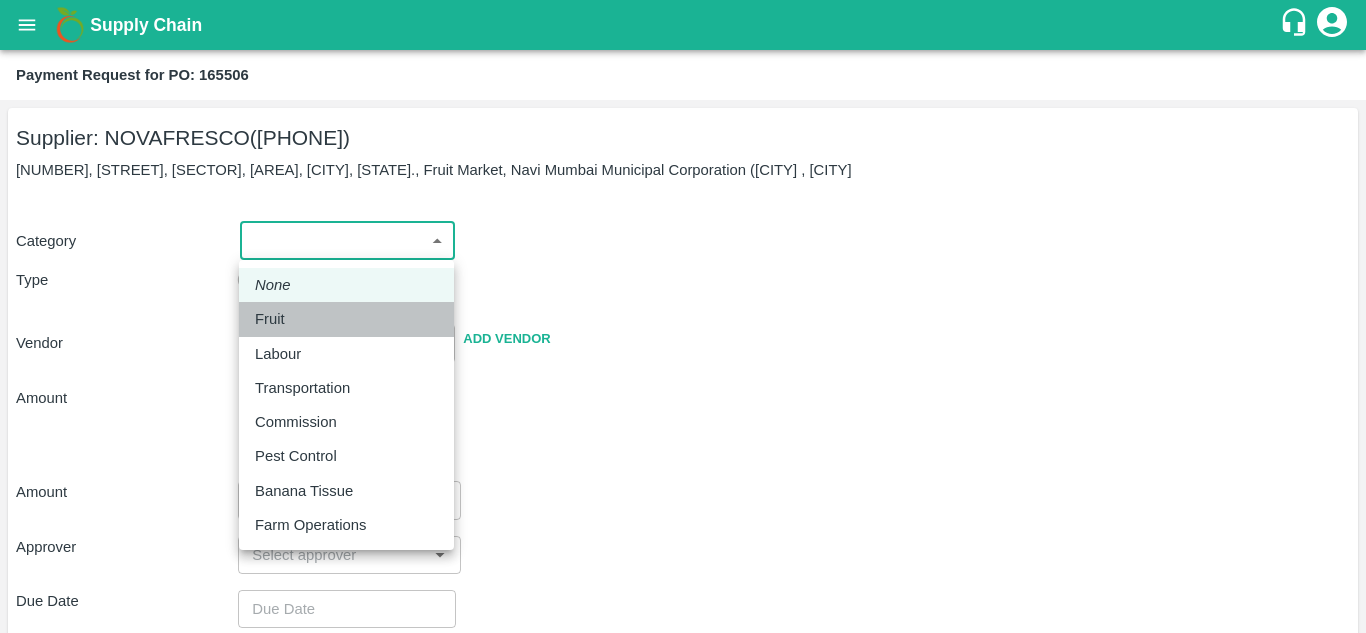 click on "Fruit" at bounding box center (346, 319) 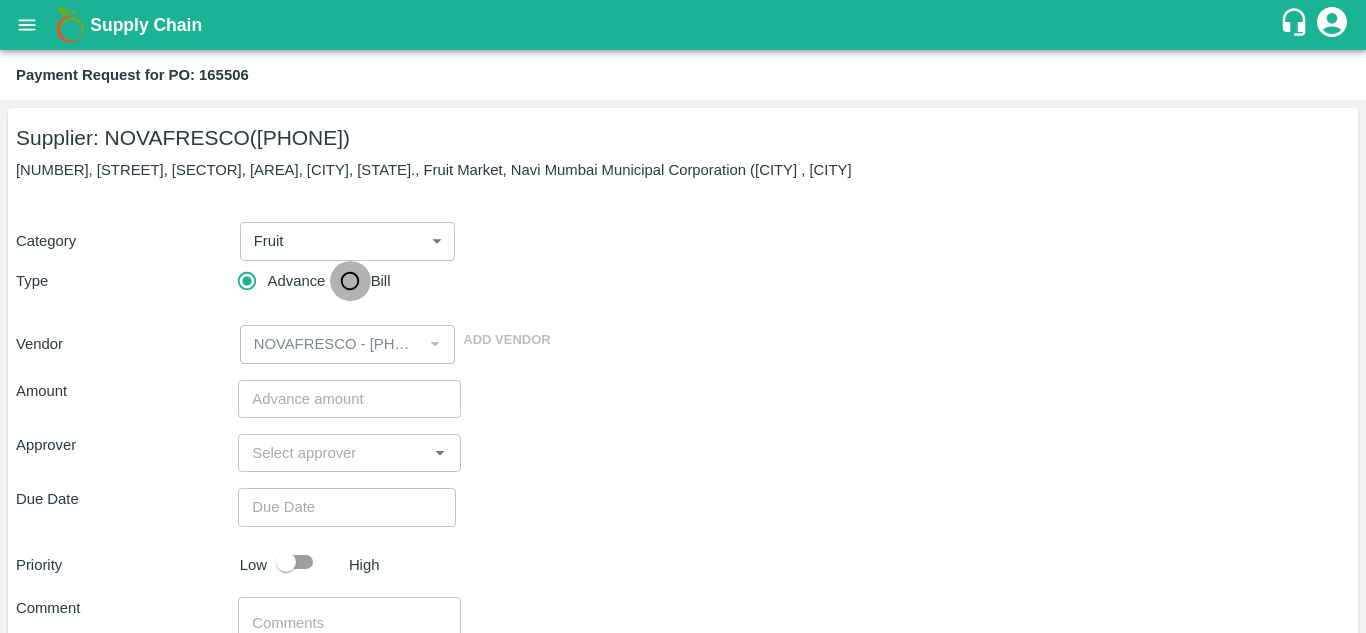 click on "Bill" at bounding box center [350, 281] 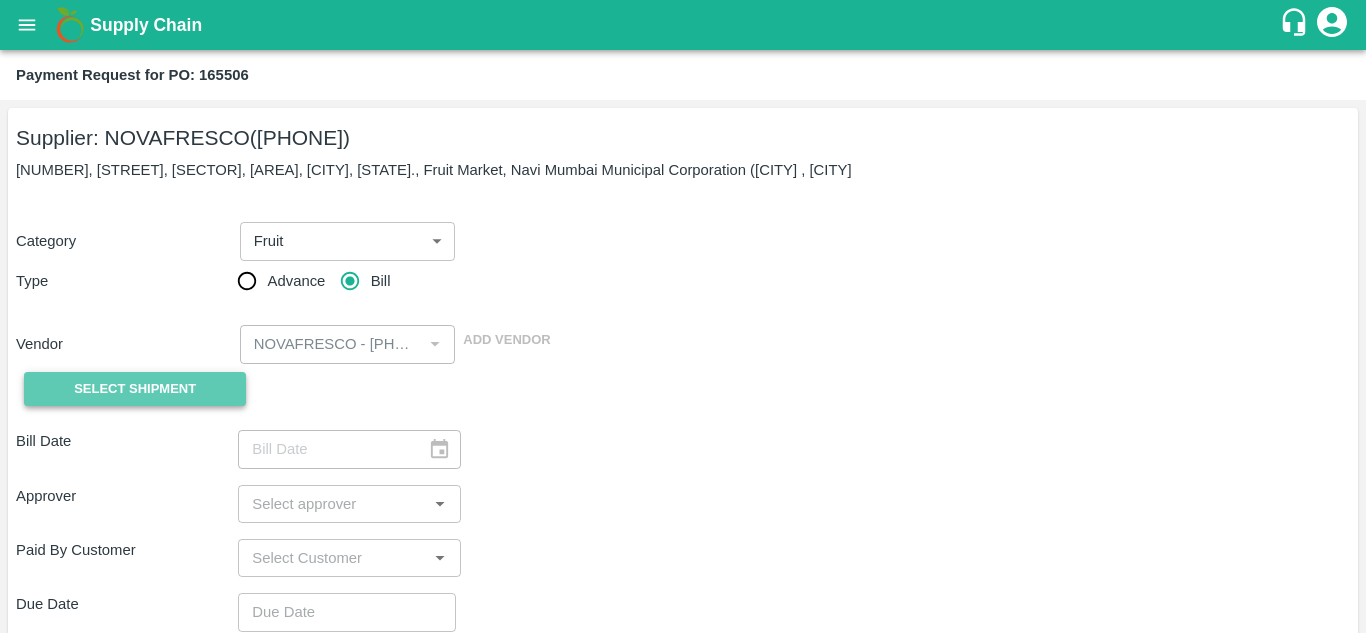 click on "Select Shipment" at bounding box center [135, 389] 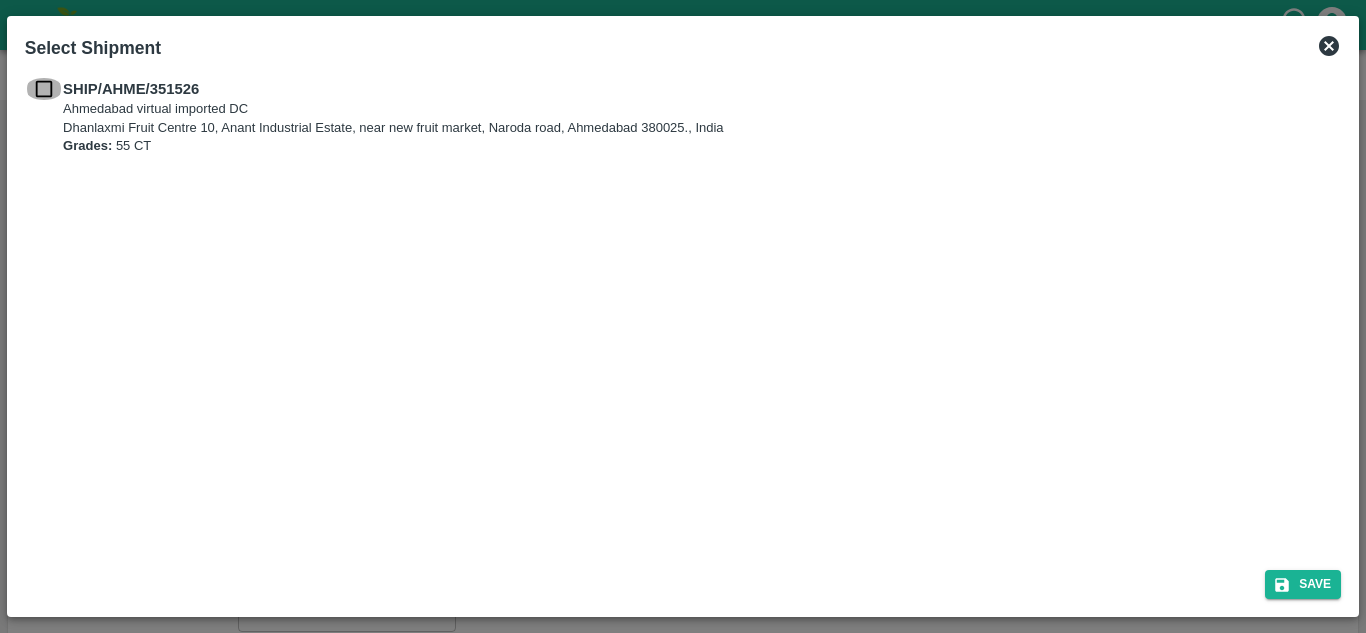click at bounding box center [44, 89] 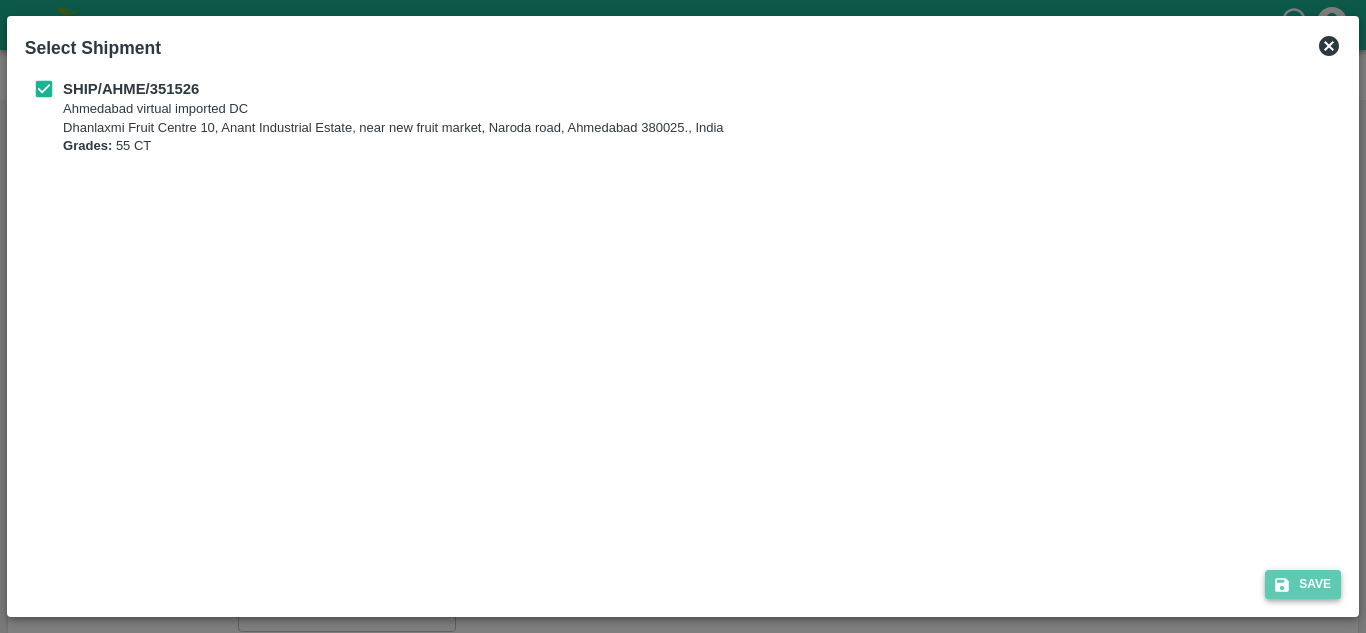 click on "Save" at bounding box center [1303, 584] 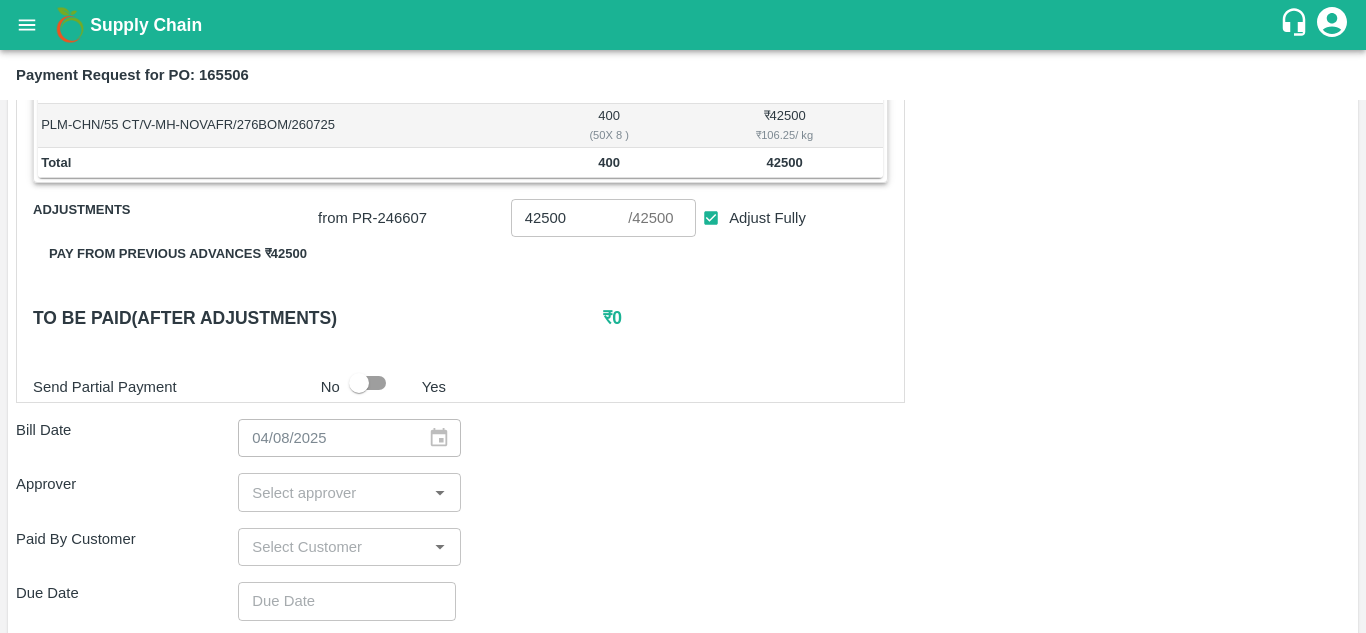 scroll, scrollTop: 374, scrollLeft: 0, axis: vertical 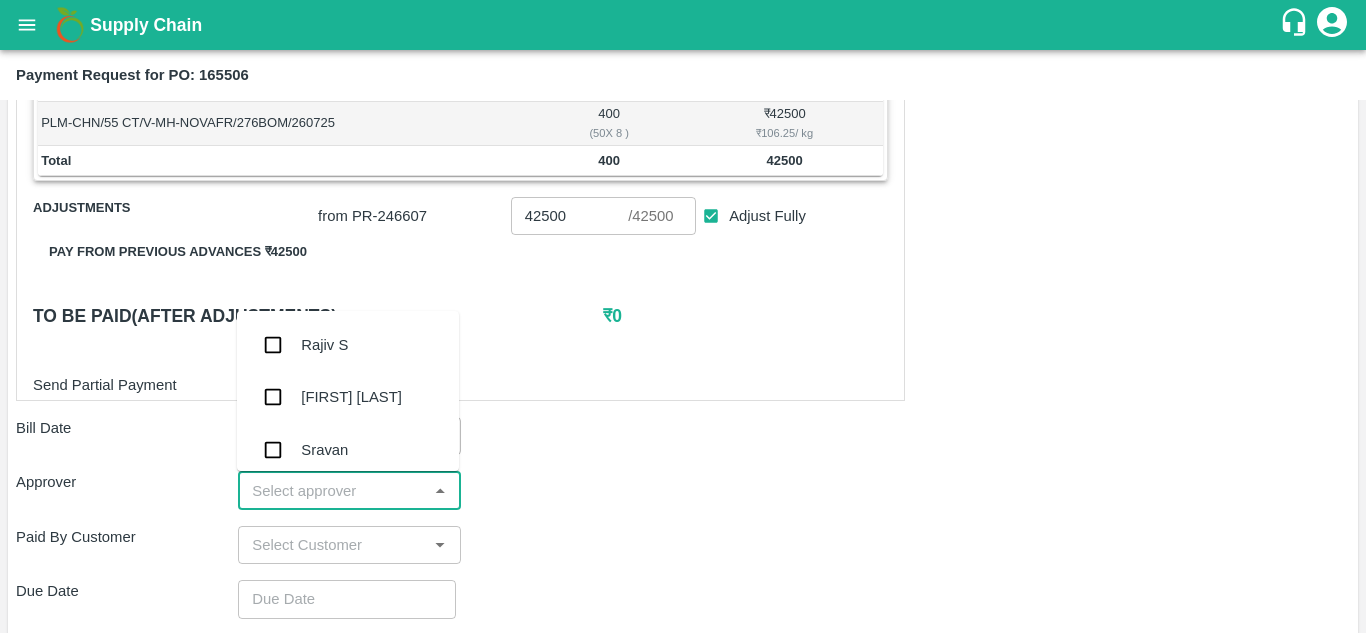 click at bounding box center (332, 490) 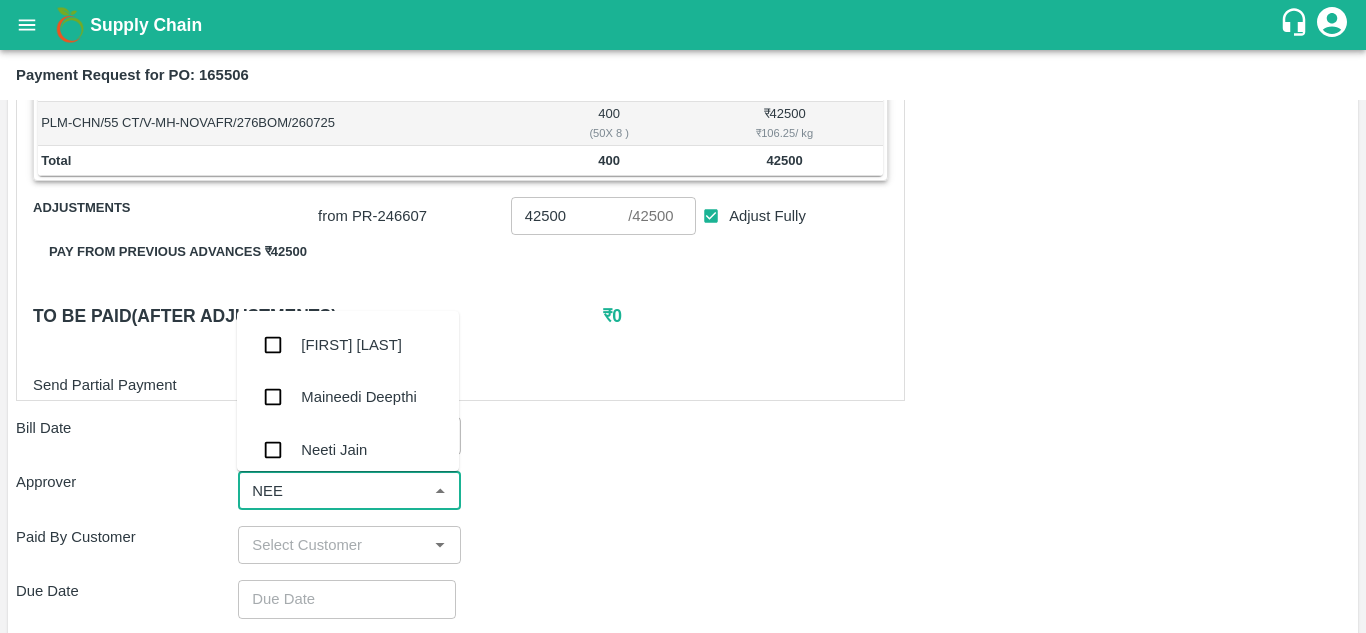 type on "NEET" 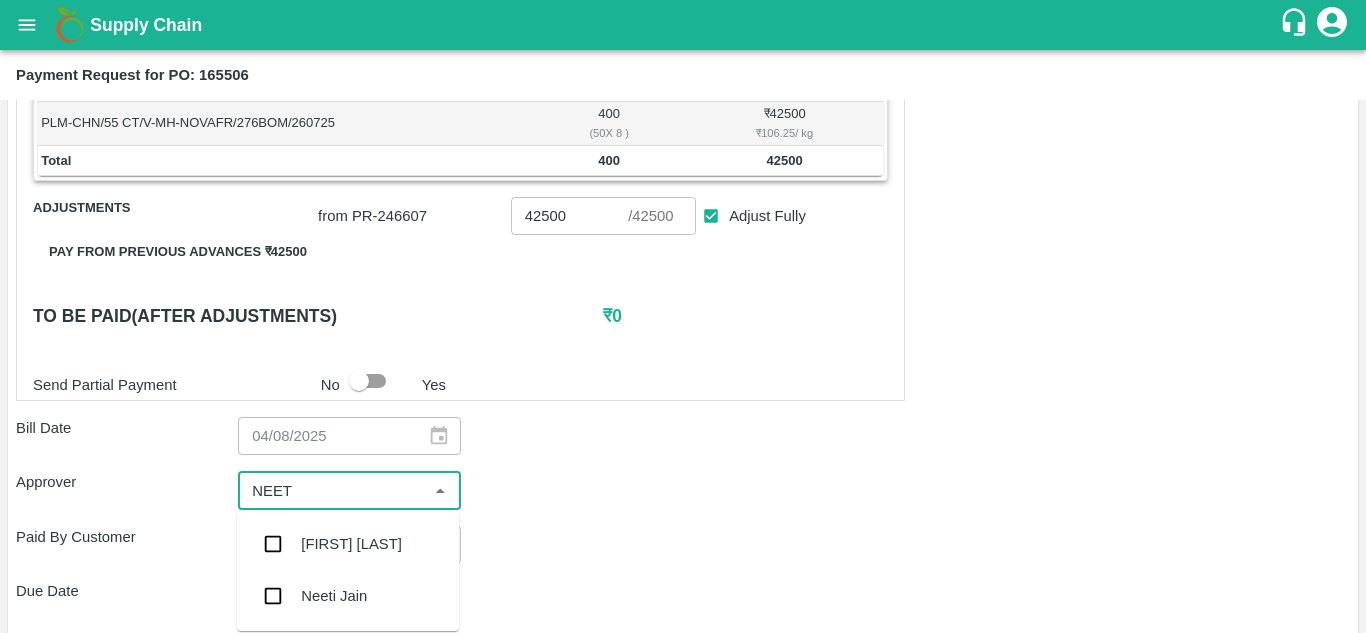 click on "Neeti Jain" at bounding box center (348, 596) 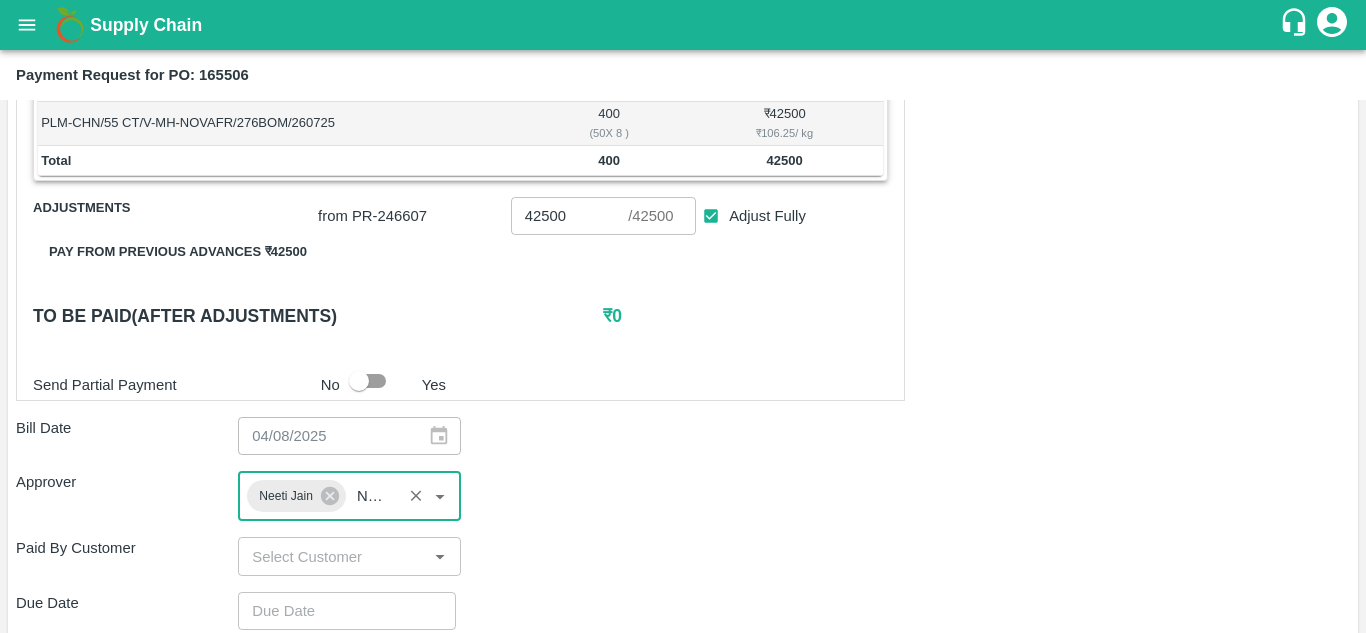type 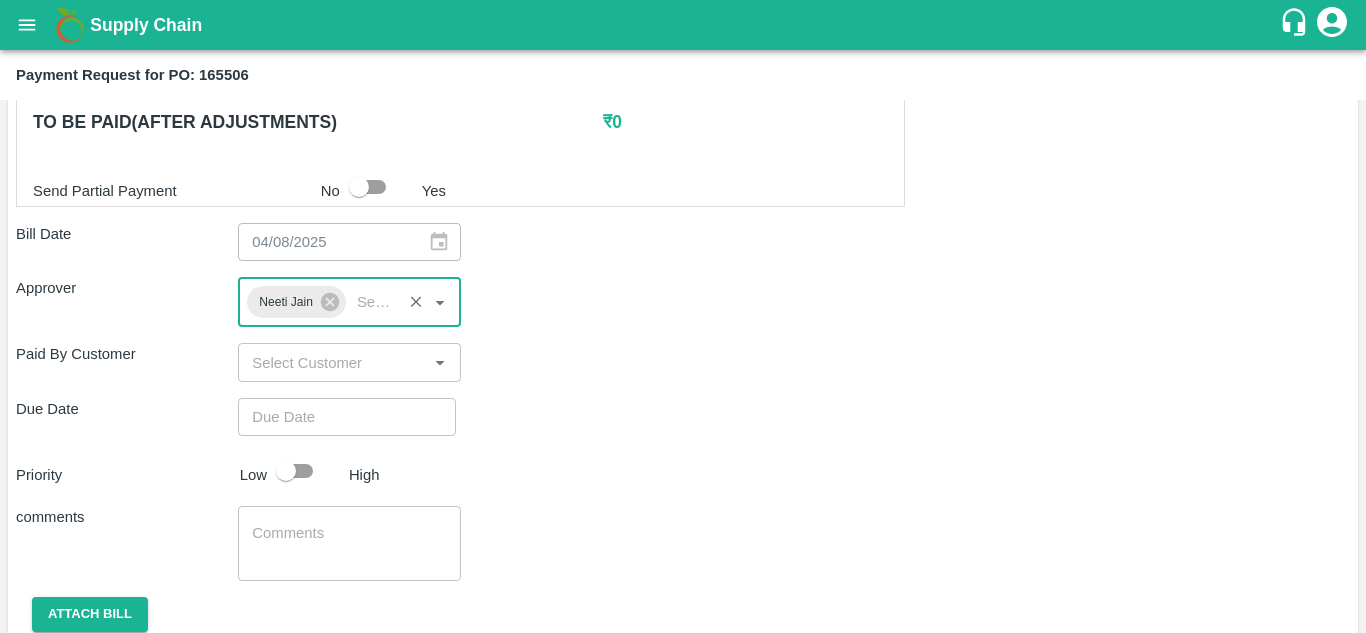 scroll, scrollTop: 598, scrollLeft: 0, axis: vertical 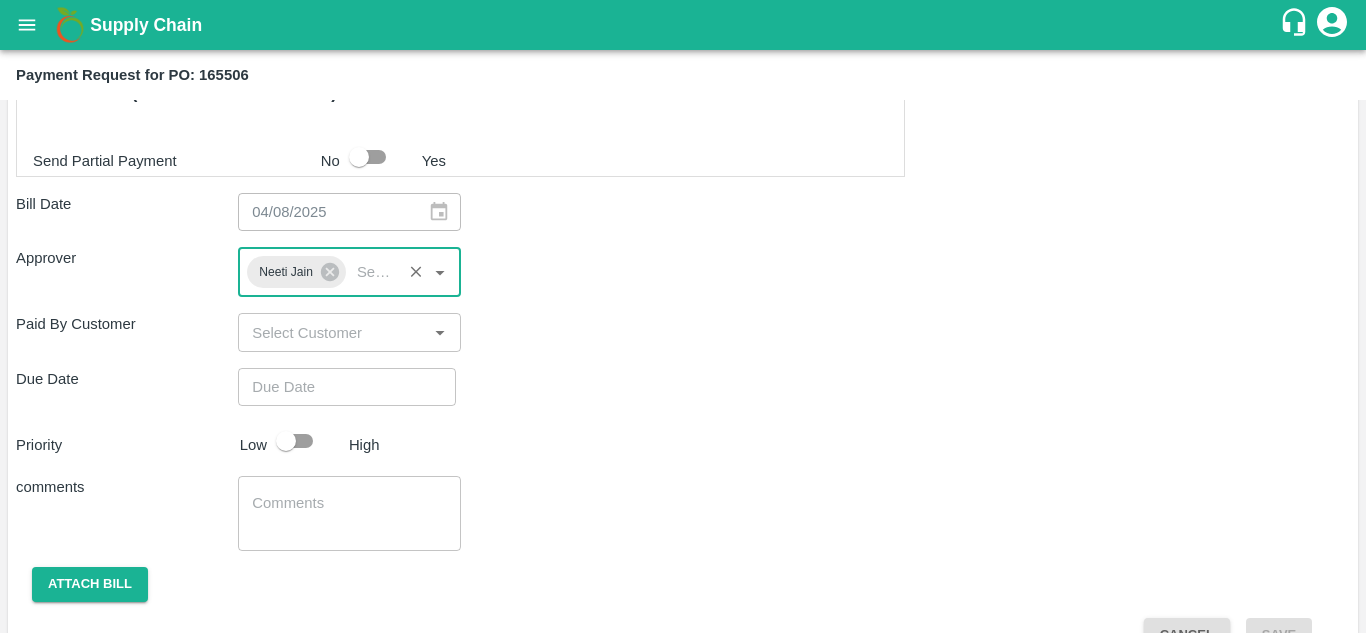 type on "DD/MM/YYYY hh:mm aa" 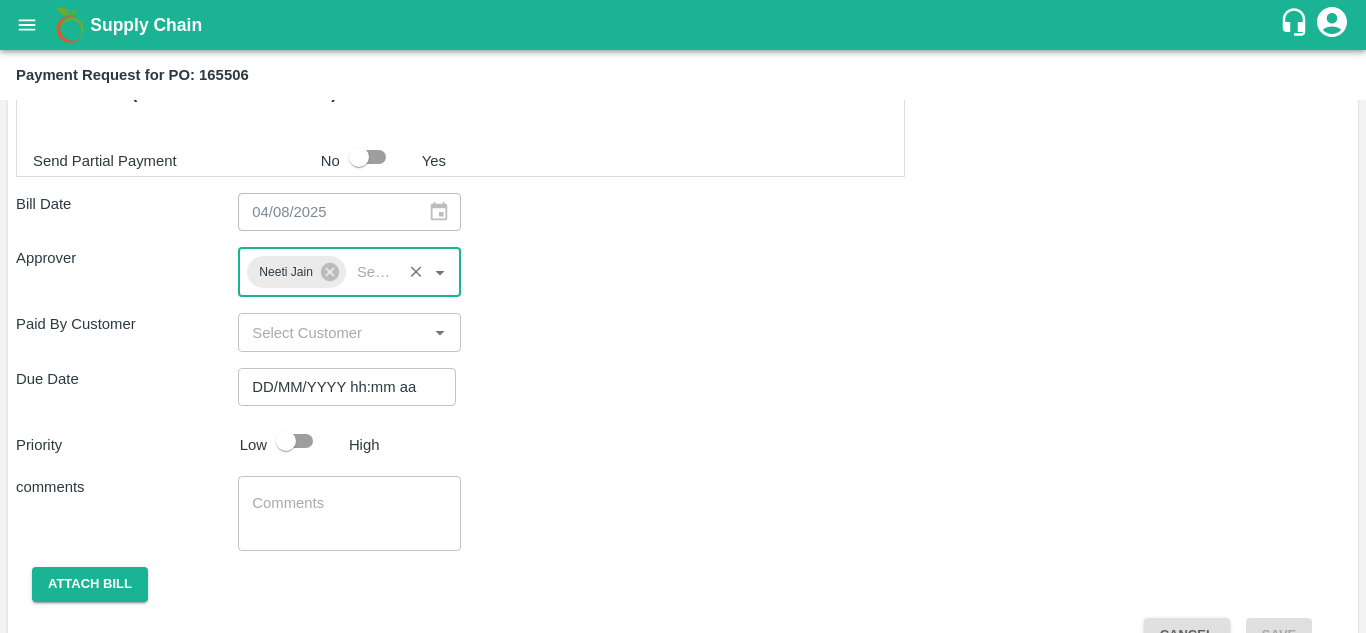 click on "DD/MM/YYYY hh:mm aa" at bounding box center (340, 387) 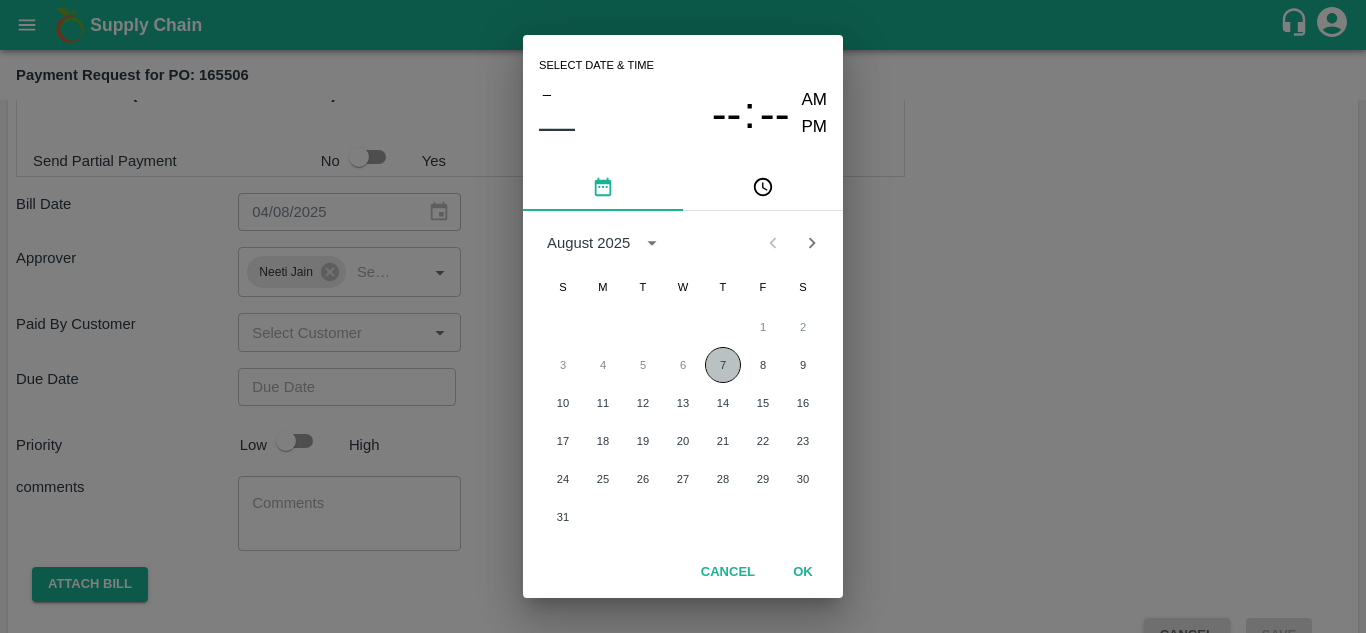 click on "7" at bounding box center (723, 365) 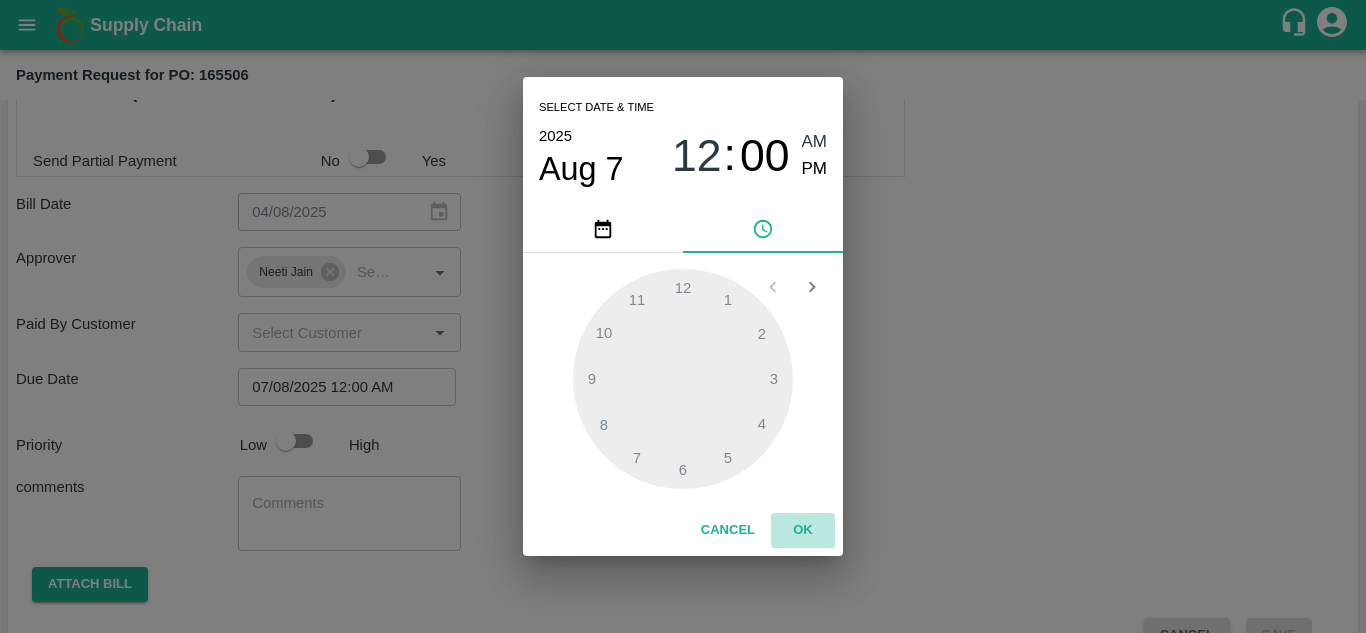 click on "OK" at bounding box center [803, 530] 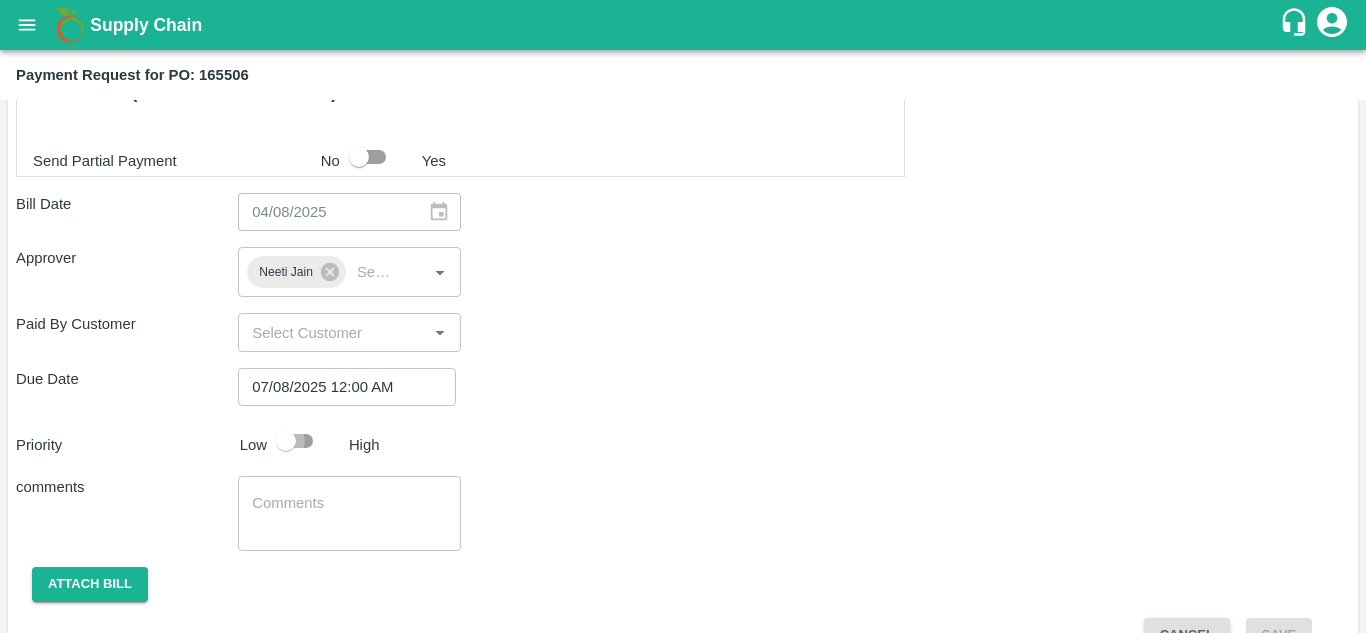 click at bounding box center (286, 441) 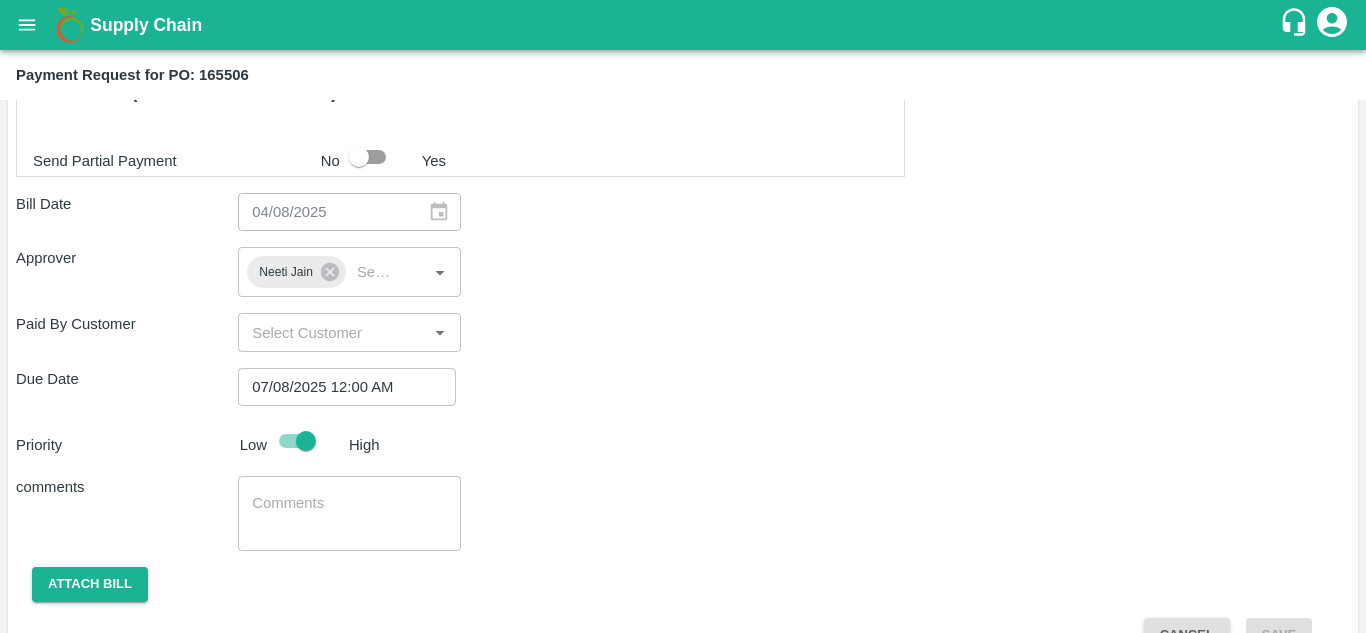 checkbox on "false" 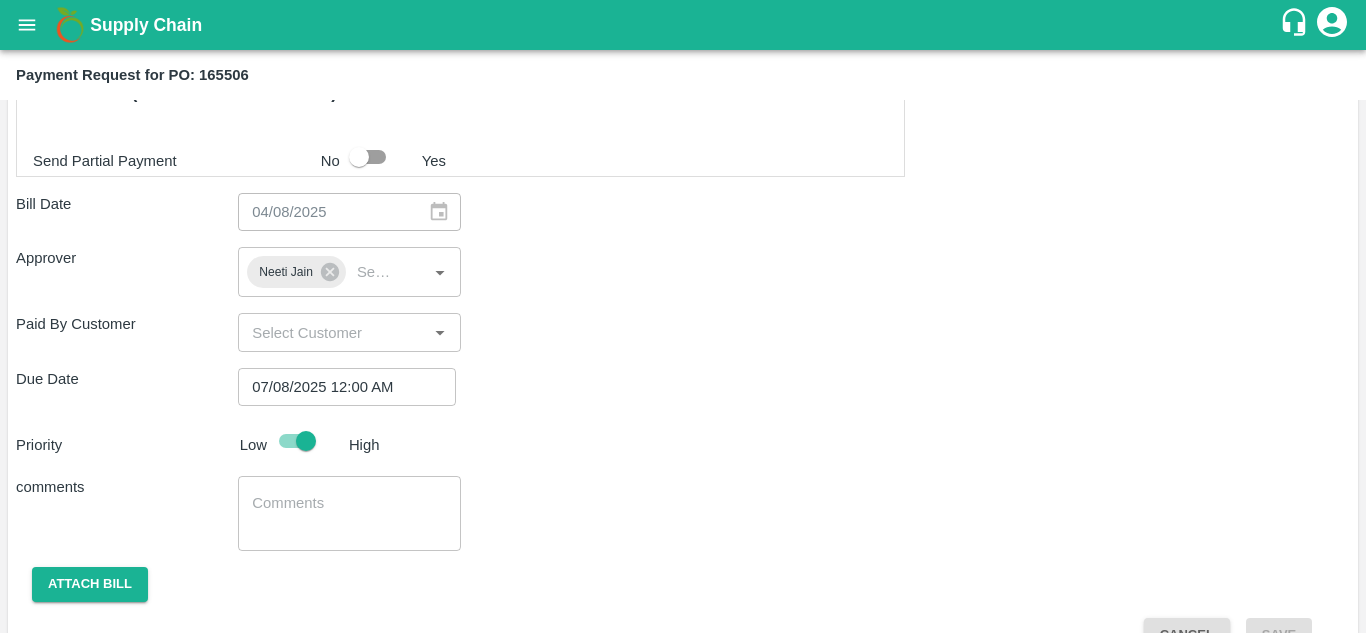 type 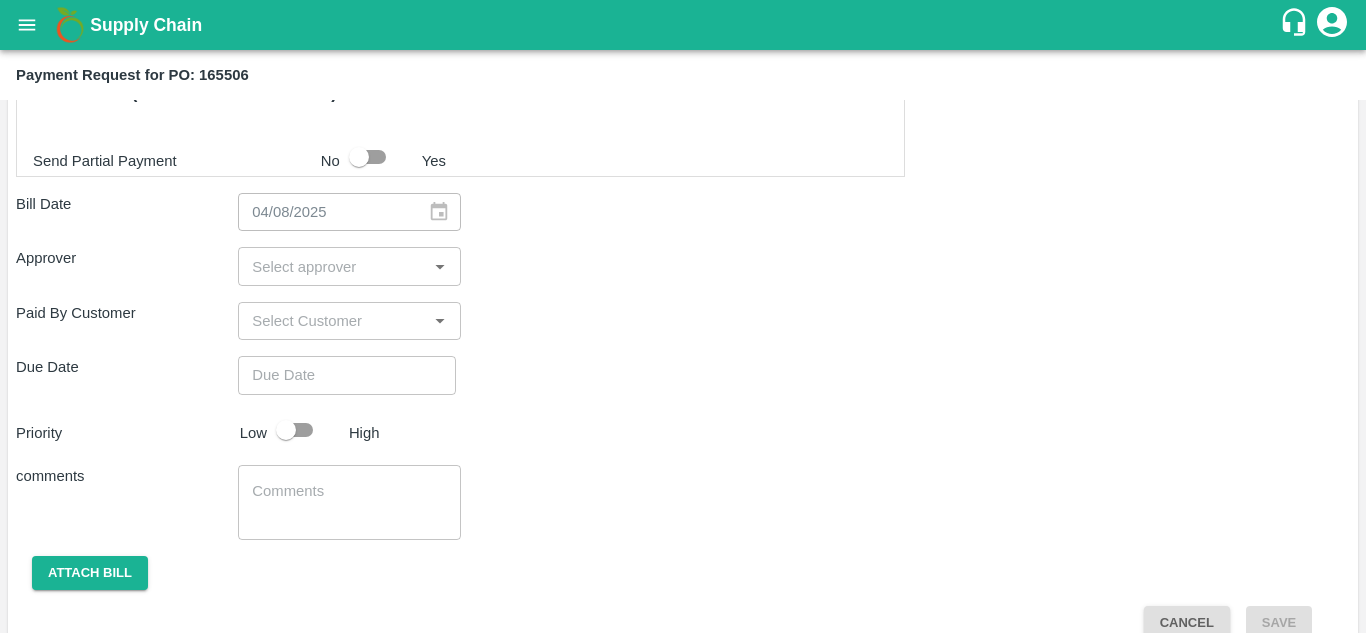 click on "​" at bounding box center (349, 266) 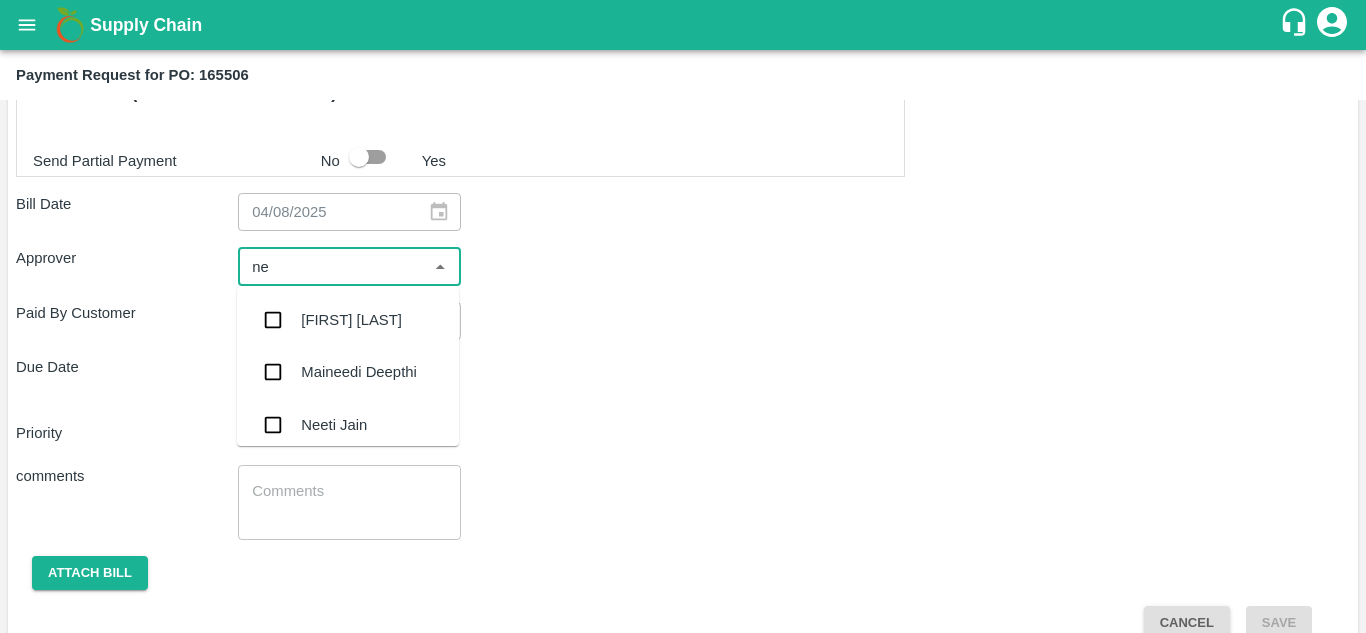 type on "nee" 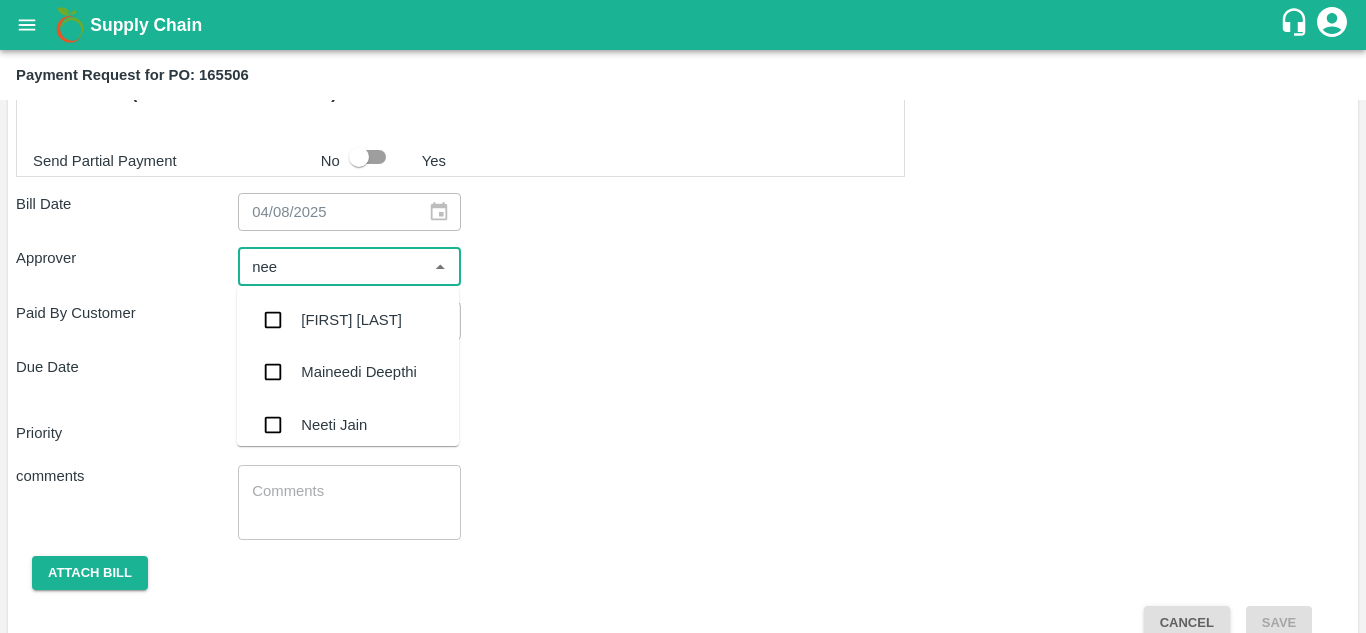 click at bounding box center (273, 425) 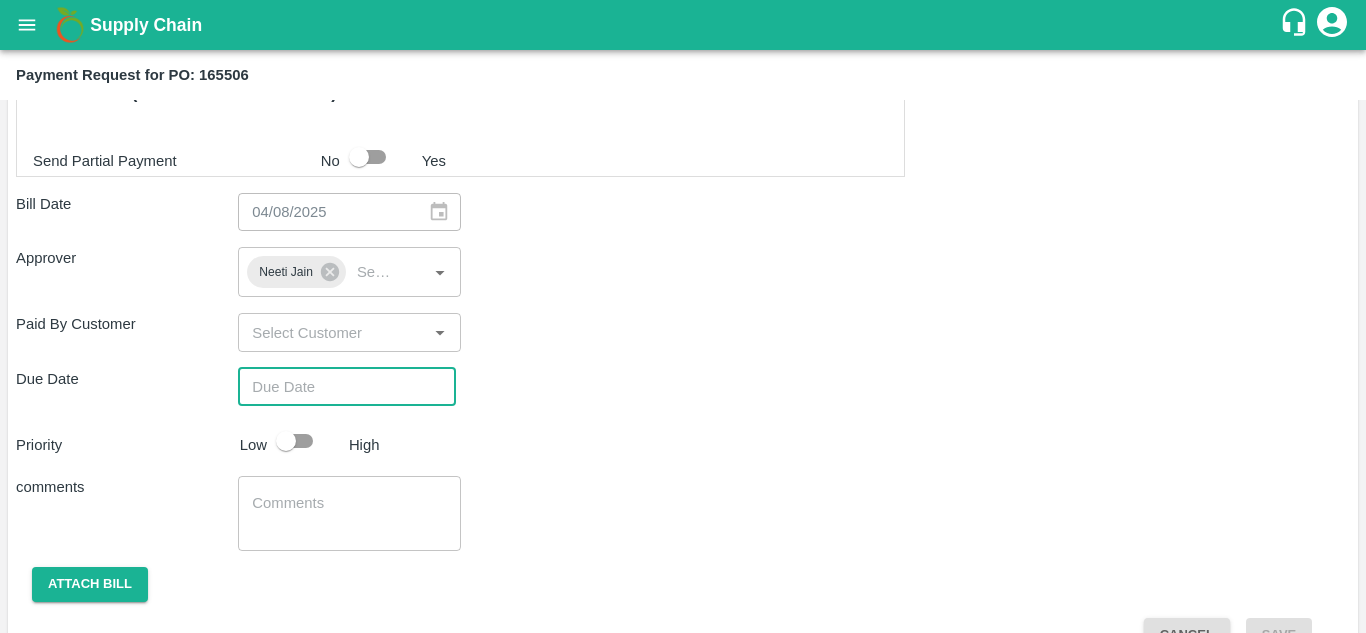 type on "DD/MM/YYYY hh:mm aa" 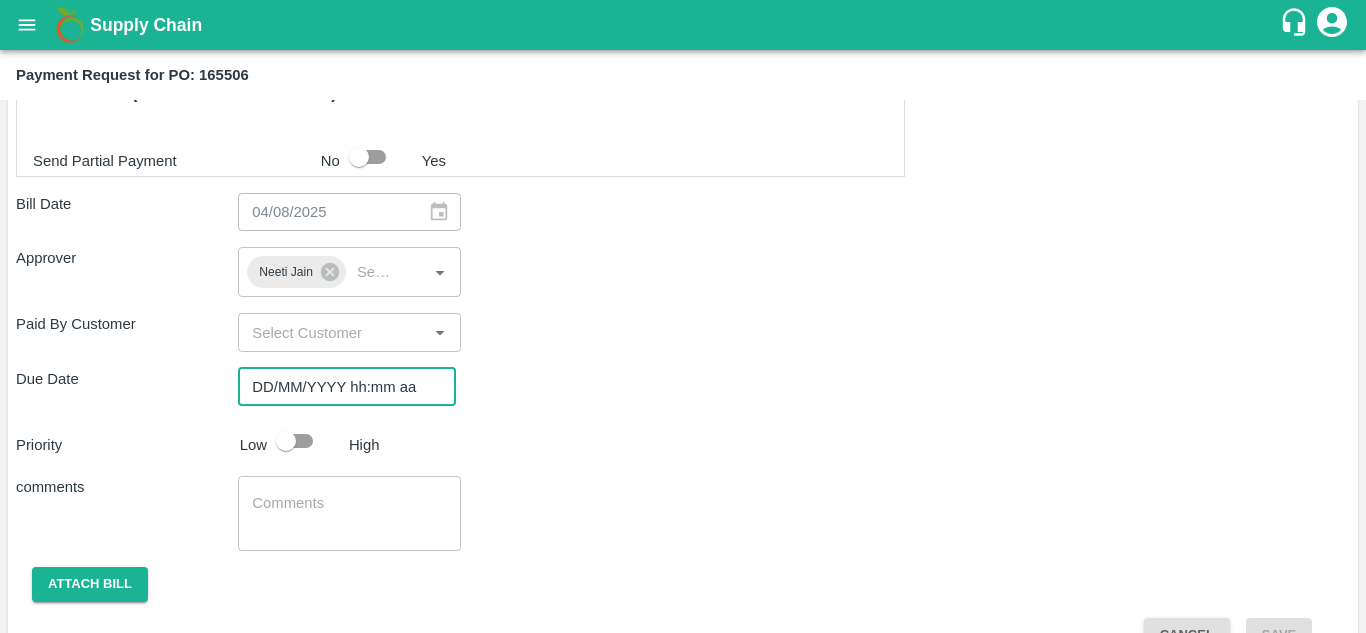 click on "DD/MM/YYYY hh:mm aa" at bounding box center (340, 387) 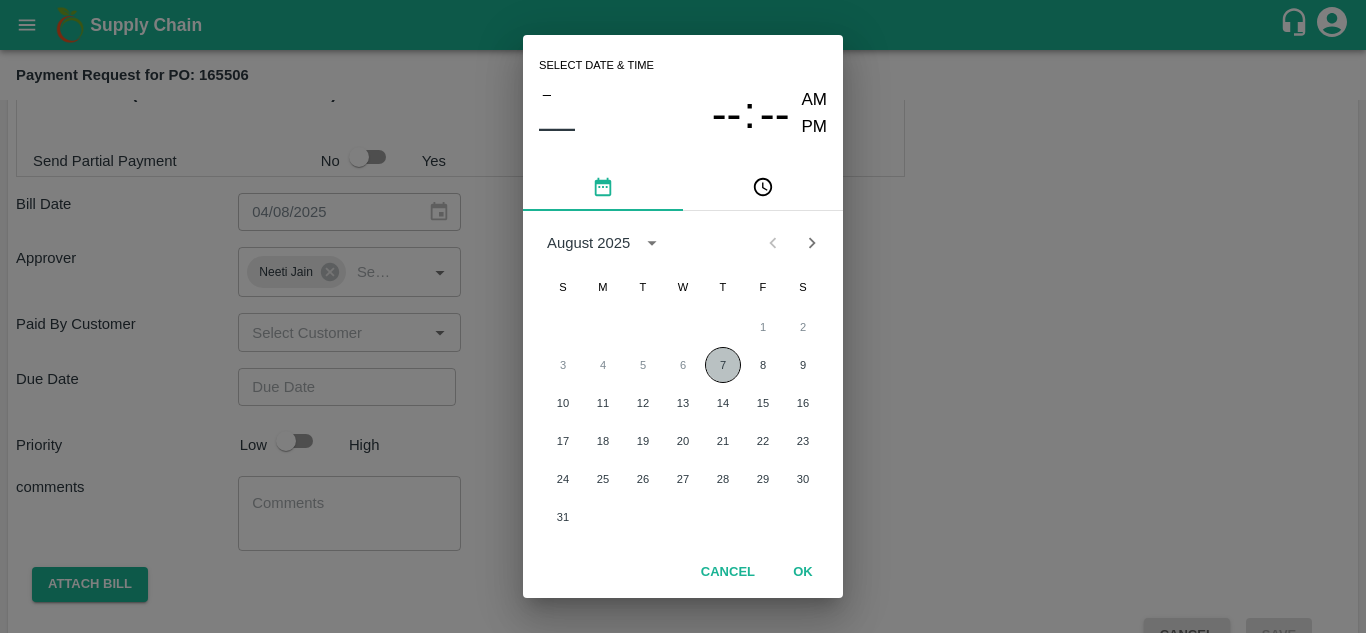 click on "7" at bounding box center (723, 365) 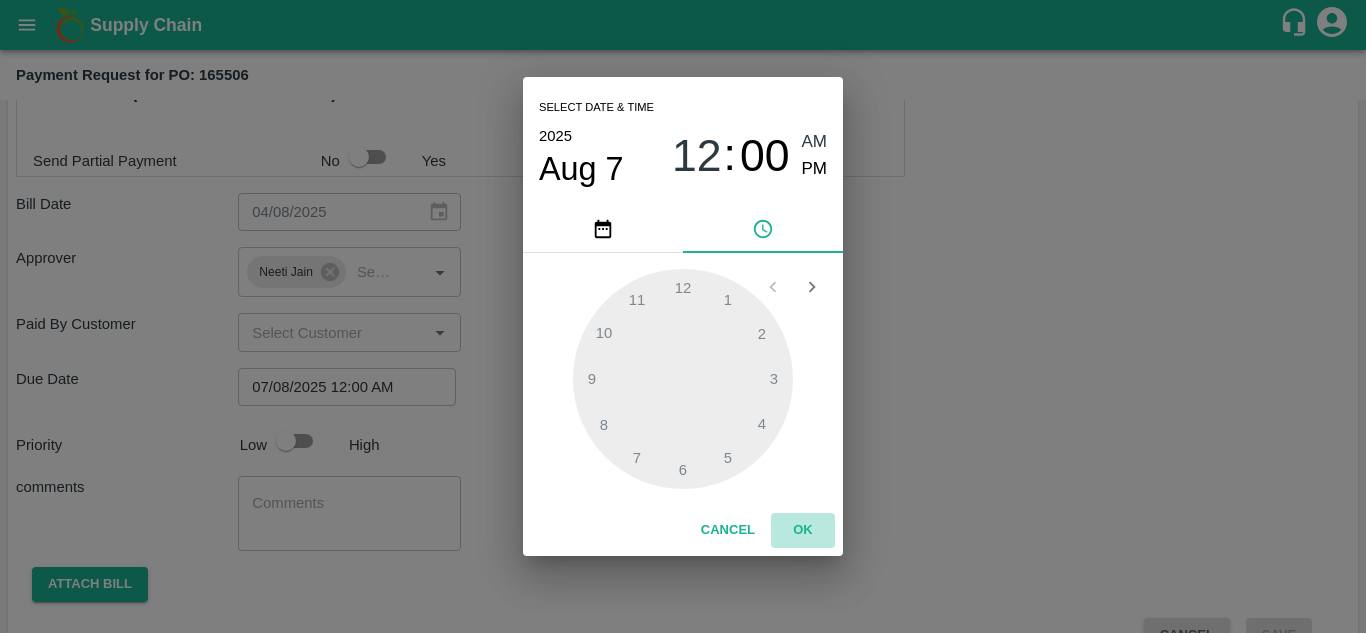 click on "OK" at bounding box center (803, 530) 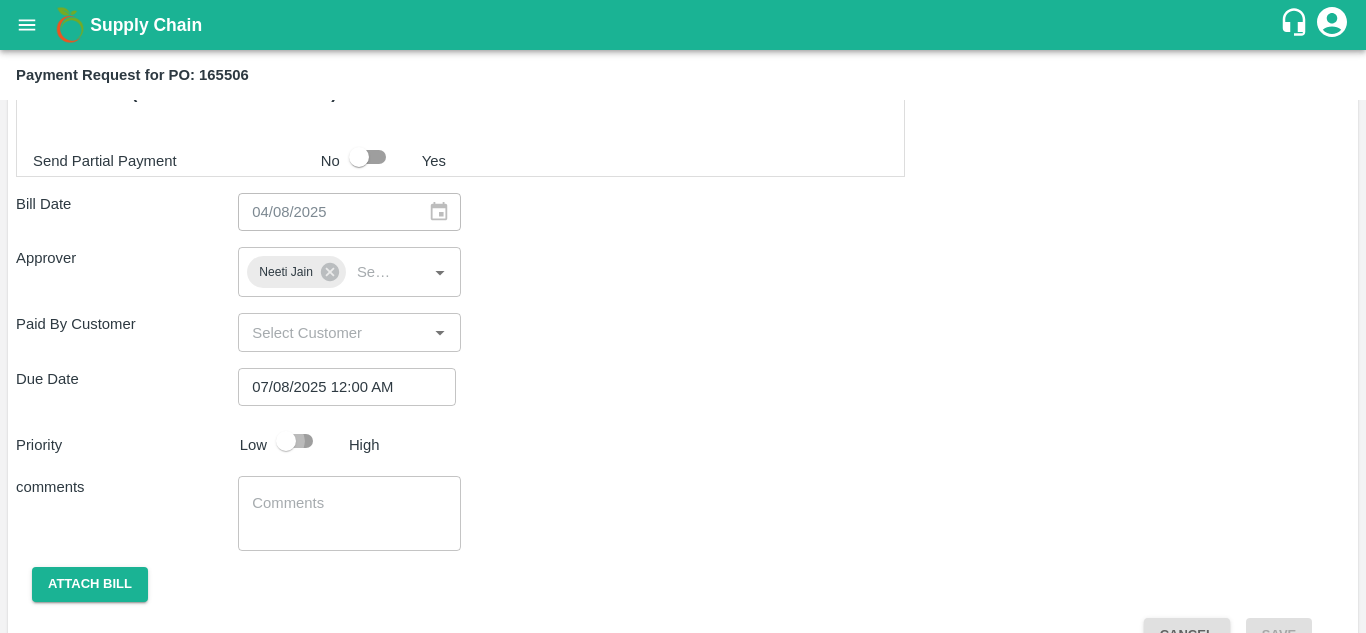 click at bounding box center [286, 441] 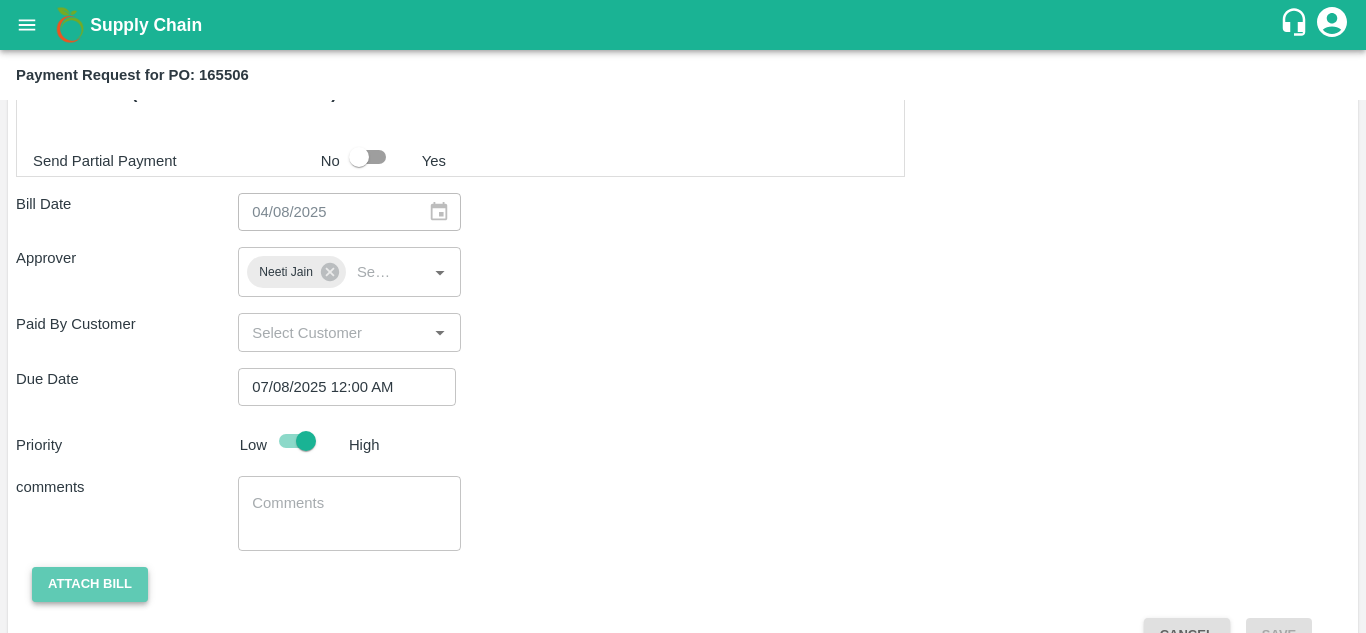 click on "Attach bill" at bounding box center (90, 584) 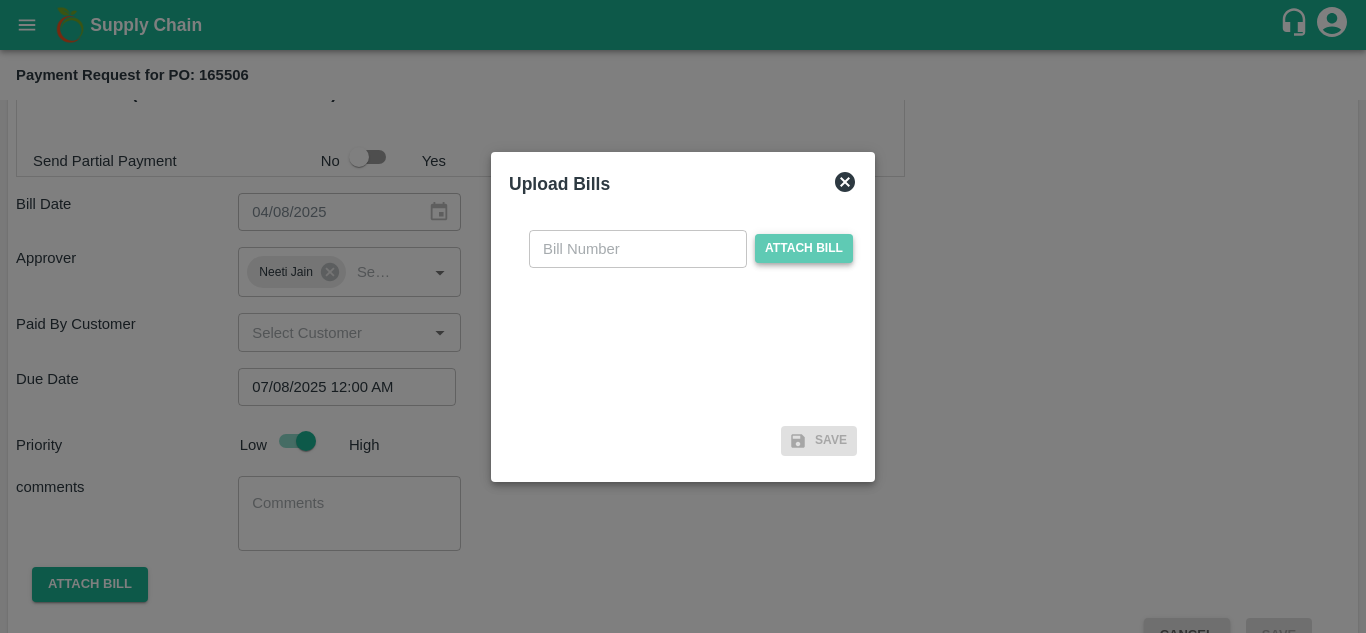 click on "Attach bill" at bounding box center (804, 248) 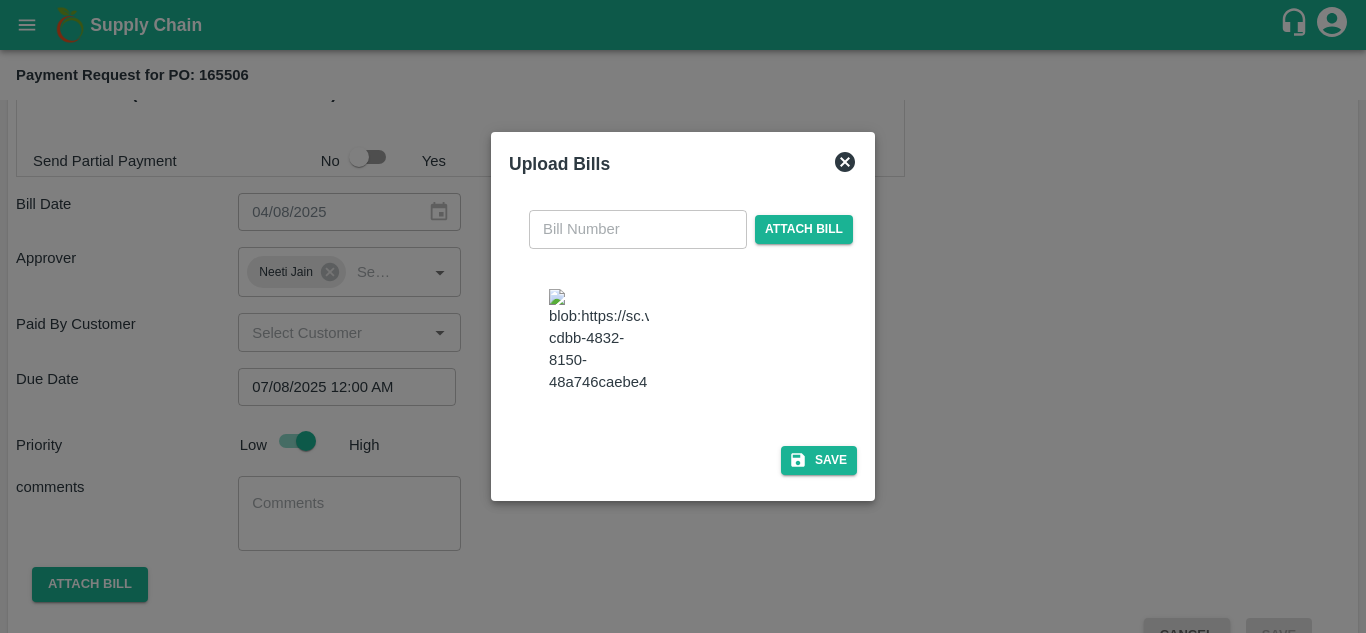 click at bounding box center [599, 341] 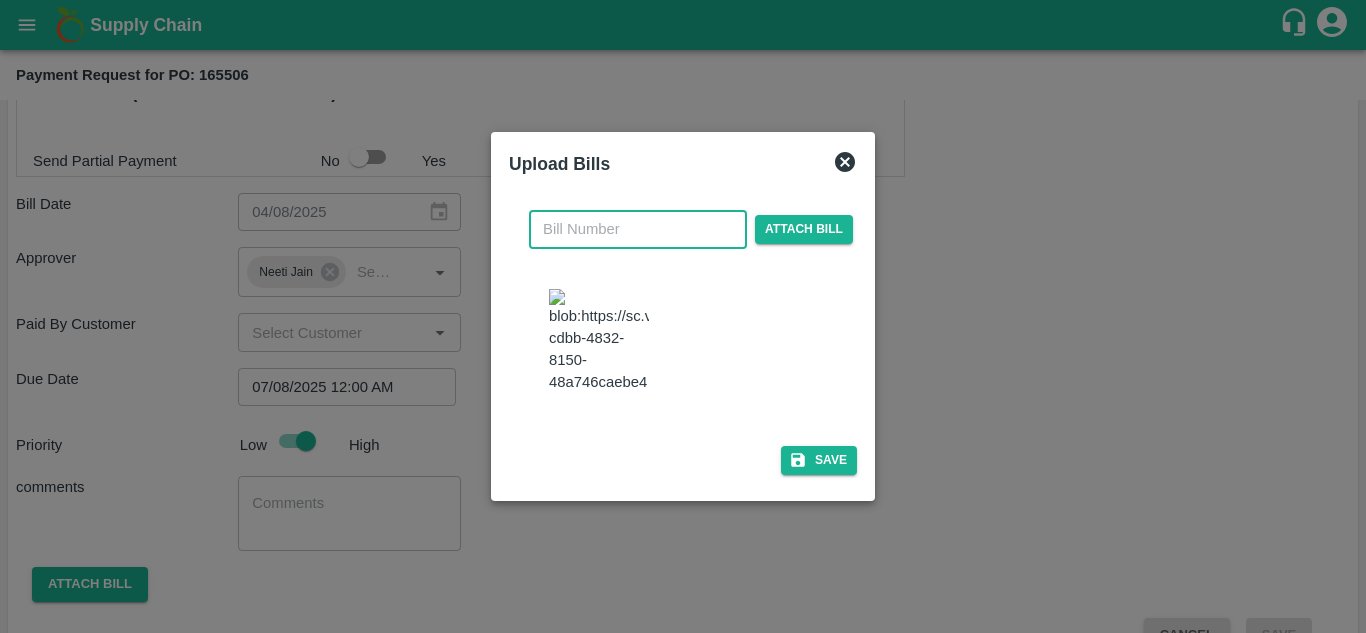 click at bounding box center [638, 229] 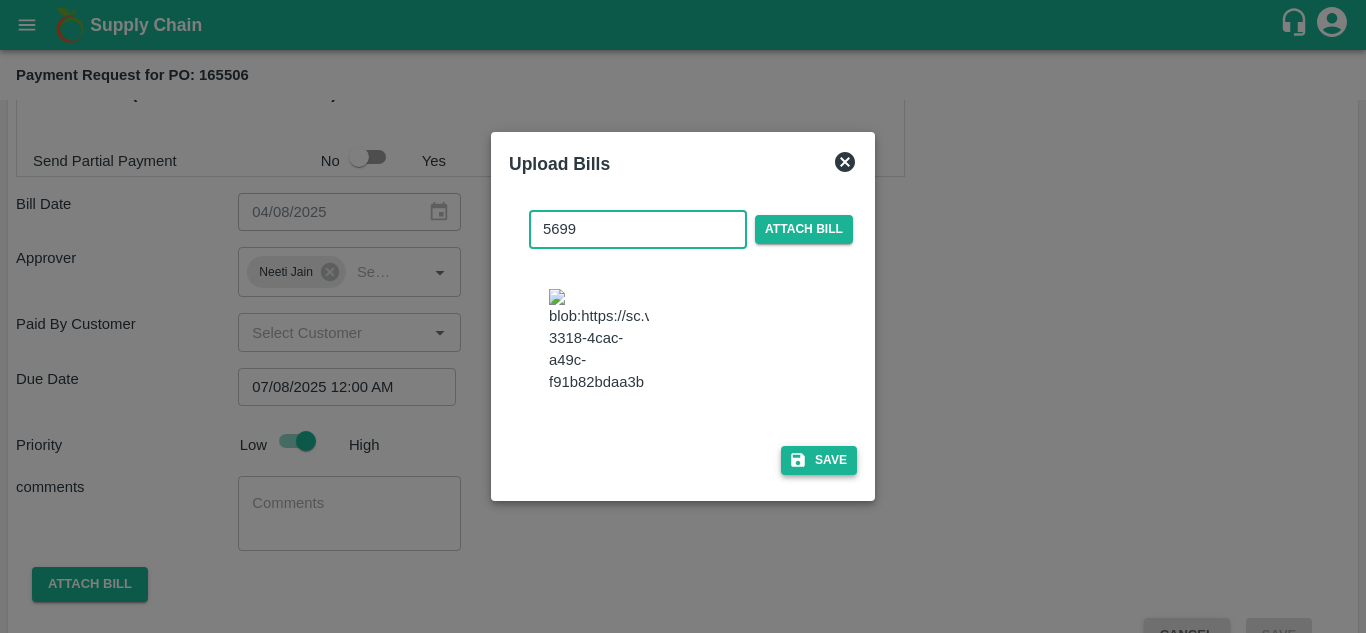 type on "5699" 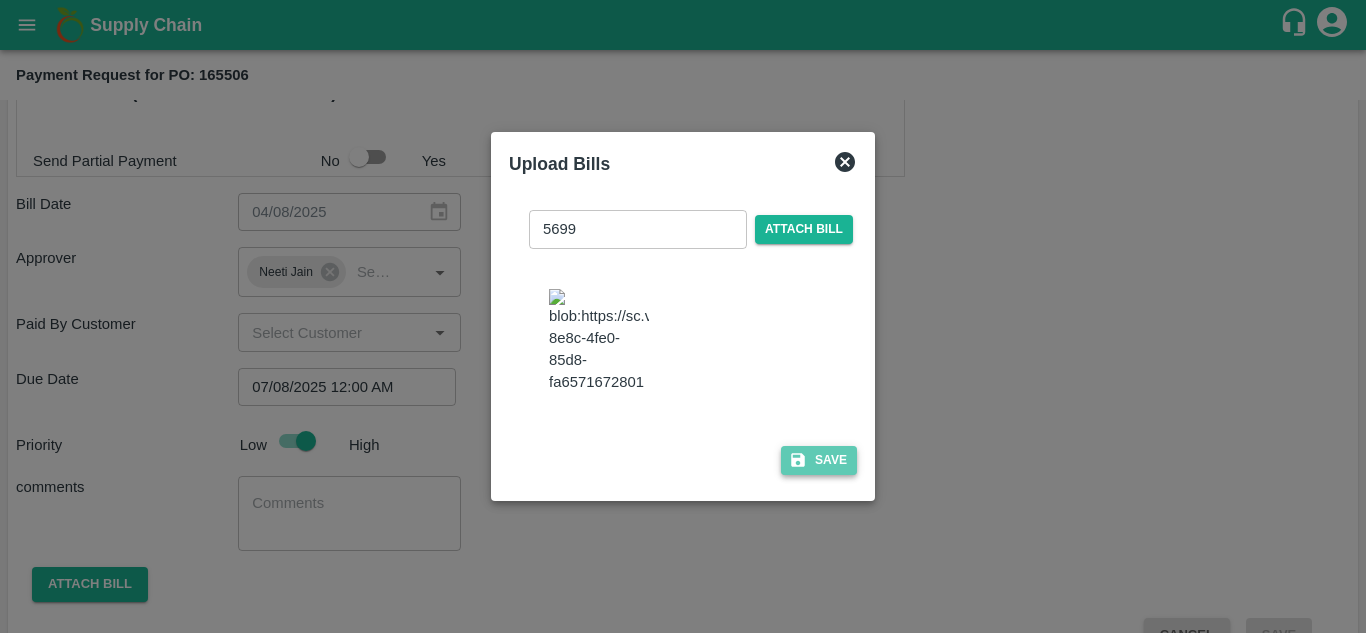 click 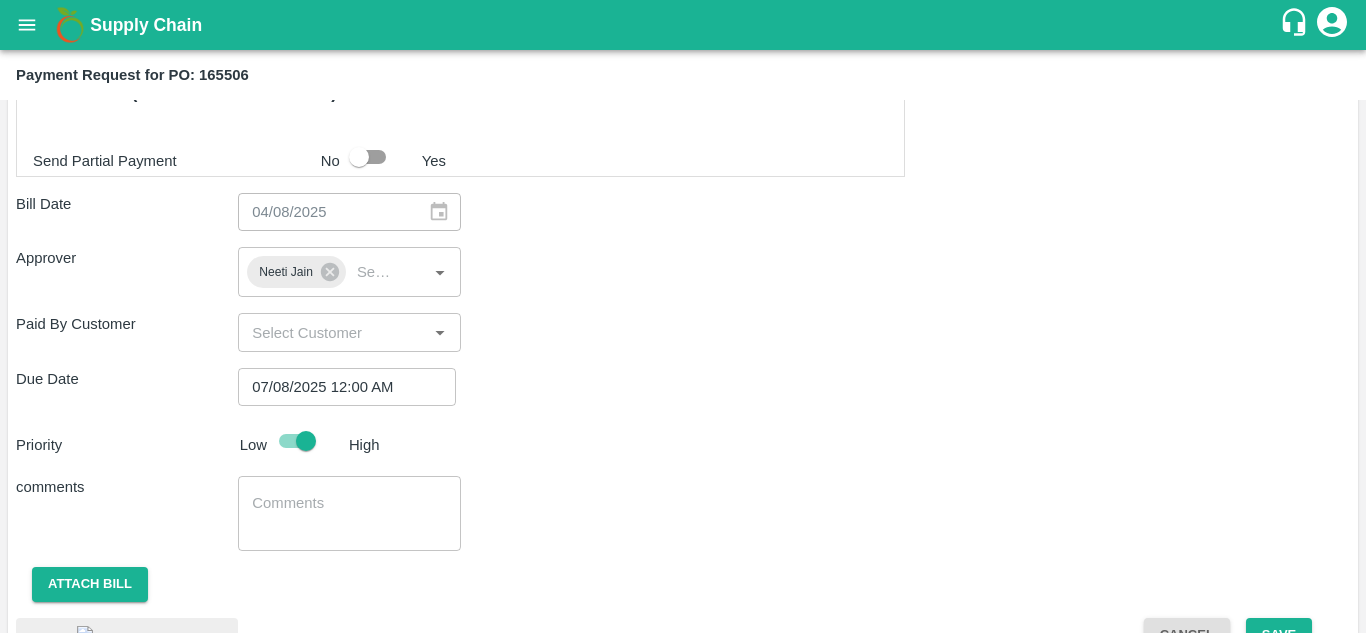 scroll, scrollTop: 777, scrollLeft: 0, axis: vertical 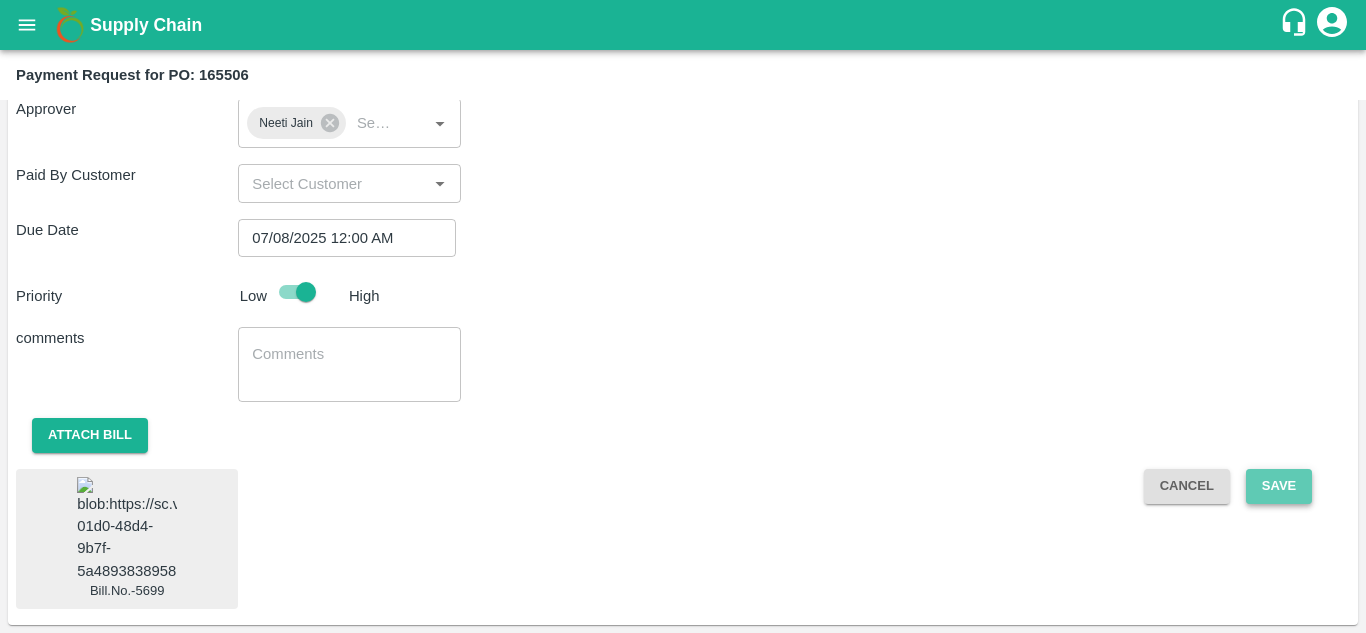 click on "Save" at bounding box center (1279, 486) 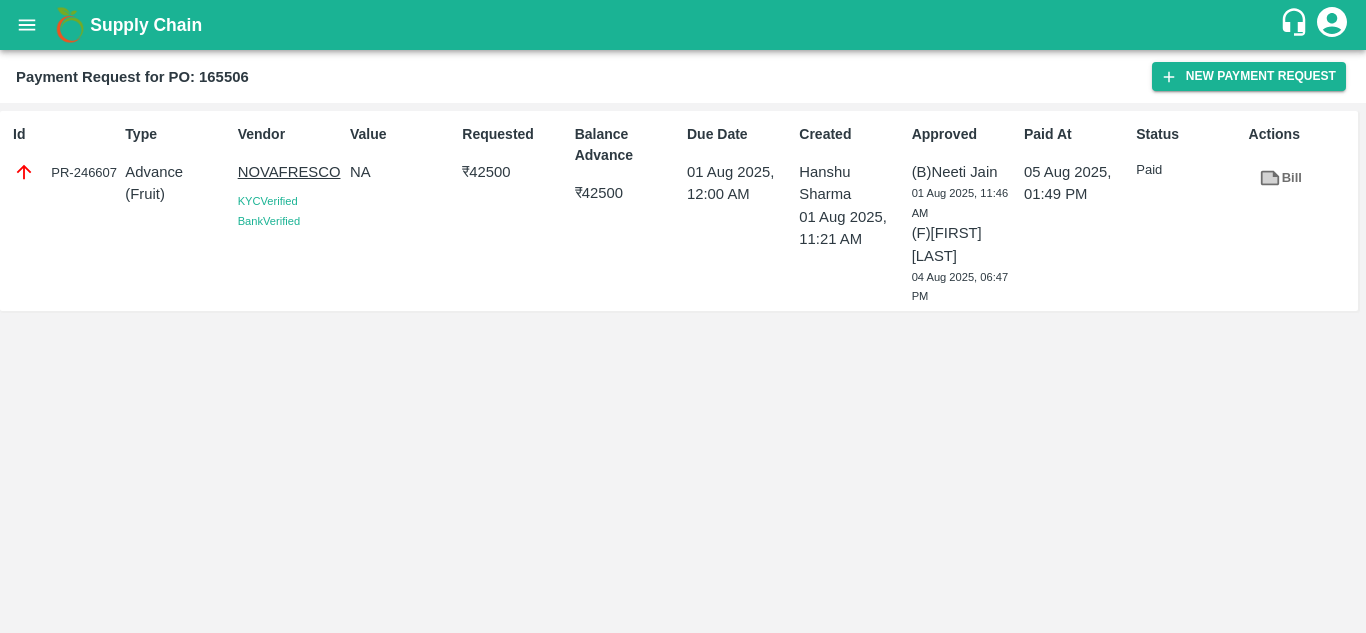 scroll, scrollTop: 0, scrollLeft: 0, axis: both 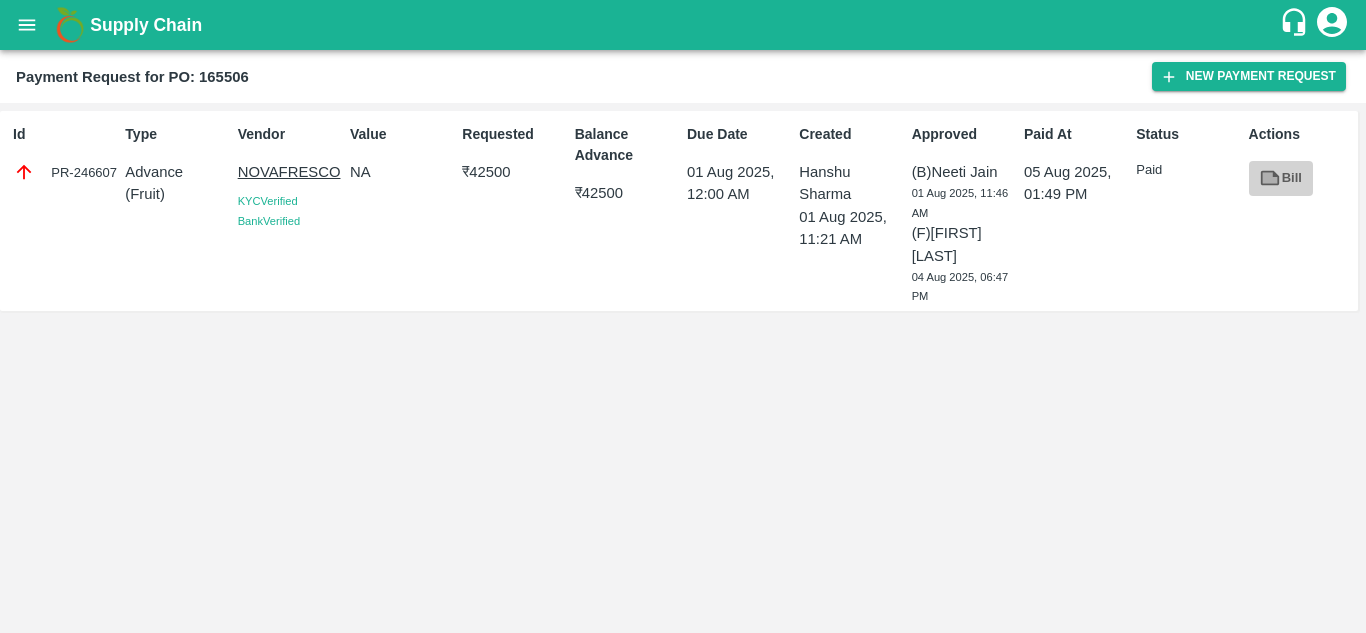 click on "Bill" at bounding box center [1281, 178] 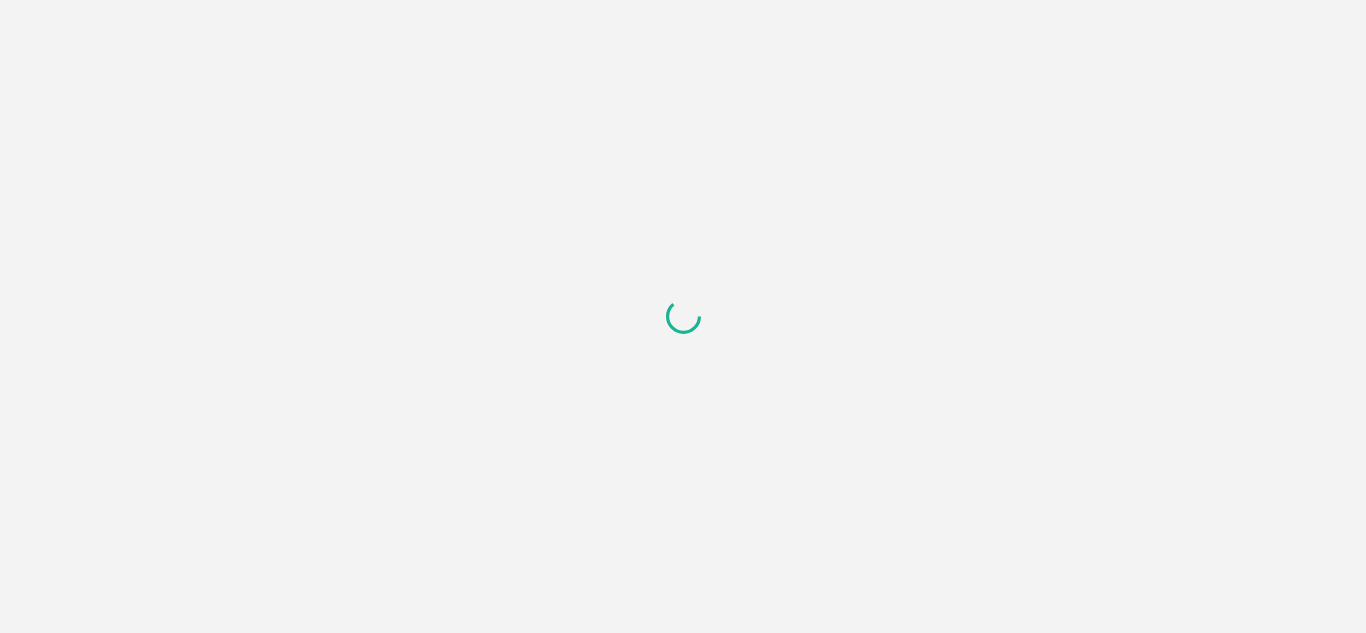 scroll, scrollTop: 0, scrollLeft: 0, axis: both 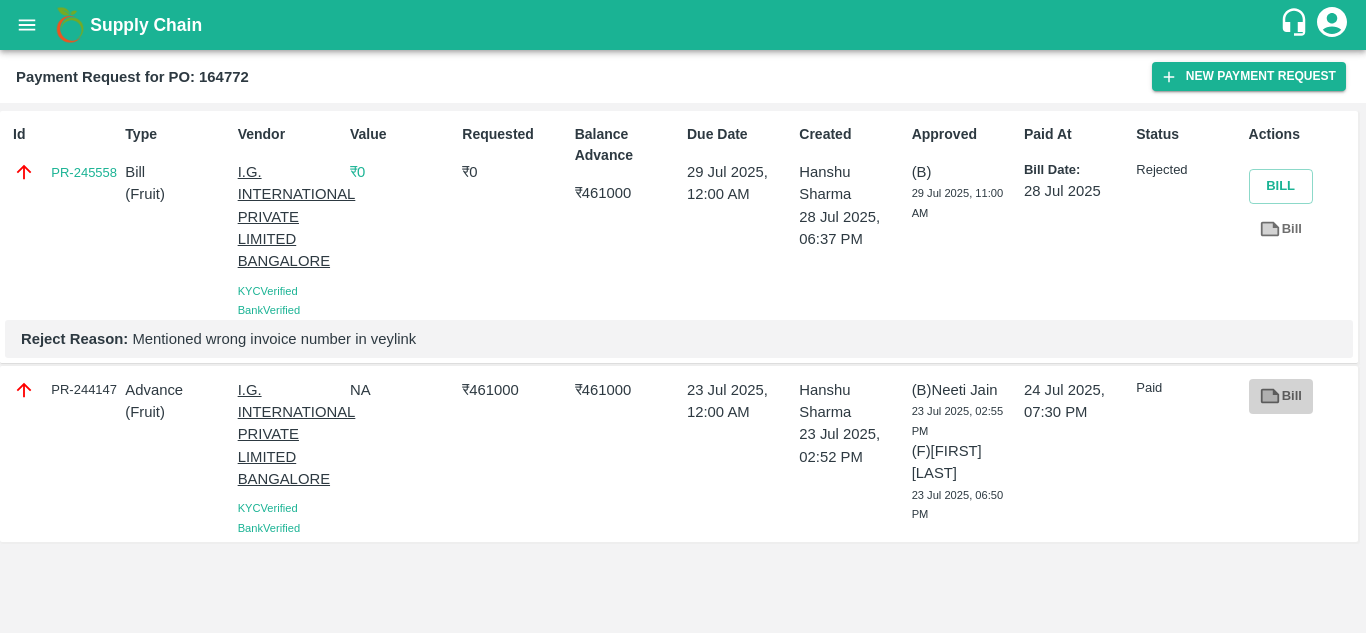 click 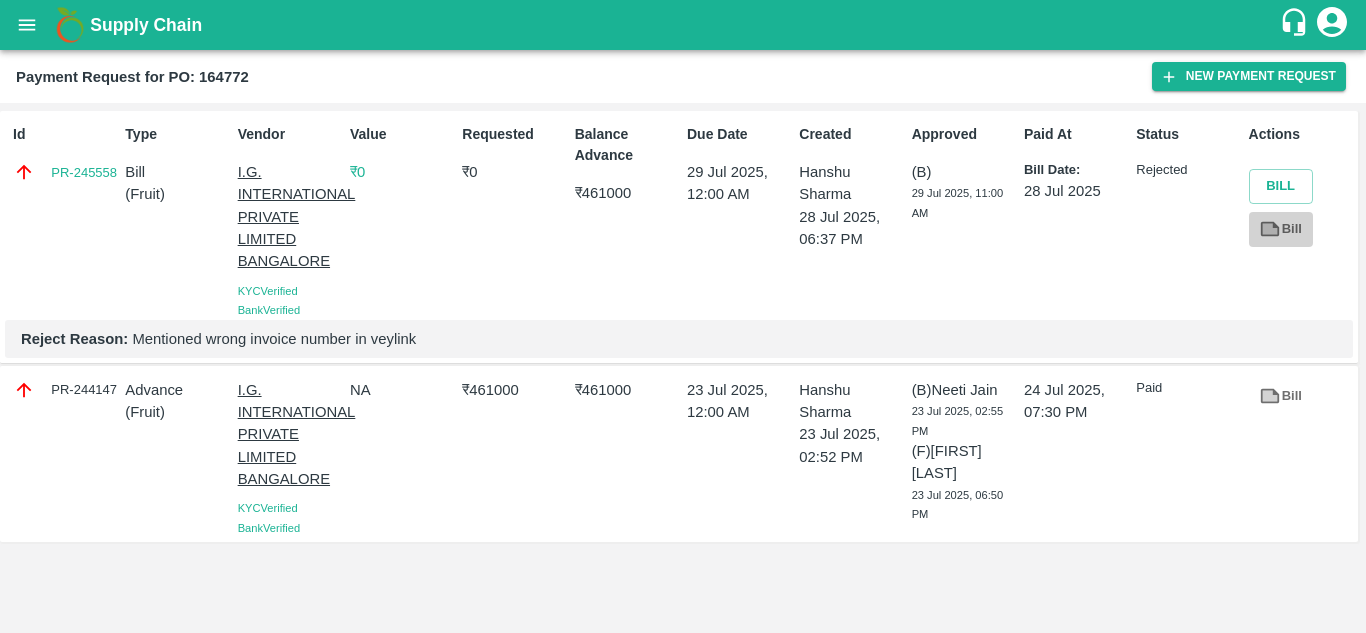 click on "Bill" at bounding box center [1281, 229] 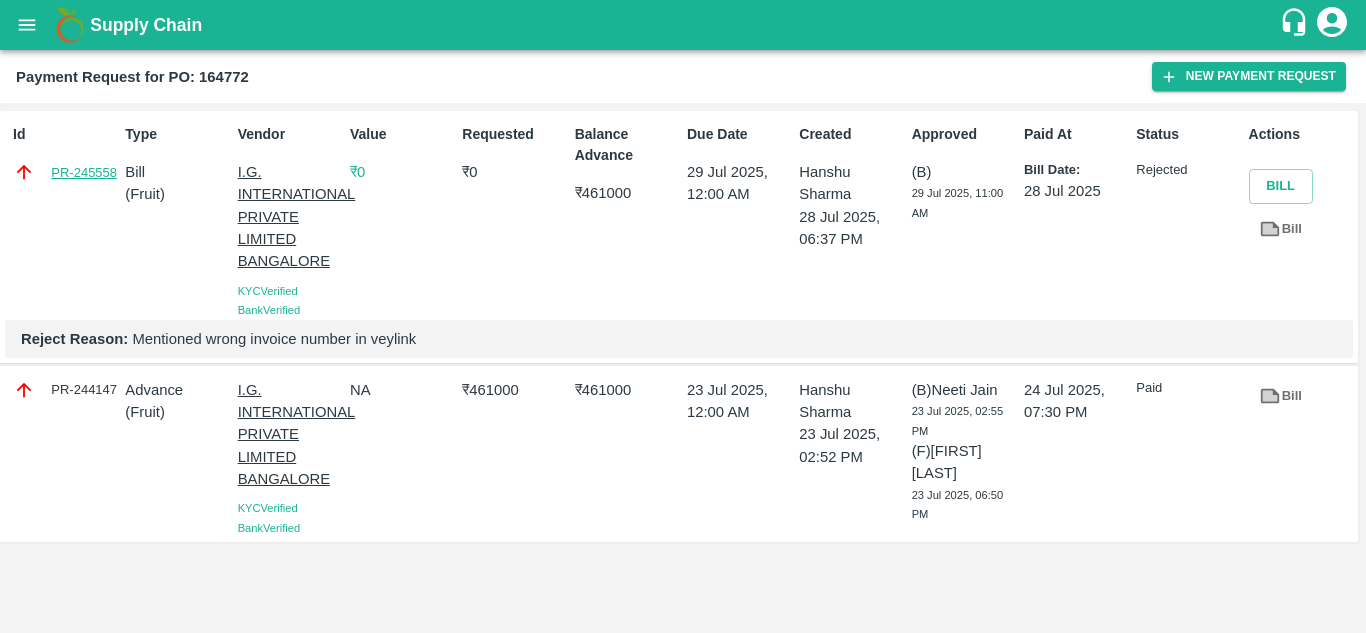 click on "PR-245558" at bounding box center [84, 173] 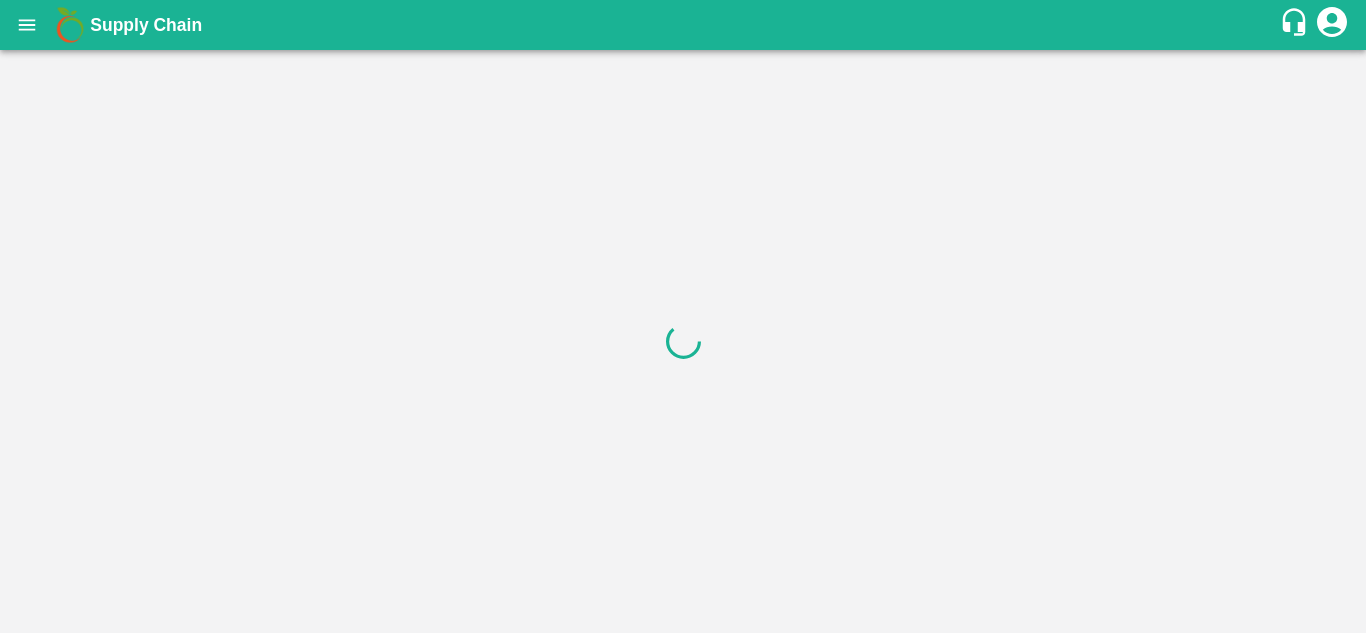 scroll, scrollTop: 0, scrollLeft: 0, axis: both 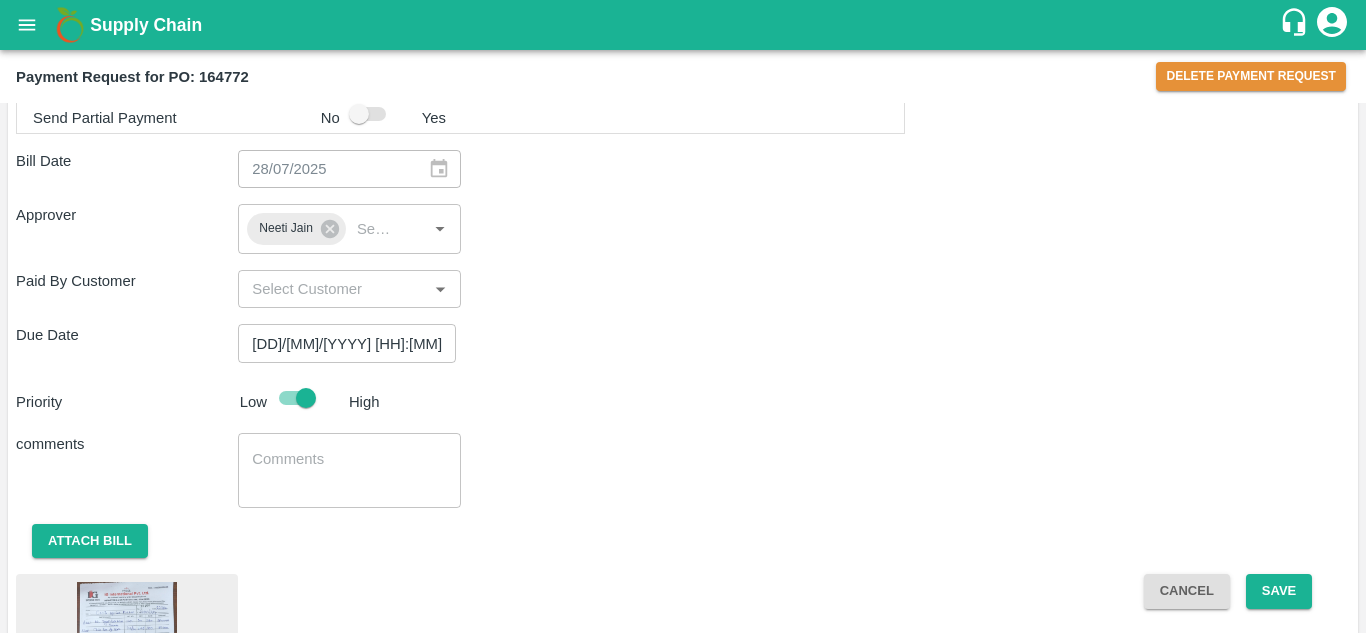 click on "Bill.No.-19468" at bounding box center [127, 645] 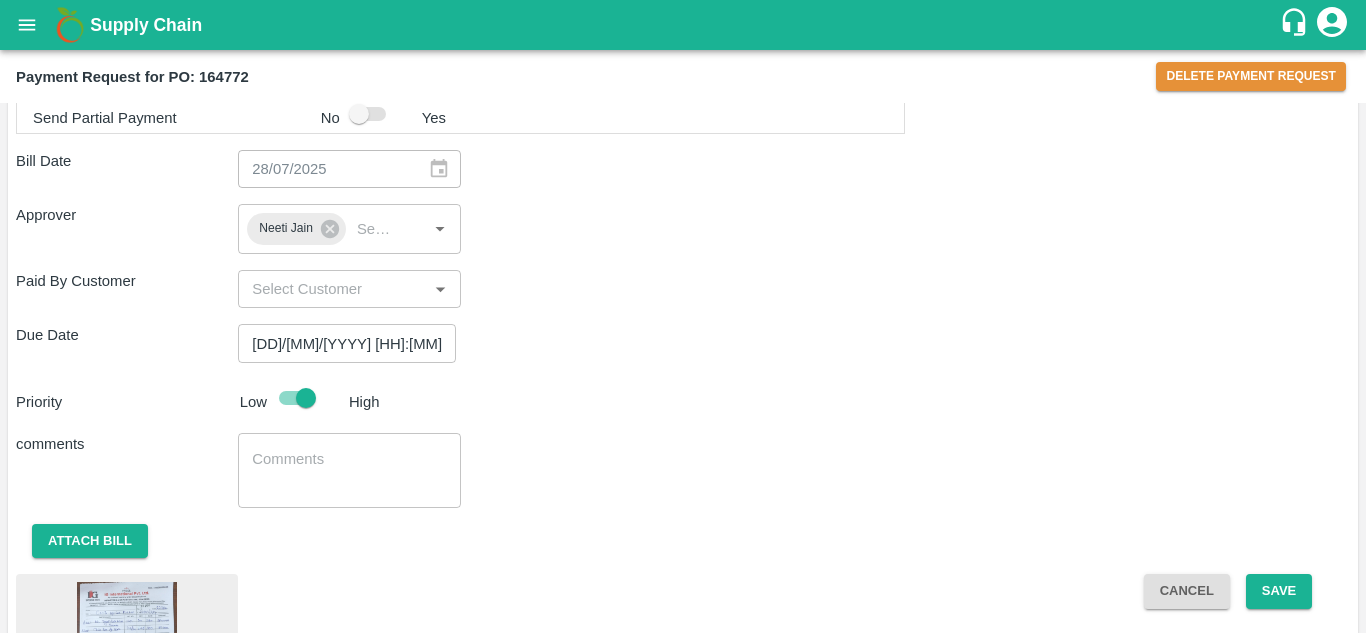 scroll, scrollTop: 797, scrollLeft: 0, axis: vertical 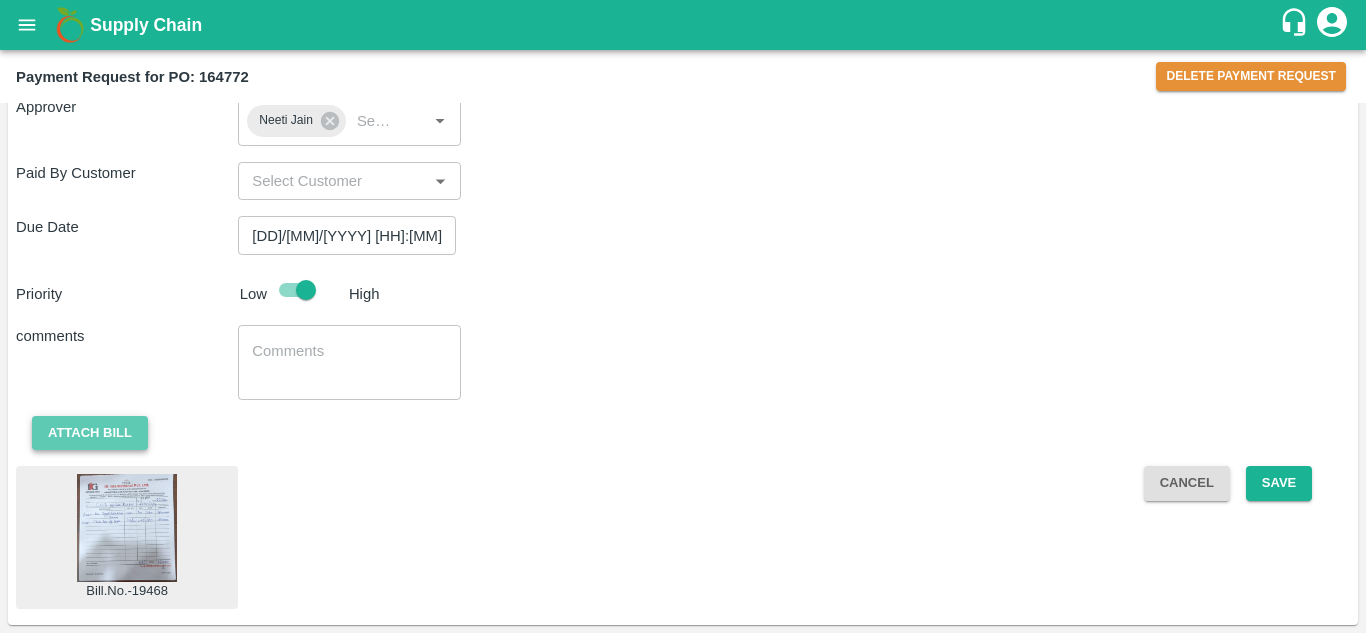 click on "Attach bill" at bounding box center (90, 433) 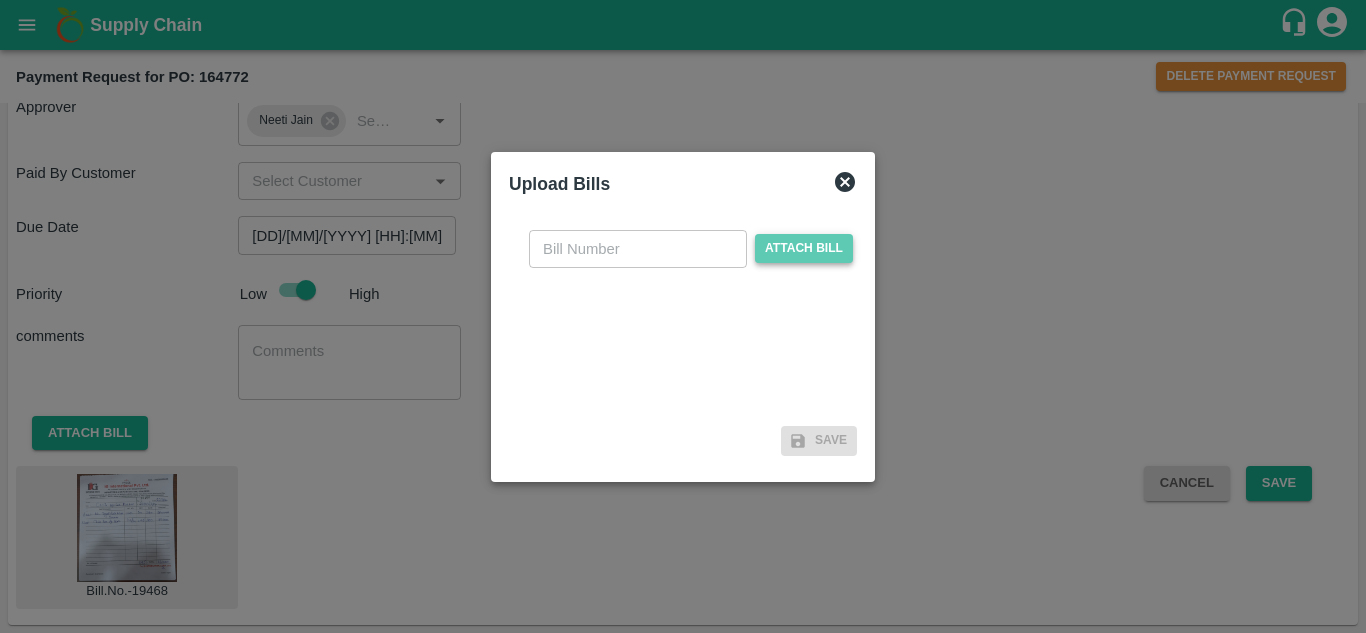 click on "Attach bill" at bounding box center [804, 248] 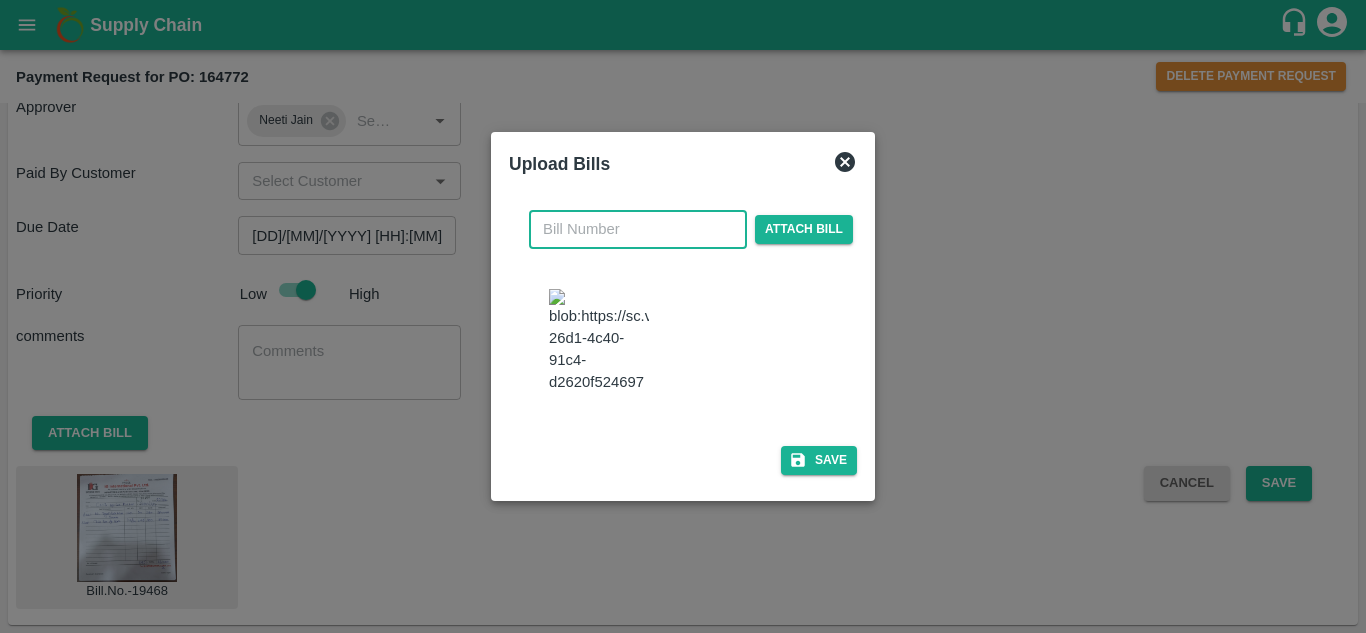 click at bounding box center [638, 229] 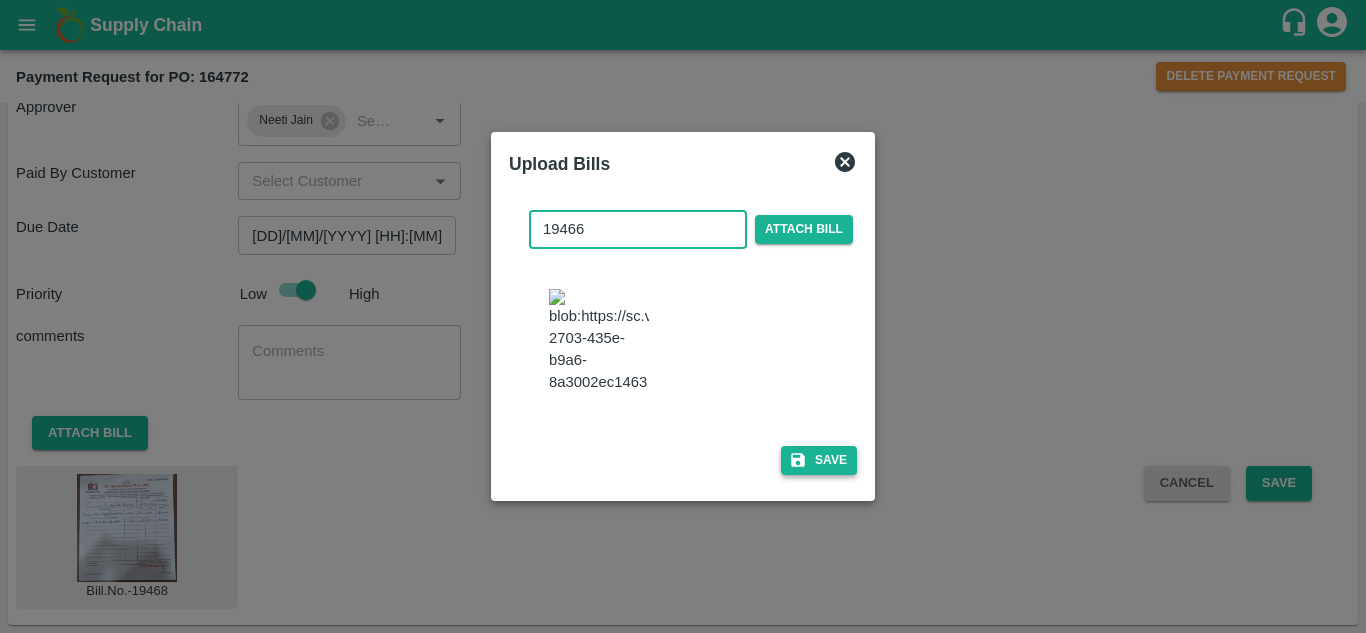 type on "19466" 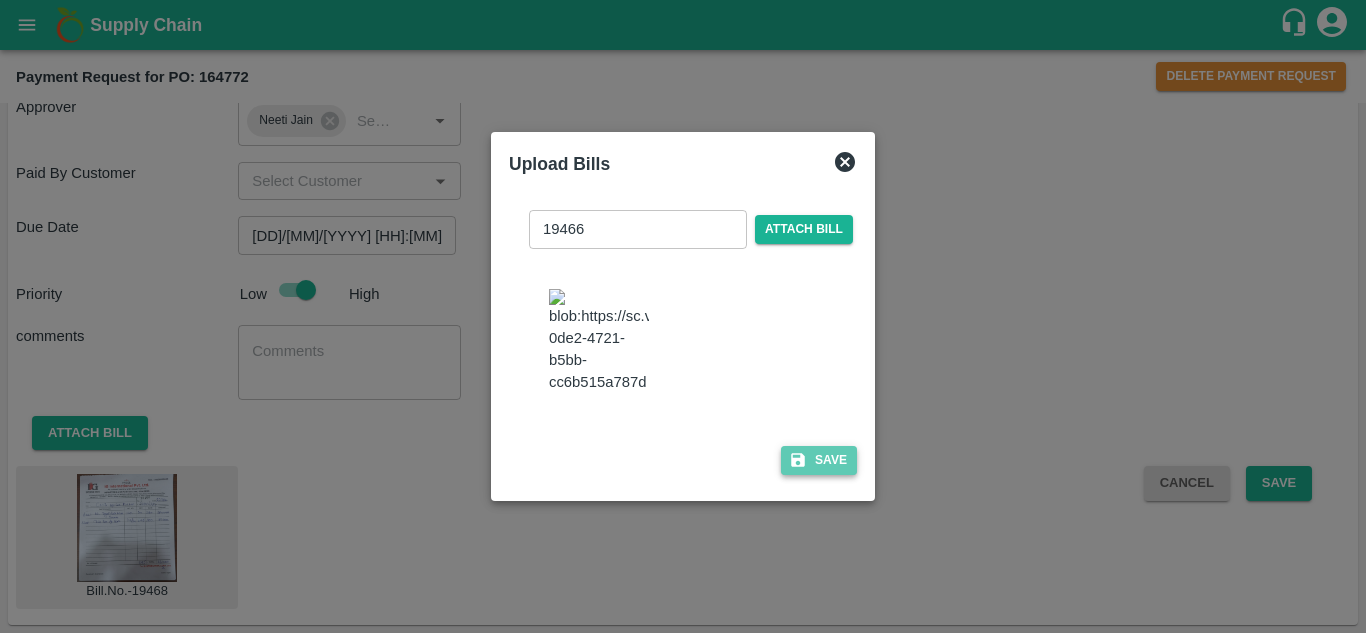 click 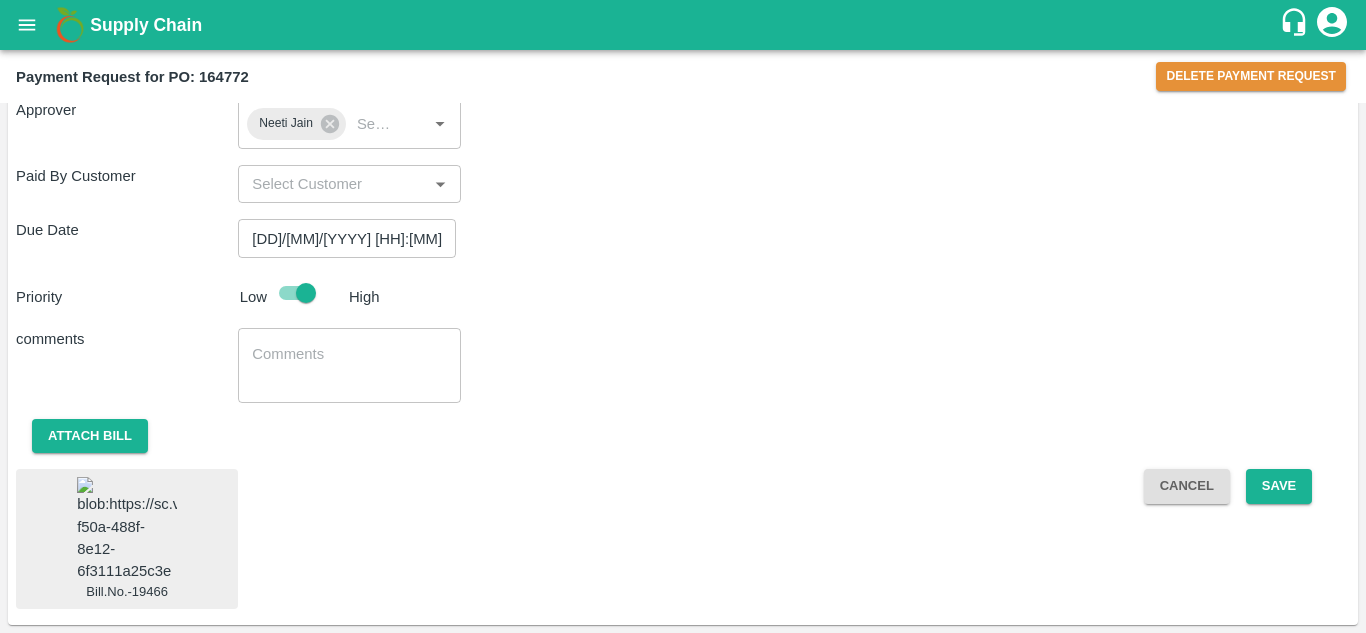 scroll, scrollTop: 799, scrollLeft: 0, axis: vertical 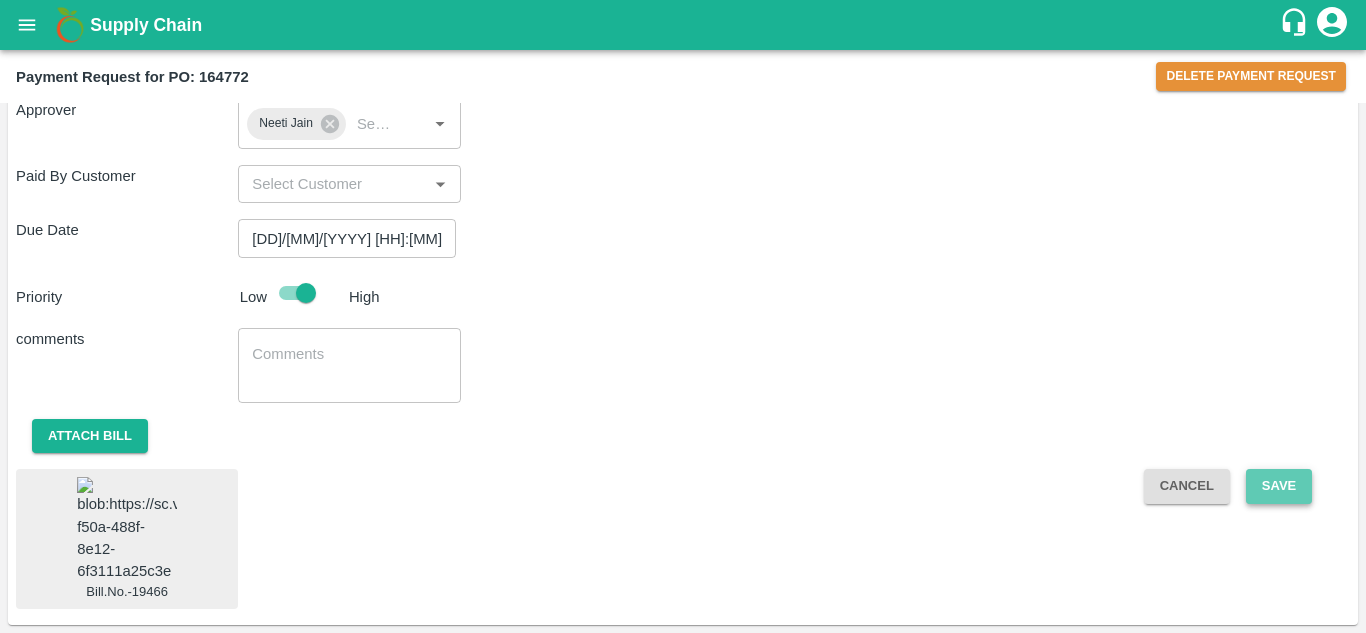 click on "Save" at bounding box center (1279, 486) 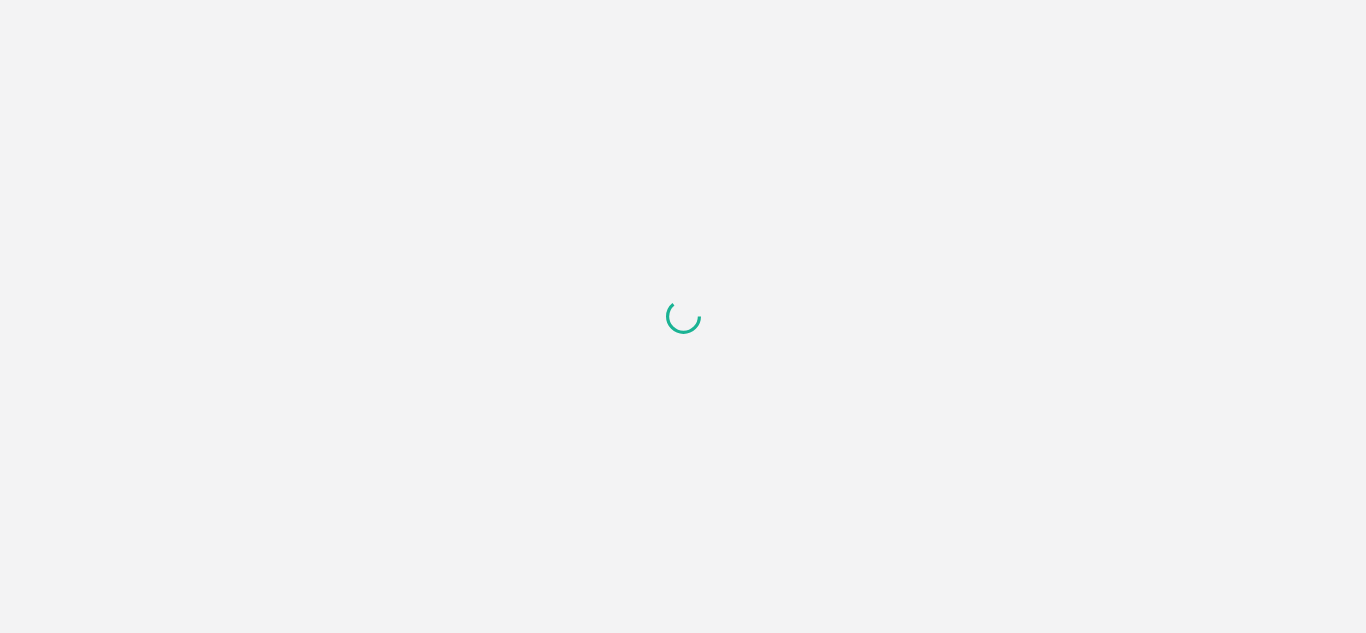 scroll, scrollTop: 0, scrollLeft: 0, axis: both 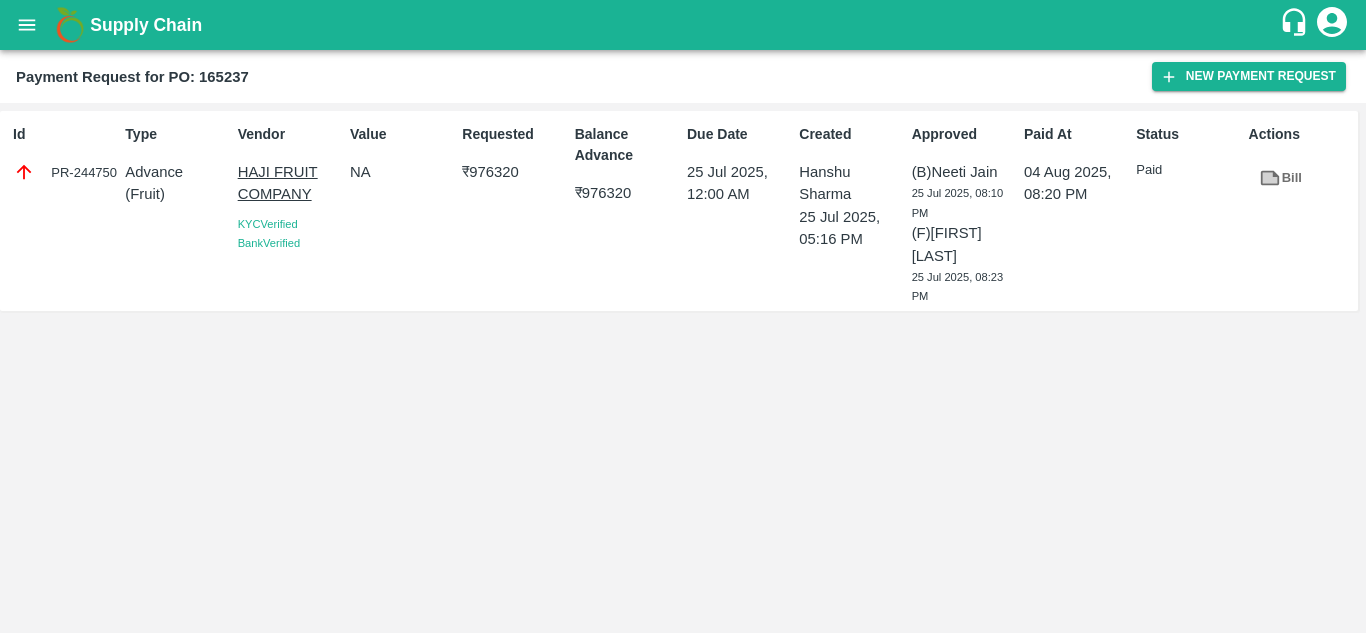 click on "Payment Request for PO: 165237" at bounding box center [132, 77] 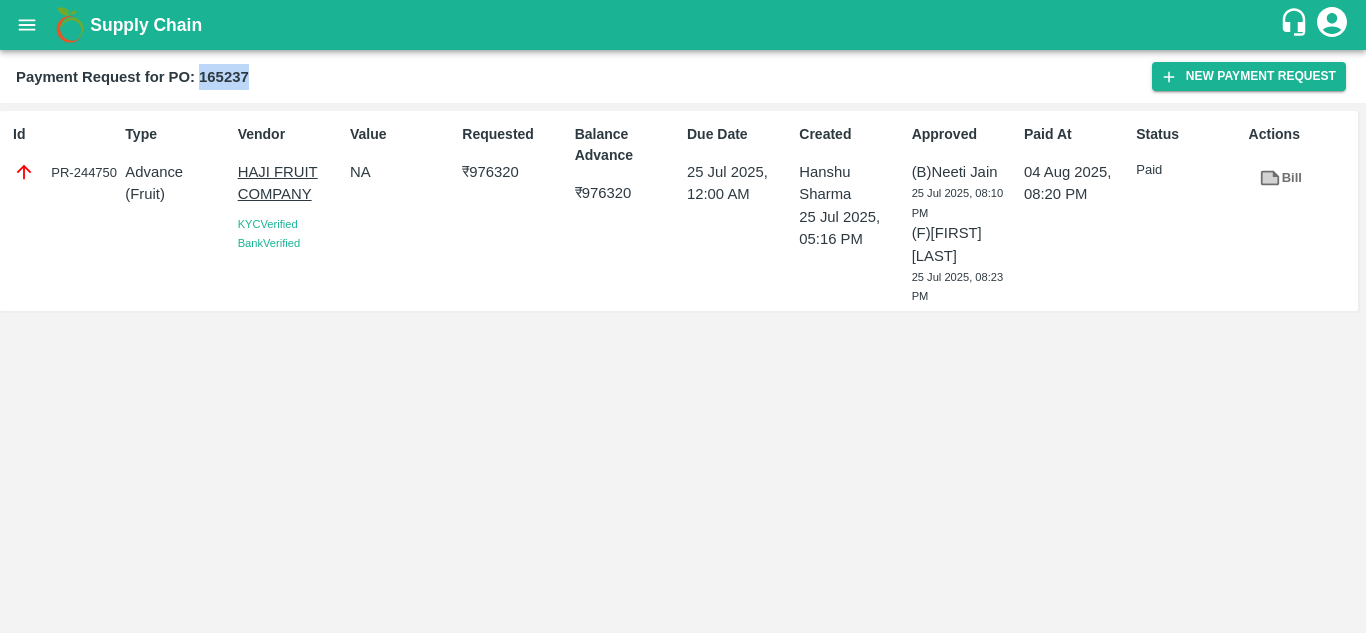 click on "Payment Request for PO: 165237" at bounding box center [132, 77] 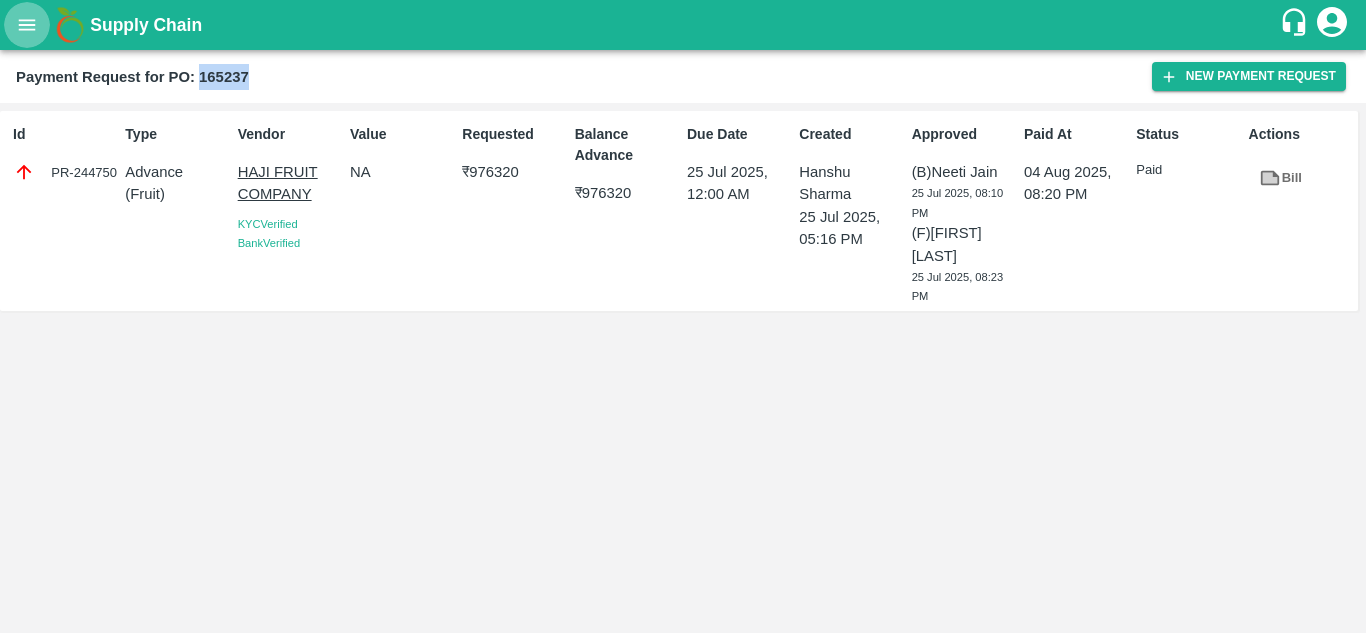 click 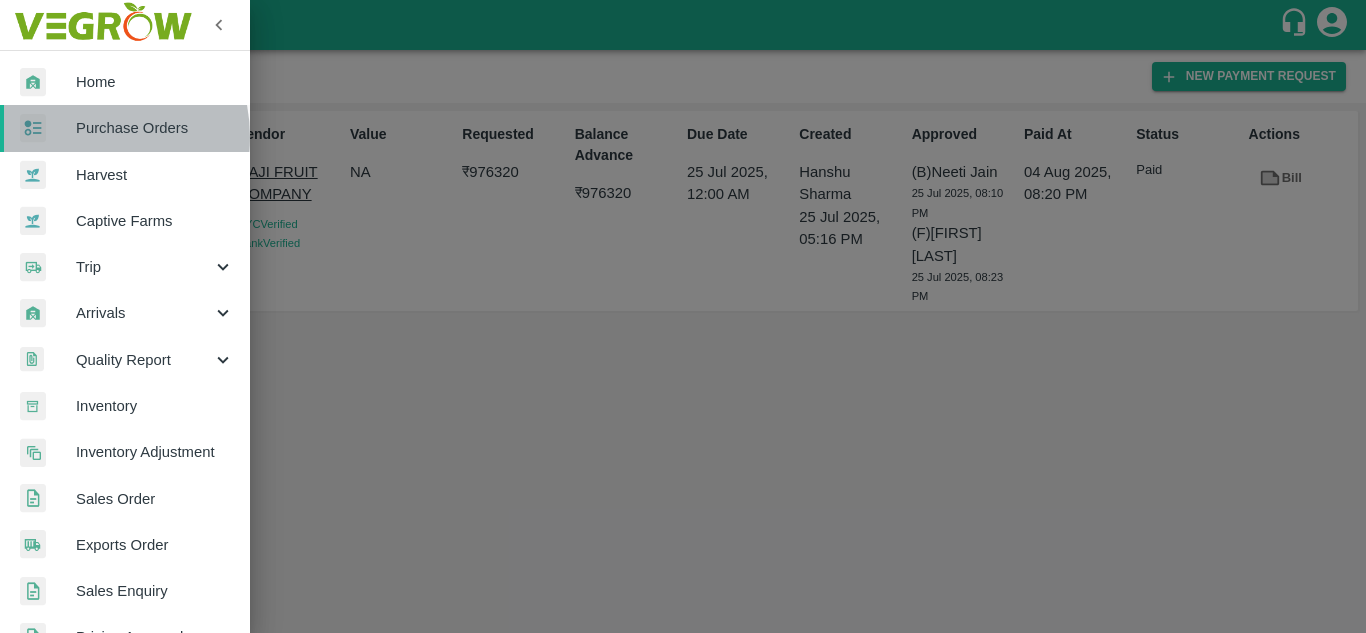 click on "Purchase Orders" at bounding box center [155, 128] 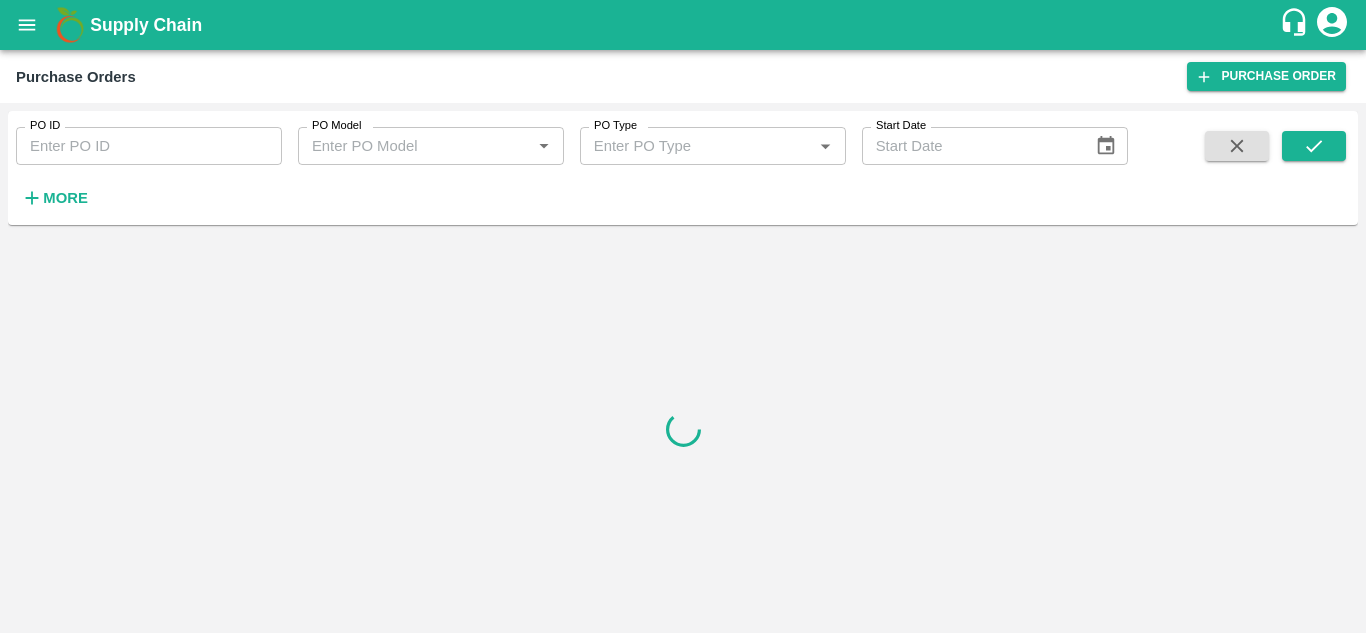 click on "PO ID" at bounding box center [149, 146] 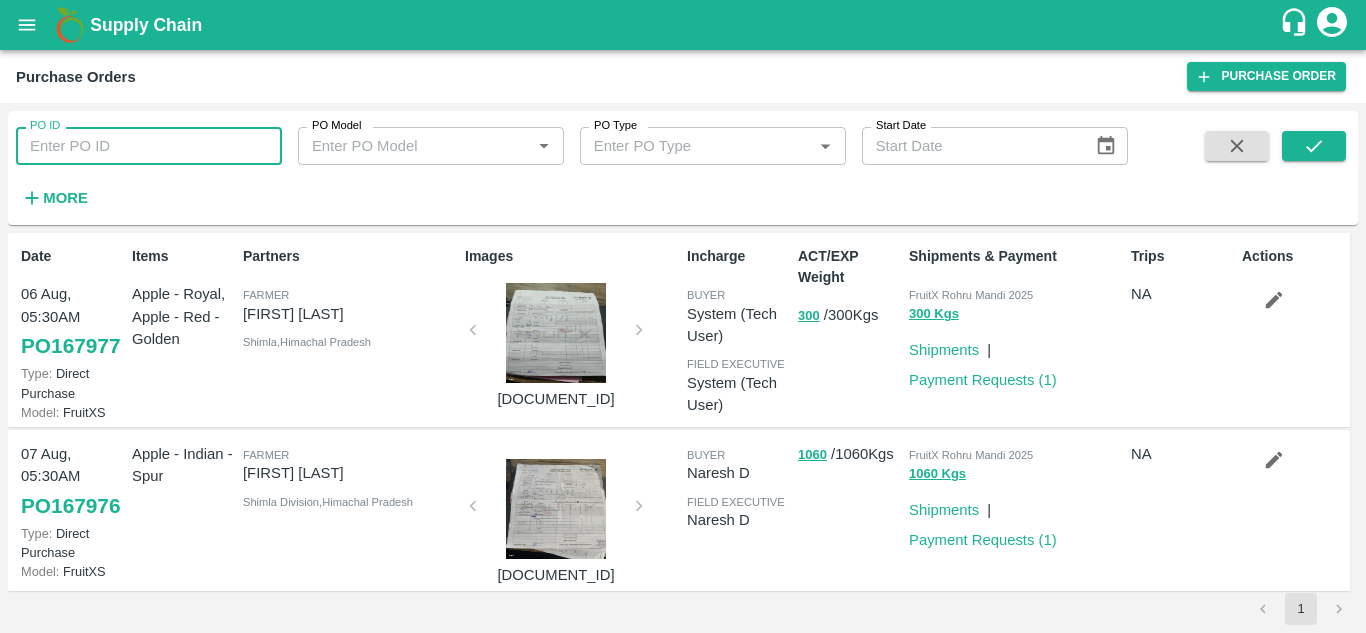 paste on "165237" 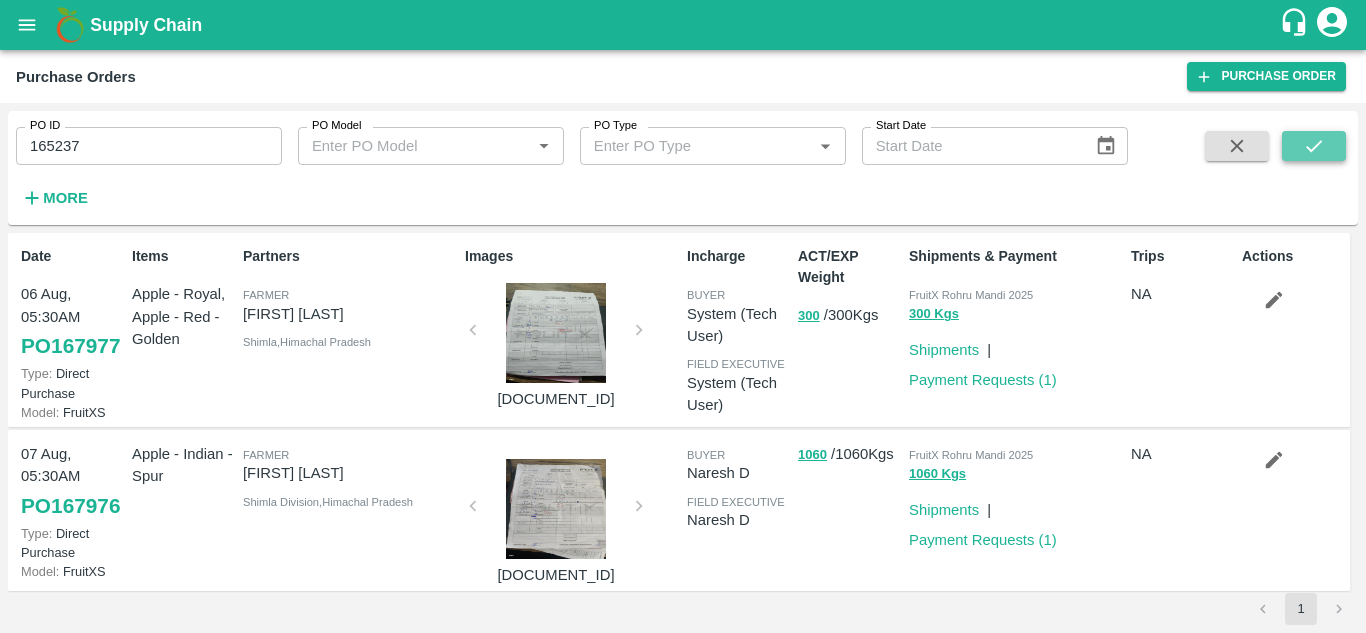 click at bounding box center [1314, 146] 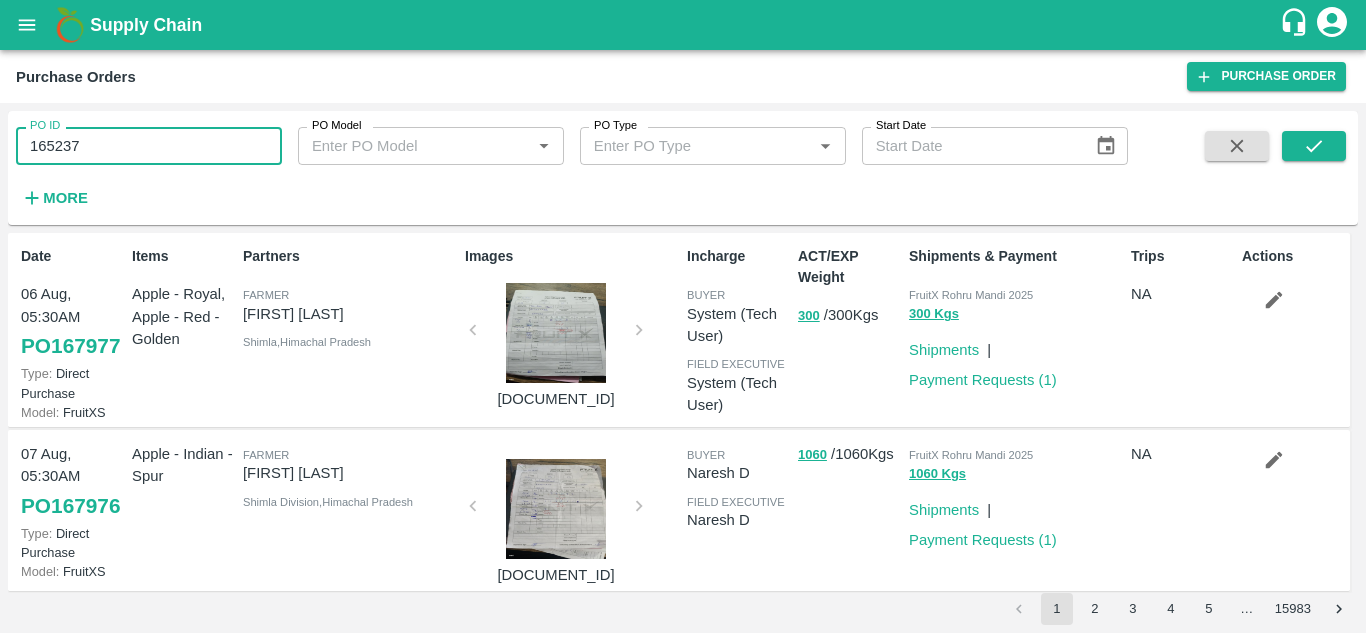 click on "165237" at bounding box center [149, 146] 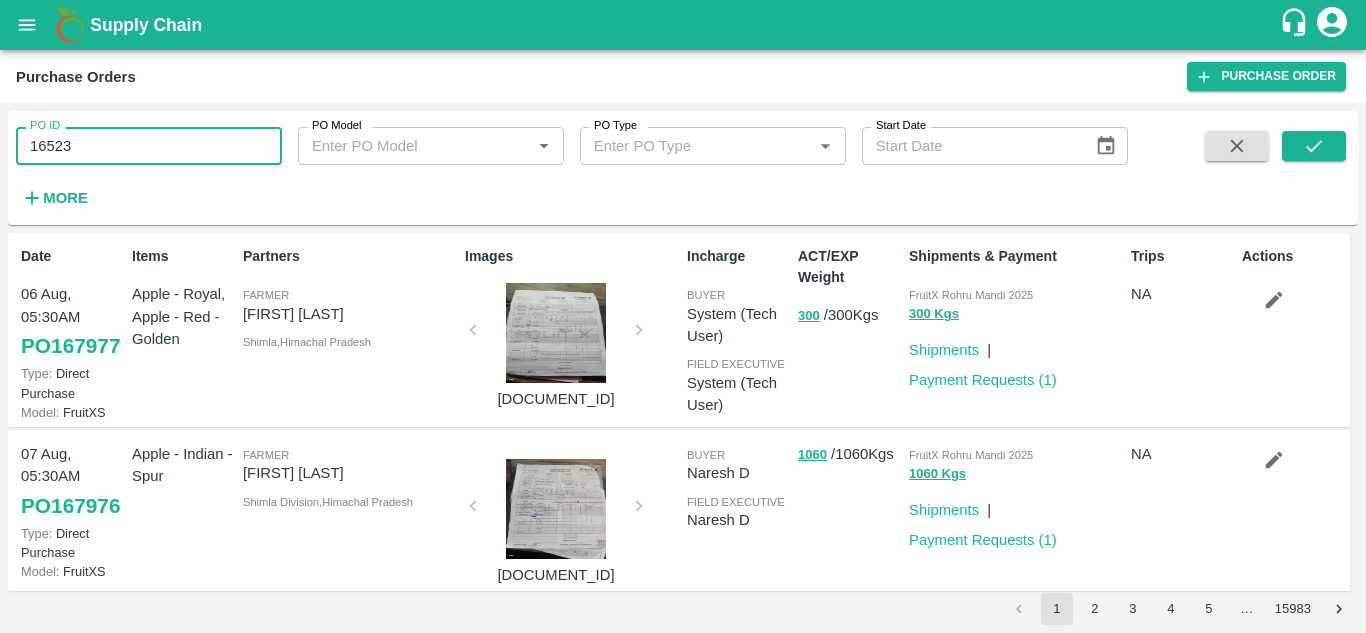 type on "165237" 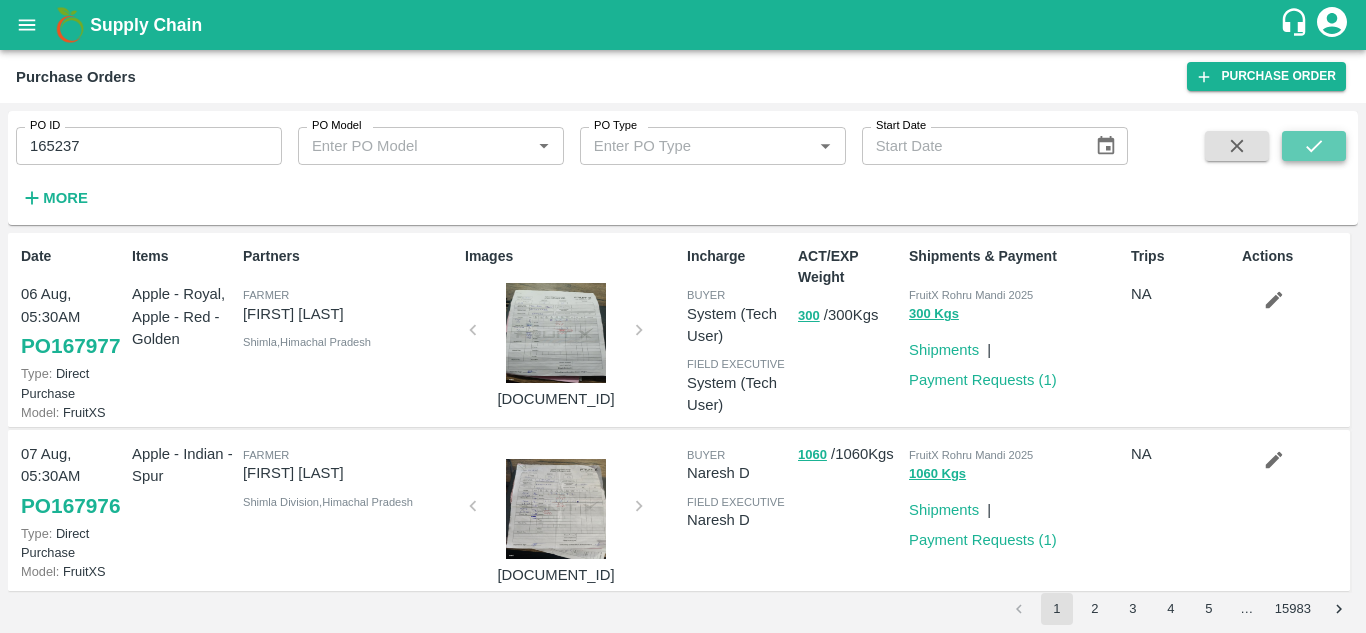 click at bounding box center [1314, 146] 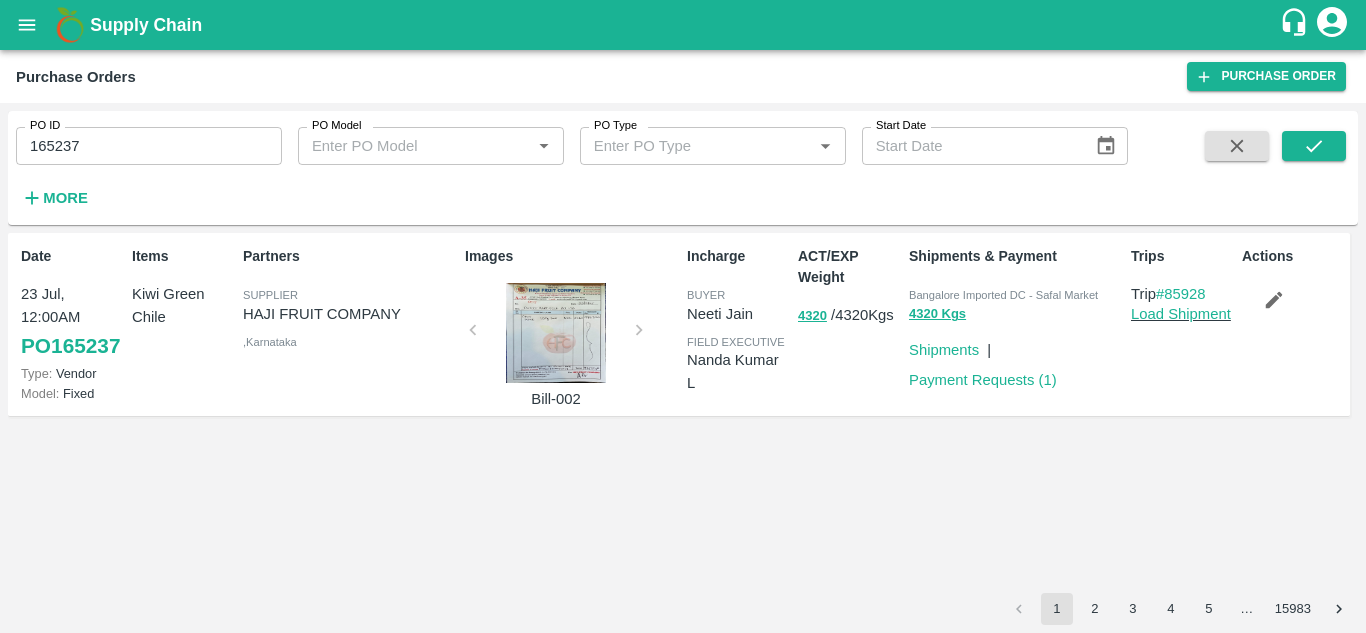 click at bounding box center (556, 333) 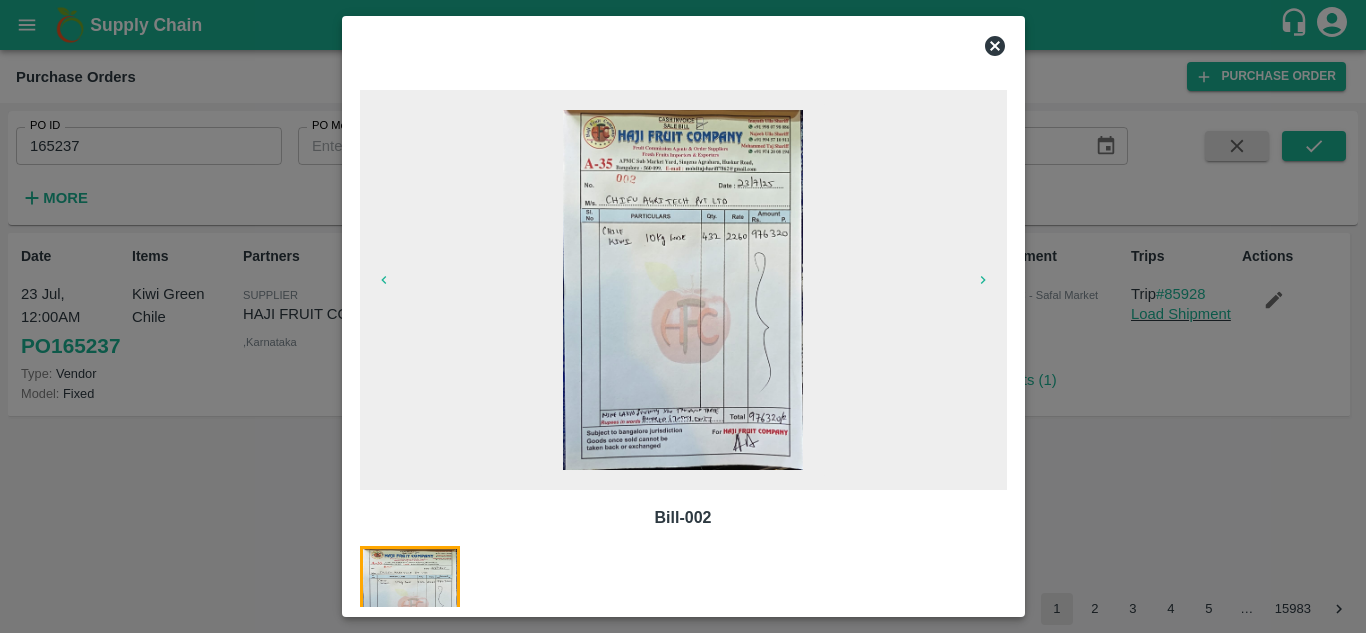 click 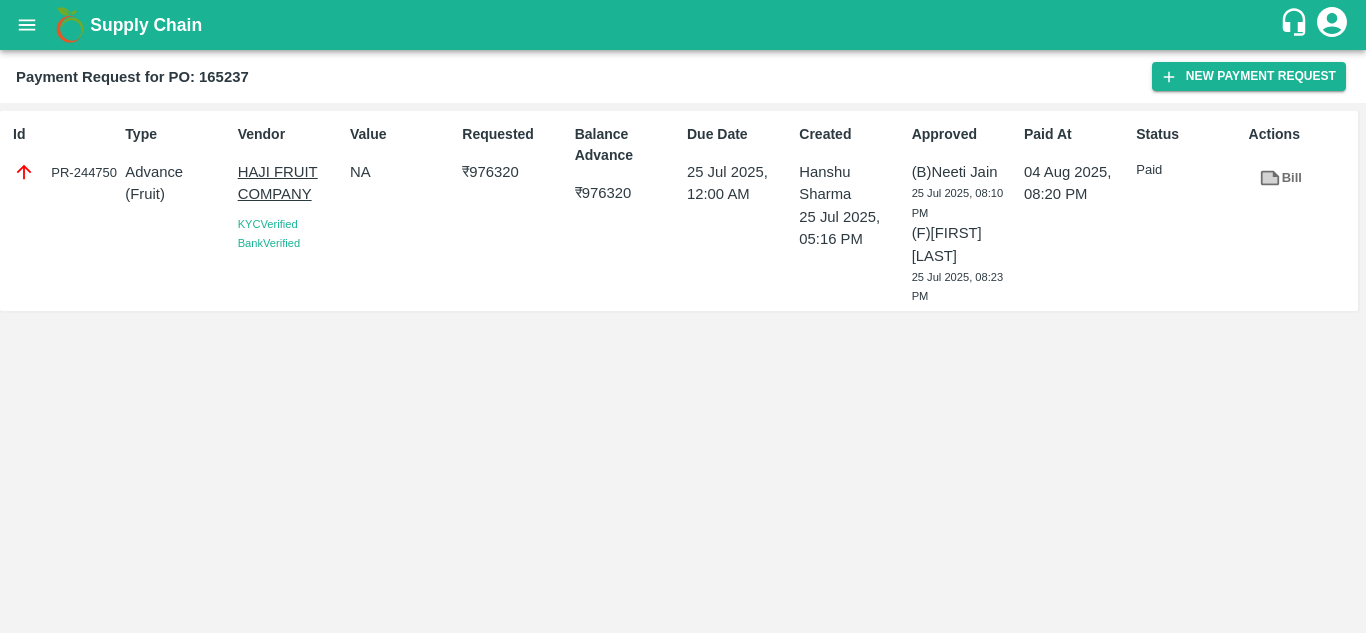 scroll, scrollTop: 0, scrollLeft: 0, axis: both 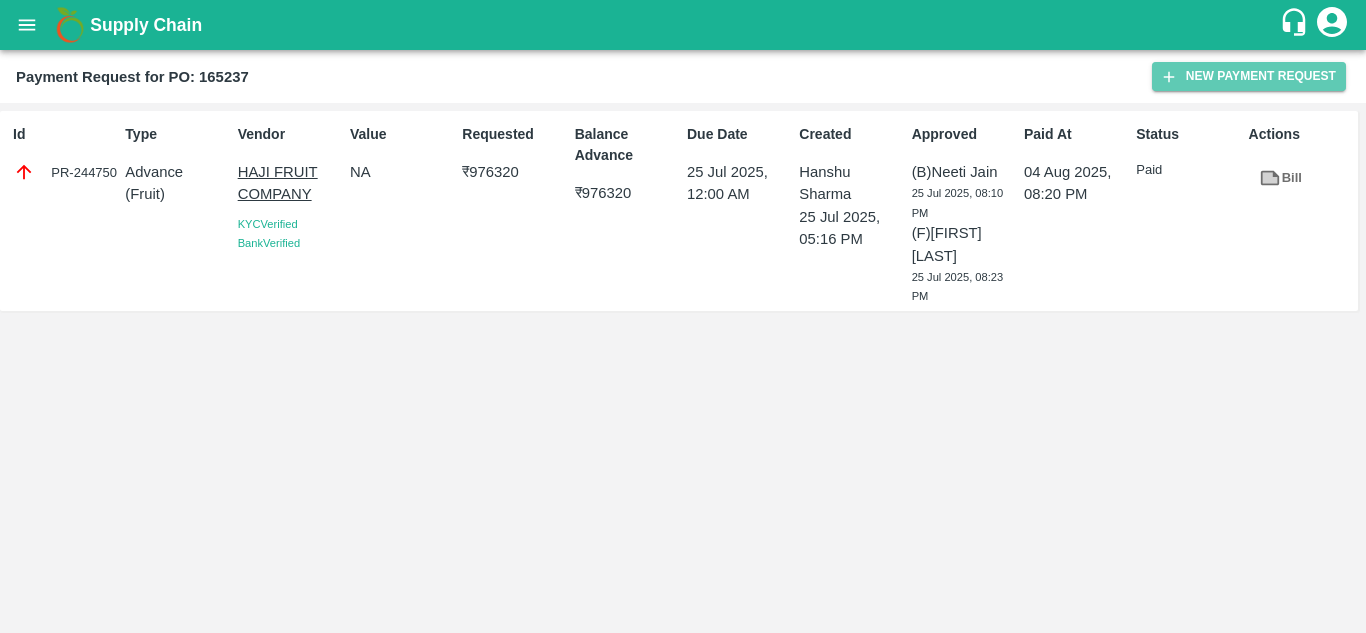 click on "New Payment Request" at bounding box center [1249, 76] 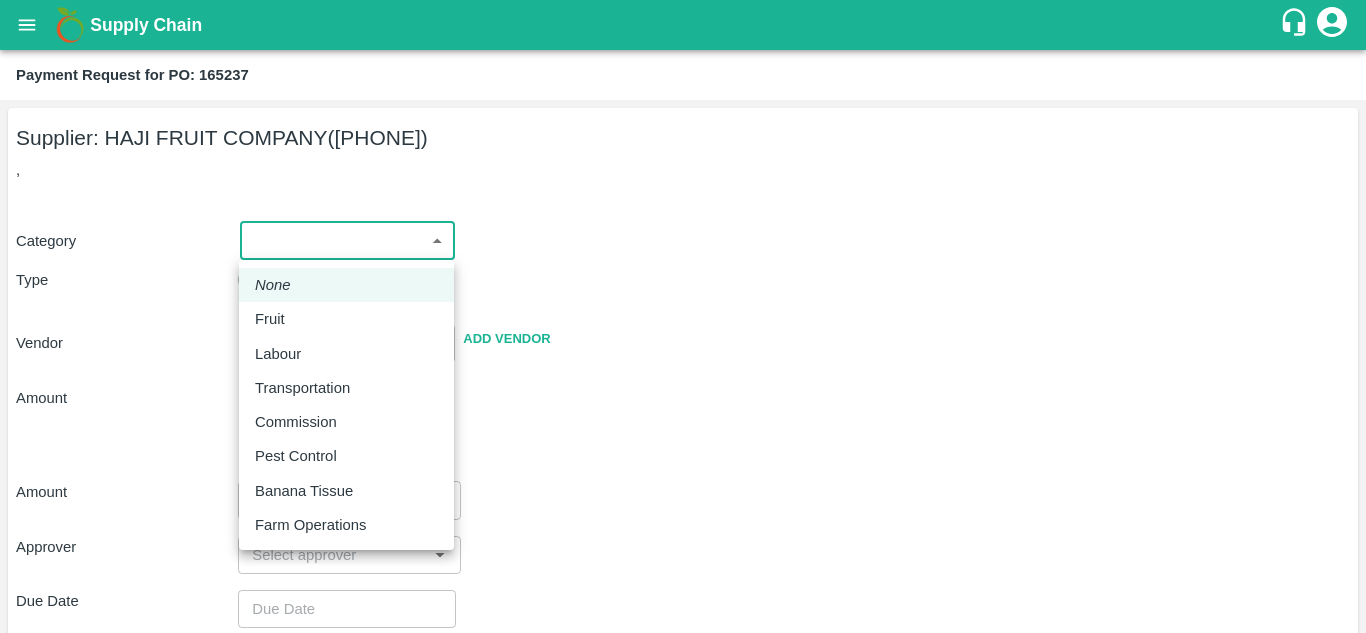 click on "Supply Chain Payment Request for PO: [NUMBER] Supplier: [COMPANY] - [PHONE]([ROLE]) , Category ​ ​ Type Advance Bill Vendor ​ Add Vendor Amount Total value Per Kg ​ Amount ​ Approver ​ Due Date ​  Priority  Low  High Comment x ​ Attach bill Cancel Save [CITY] Imported DC [CITY] Imported DC - Safal Market [CITY] Imported DC MDC [CITY] [CITY] DC Ahmedabad virtual imported DC [CITY] DC Hyderabad DC B2R [CITY]  FruitX [CITY] Direct Customer [FIRST] [LAST] Logout None Fruit Labour Transportation Commission Pest Control Banana Tissue Farm Operations" at bounding box center [683, 316] 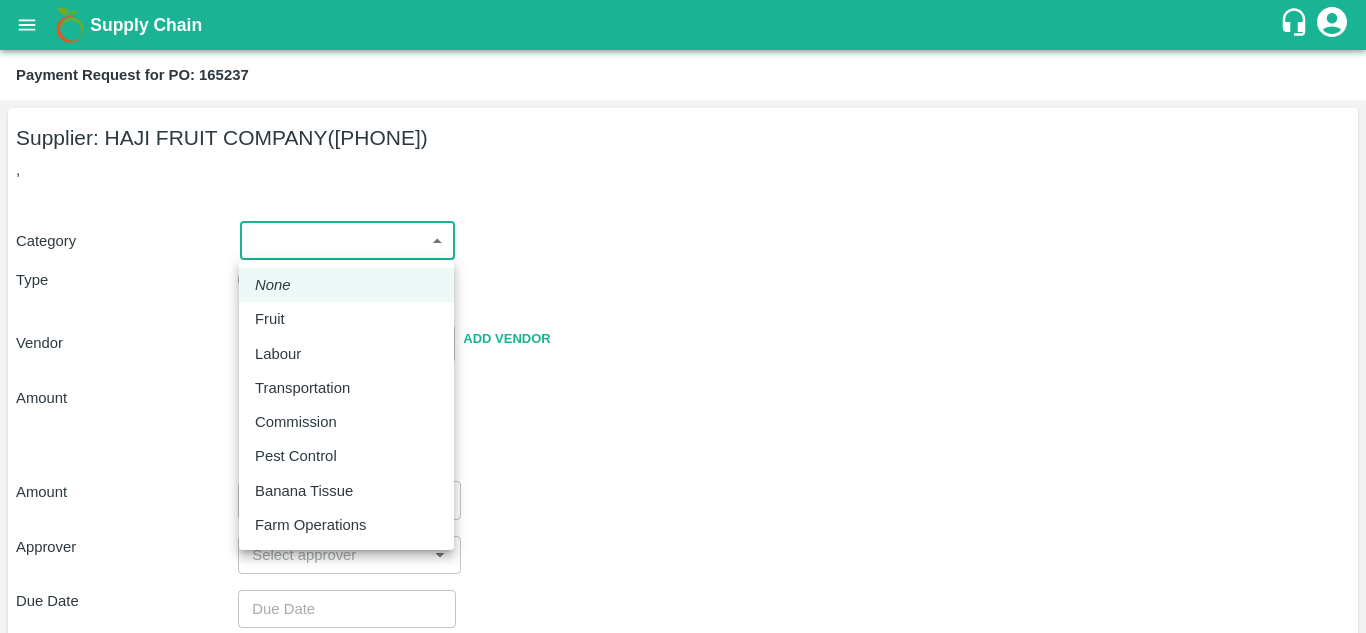 click on "Fruit" at bounding box center [270, 319] 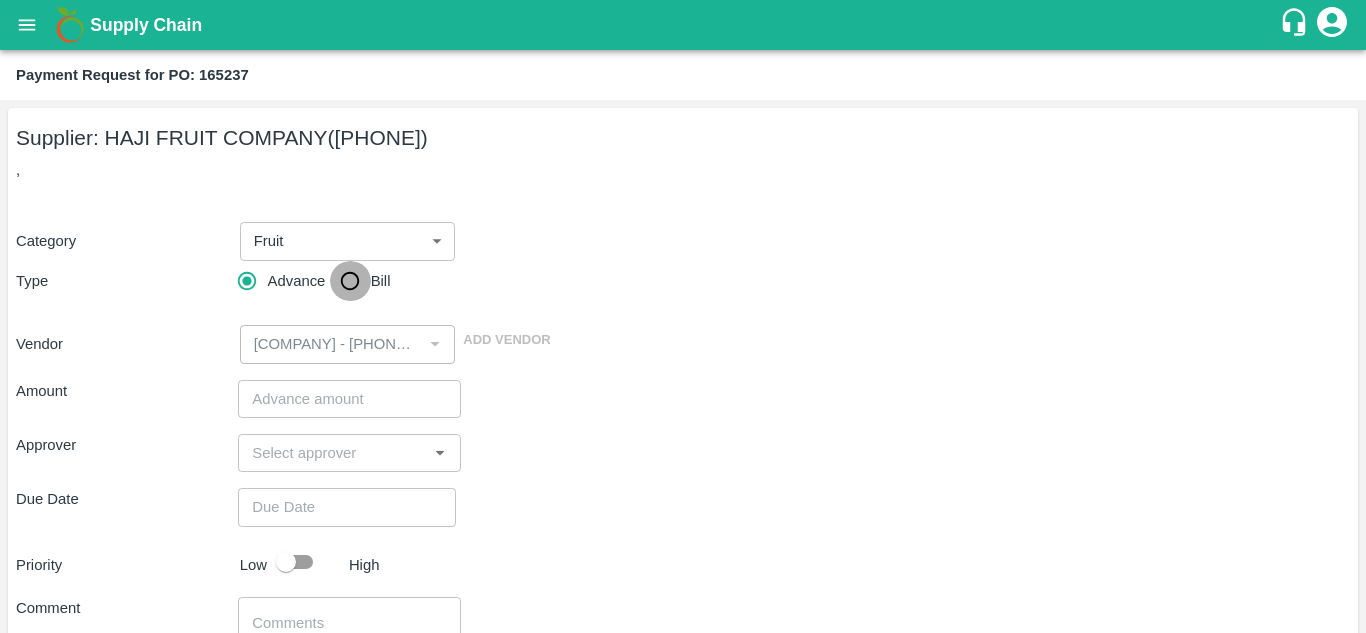 click on "Bill" at bounding box center [350, 281] 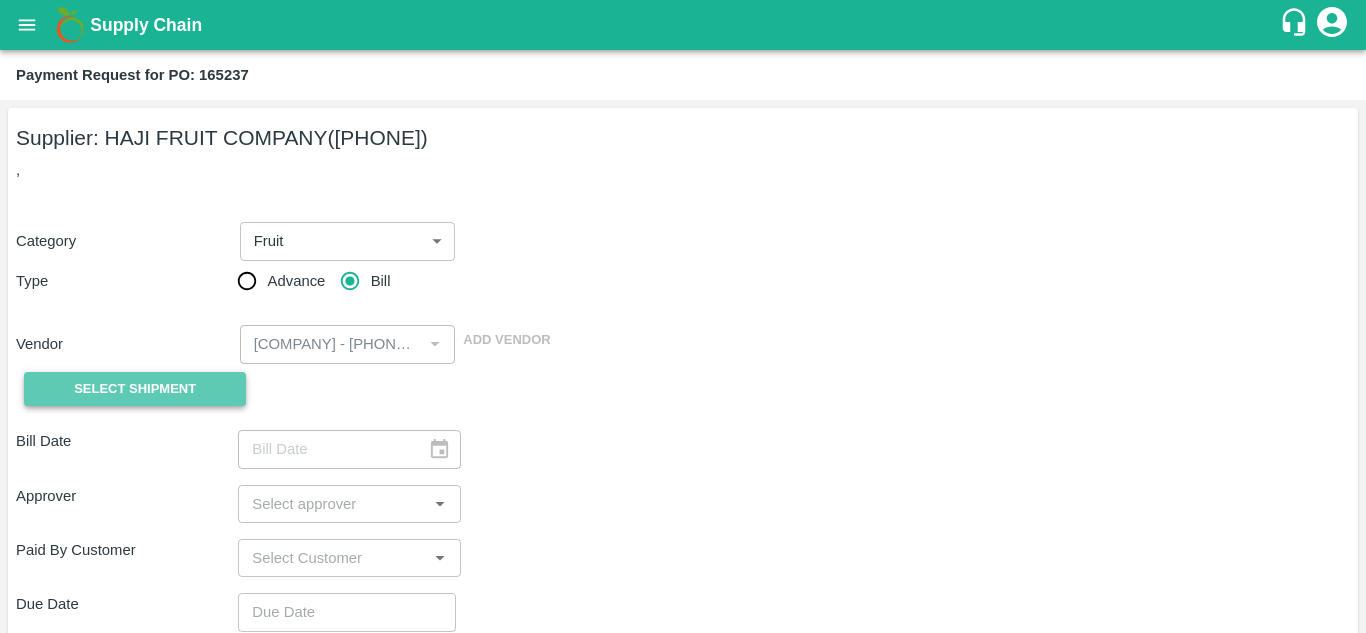 click on "Select Shipment" at bounding box center (135, 389) 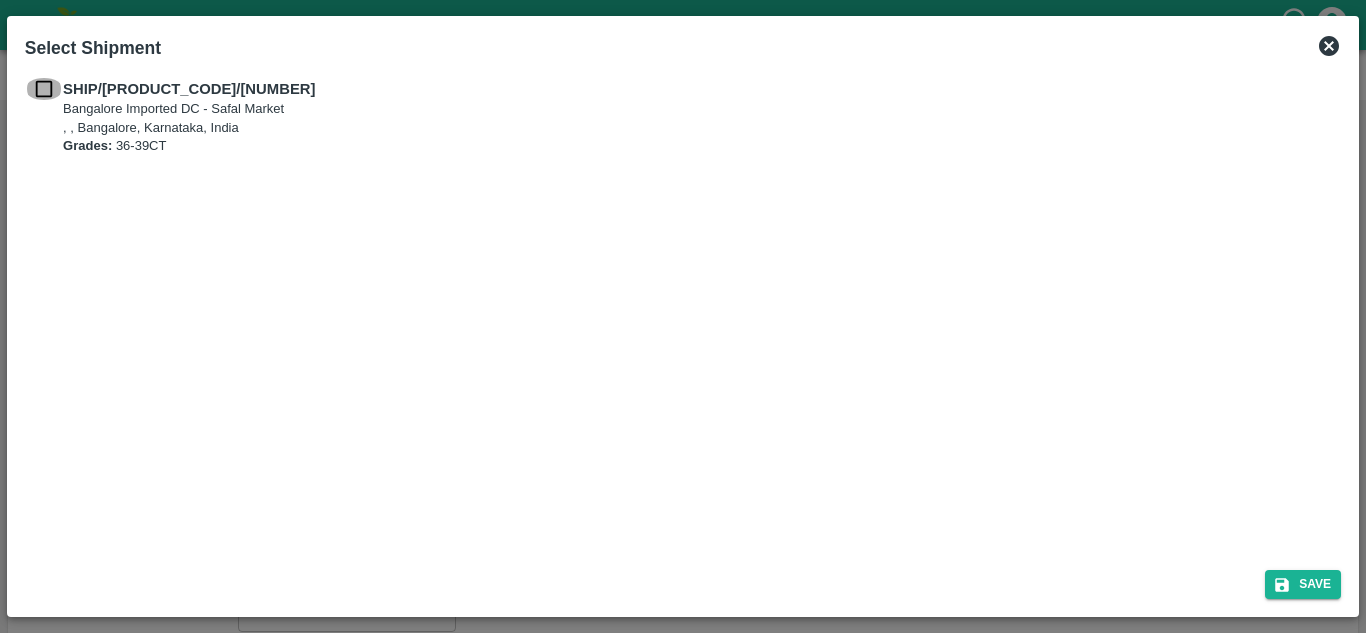 click at bounding box center [44, 89] 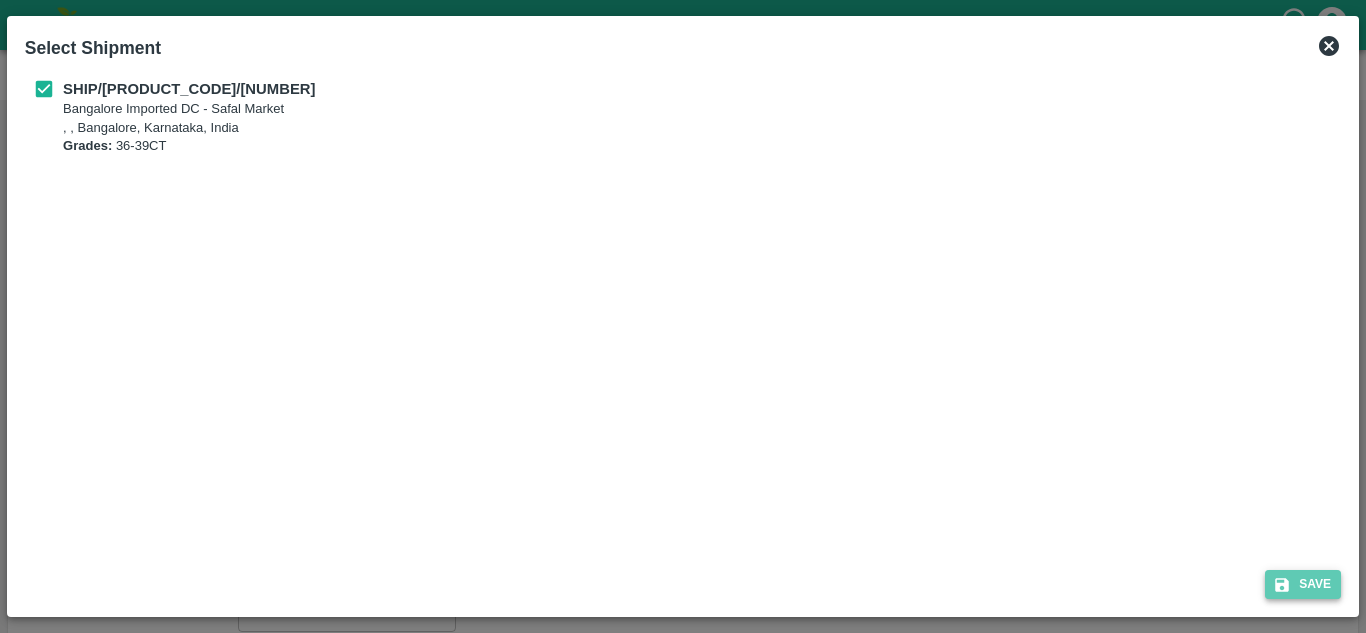 click on "Save" at bounding box center [1303, 584] 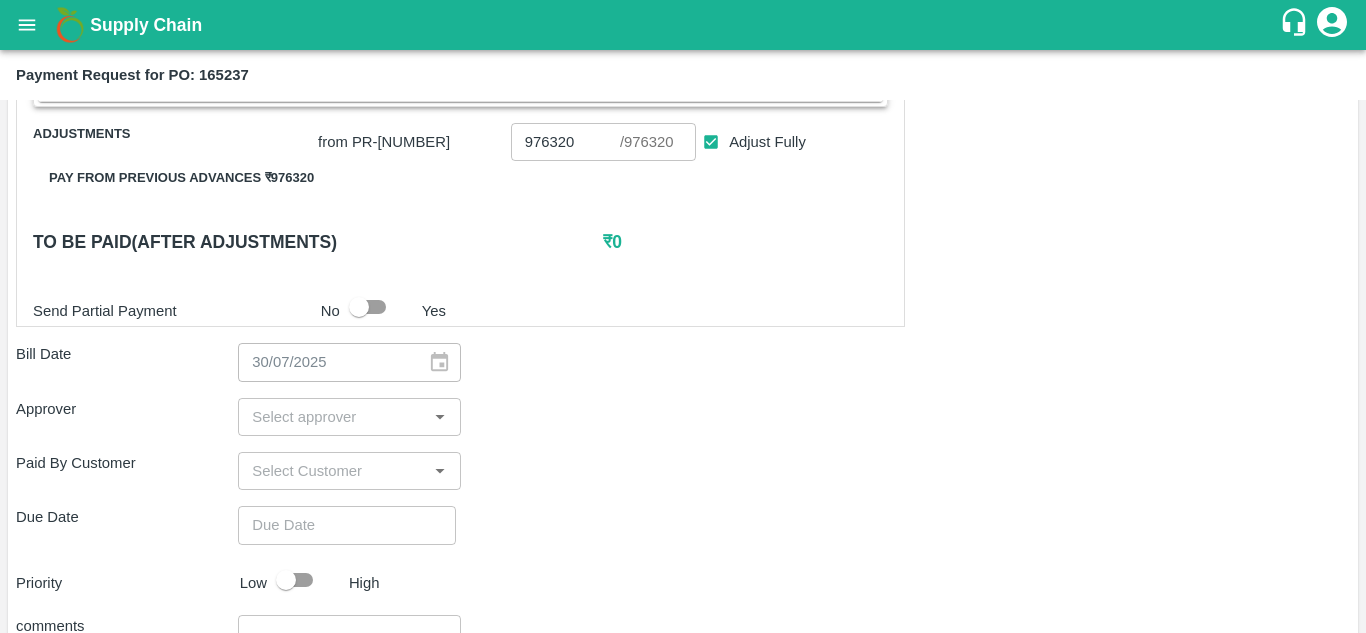 scroll, scrollTop: 450, scrollLeft: 0, axis: vertical 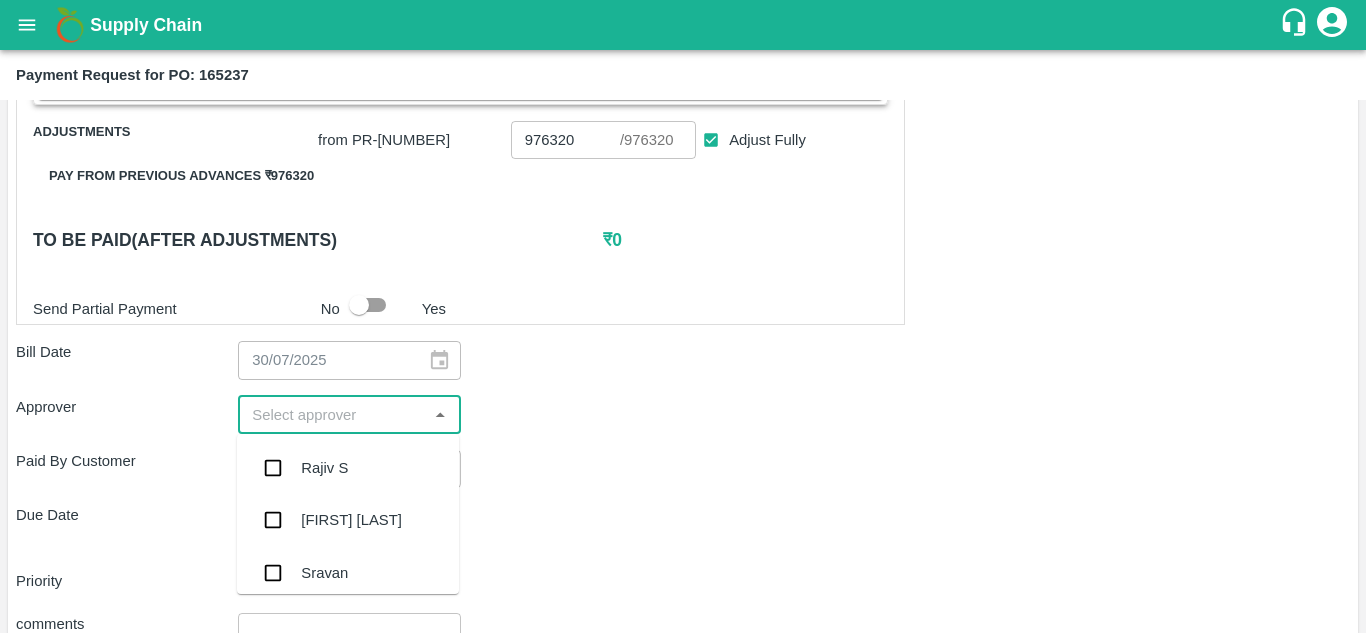 click at bounding box center (332, 415) 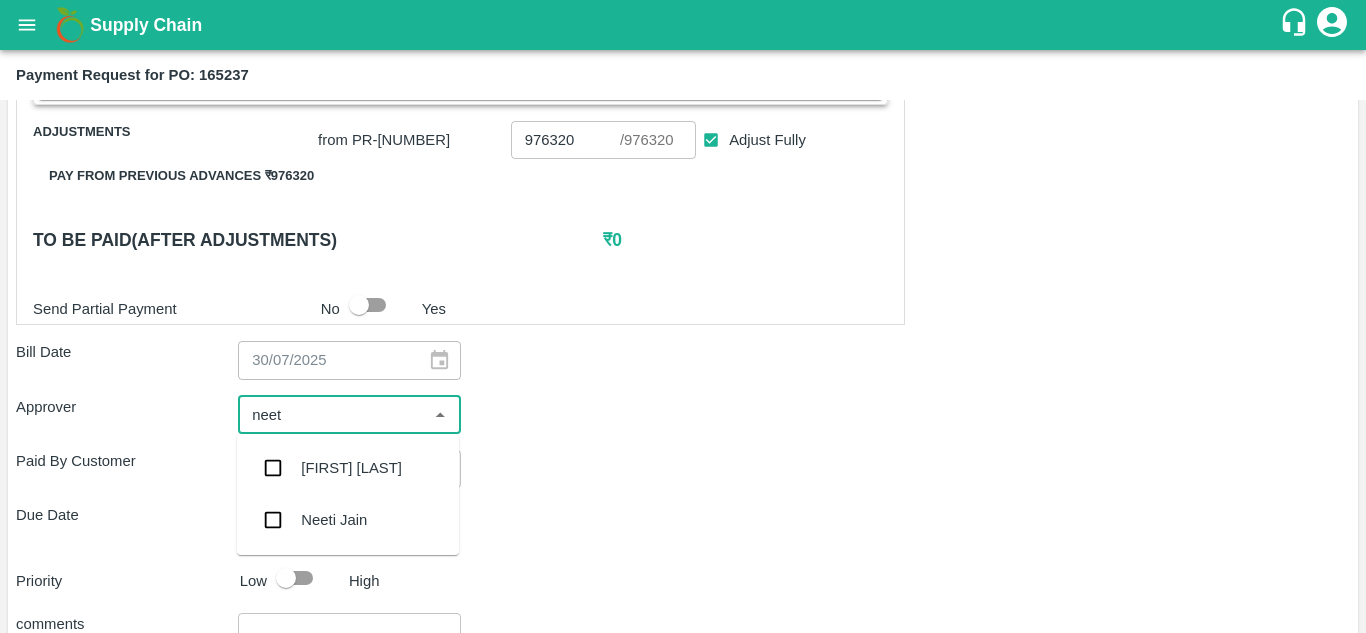type on "[NAME]" 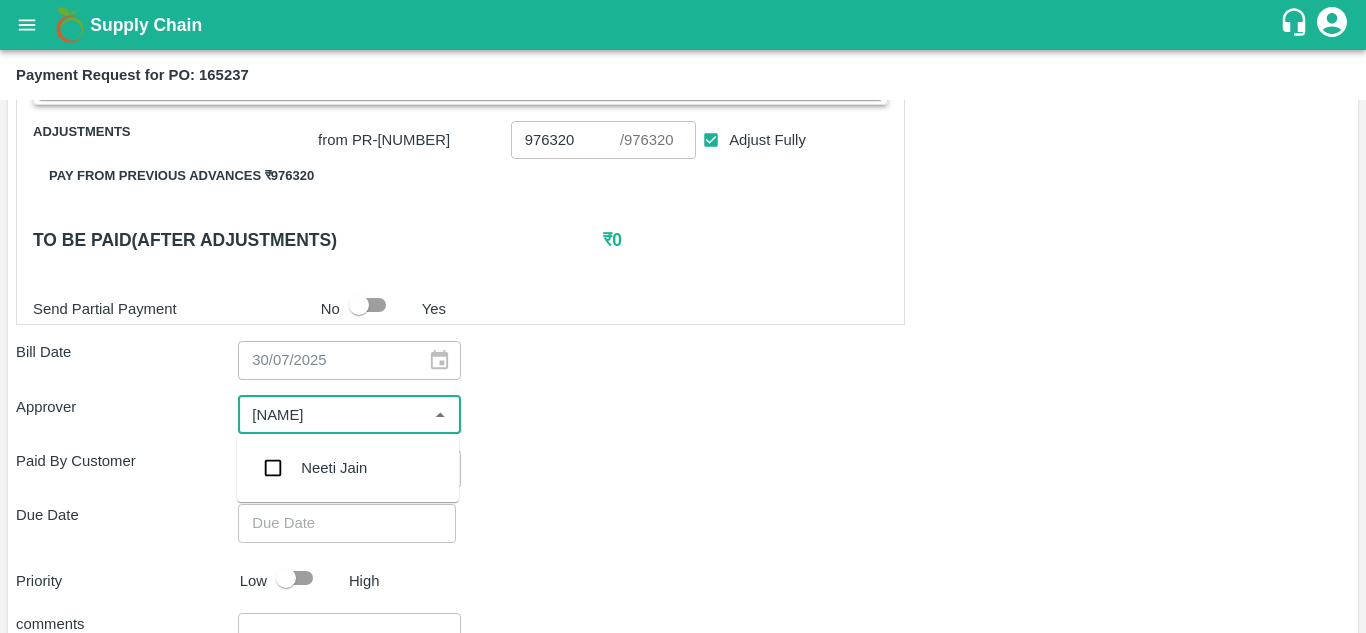 click on "Neeti Jain" at bounding box center [334, 468] 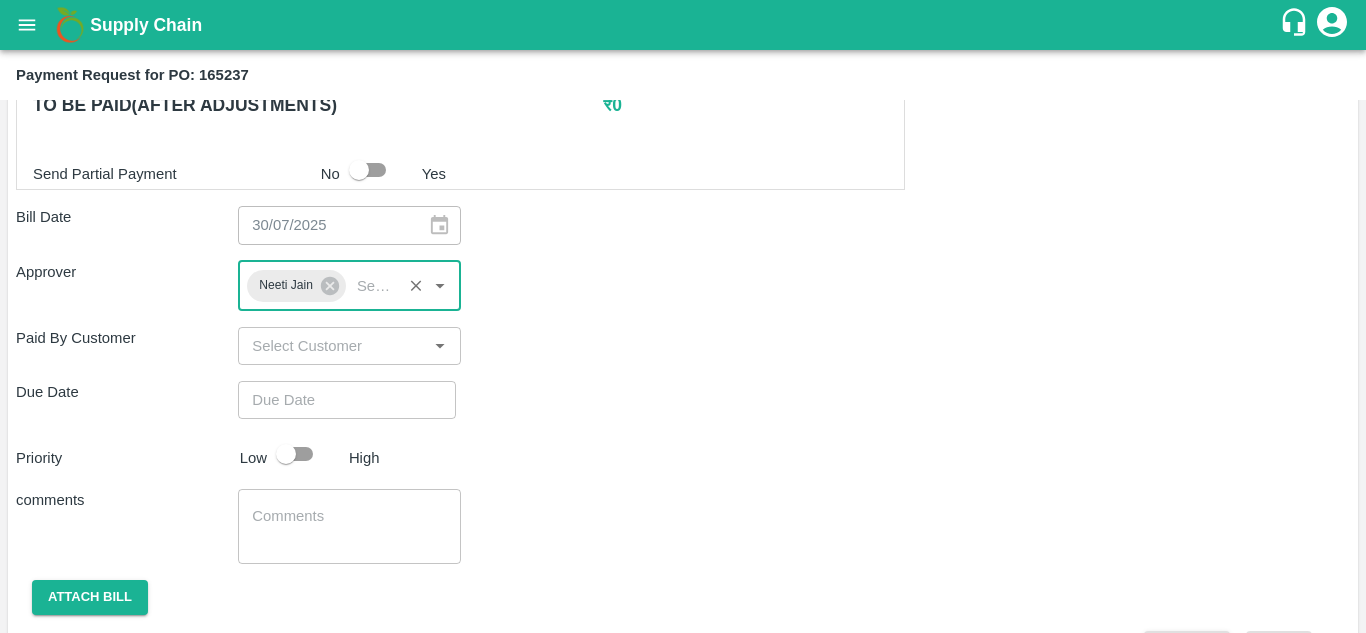 scroll, scrollTop: 587, scrollLeft: 0, axis: vertical 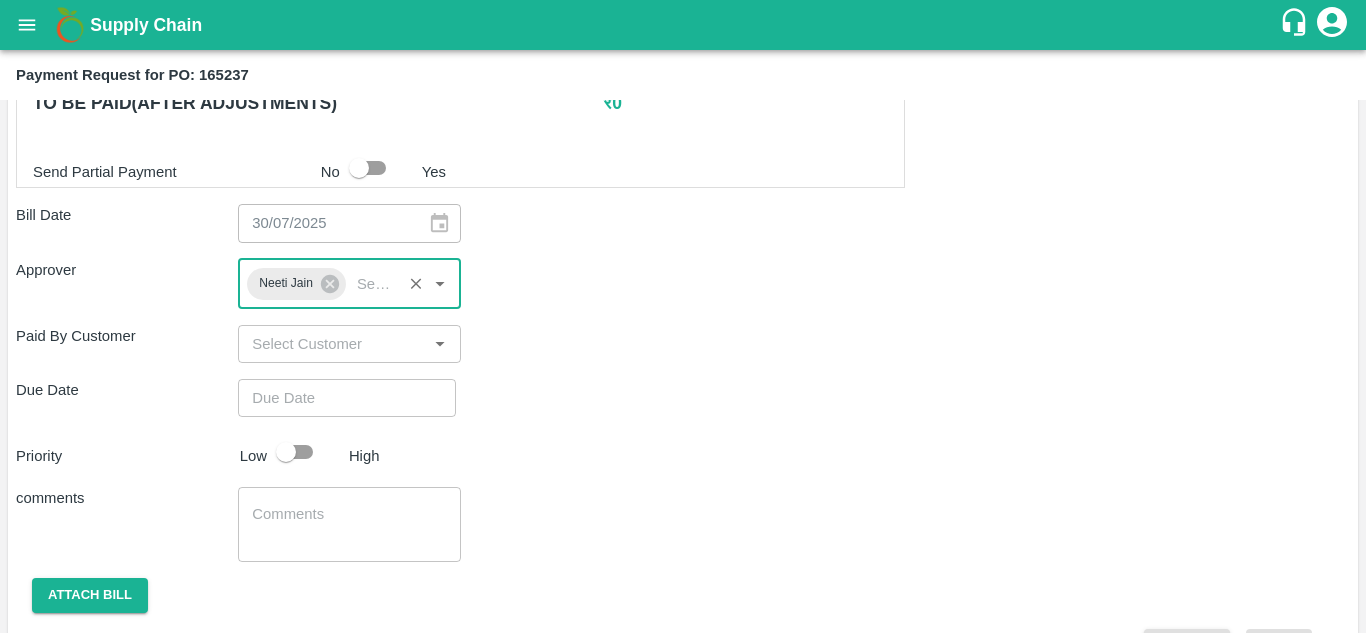 type on "DD/MM/YYYY hh:mm aa" 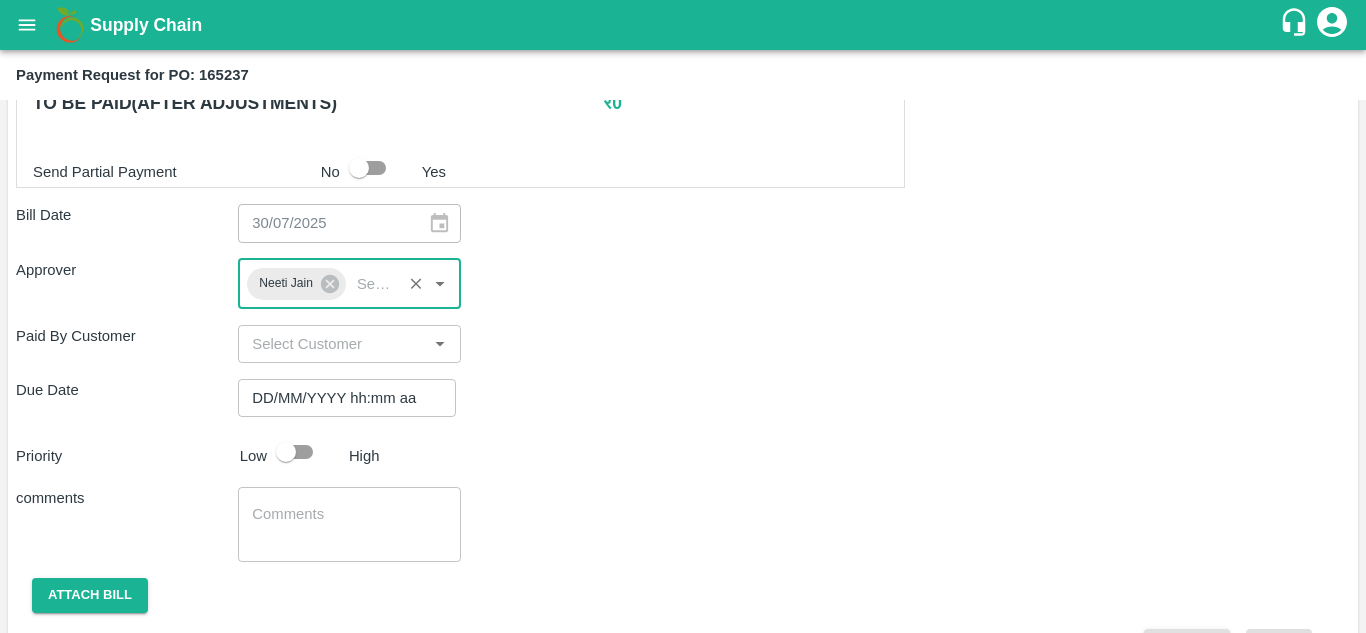 click on "DD/MM/YYYY hh:mm aa" at bounding box center [340, 398] 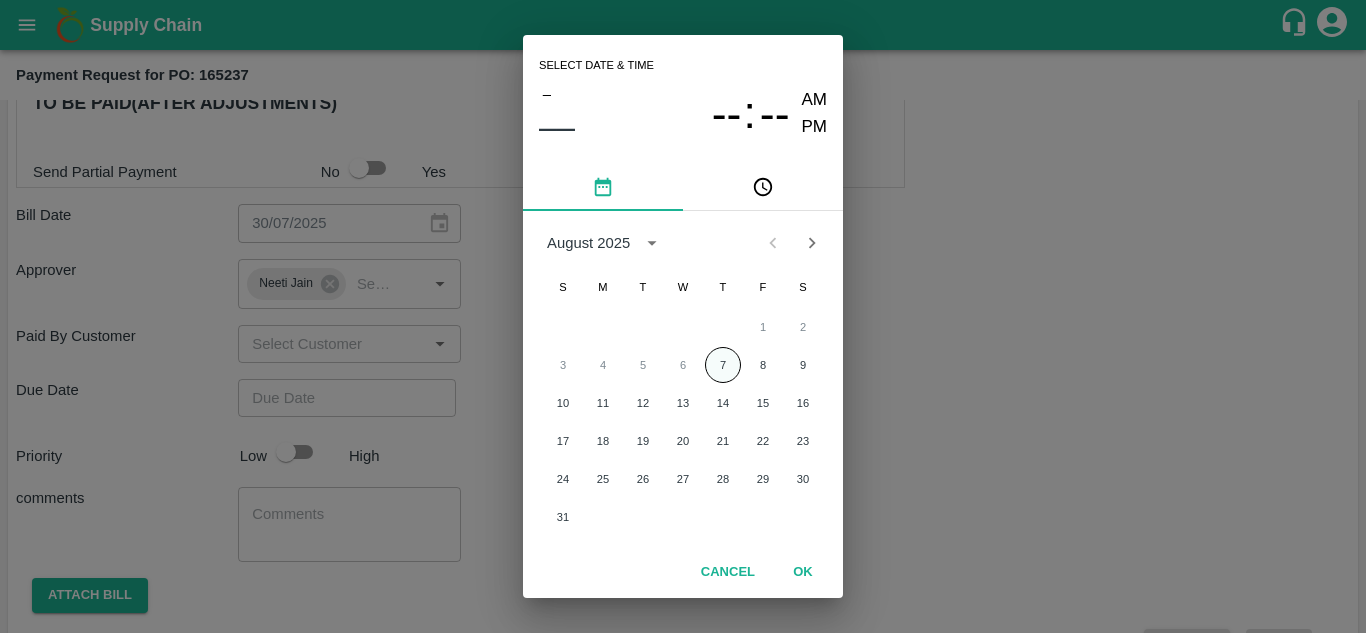 click on "7" at bounding box center (723, 365) 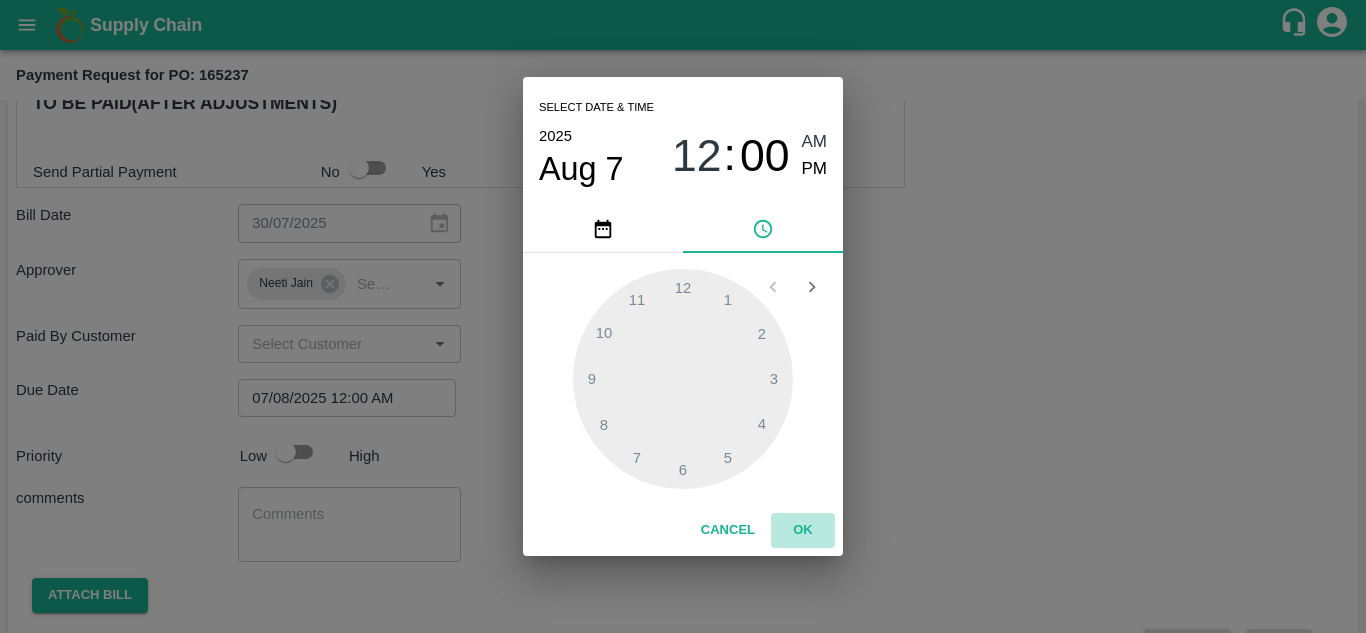 click on "OK" at bounding box center [803, 530] 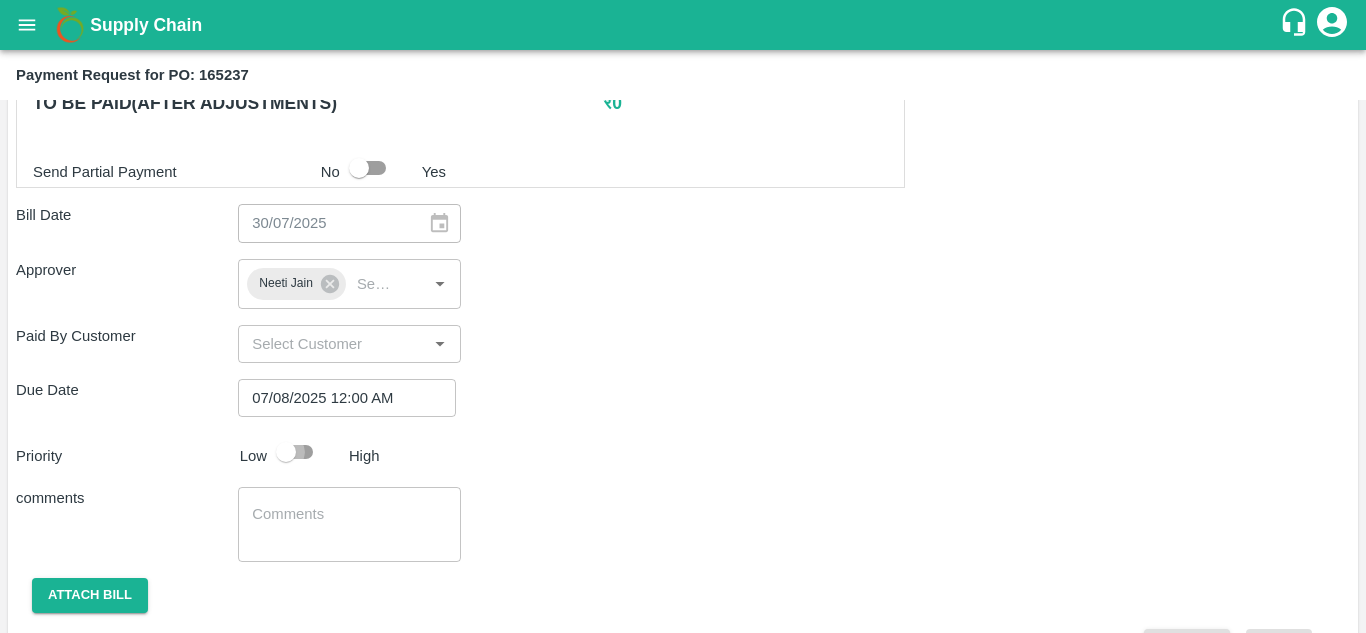 click at bounding box center (286, 452) 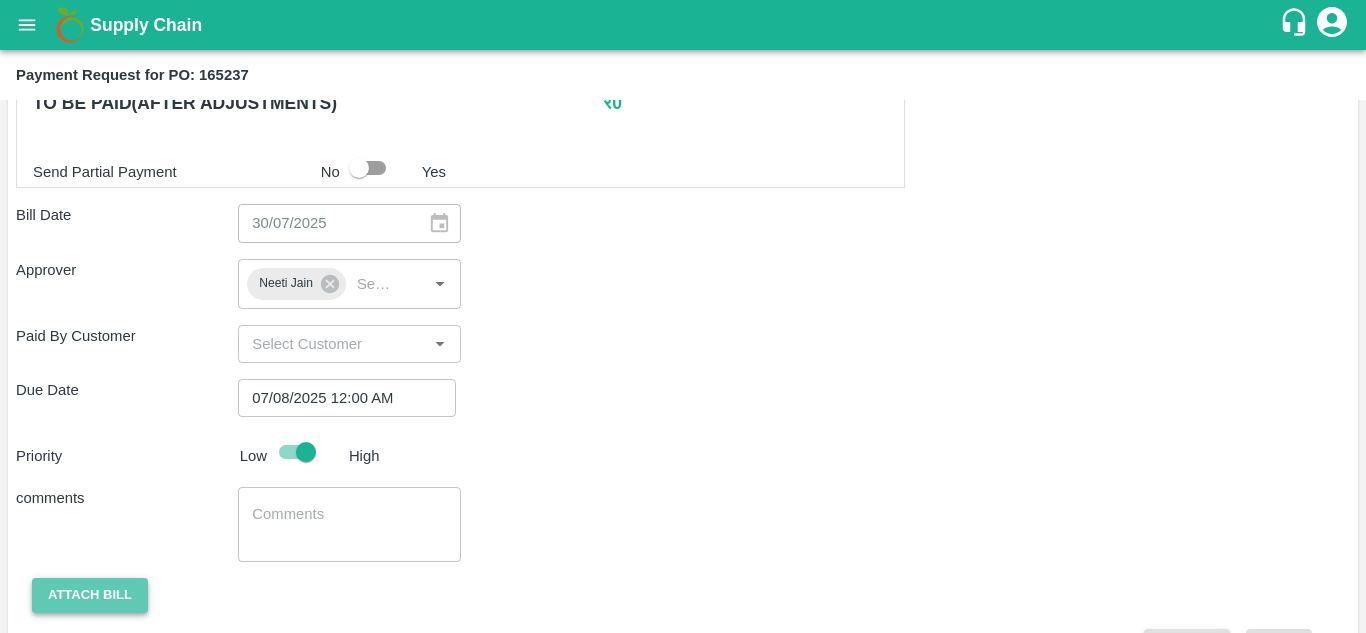 click on "Attach bill" at bounding box center [90, 595] 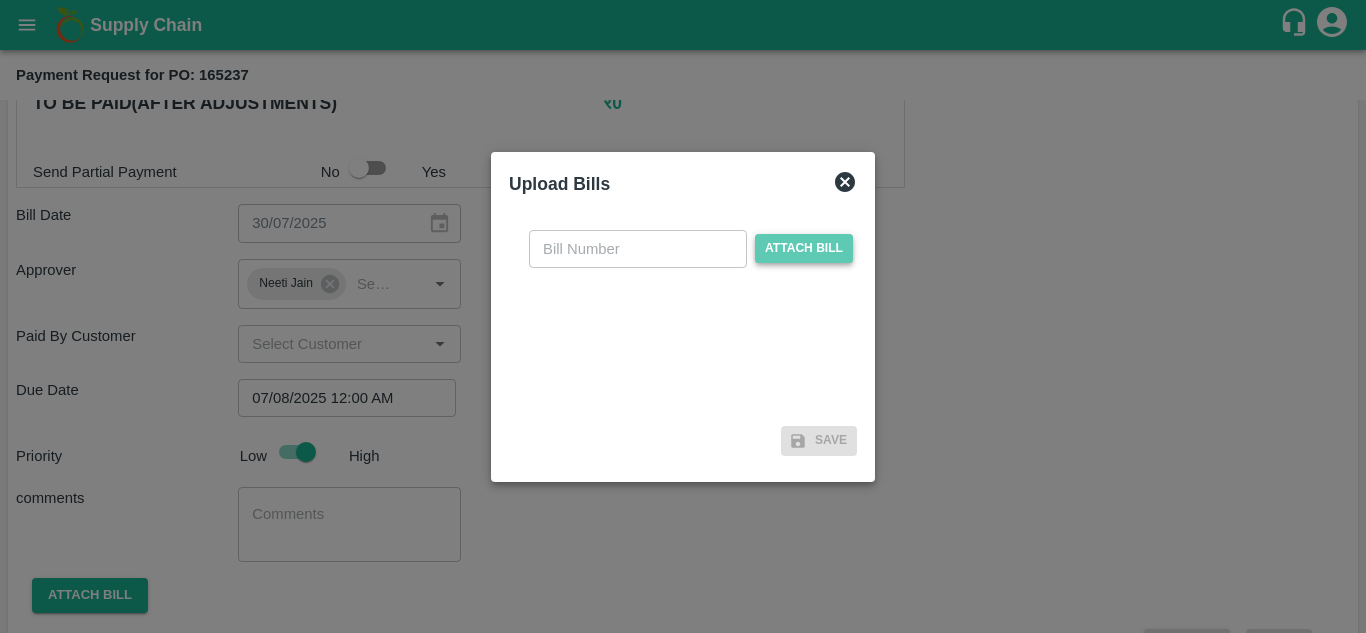 click on "Attach bill" at bounding box center [804, 248] 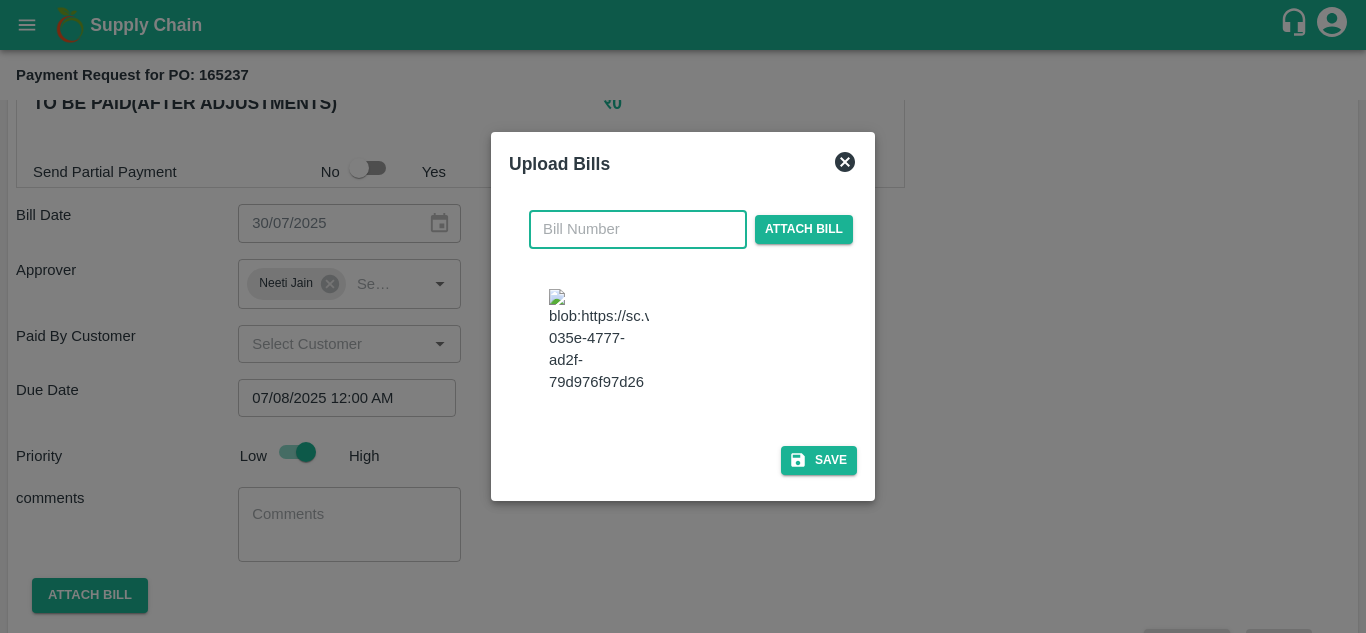 click at bounding box center [638, 229] 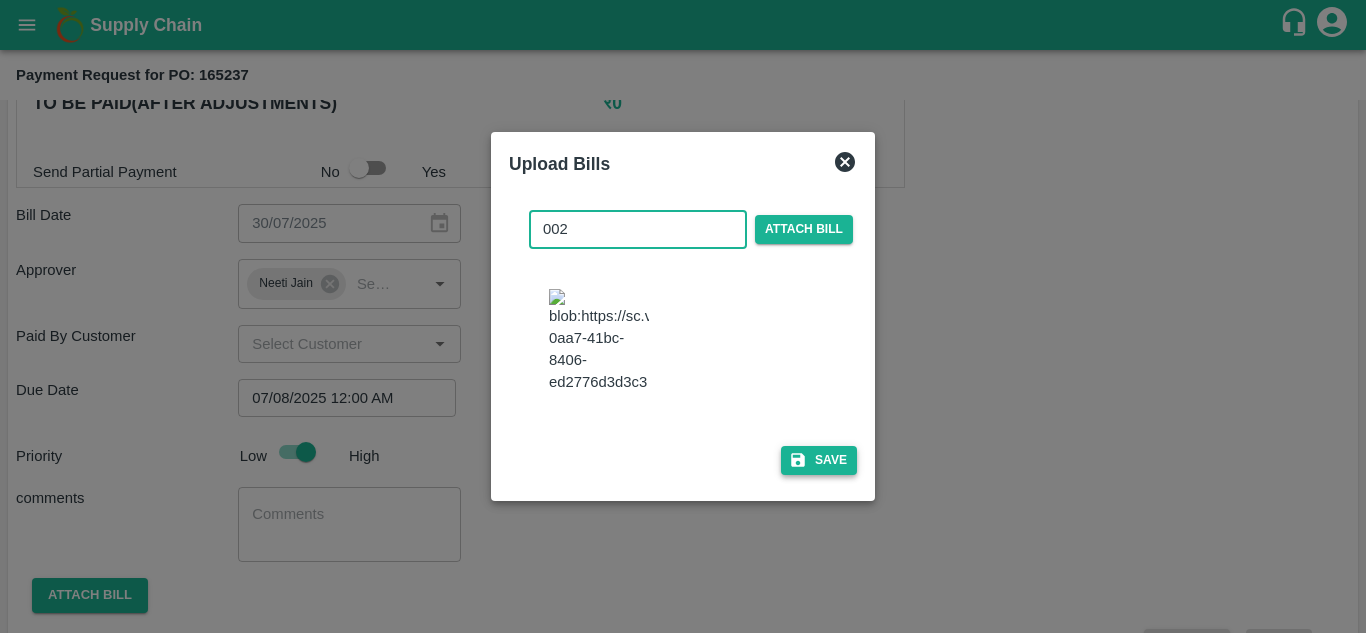 type on "002" 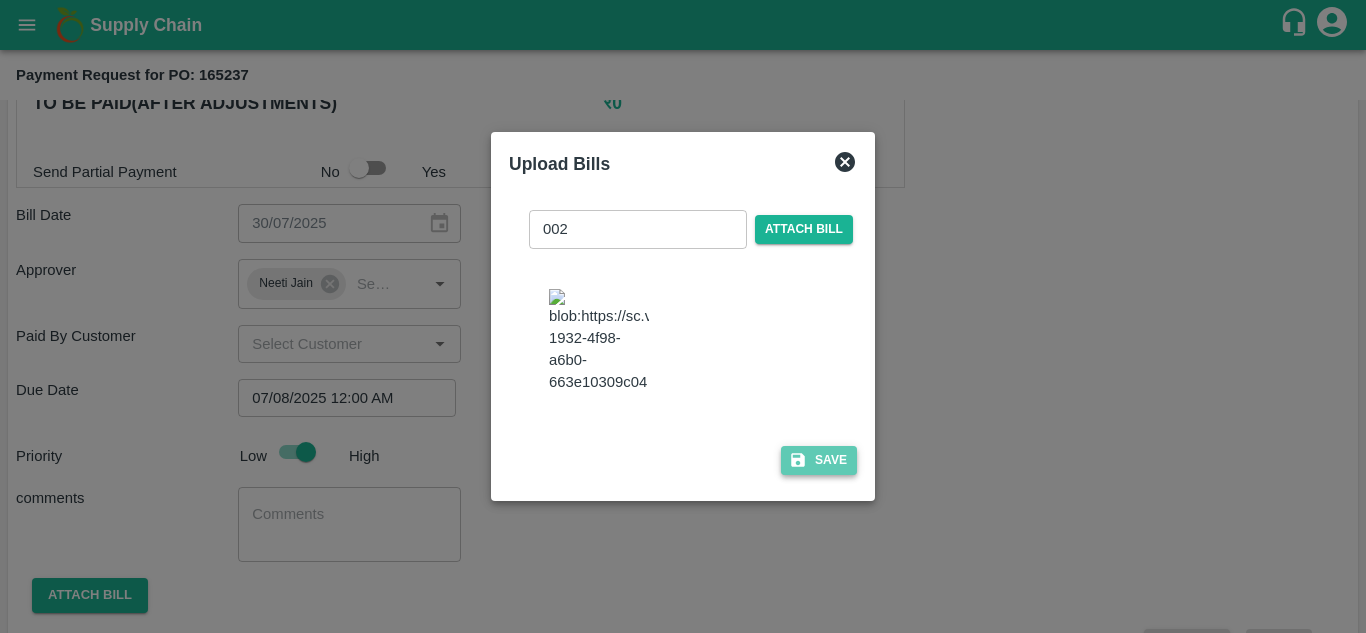 click on "Save" at bounding box center [819, 460] 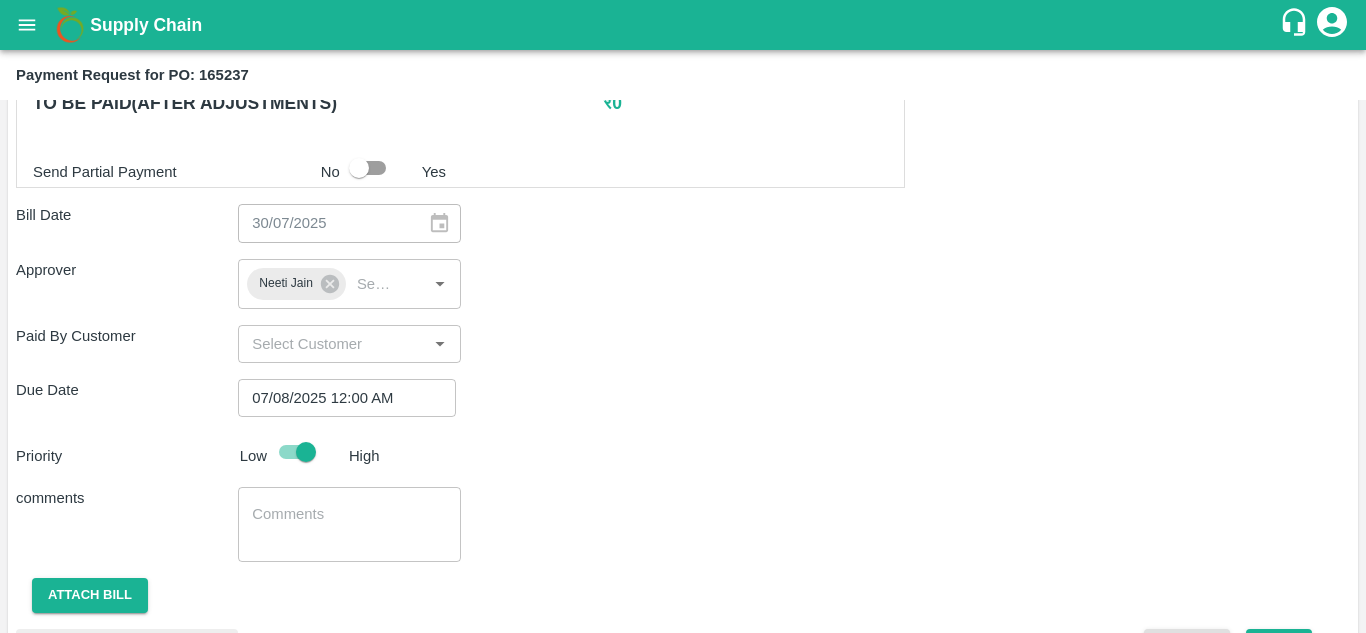 scroll, scrollTop: 791, scrollLeft: 0, axis: vertical 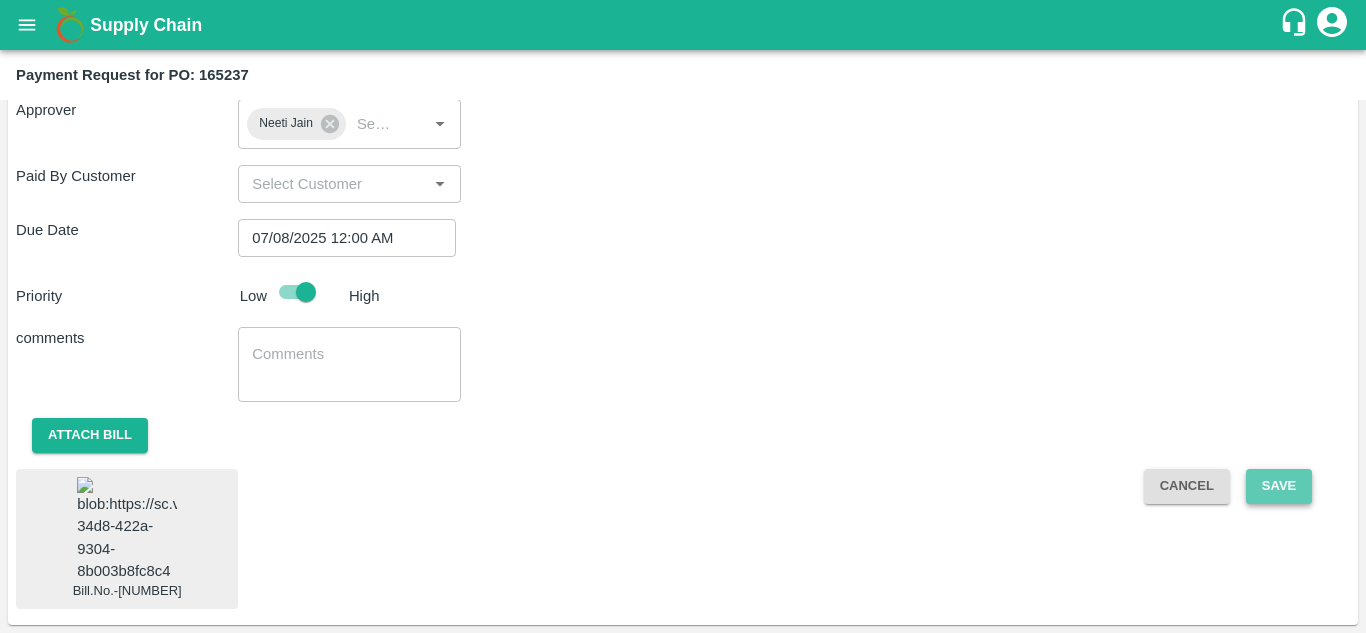 click on "Save" at bounding box center (1279, 486) 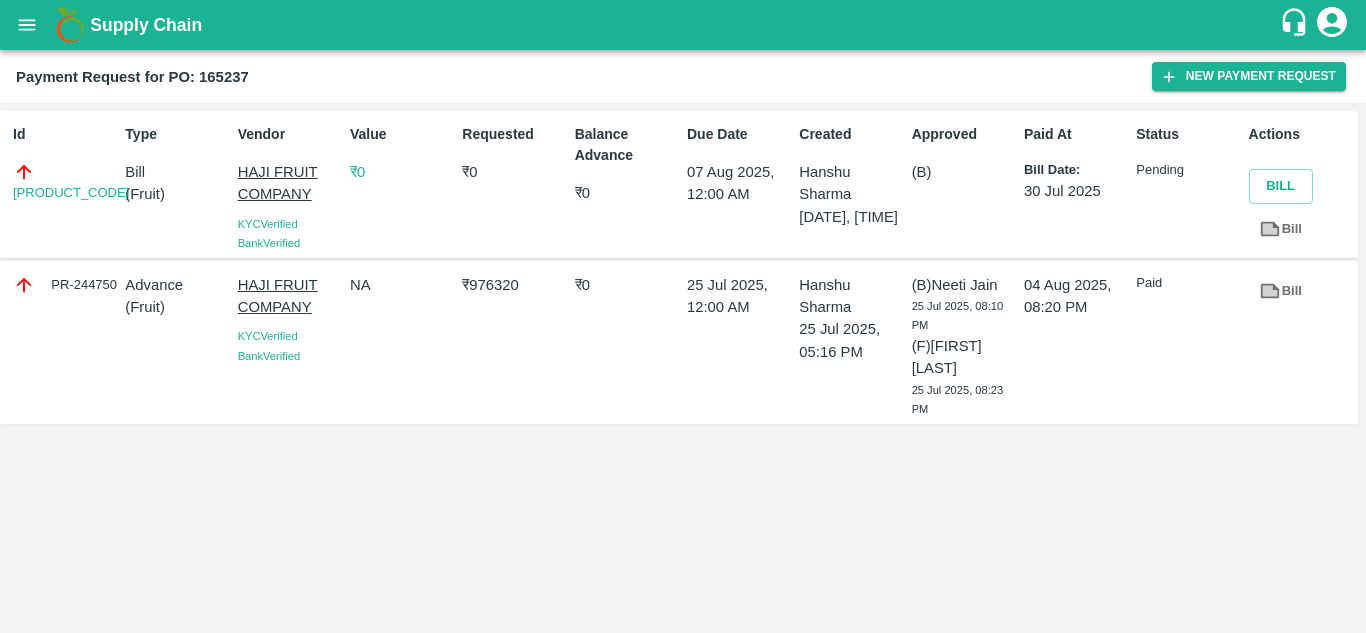 click 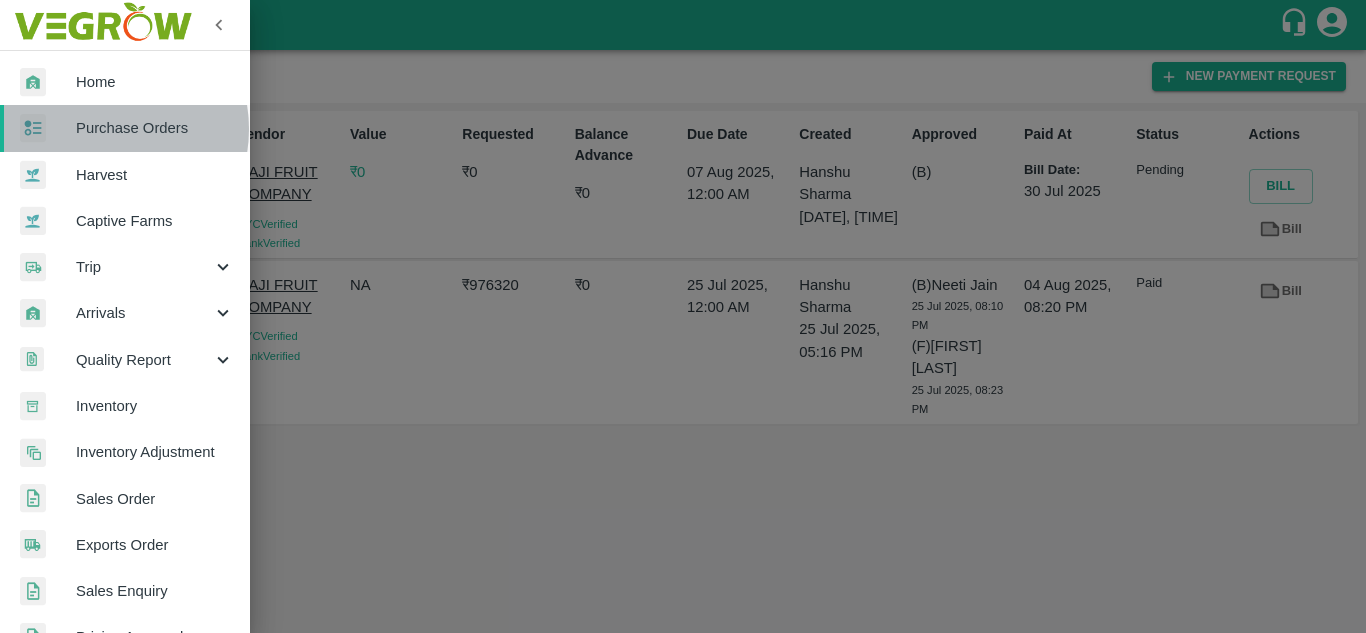 click on "Purchase Orders" at bounding box center (155, 128) 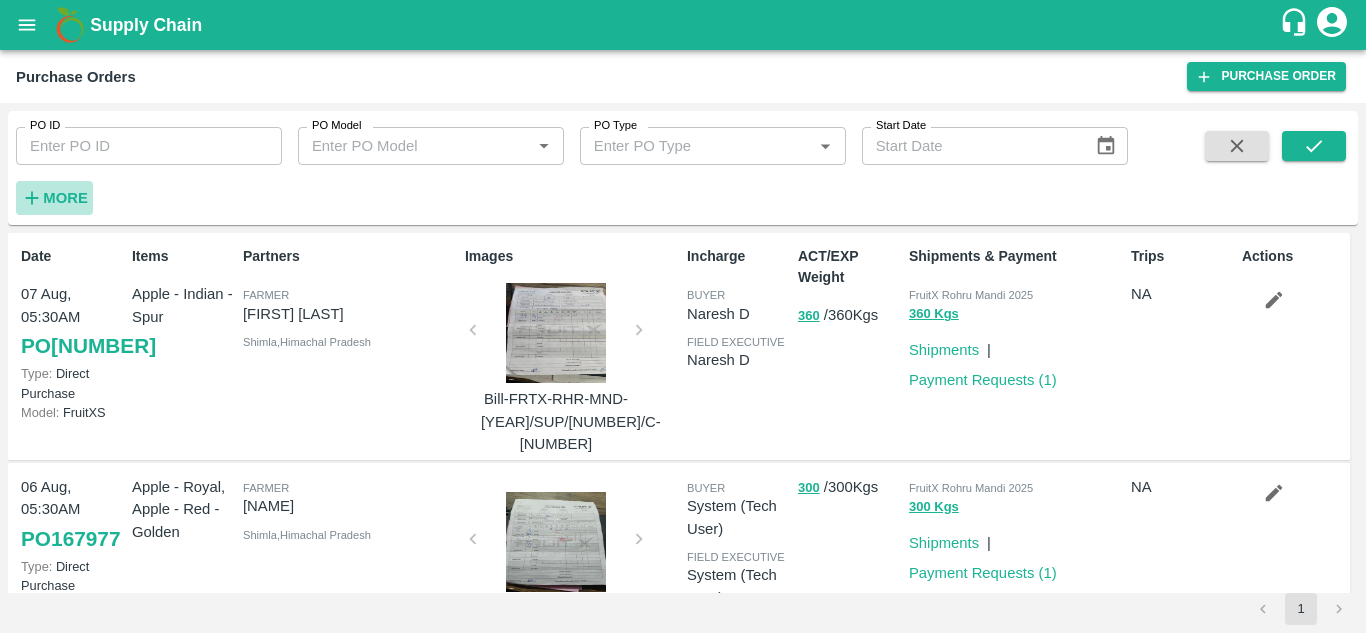 click on "More" at bounding box center [65, 198] 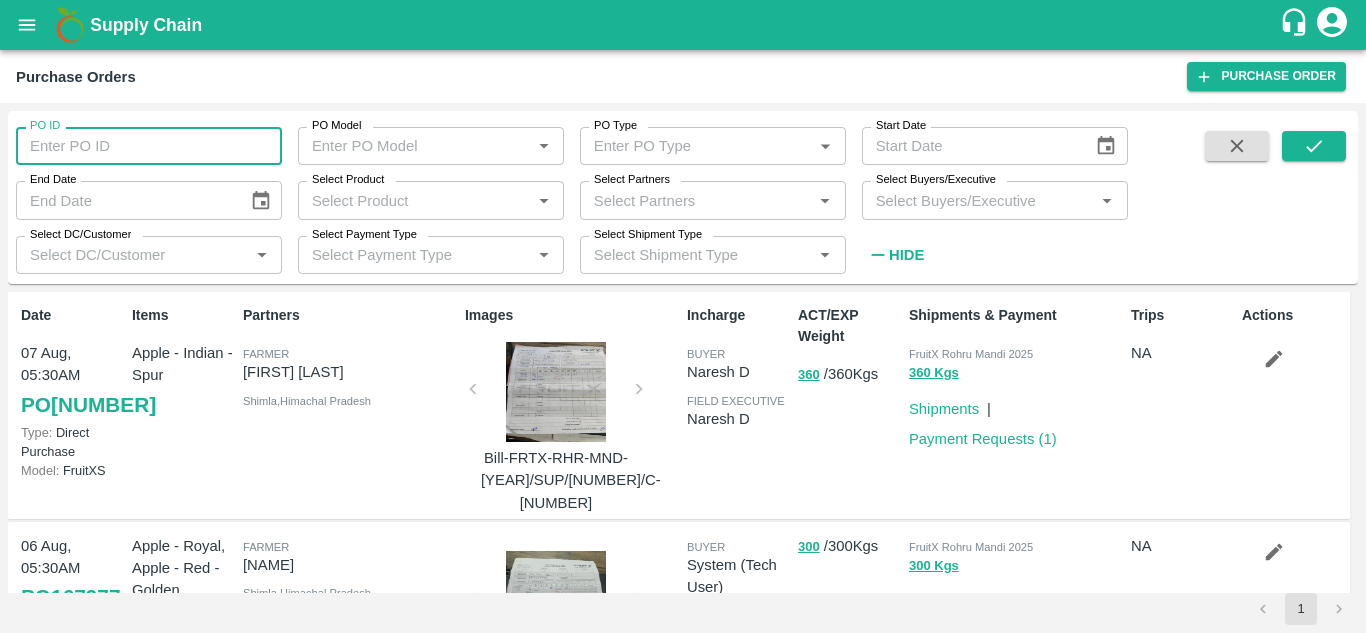 click on "PO ID" at bounding box center (149, 146) 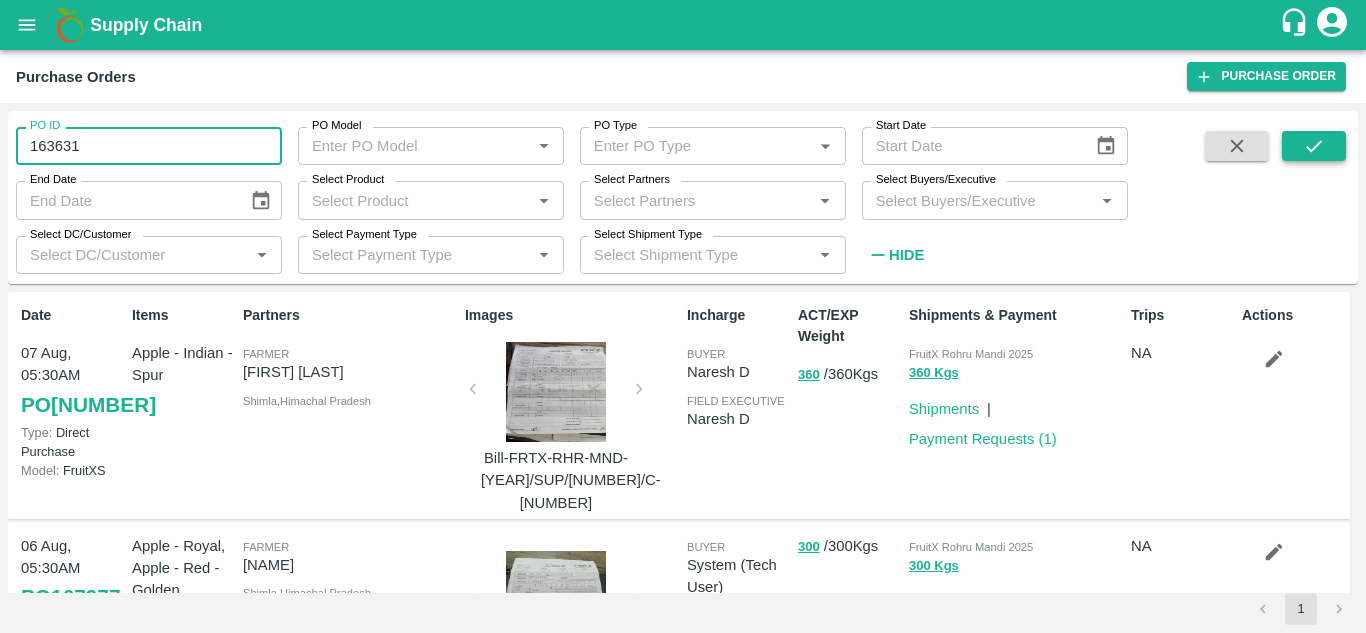 type on "163631" 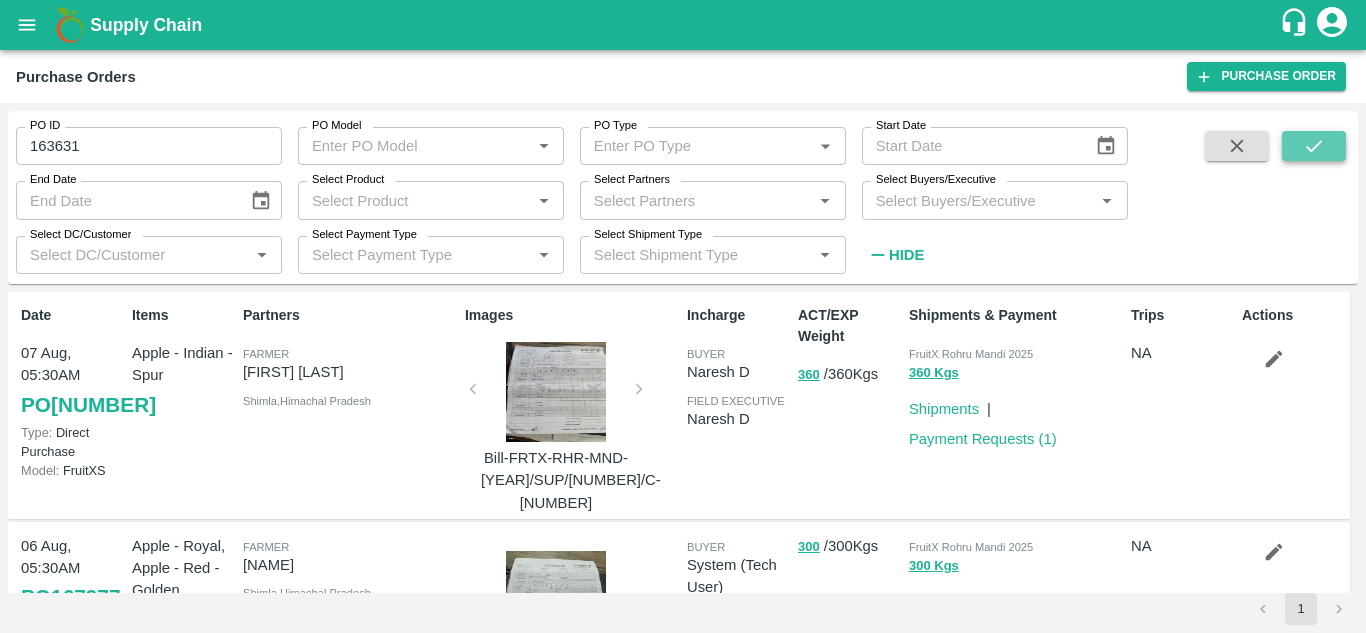click at bounding box center (1314, 146) 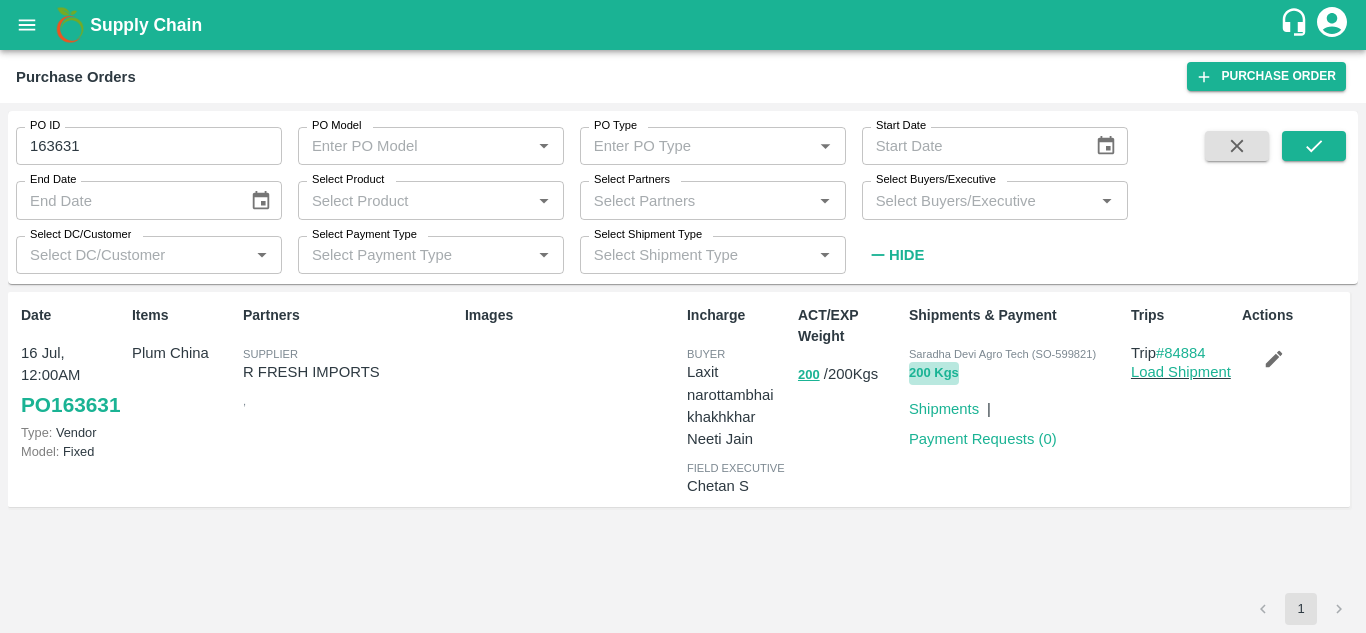 click on "200  Kgs" at bounding box center [934, 373] 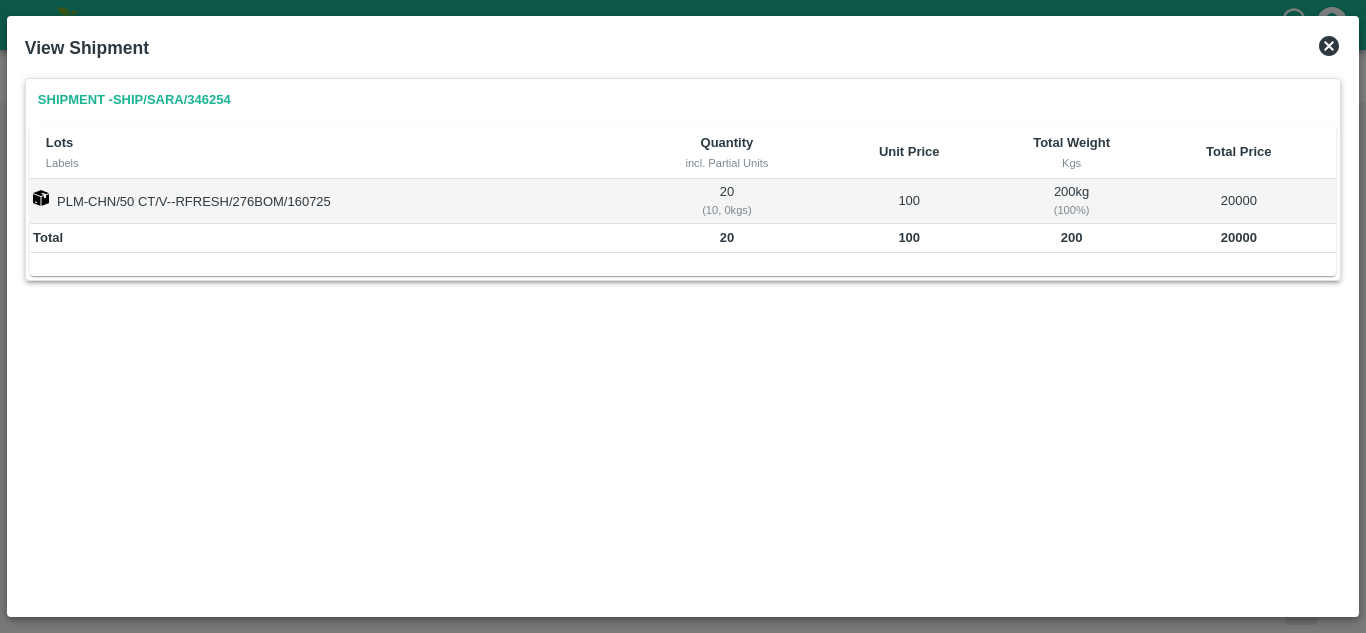 click 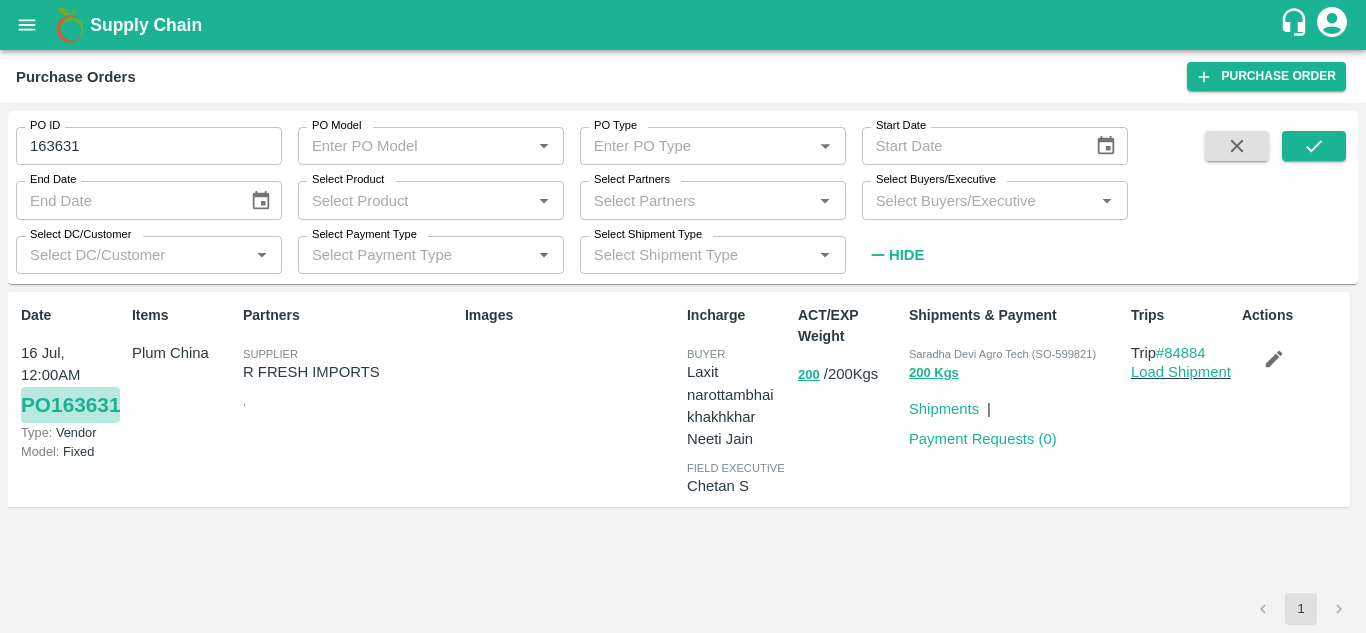 click on "PO  163631" at bounding box center (70, 405) 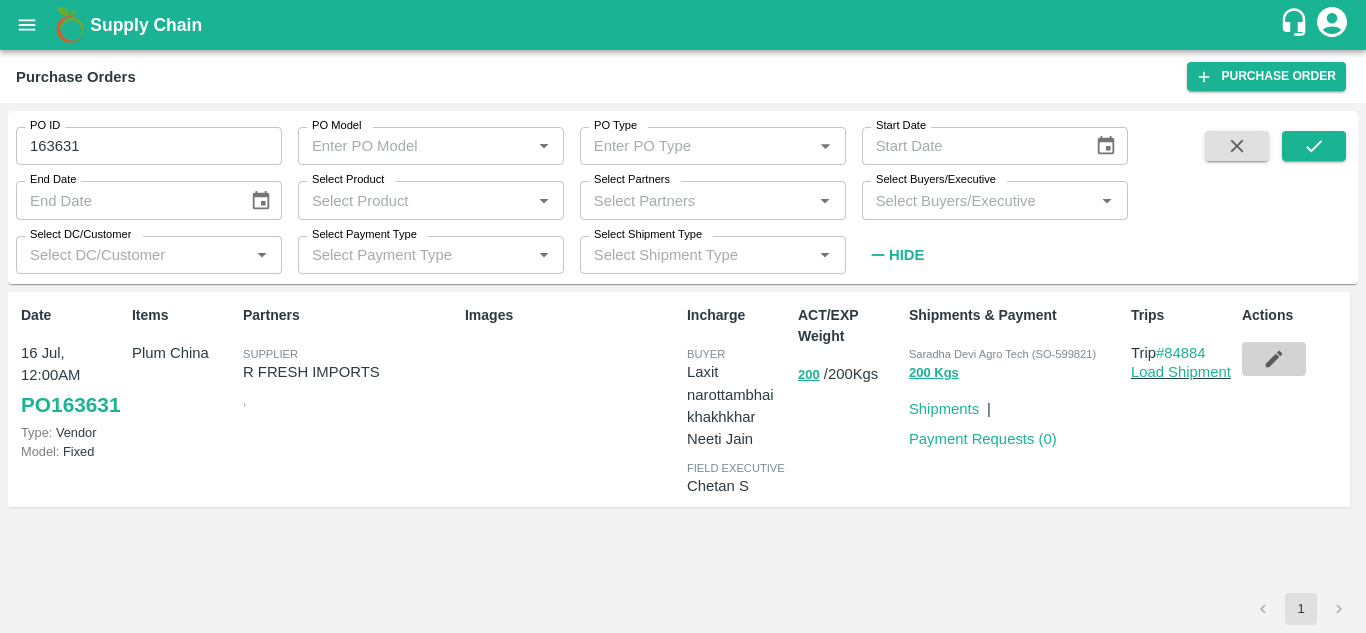 click 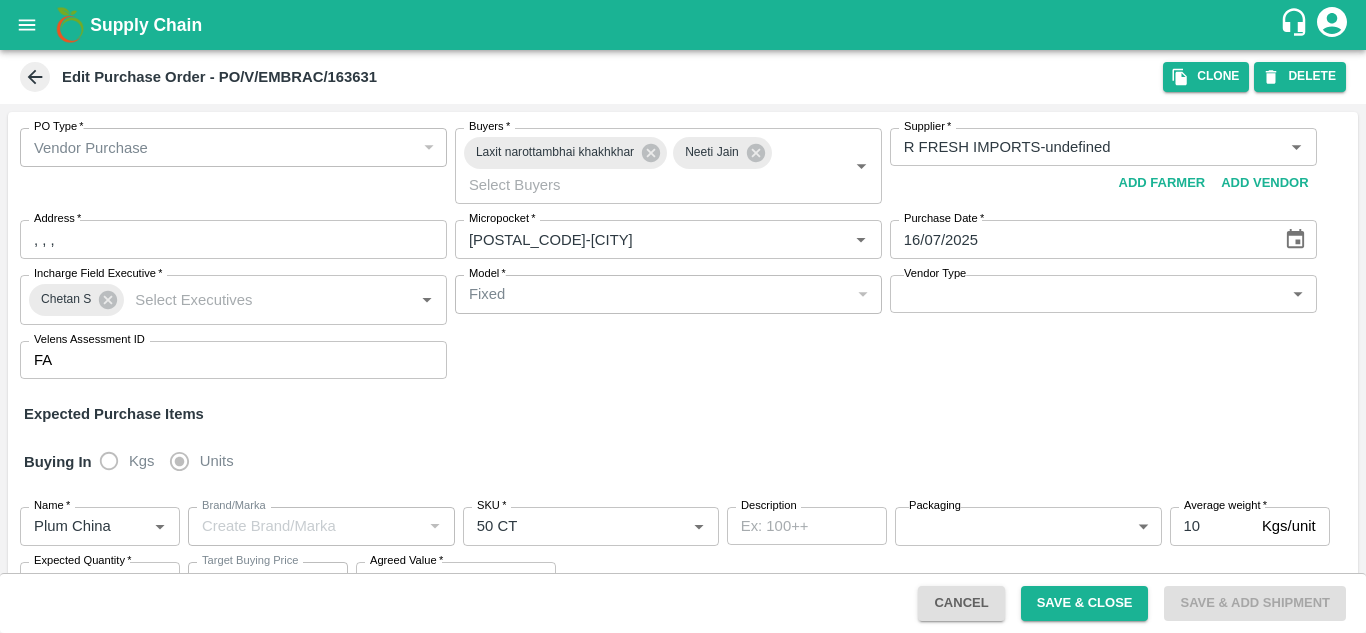 scroll, scrollTop: 198, scrollLeft: 0, axis: vertical 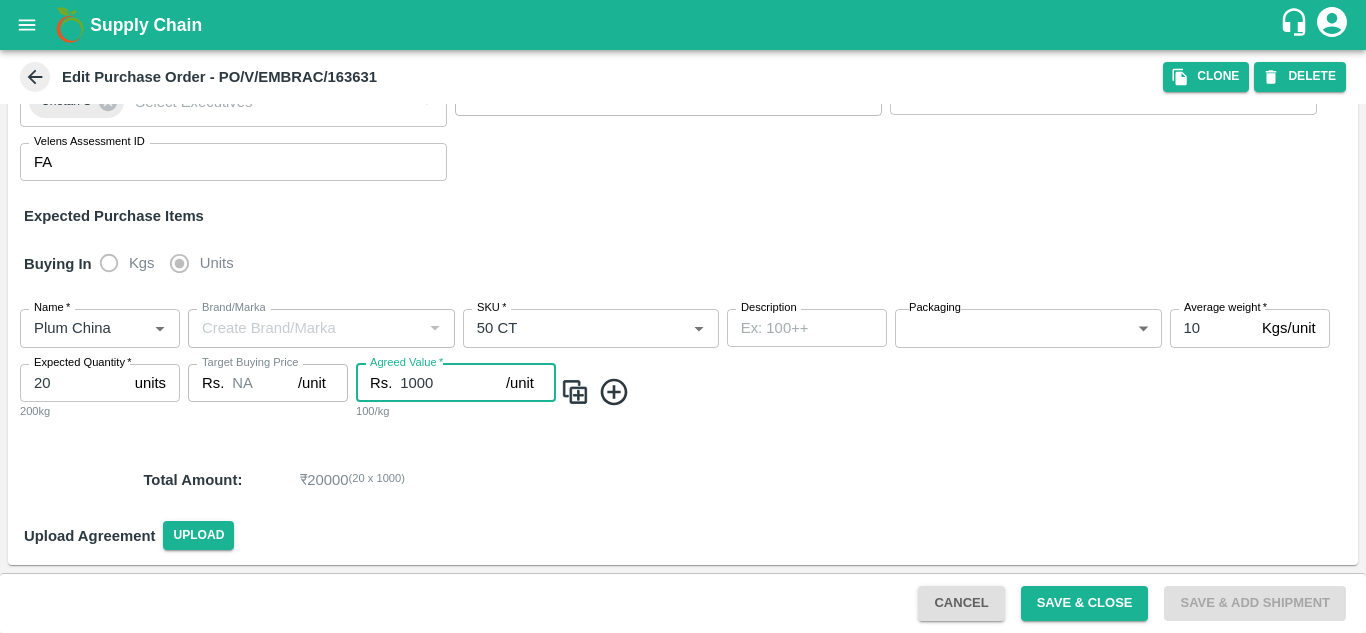 click on "1000" at bounding box center [453, 383] 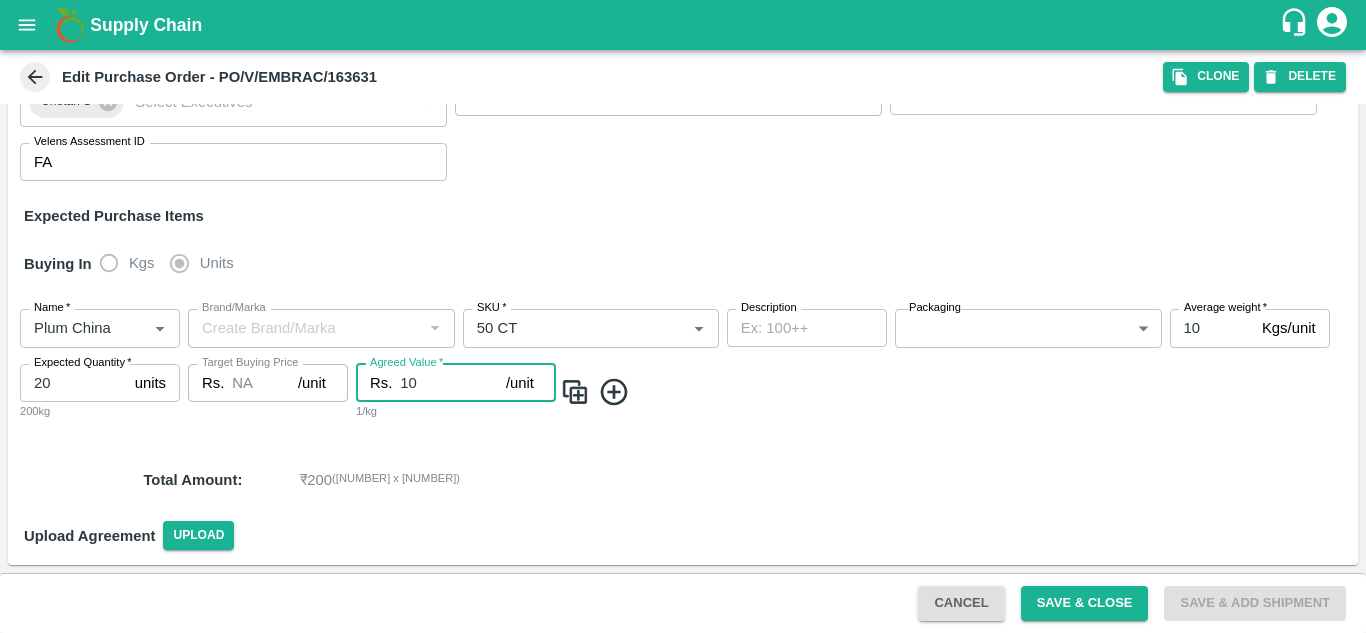 type on "1" 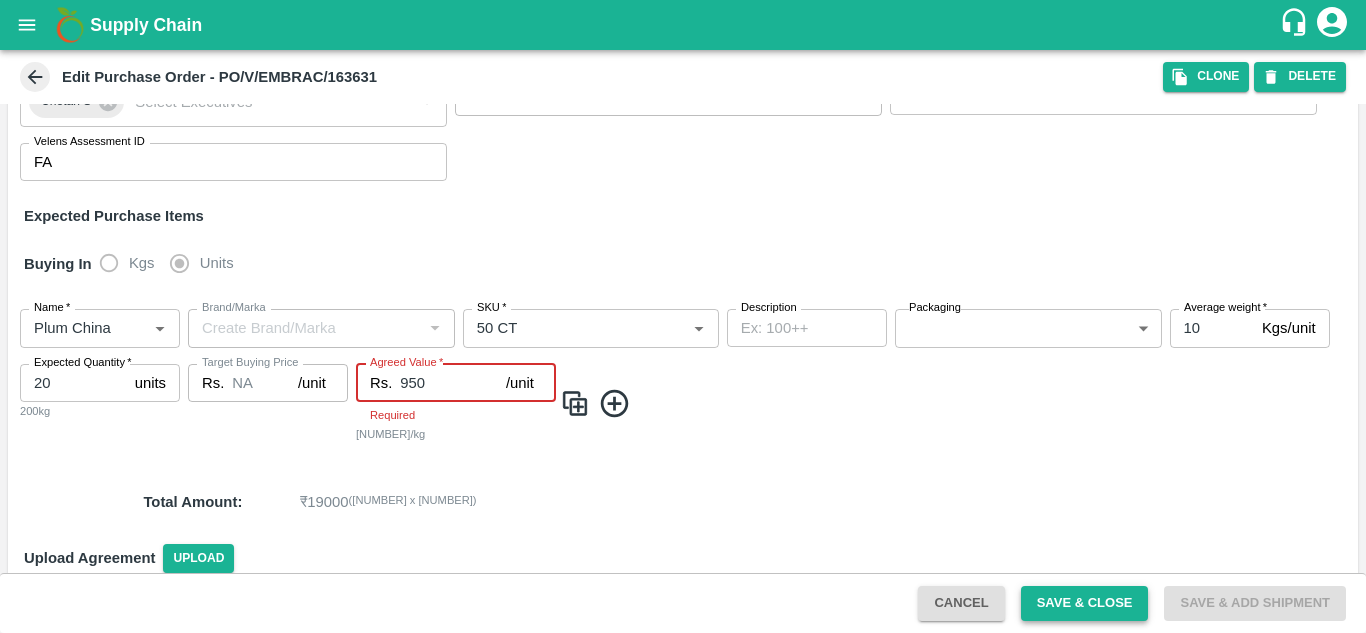 type on "950" 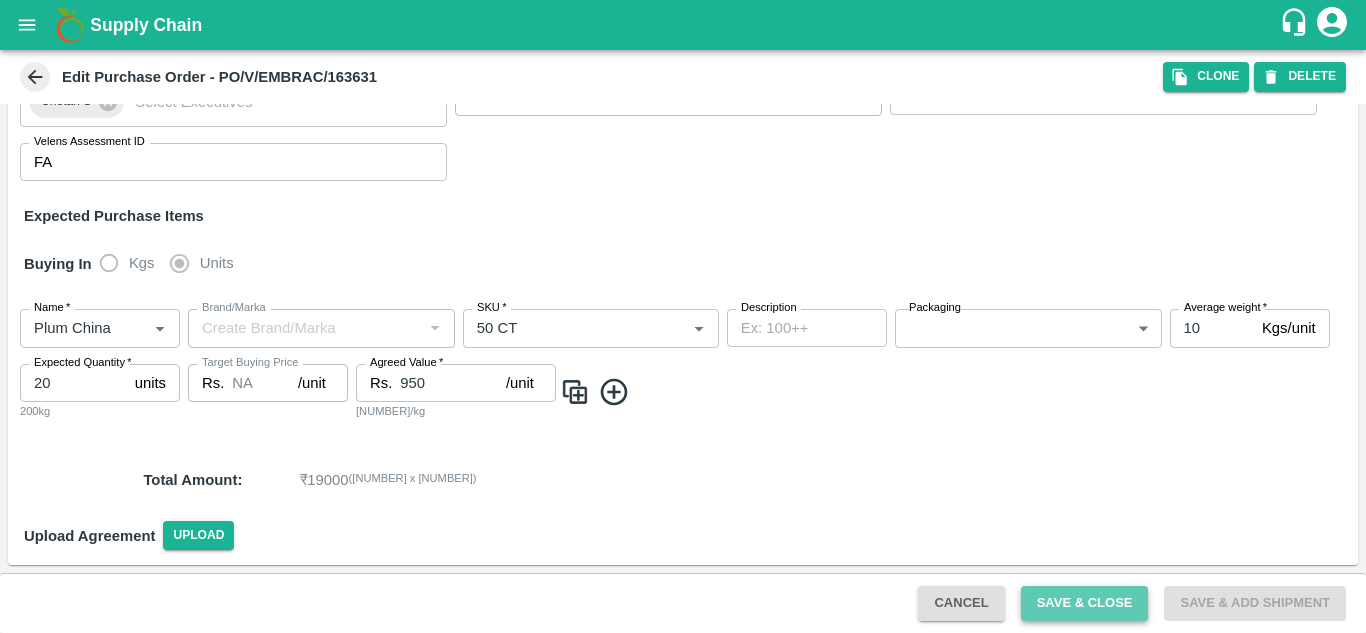 click on "Save & Close" at bounding box center [1085, 603] 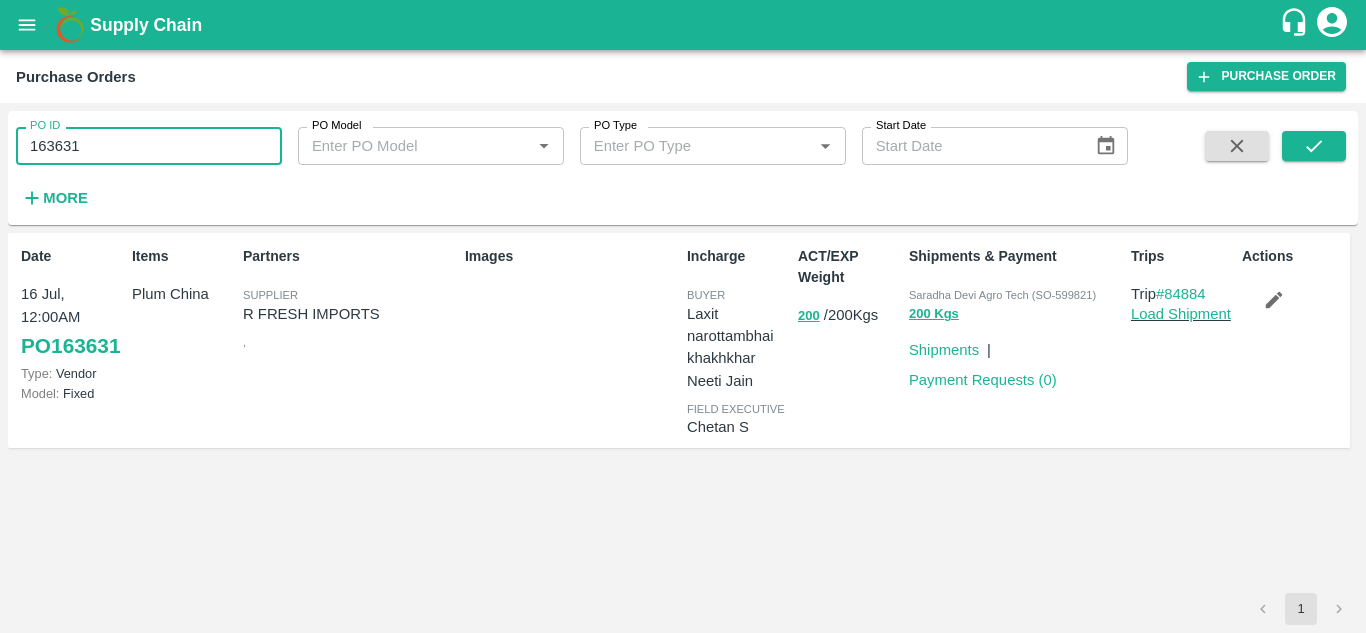 click on "163631" at bounding box center [149, 146] 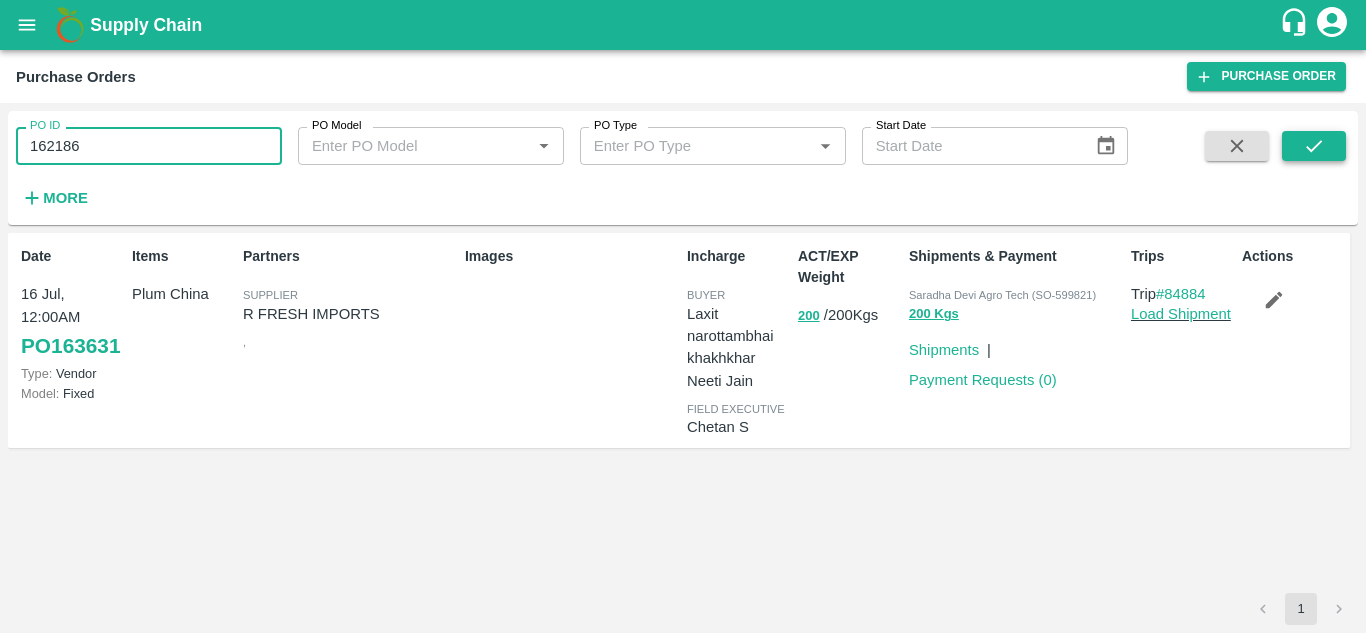 type on "162186" 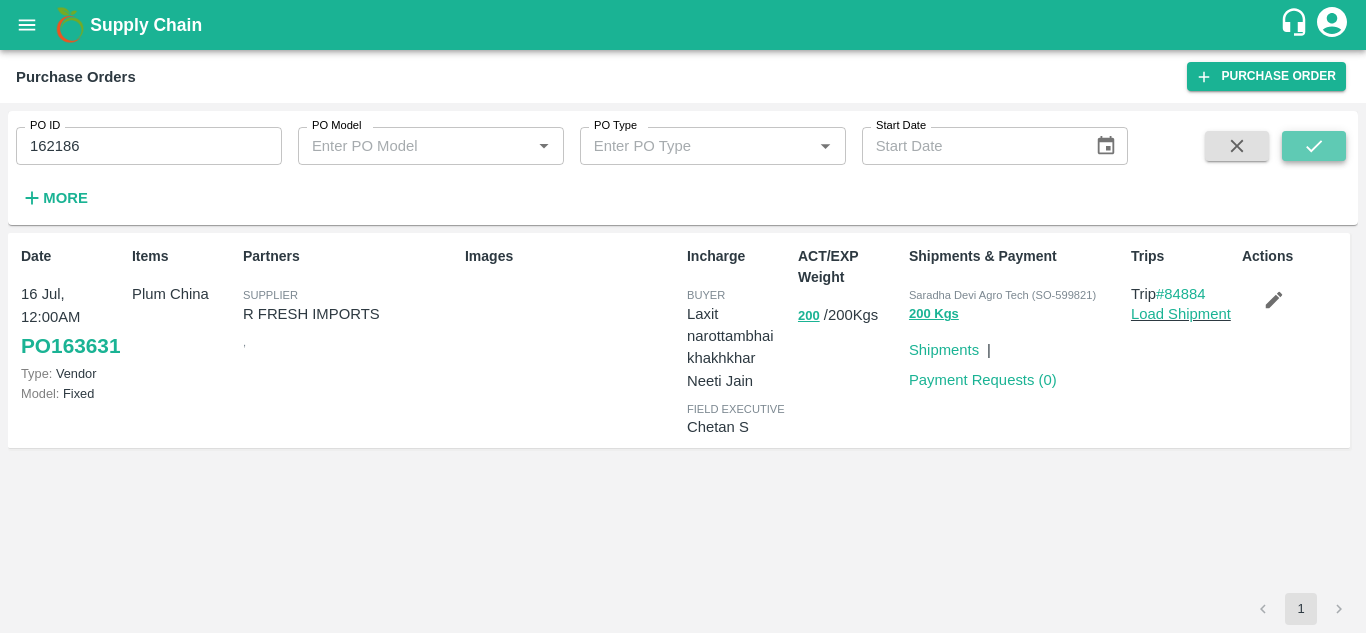 click at bounding box center [1314, 146] 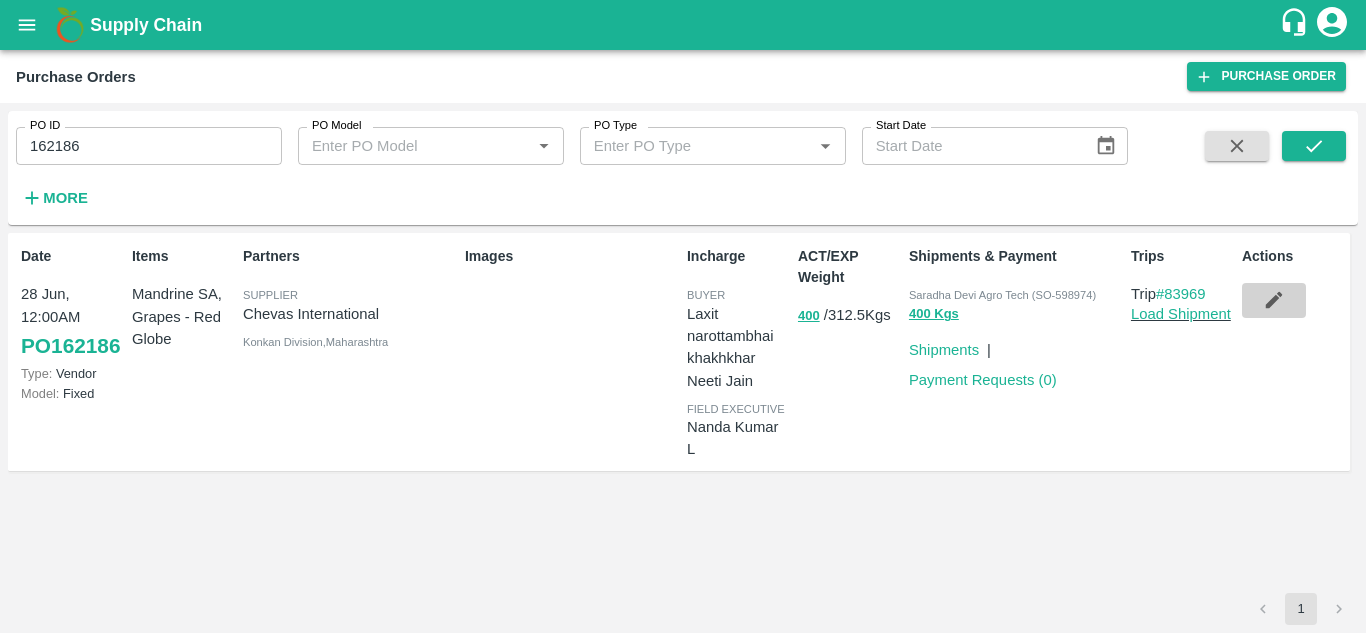 click 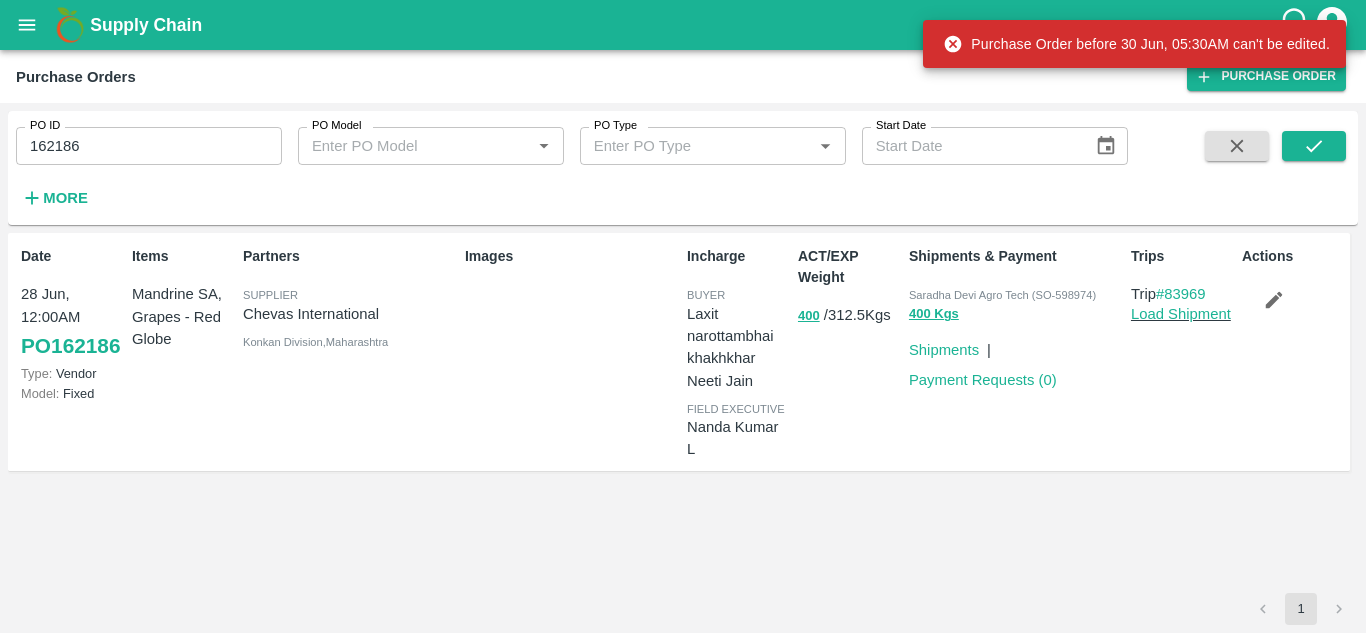 click on "Payment Requests ( 0 )" at bounding box center (983, 380) 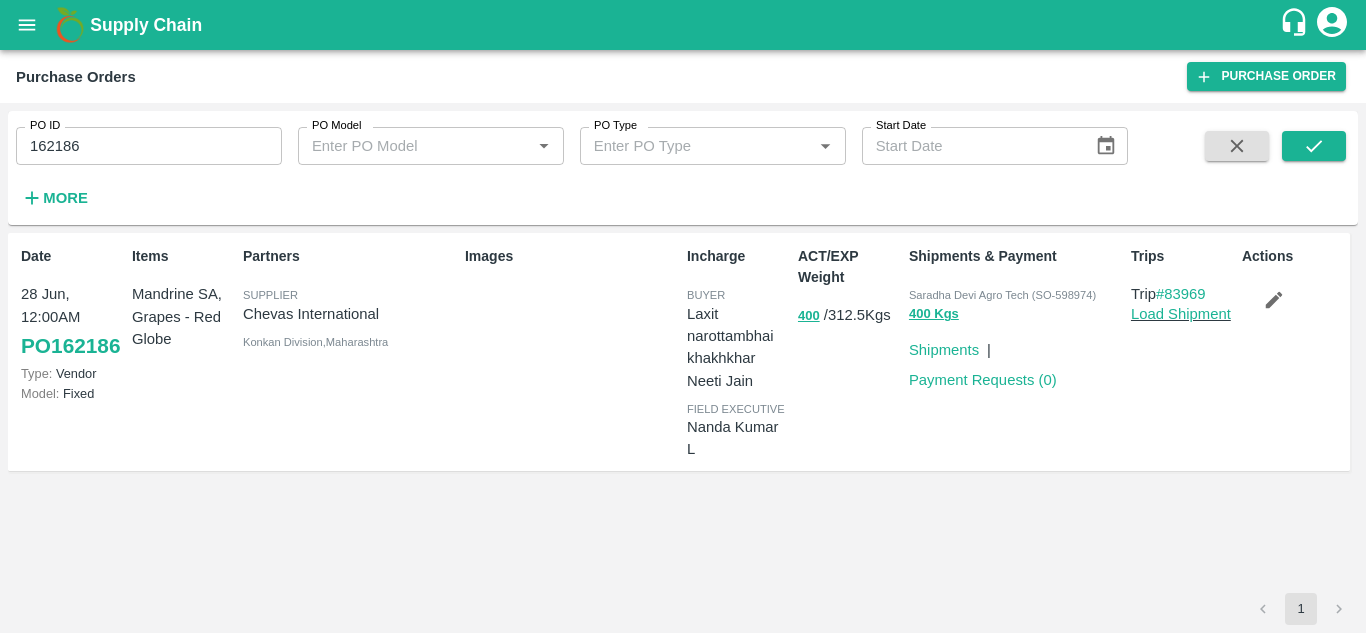 click on "Payment Requests ( 0 )" at bounding box center (979, 376) 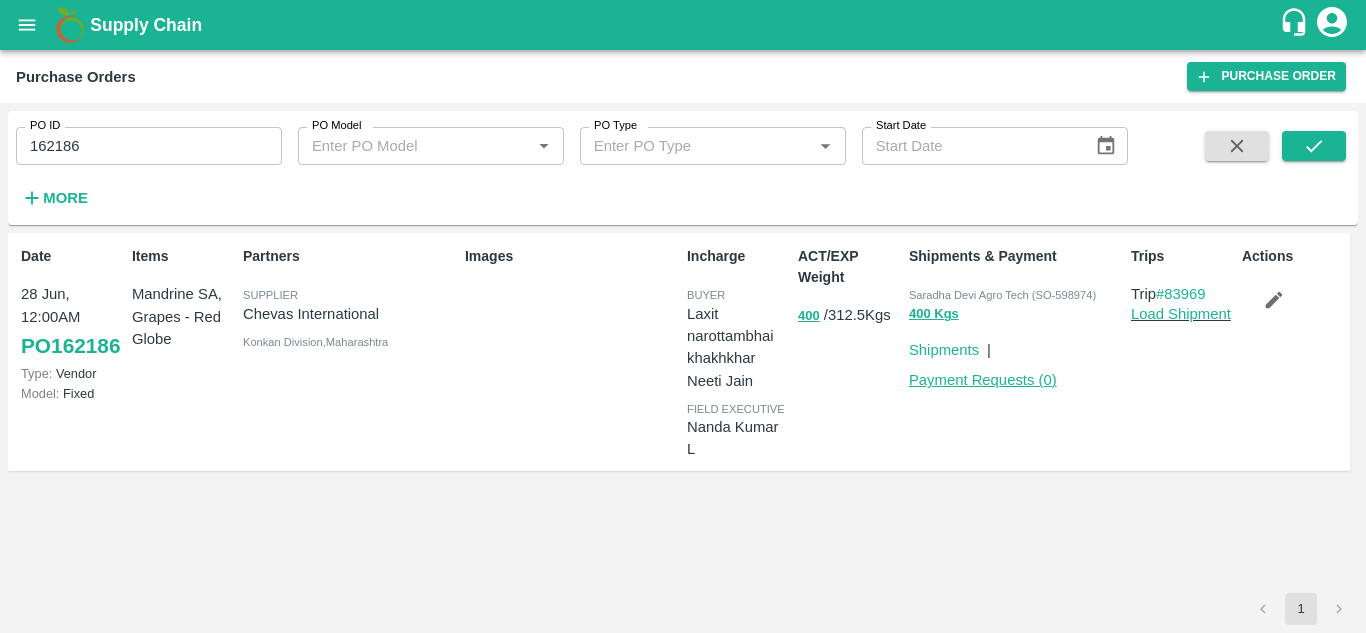 click on "Payment Requests ( 0 )" at bounding box center [983, 380] 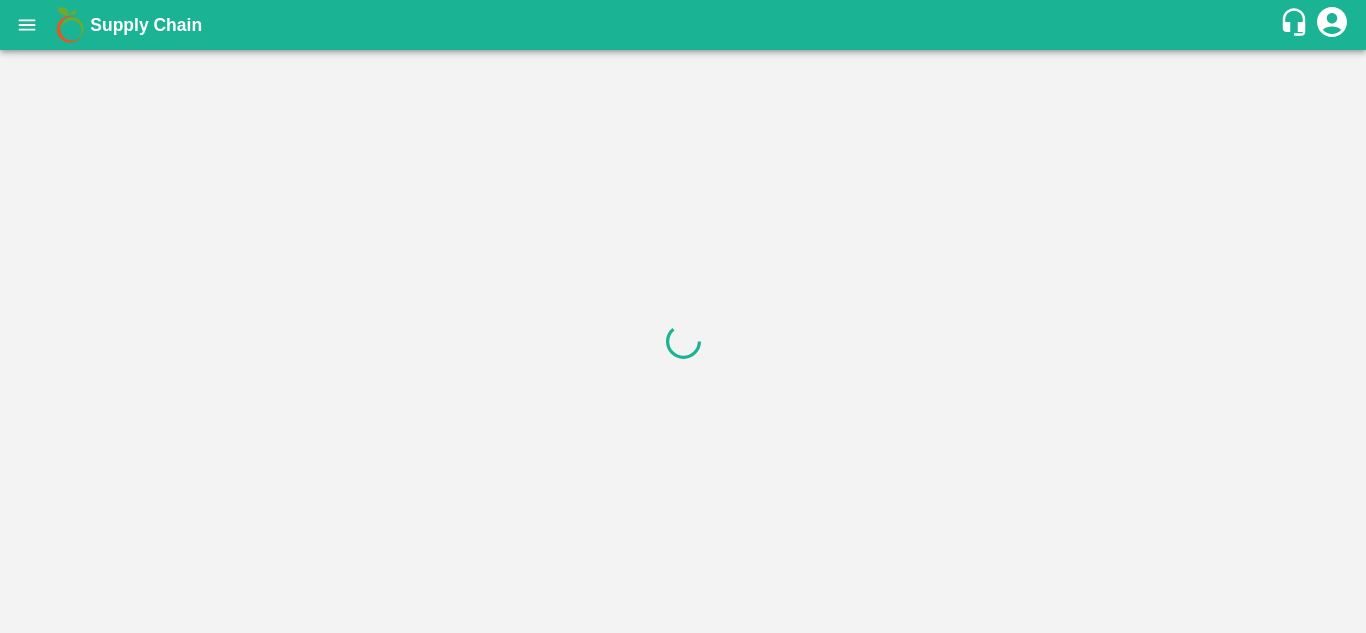 scroll, scrollTop: 0, scrollLeft: 0, axis: both 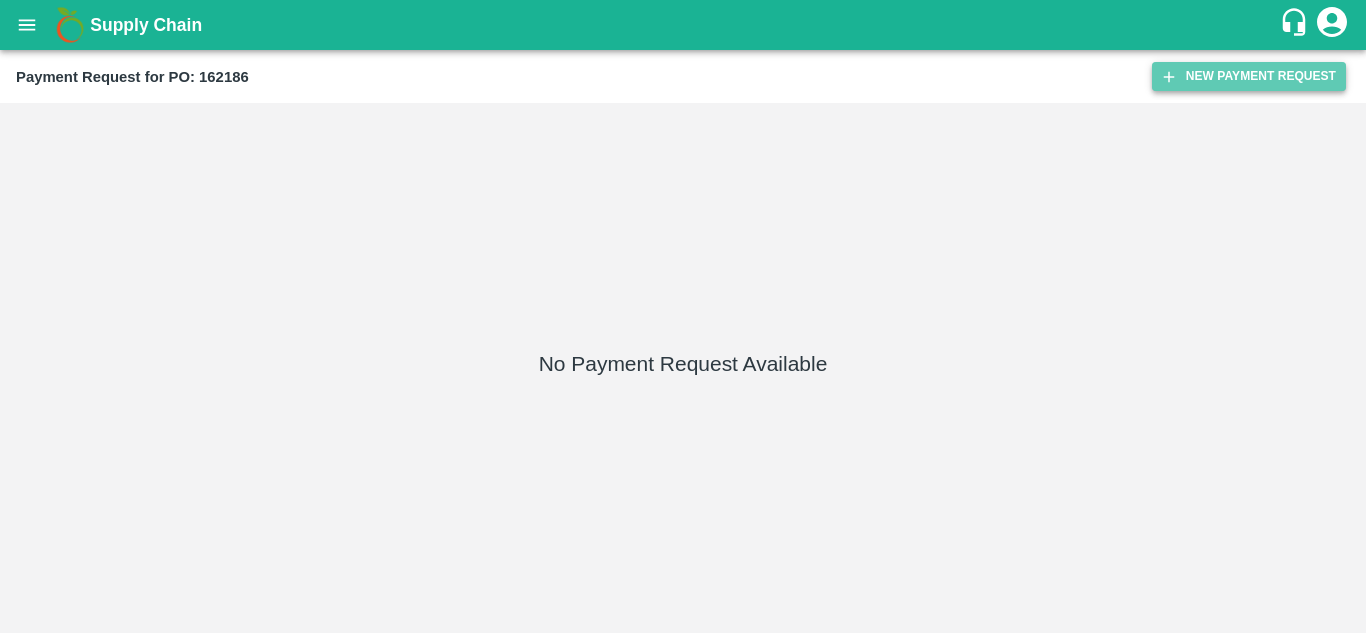 click on "New Payment Request" at bounding box center (1249, 76) 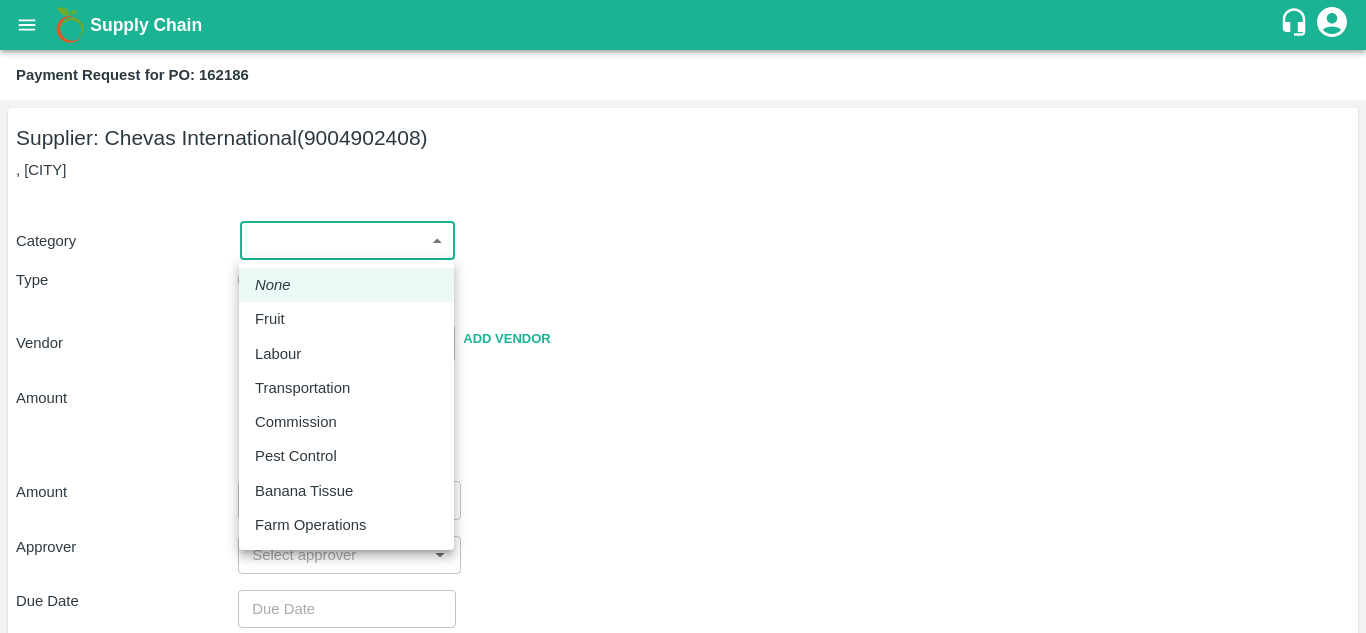 click on "Supply Chain Payment Request for PO: 162186 Supplier:    [BRAND]  (9004902408) , [CITY] Category ​ ​ Type Advance Bill Vendor ​ Add Vendor Amount Total value Per Kg ​ Amount ​ Approver ​ Due Date ​  Priority  Low  High Comment x ​ Attach bill Cancel Save [CITY] Imported DC [CITY] Imported DC - Safal Market [CITY] Imported DC MDC [CITY] Imported DC MDC [CITY] Imported DC Ahmedabad virtual imported DC [CITY] DC Hyderabad DC B2R [CITY]  FruitX [CITY] Direct Customer [FIRST] [LAST] Logout None Fruit Labour Transportation Commission Pest Control Banana Tissue Farm Operations" at bounding box center (683, 316) 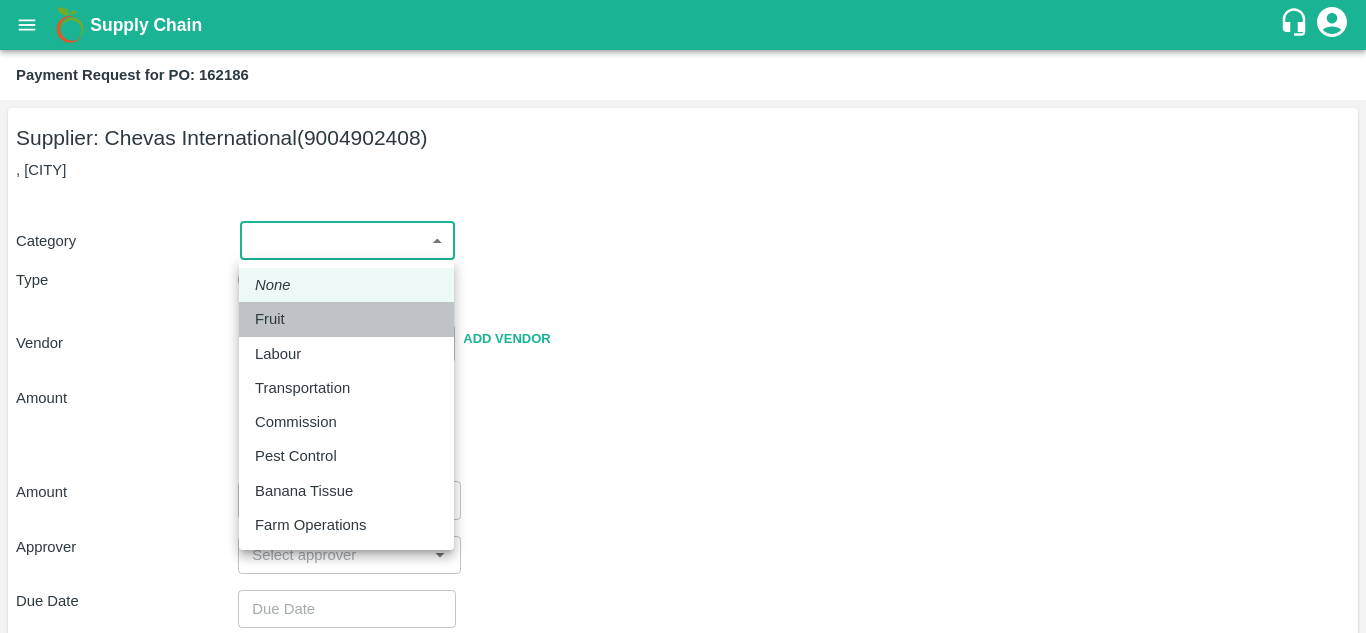 click on "Fruit" at bounding box center [346, 319] 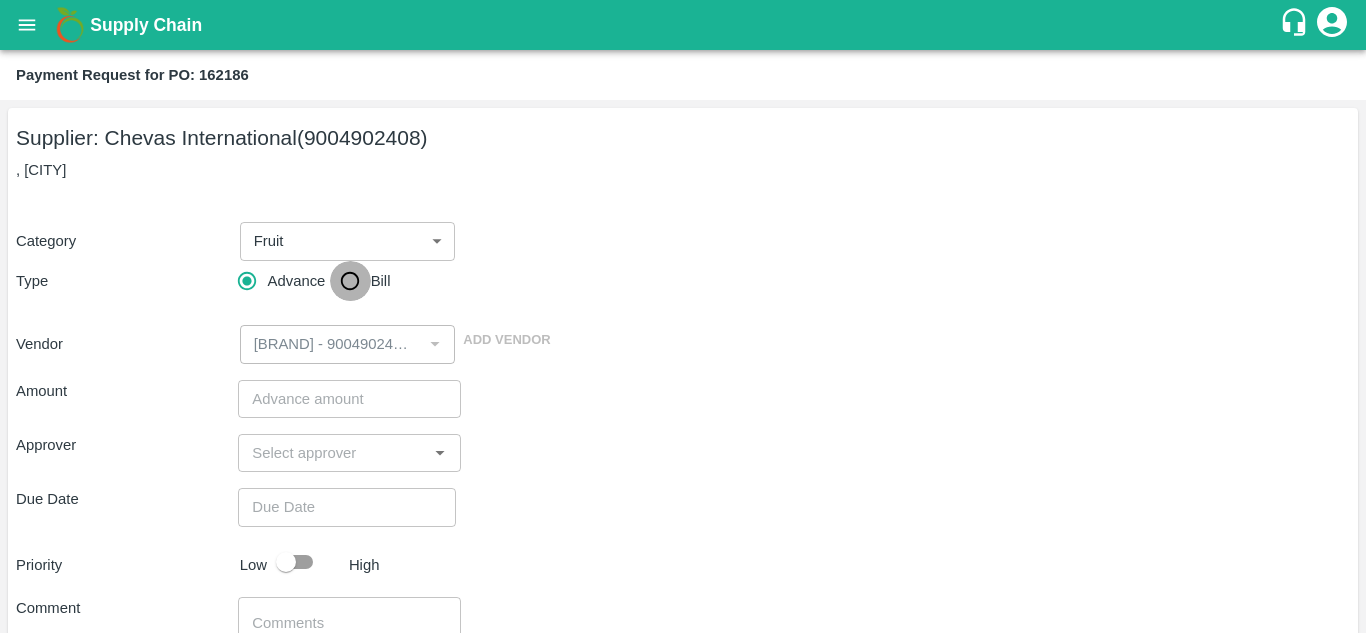 click on "Bill" at bounding box center [350, 281] 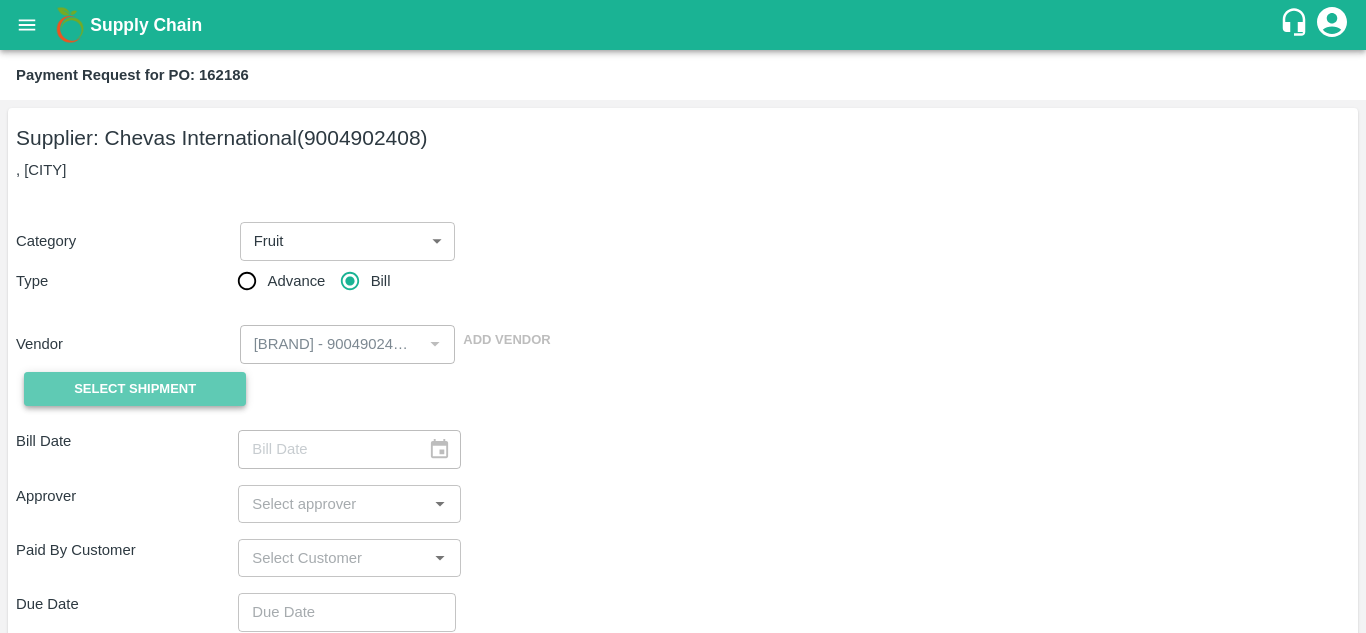 click on "Select Shipment" at bounding box center [135, 389] 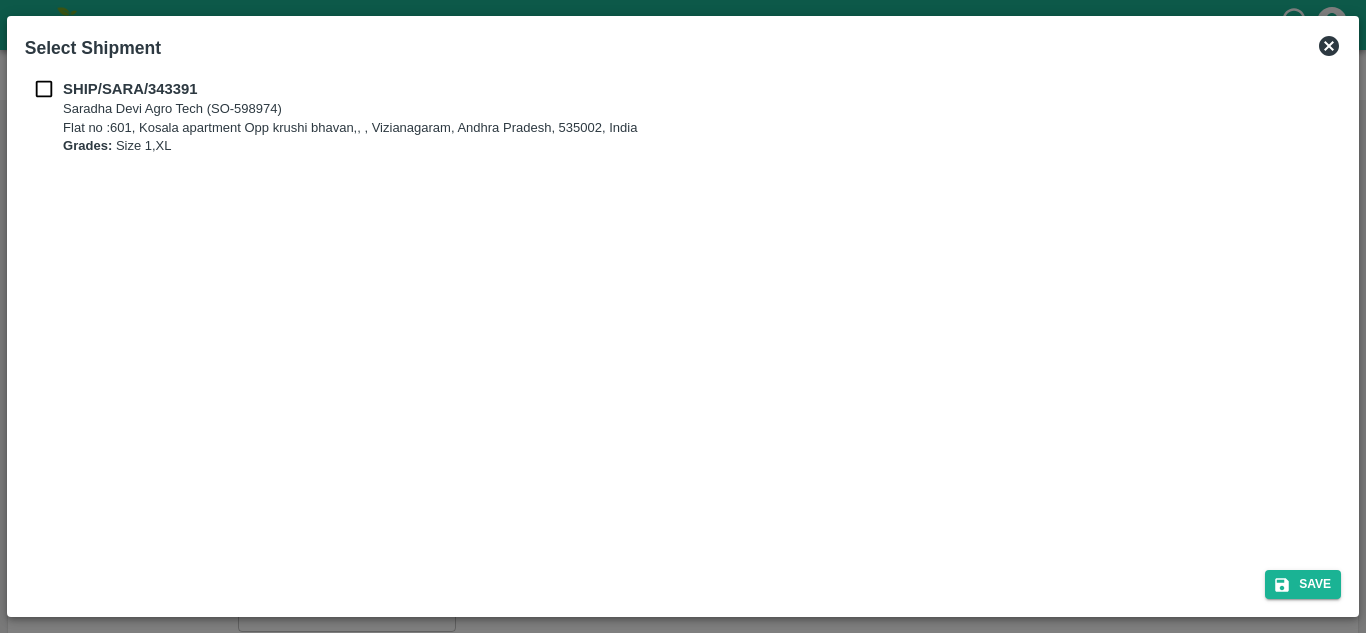 click at bounding box center [44, 89] 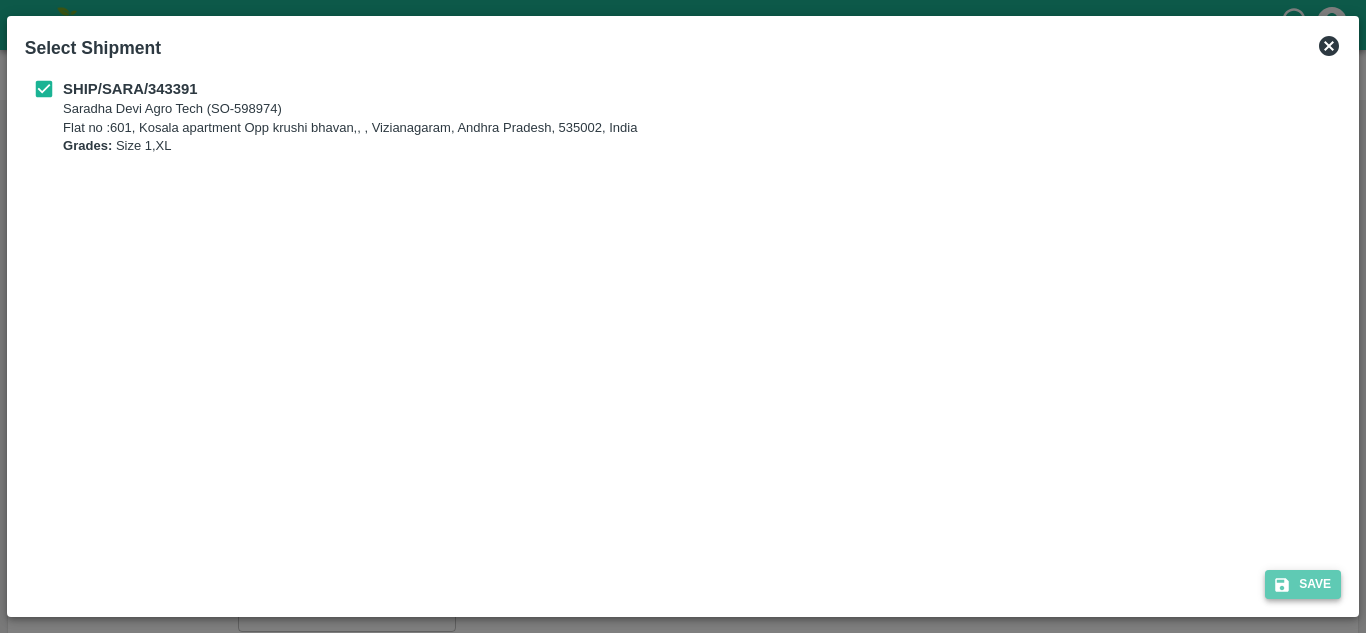 click on "Save" at bounding box center [1303, 584] 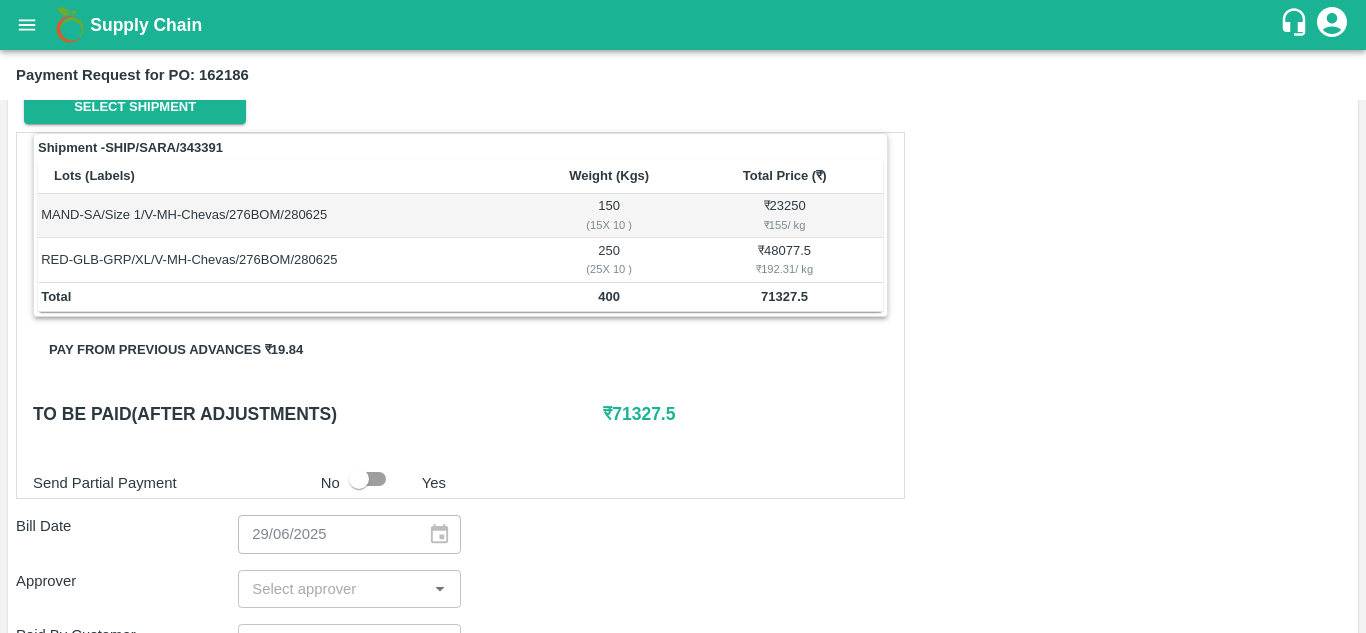 scroll, scrollTop: 335, scrollLeft: 0, axis: vertical 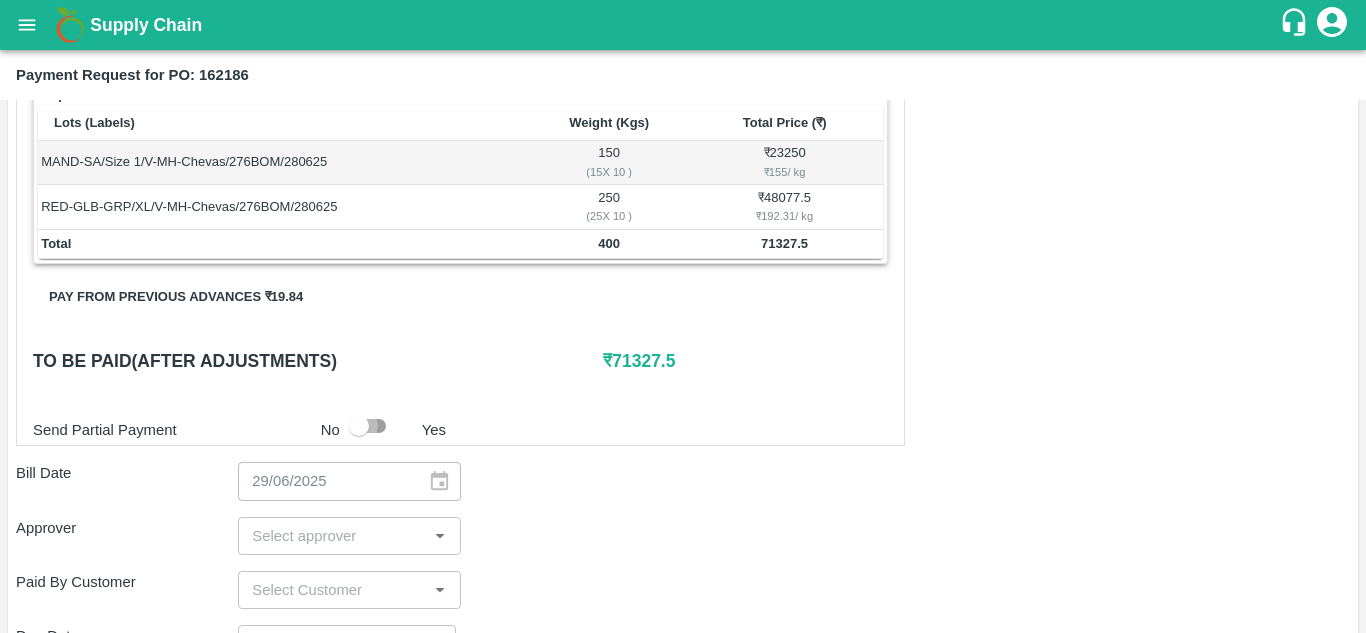 click at bounding box center [359, 426] 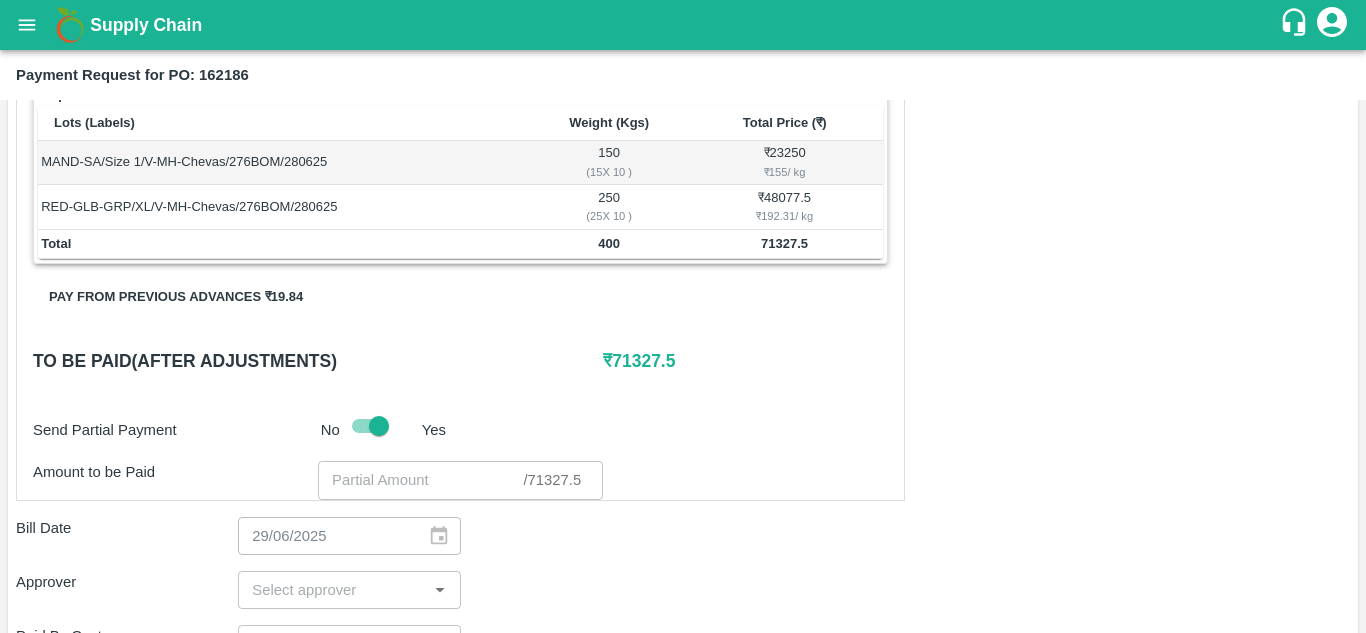 click on "Shipment -  SHIP/SARA/343391 Lots (Labels) Weight (Kgs) Total Price (₹) MAND-SA/Size 1/V-MH-Chevas/276BOM/280625   150 ( 15  X   10   ) ₹ 23250 ₹ 155  / kg RED-GLB-GRP/XL/V-MH-Chevas/276BOM/280625   250 ( 25  X   10   ) ₹ 48077.5 ₹ 192.31  / kg Total 400 71327.5 Pay from previous advances ₹  19.84 To be paid(After adjustments) ₹  71327.5 Send Partial Payment No Yes Amount to be Paid ​ / 71327.5 ​" at bounding box center [460, 289] 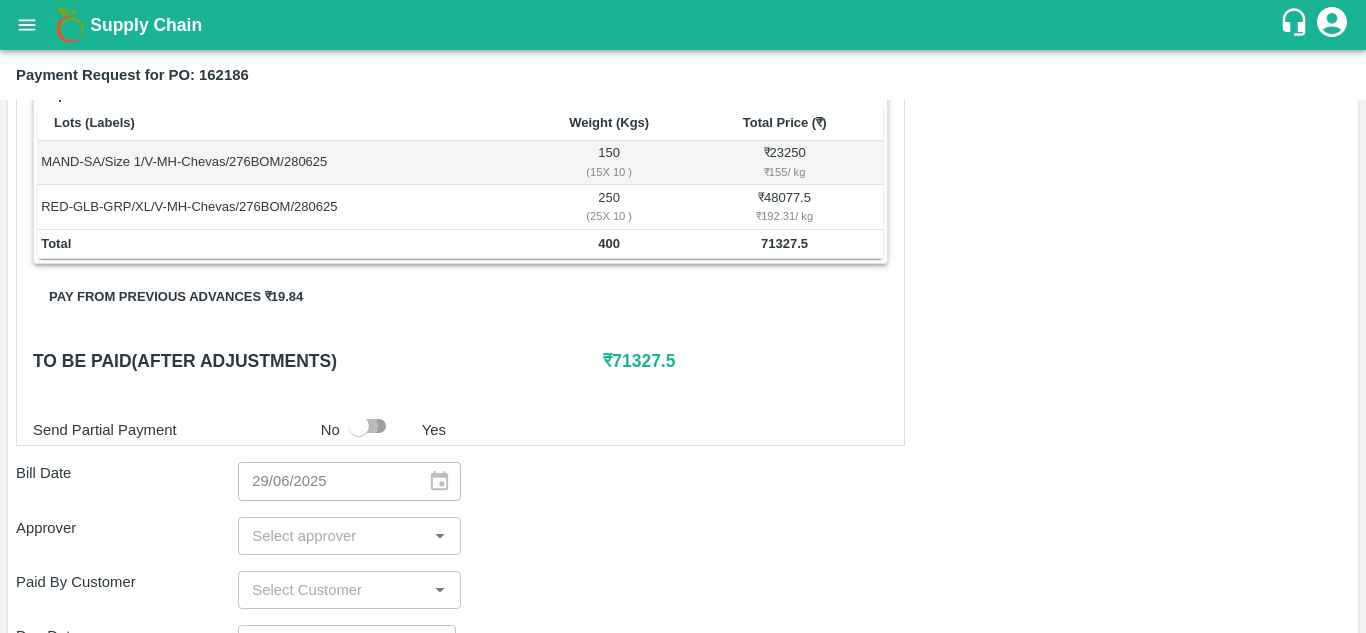 click at bounding box center [359, 426] 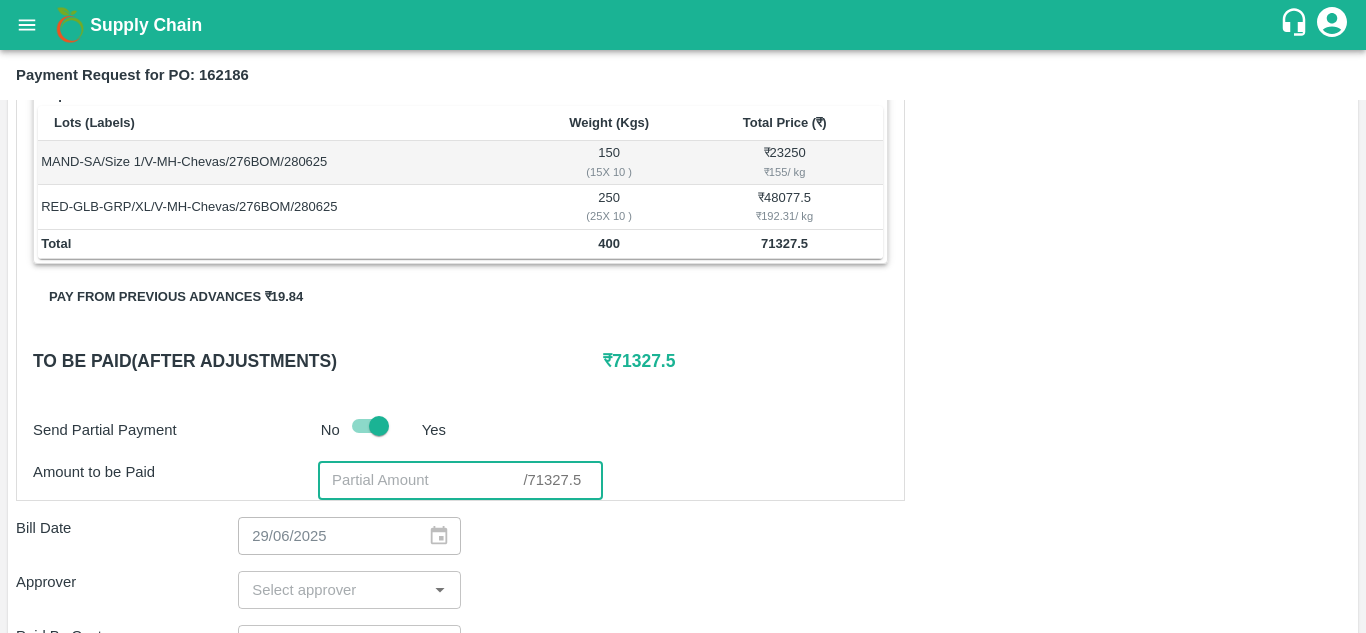 click at bounding box center (420, 480) 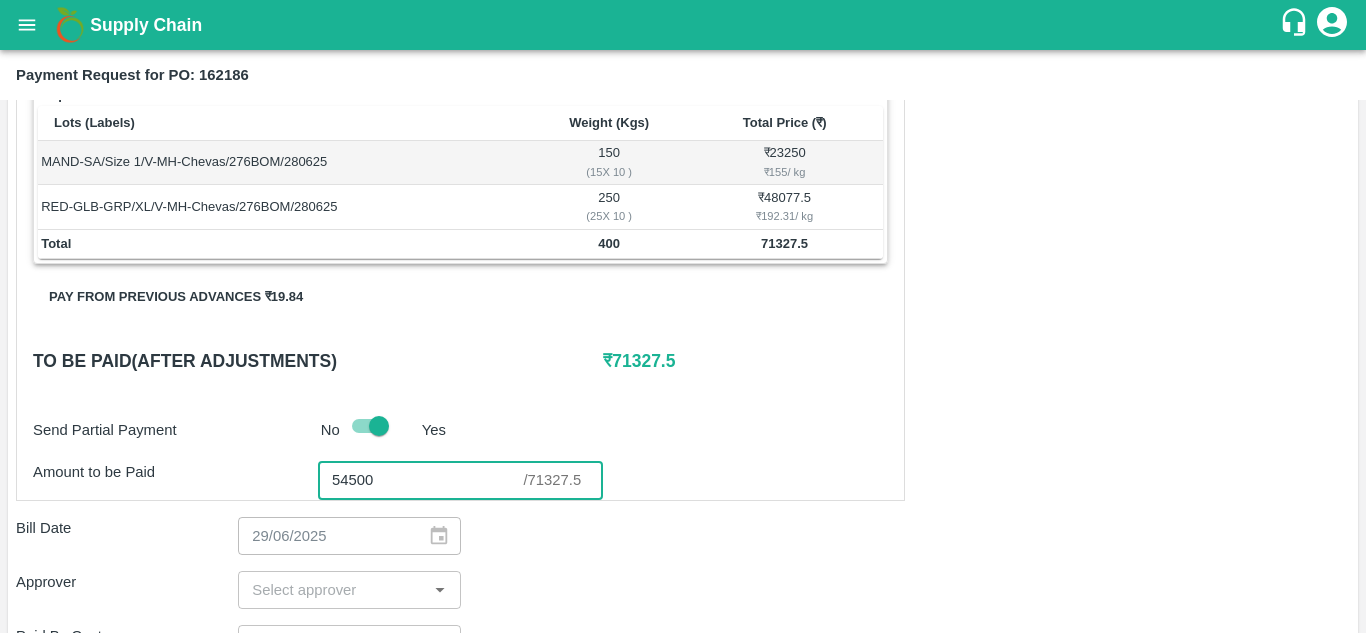 type on "54500" 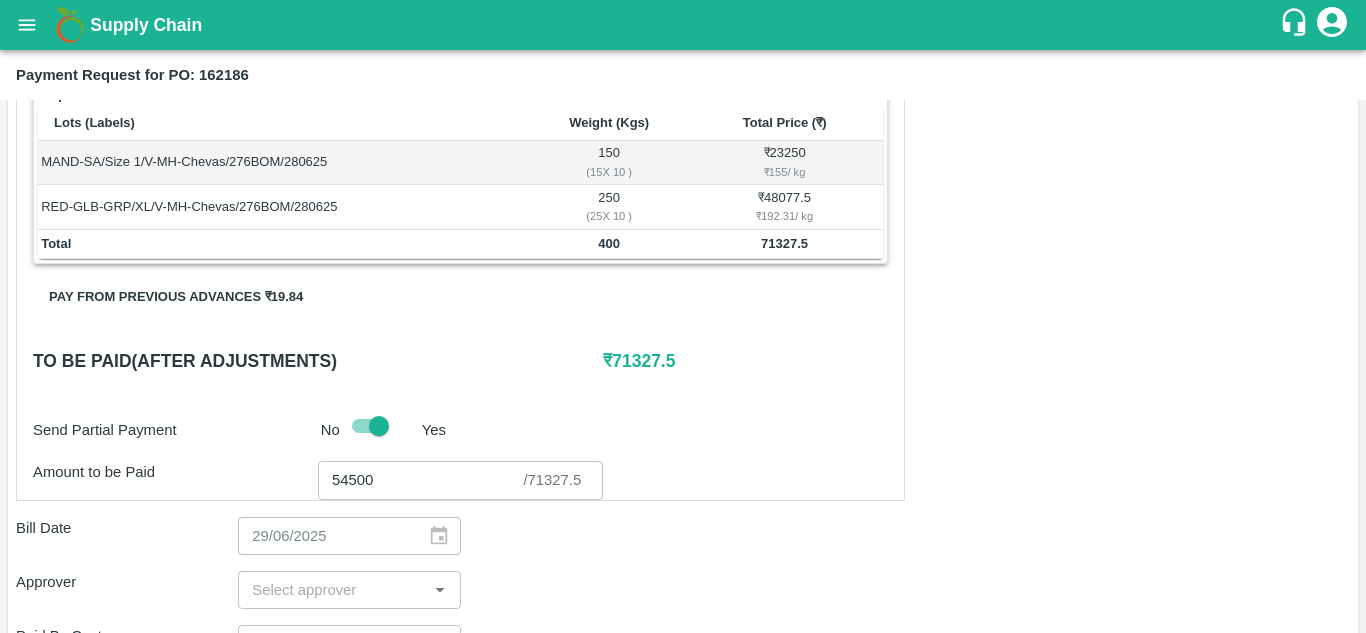 click on "Bill Date [DATE] ​" at bounding box center (683, 536) 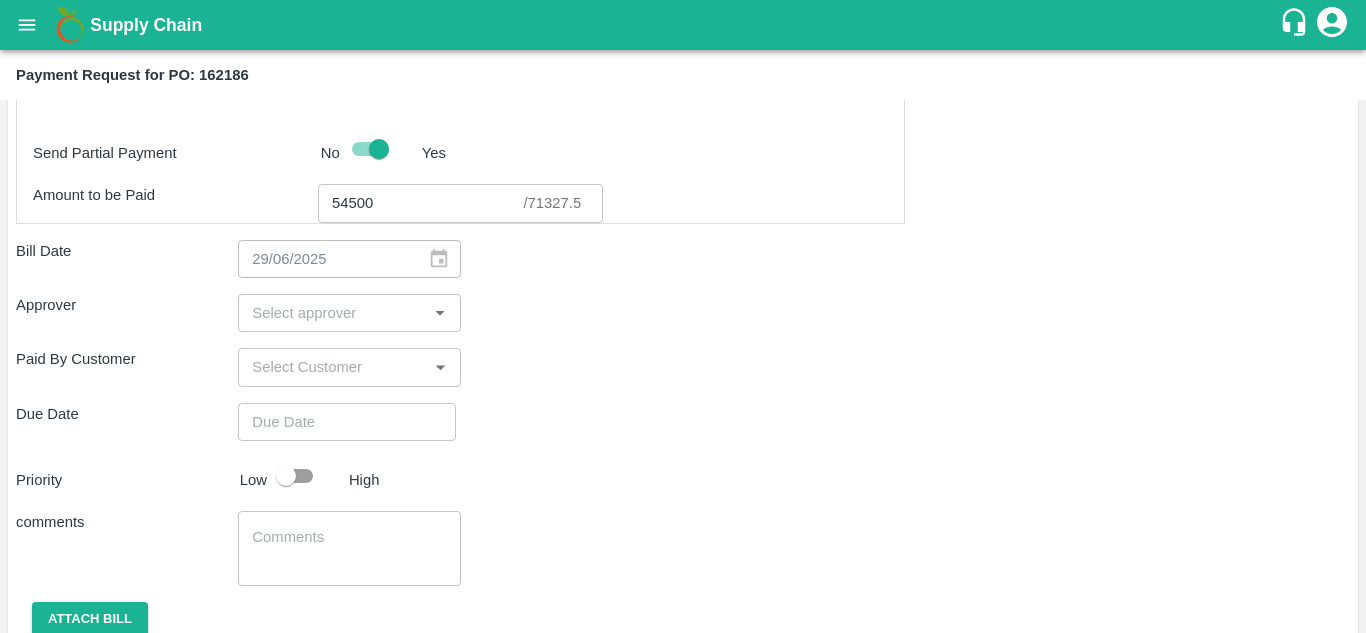 scroll, scrollTop: 613, scrollLeft: 0, axis: vertical 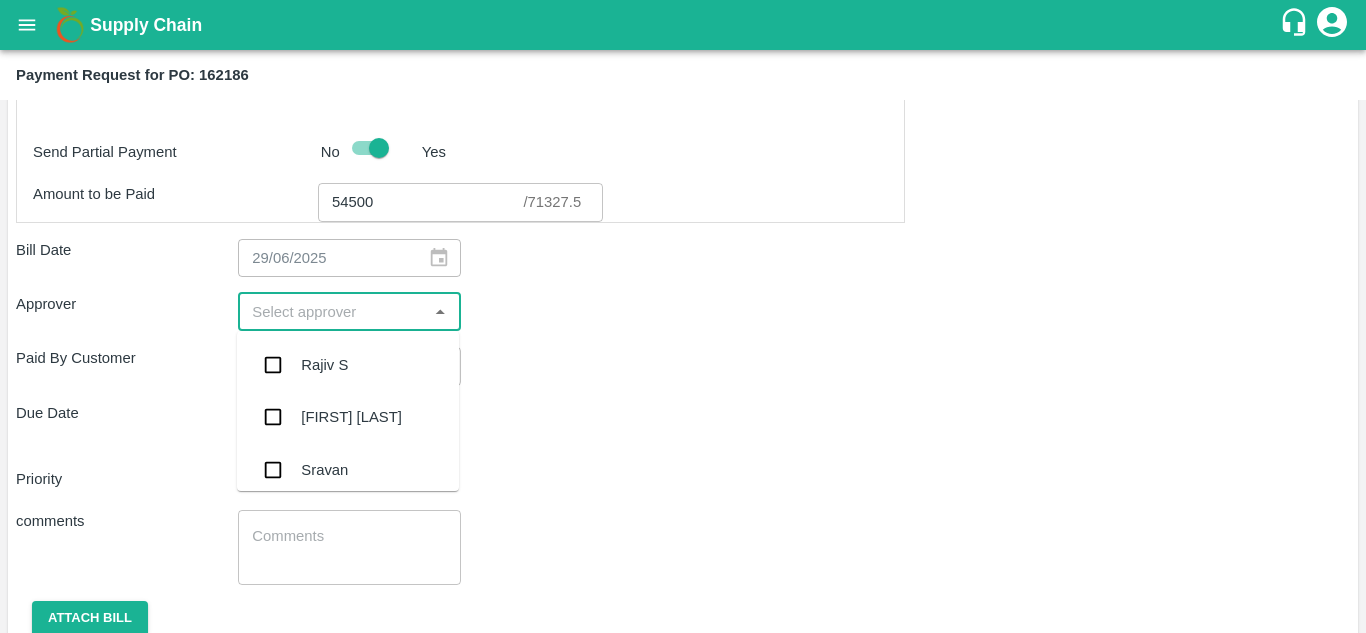 click at bounding box center (332, 312) 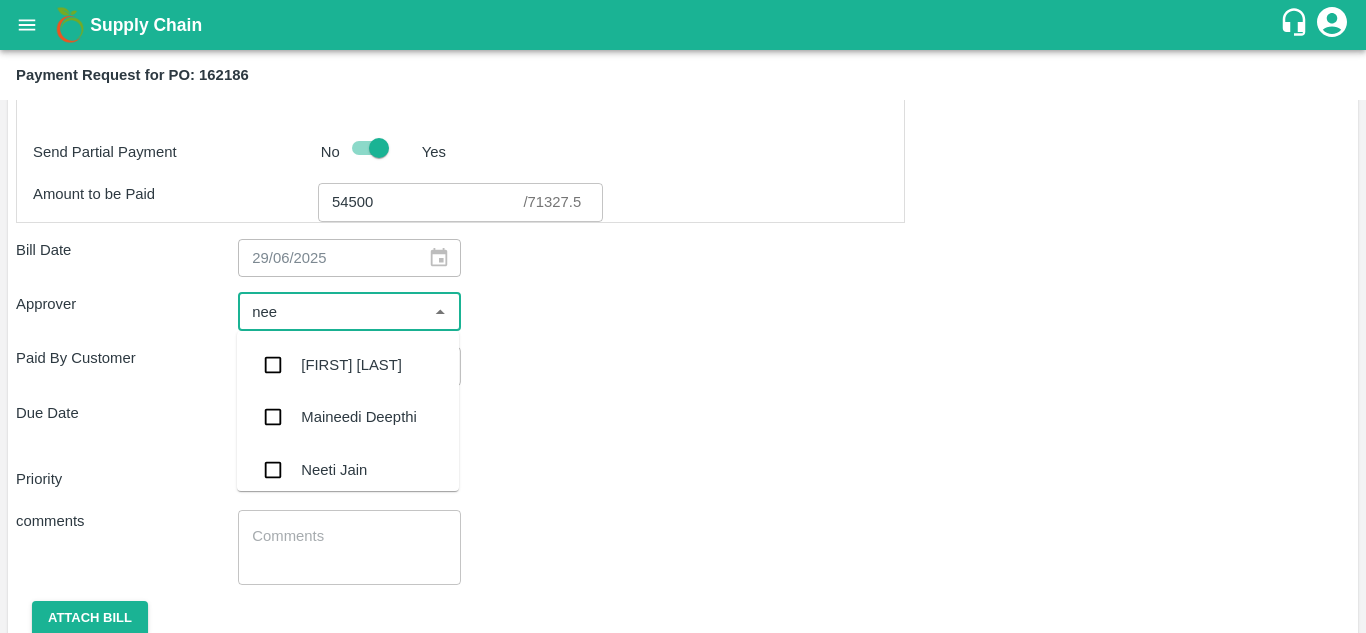 type on "neet" 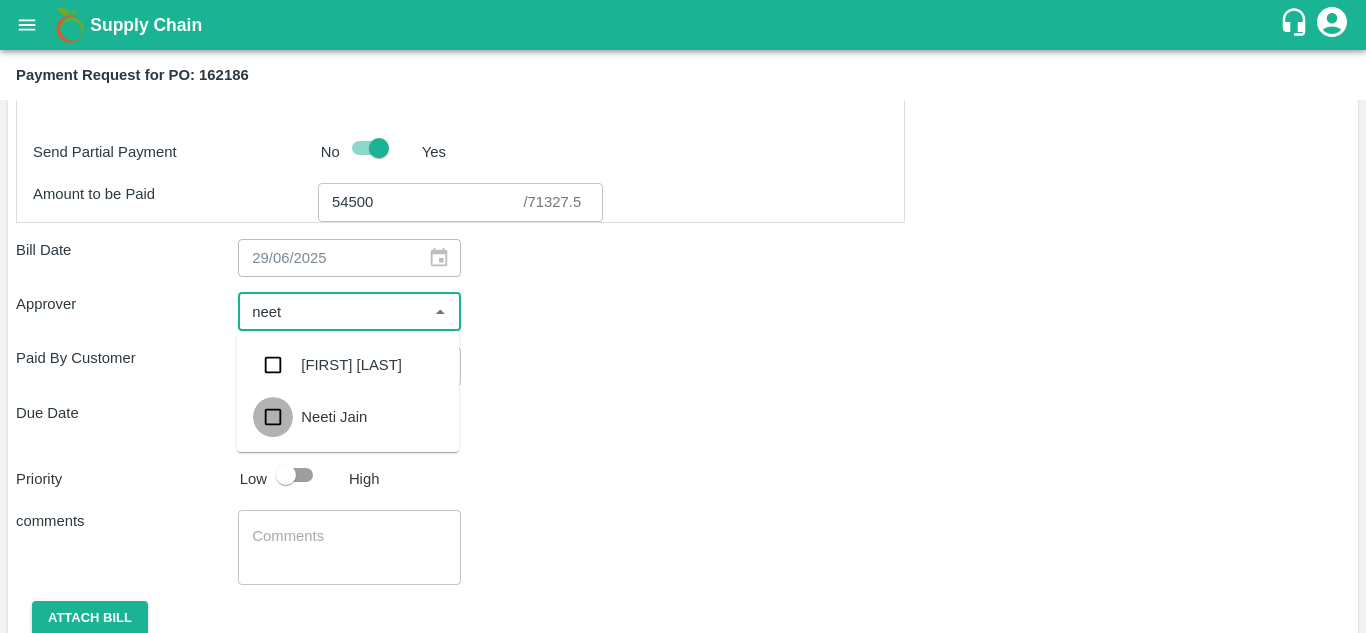 click at bounding box center [273, 417] 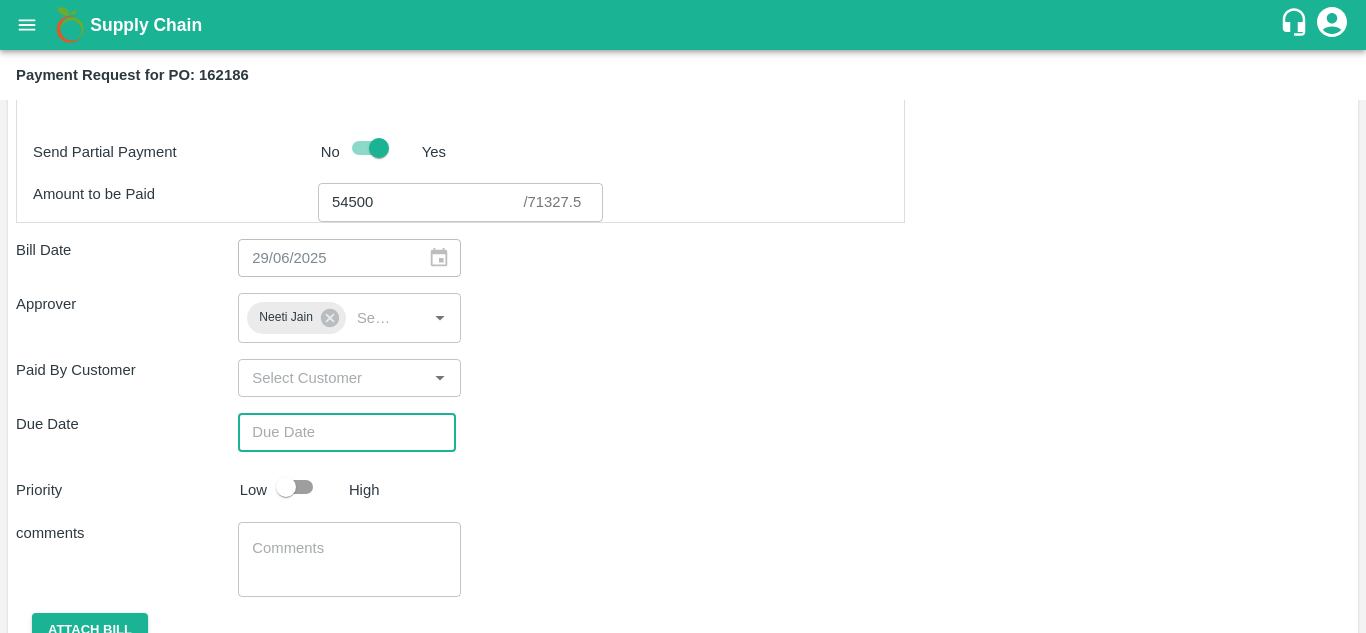 type on "DD/MM/YYYY hh:mm aa" 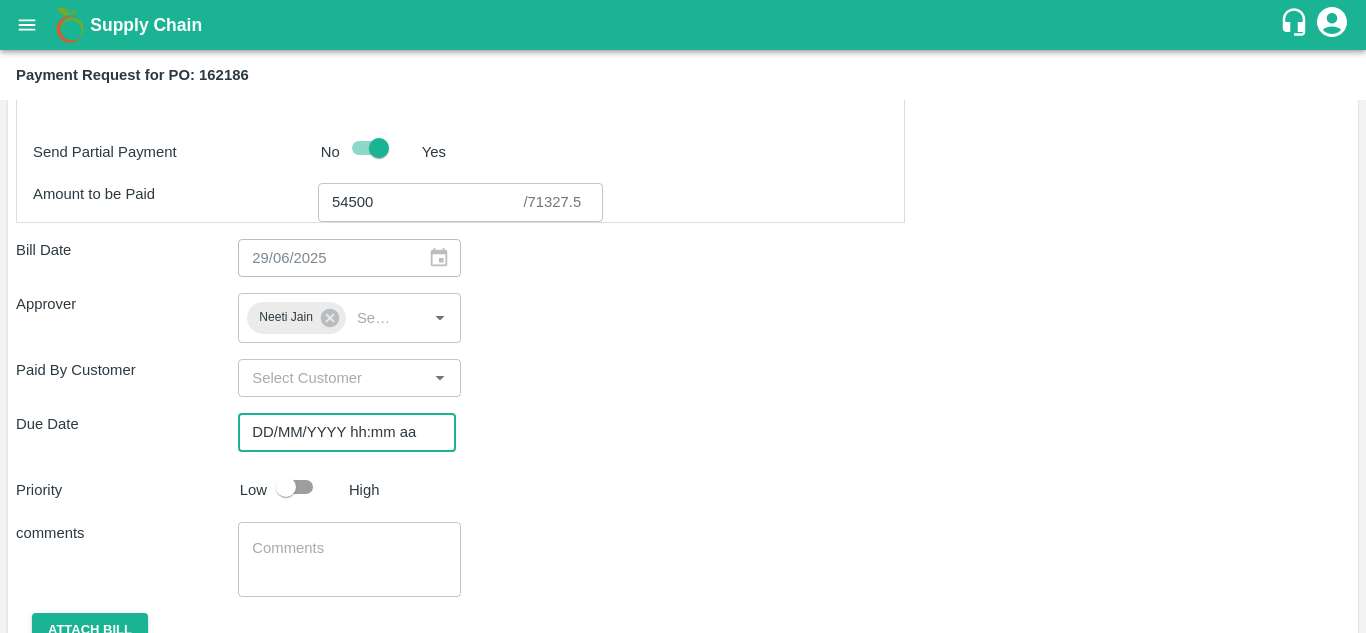 click on "DD/MM/YYYY hh:mm aa" at bounding box center [340, 432] 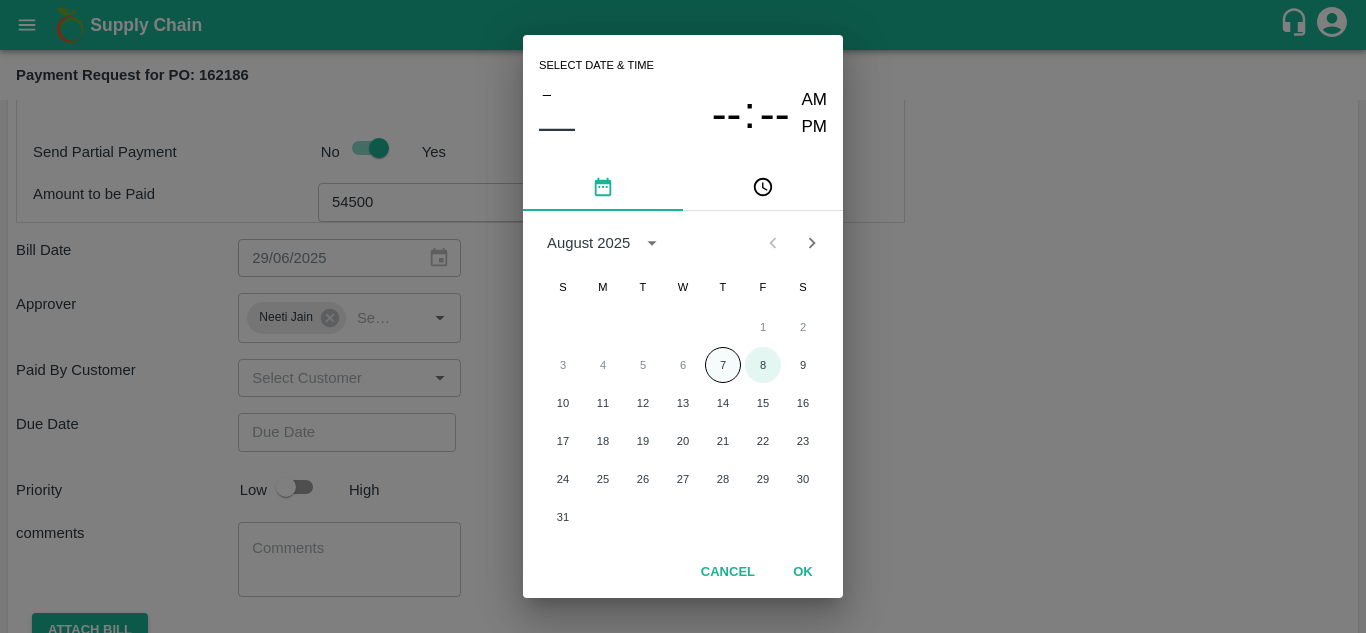 drag, startPoint x: 745, startPoint y: 365, endPoint x: 731, endPoint y: 366, distance: 14.035668 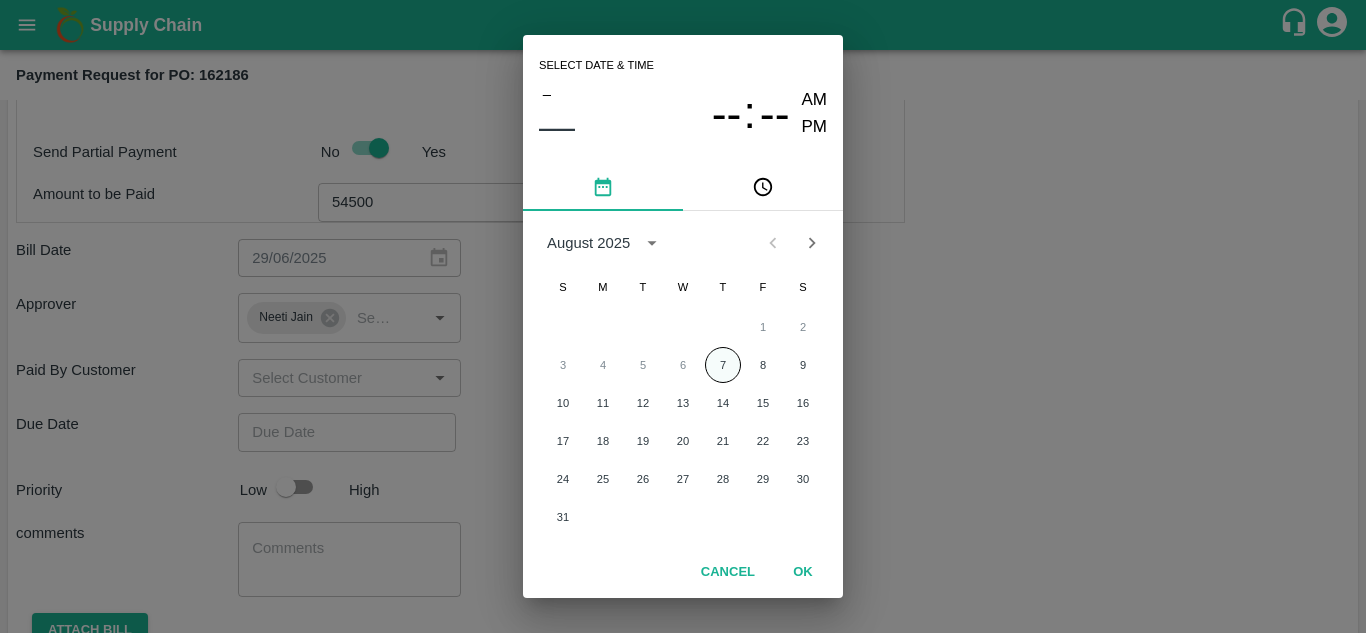 click on "7" at bounding box center [723, 365] 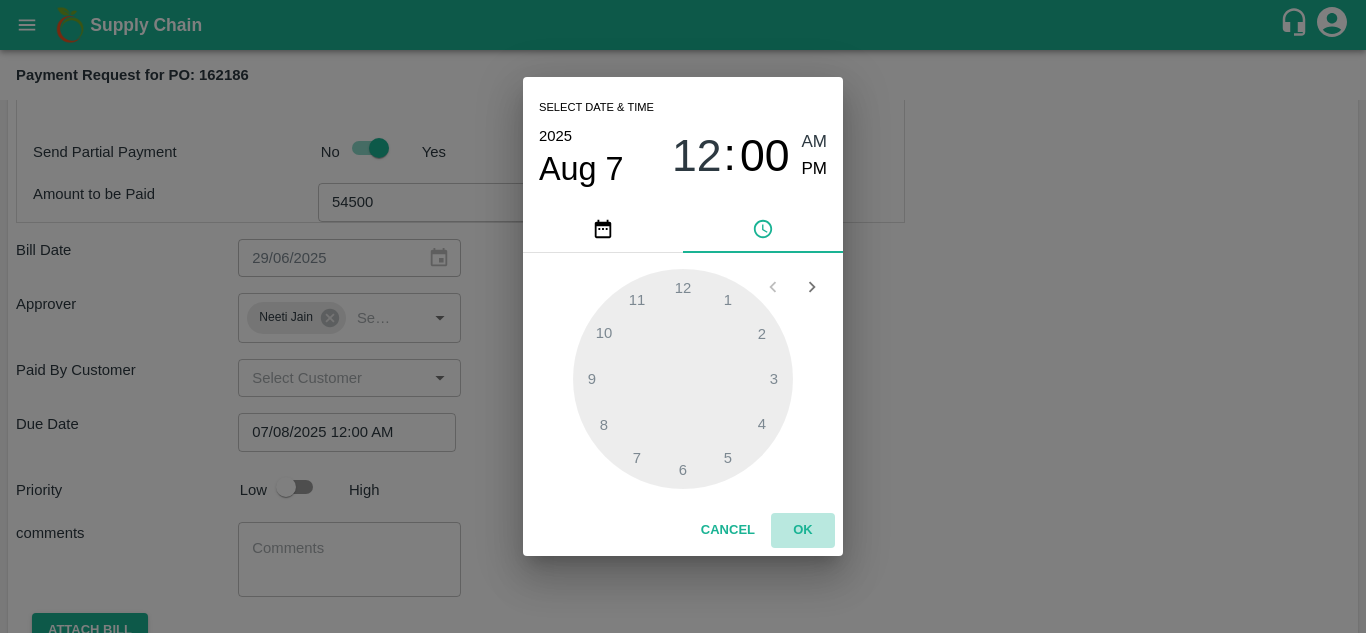 click on "OK" at bounding box center [803, 530] 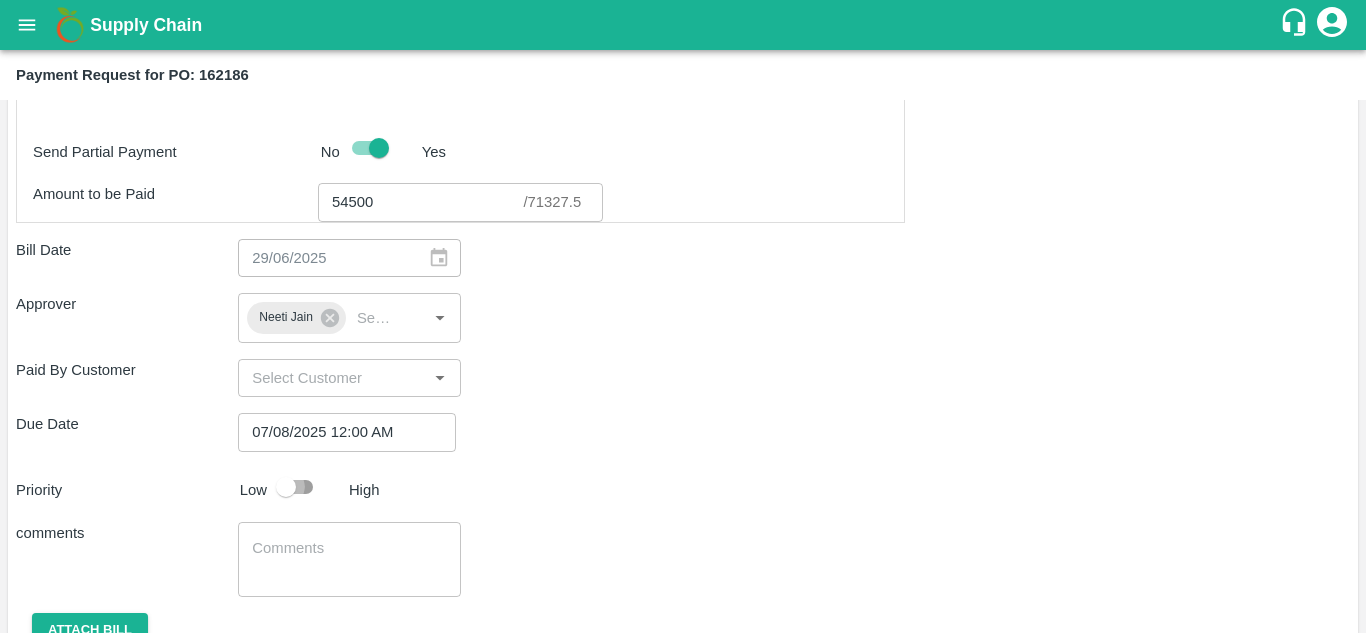 click at bounding box center (286, 487) 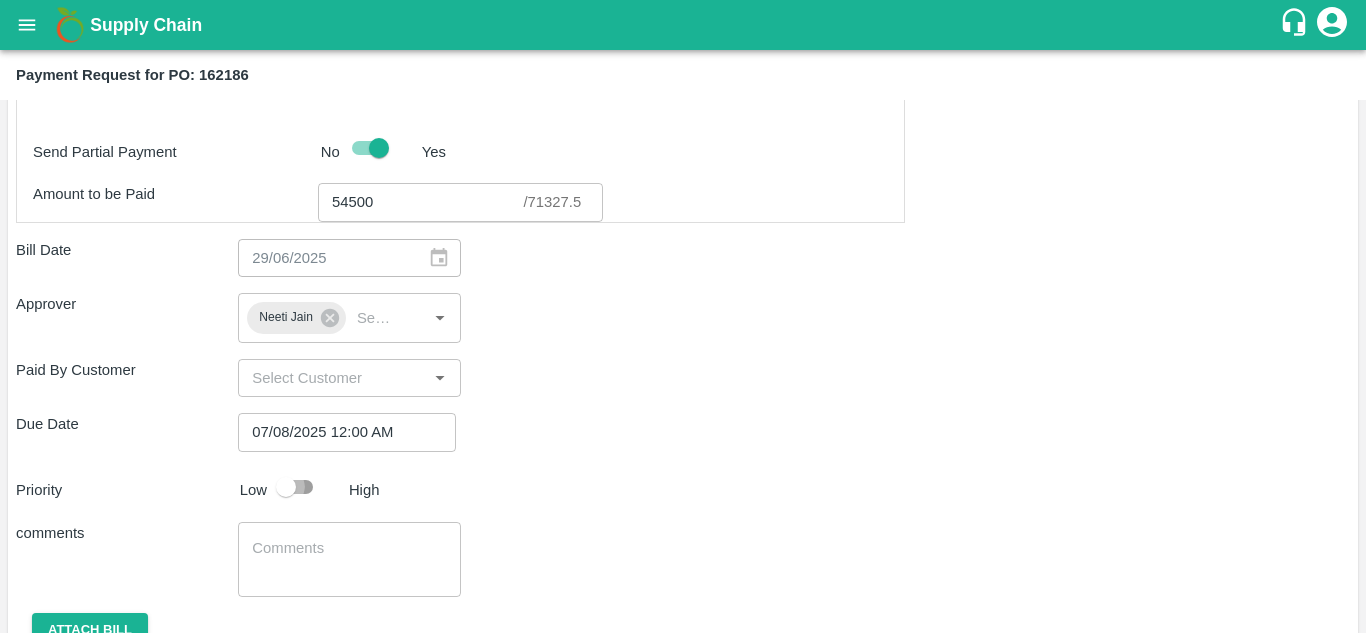 checkbox on "true" 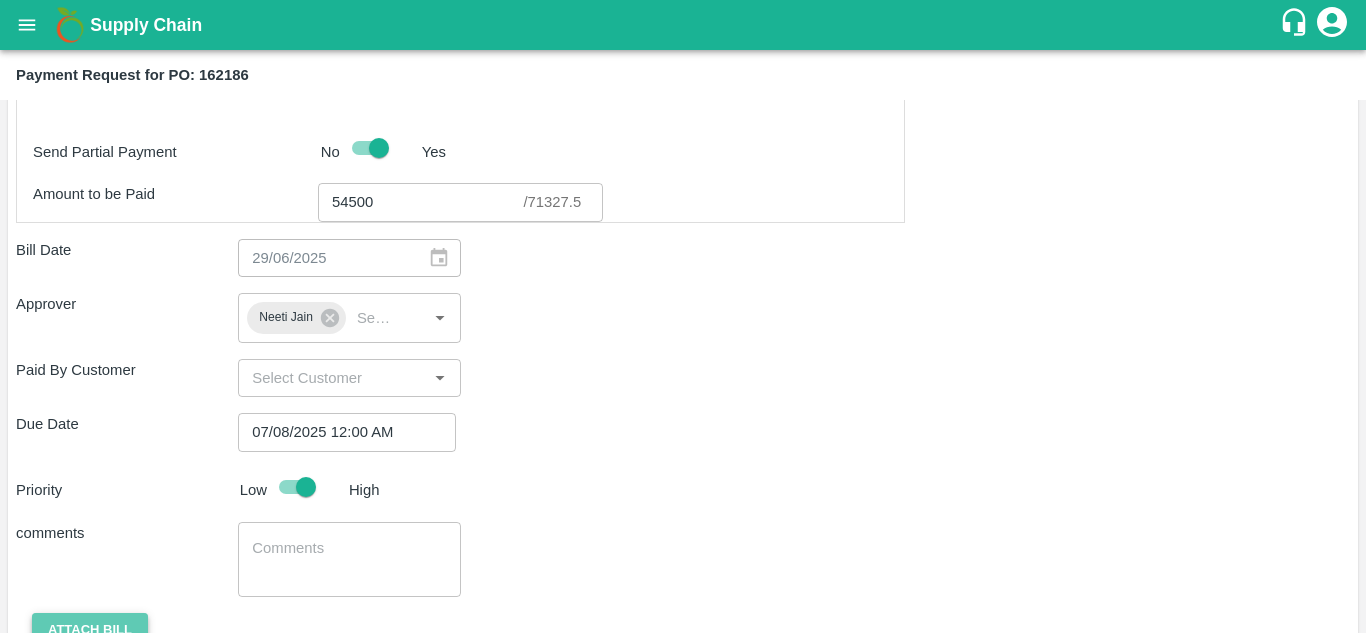 click on "Attach bill" at bounding box center (90, 630) 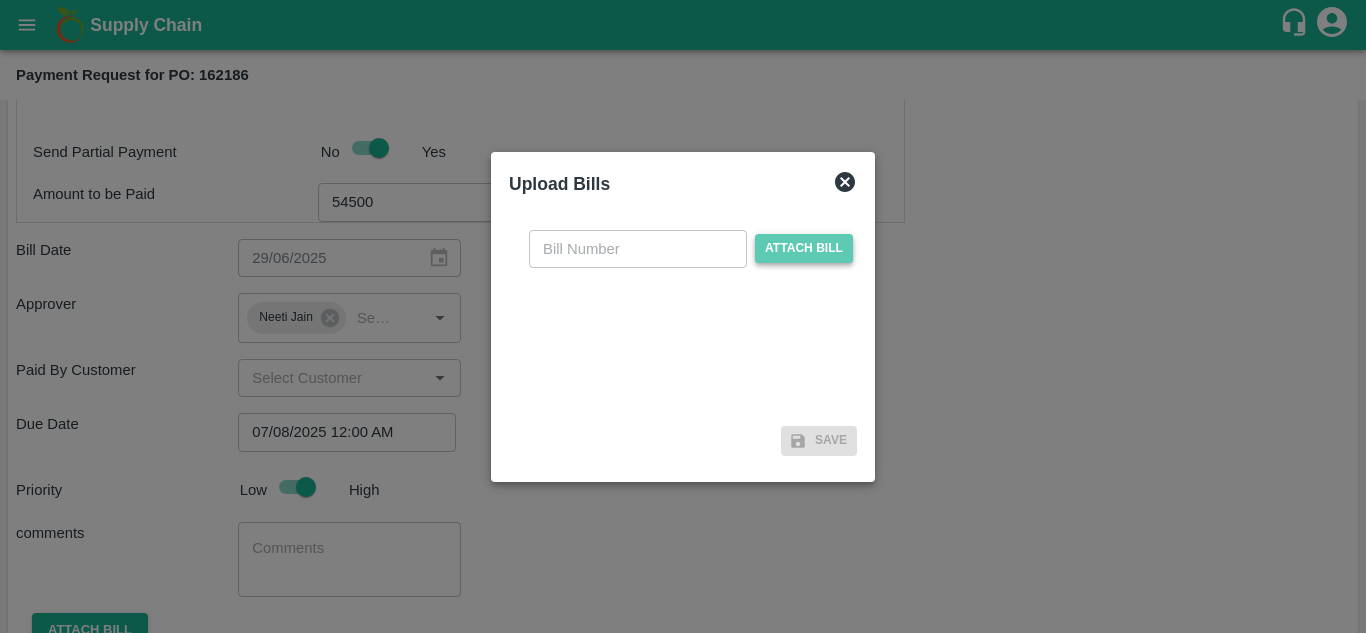 click on "Attach bill" at bounding box center (804, 248) 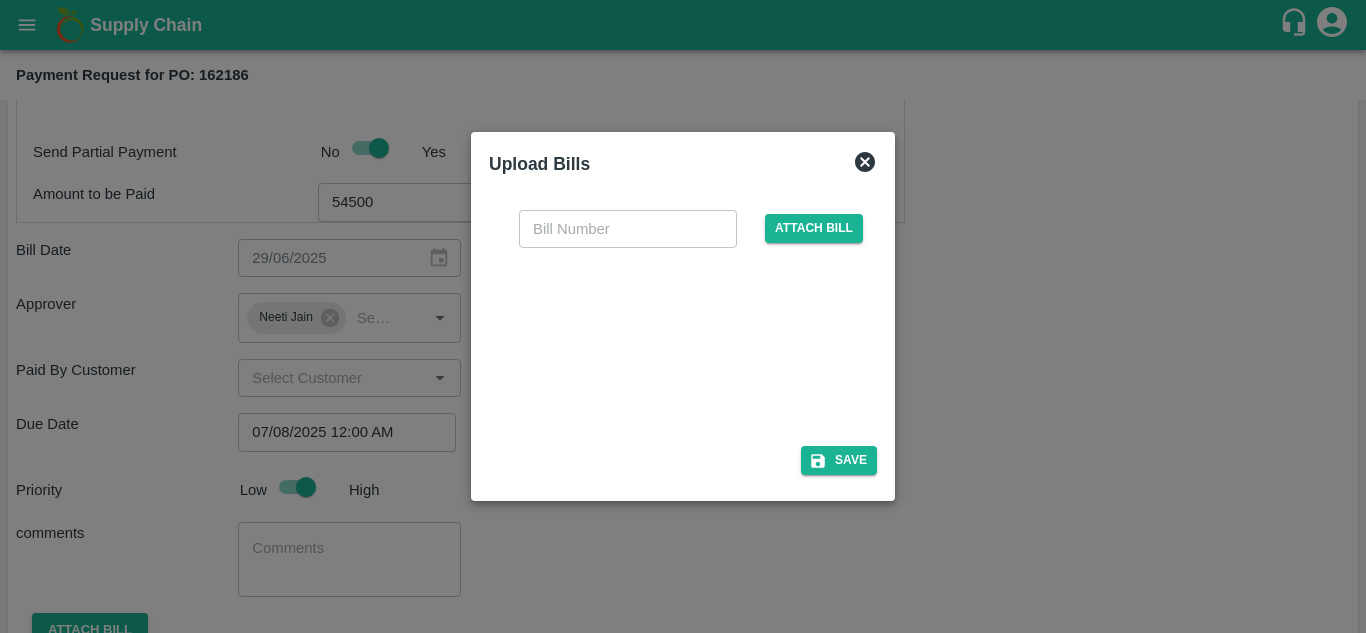 click at bounding box center [628, 229] 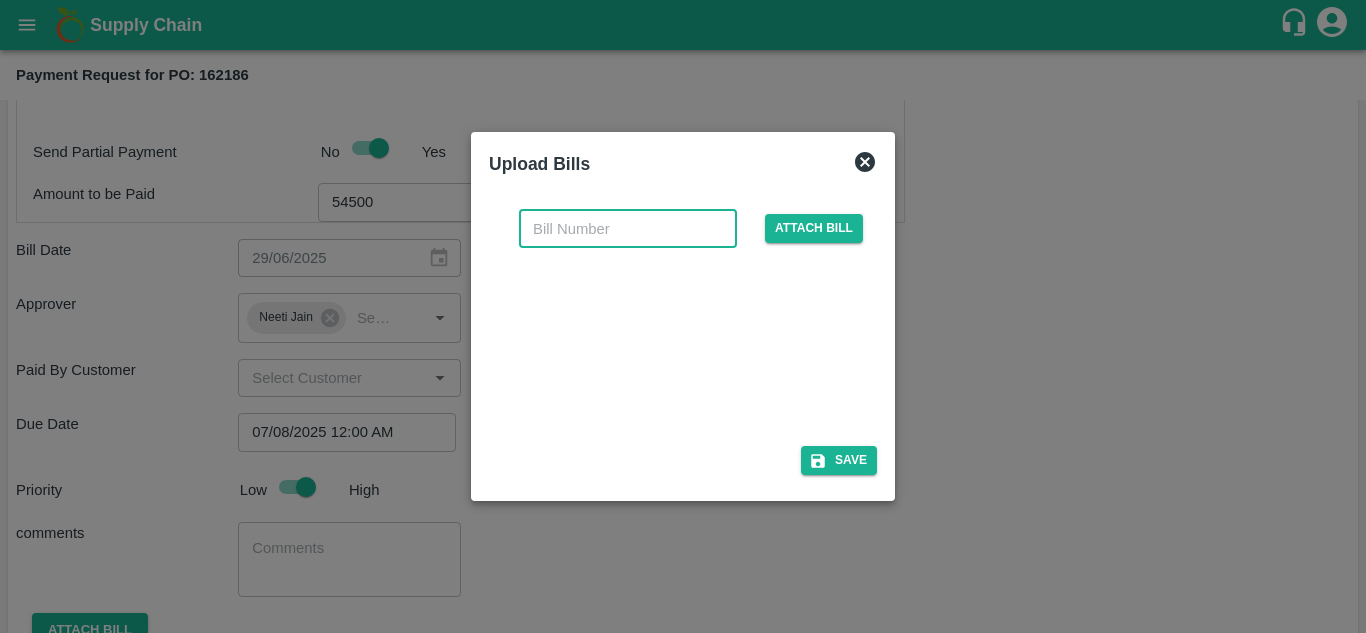 paste on "S-1372.25-26" 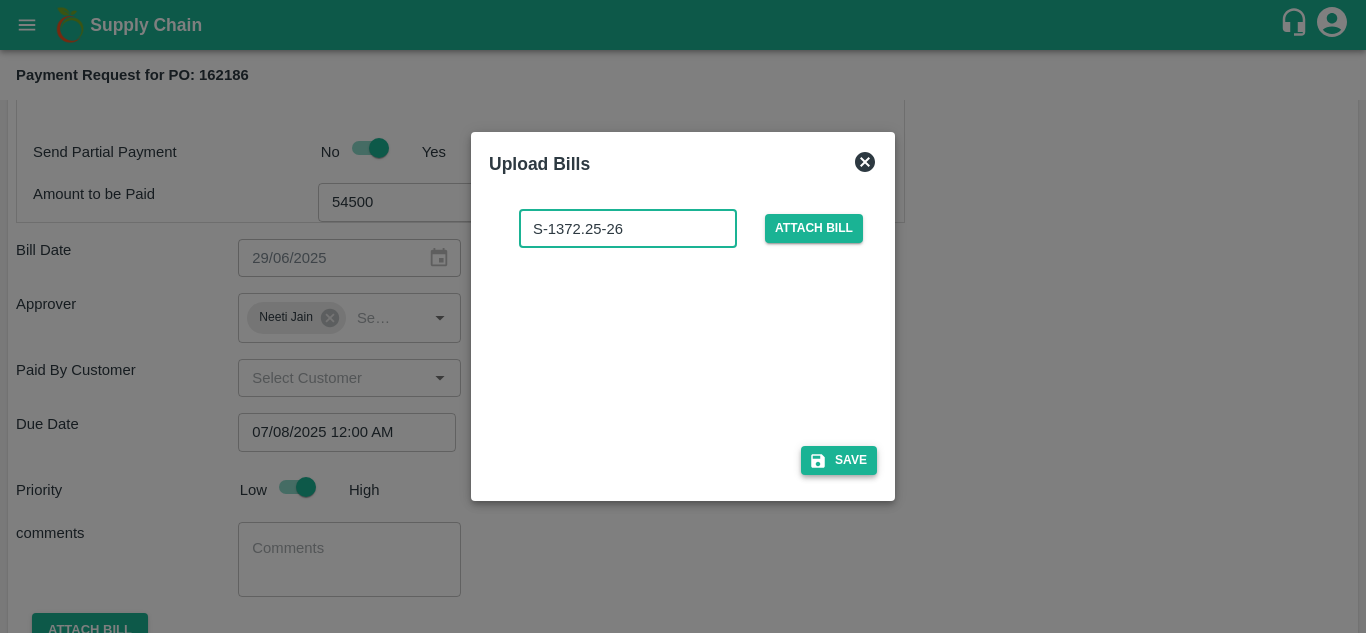 type on "S-1372.25-26" 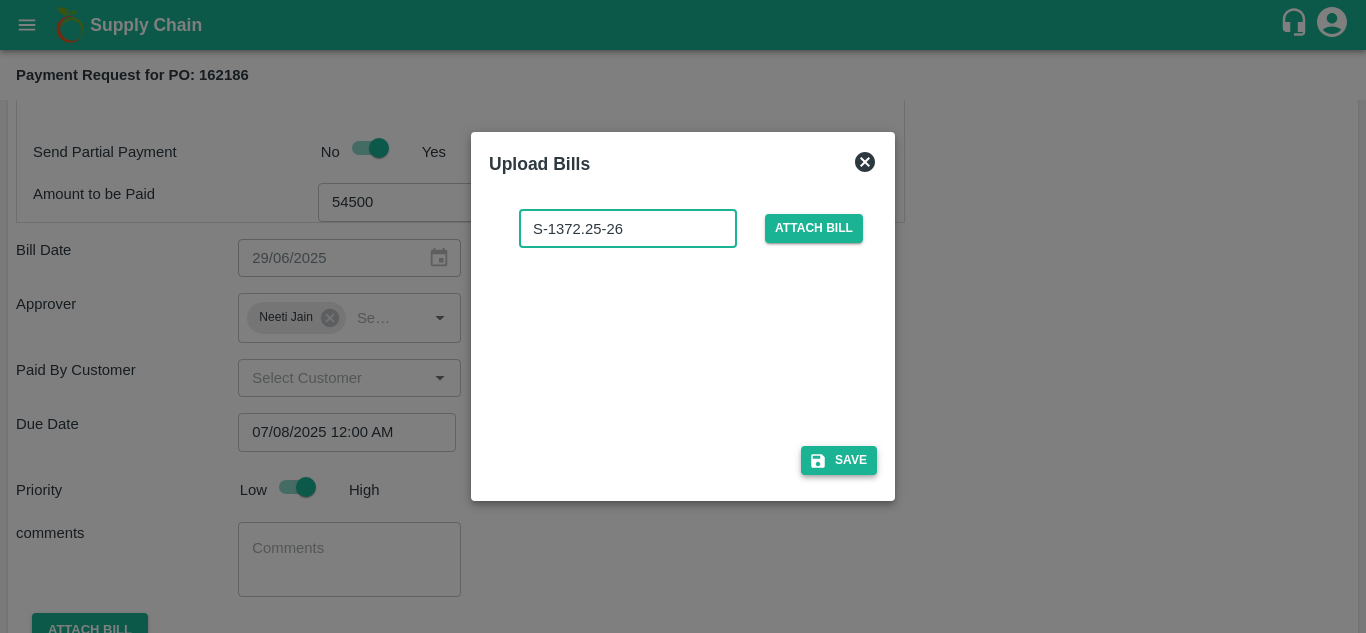 click on "Save" at bounding box center (839, 460) 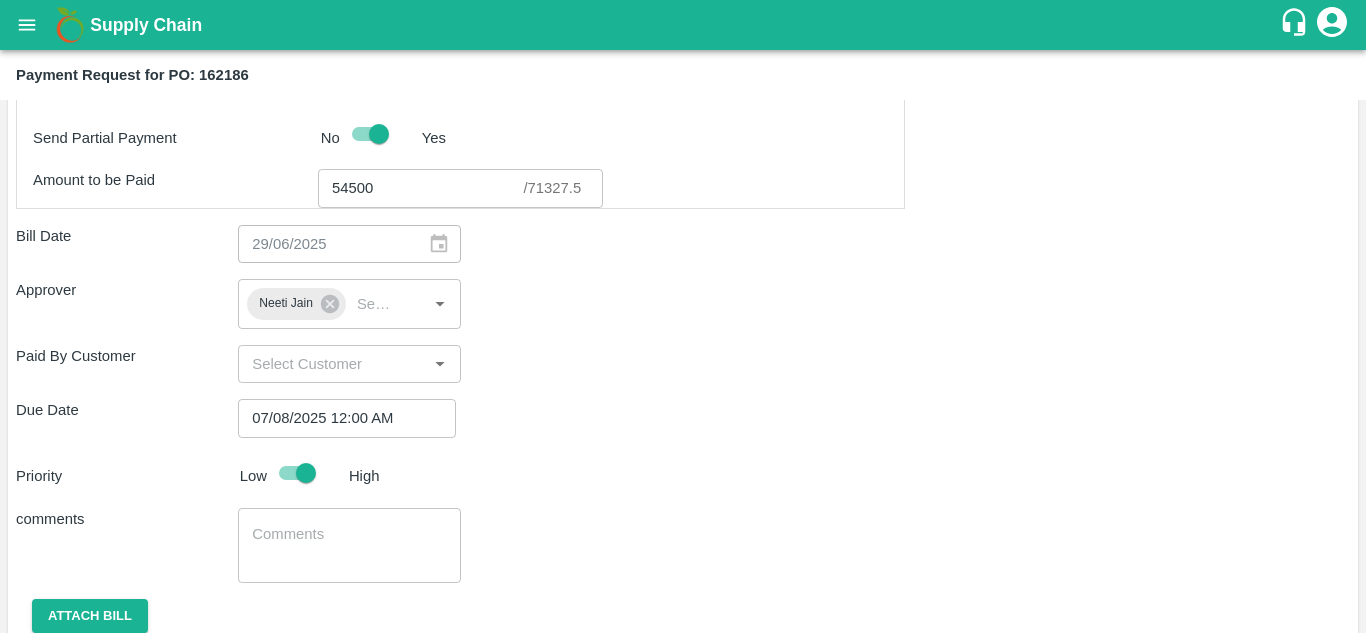 scroll, scrollTop: 808, scrollLeft: 0, axis: vertical 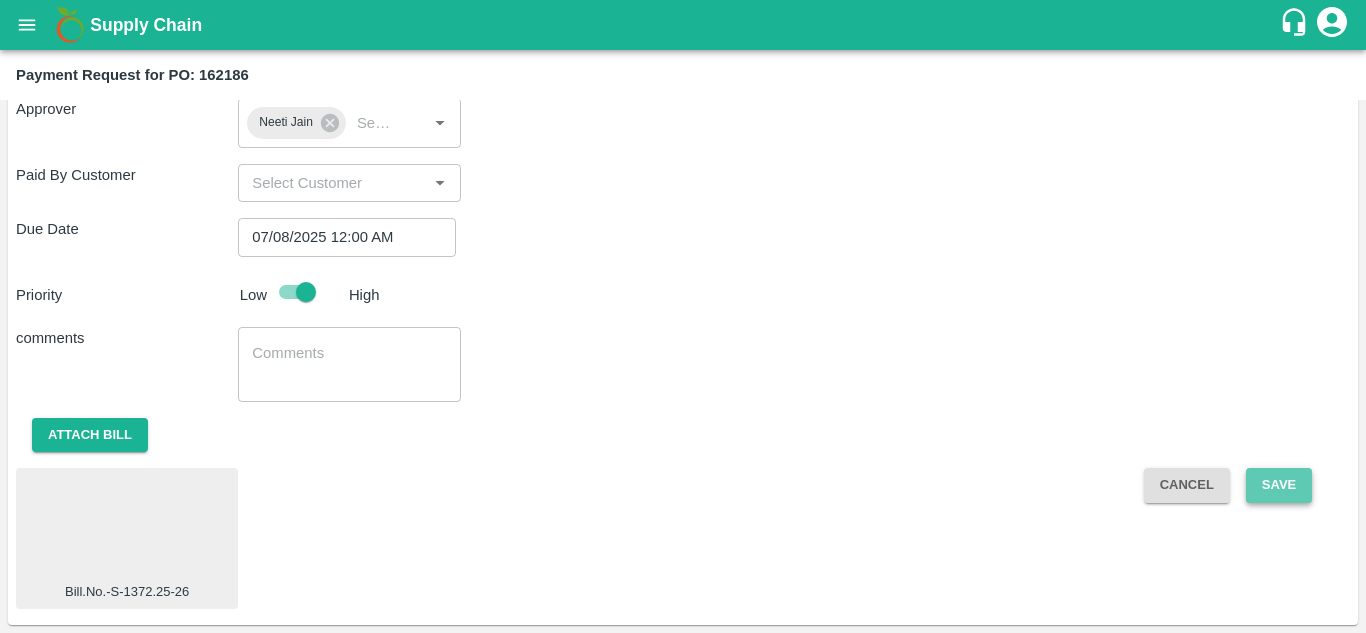click on "Save" at bounding box center [1279, 485] 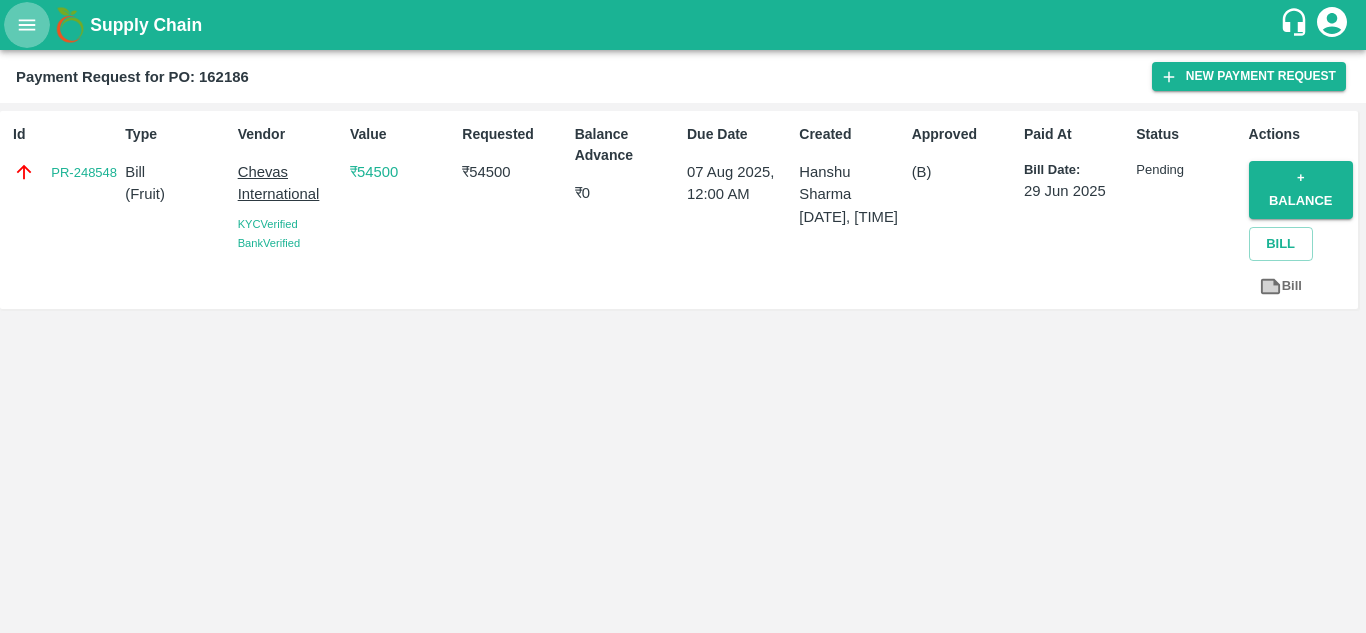 click at bounding box center [27, 25] 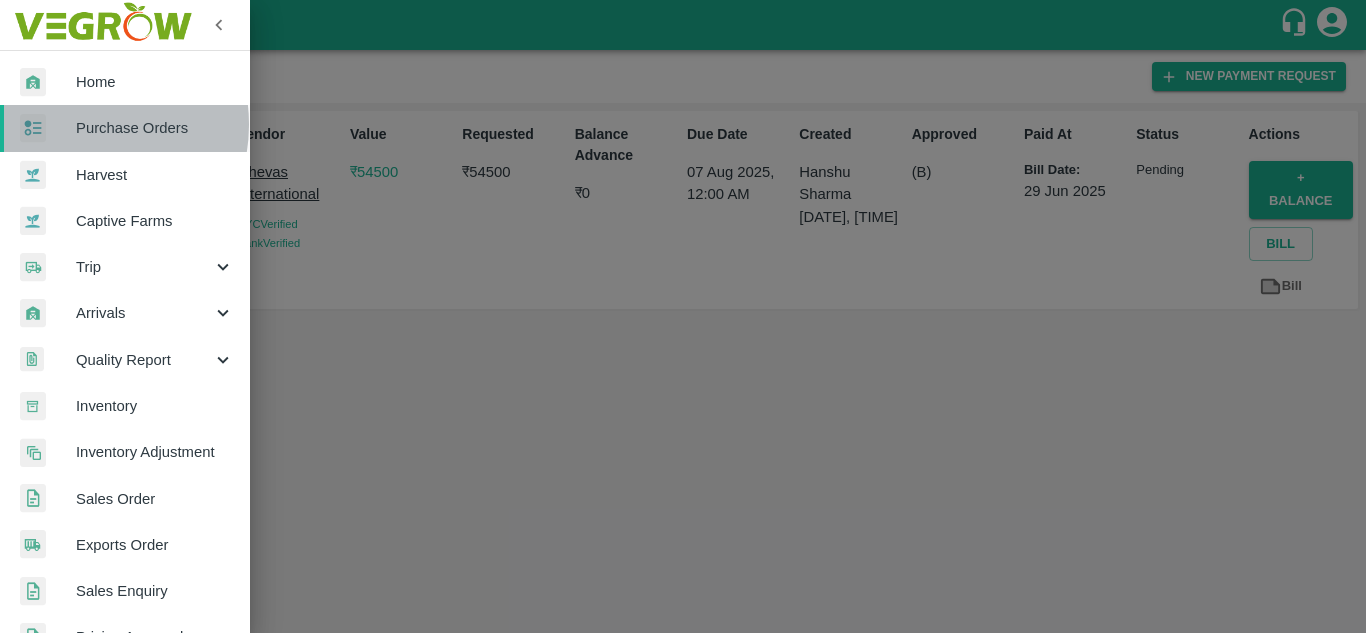 click on "Purchase Orders" at bounding box center [155, 128] 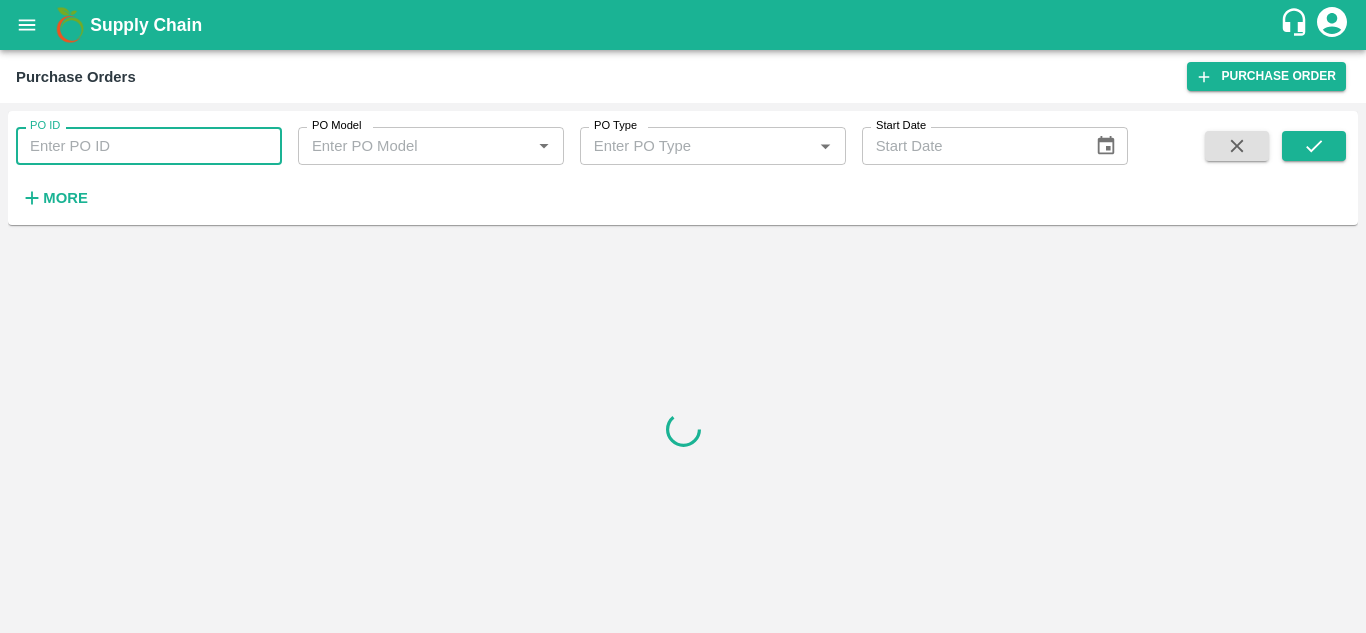 click on "PO ID" at bounding box center (149, 146) 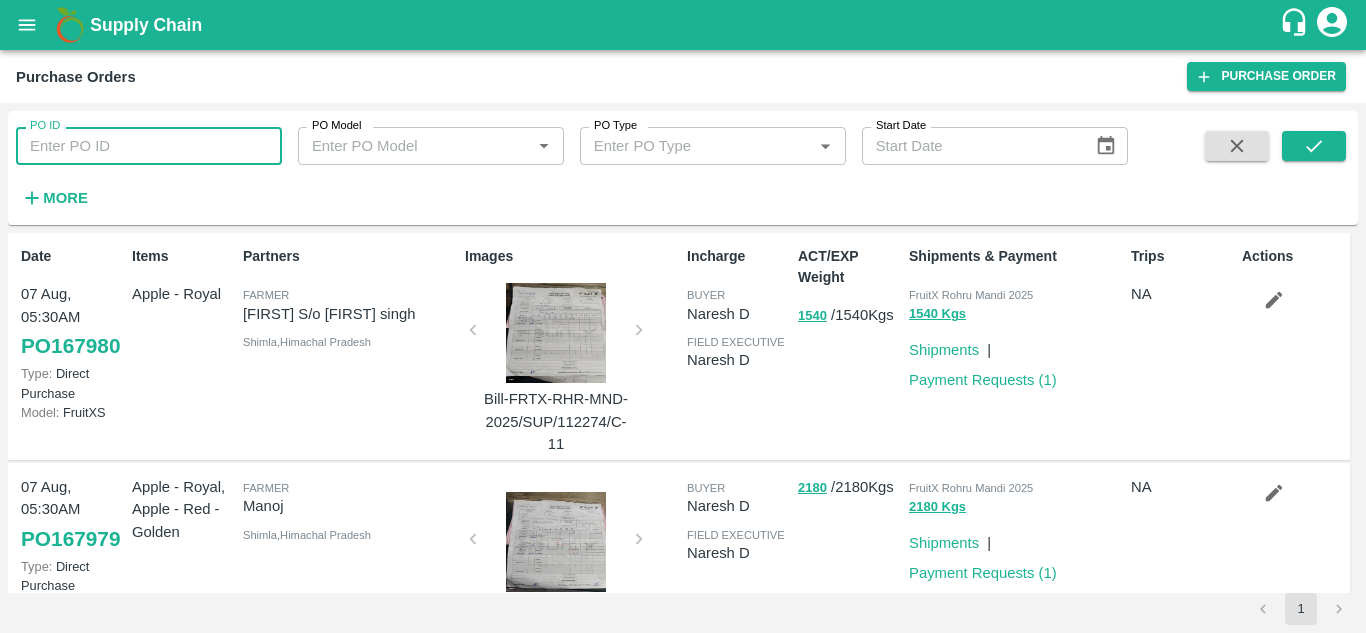 paste on "162187" 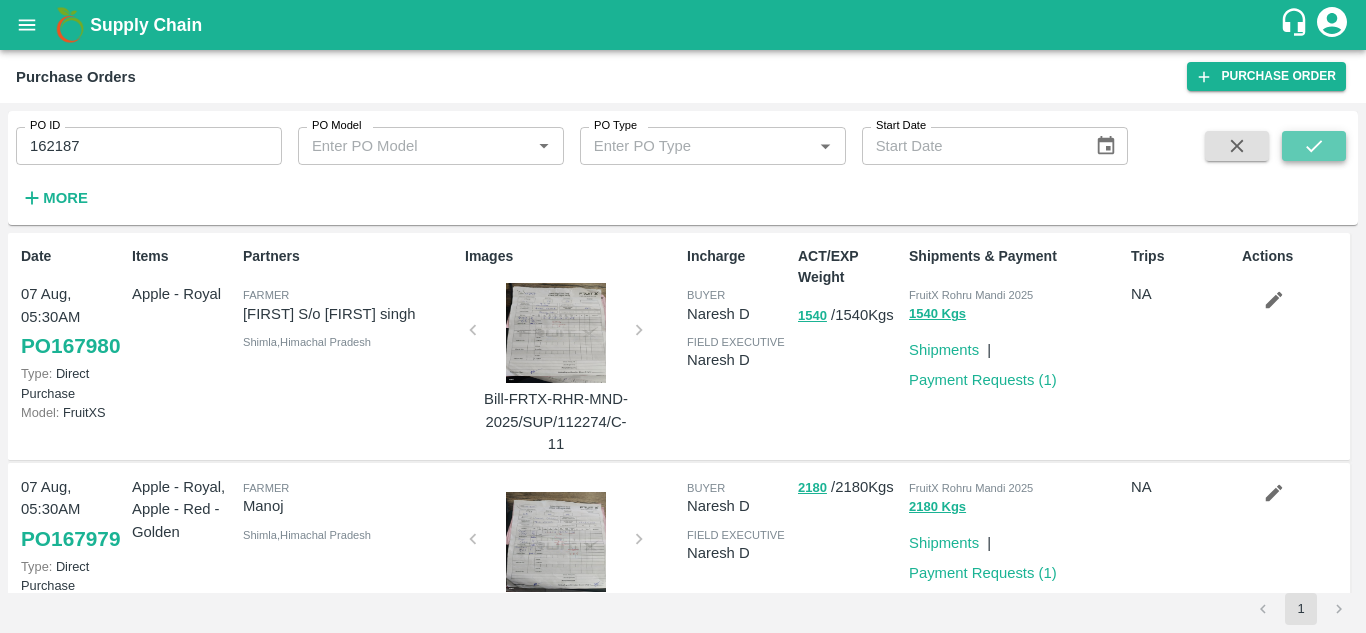 click 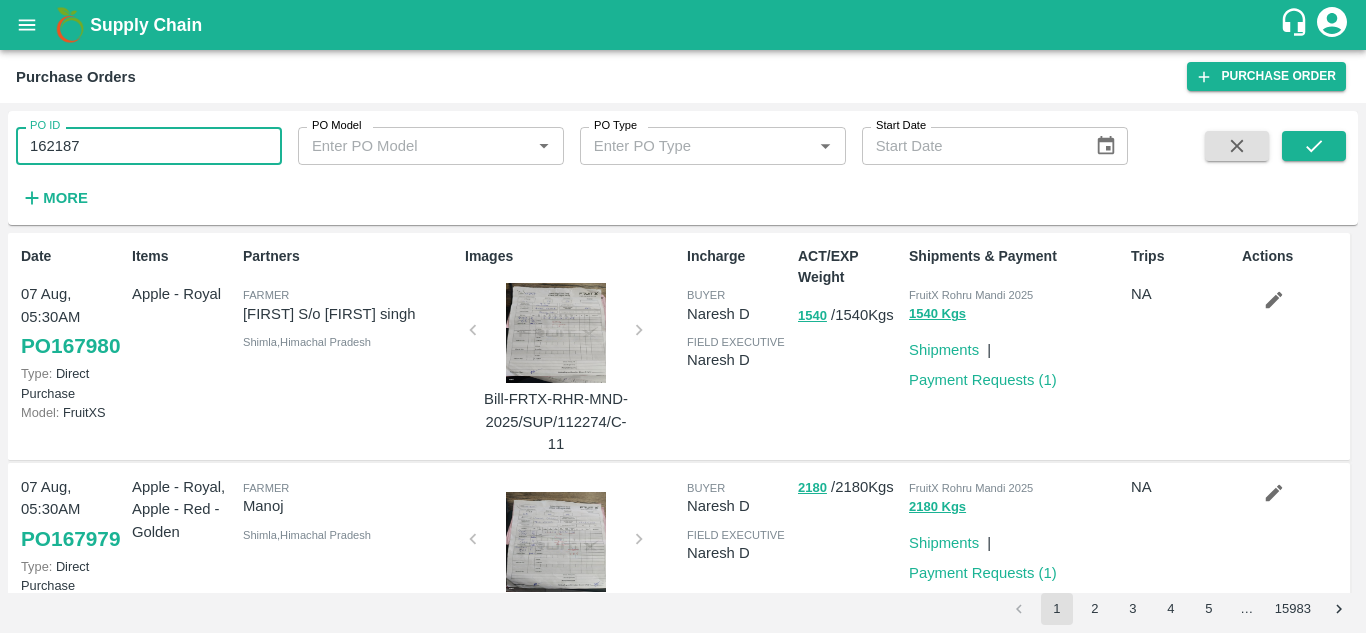 click on "162187" at bounding box center [149, 146] 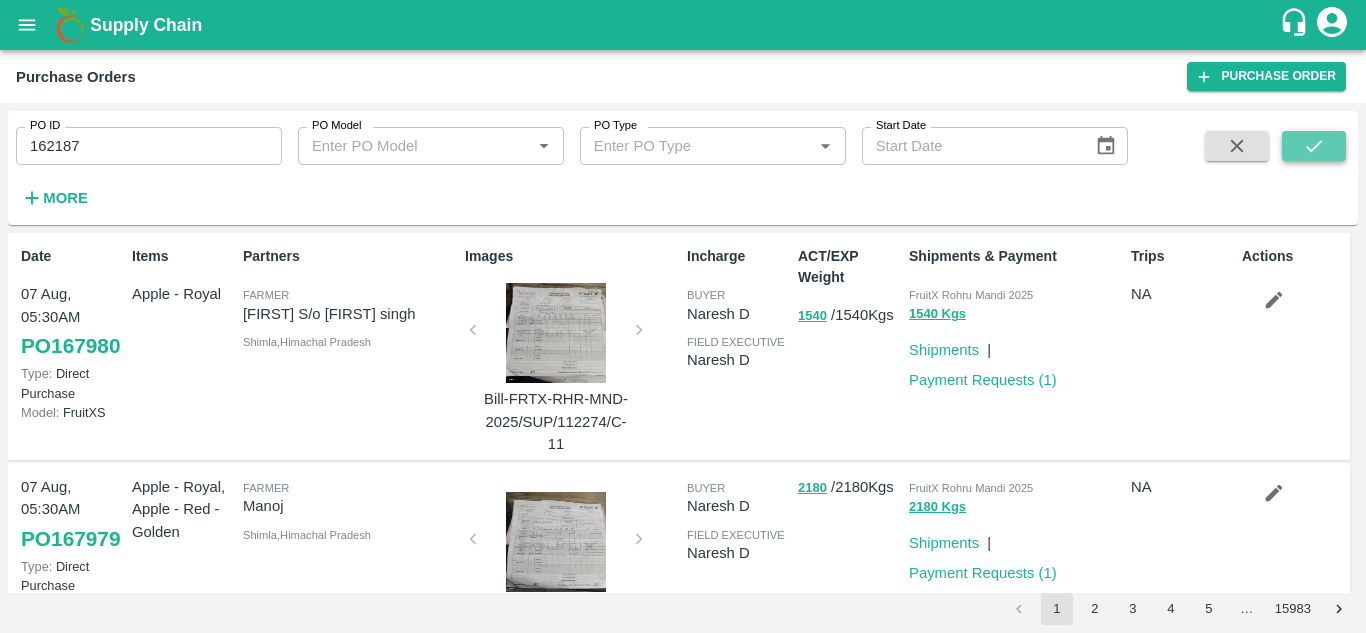 click at bounding box center (1314, 146) 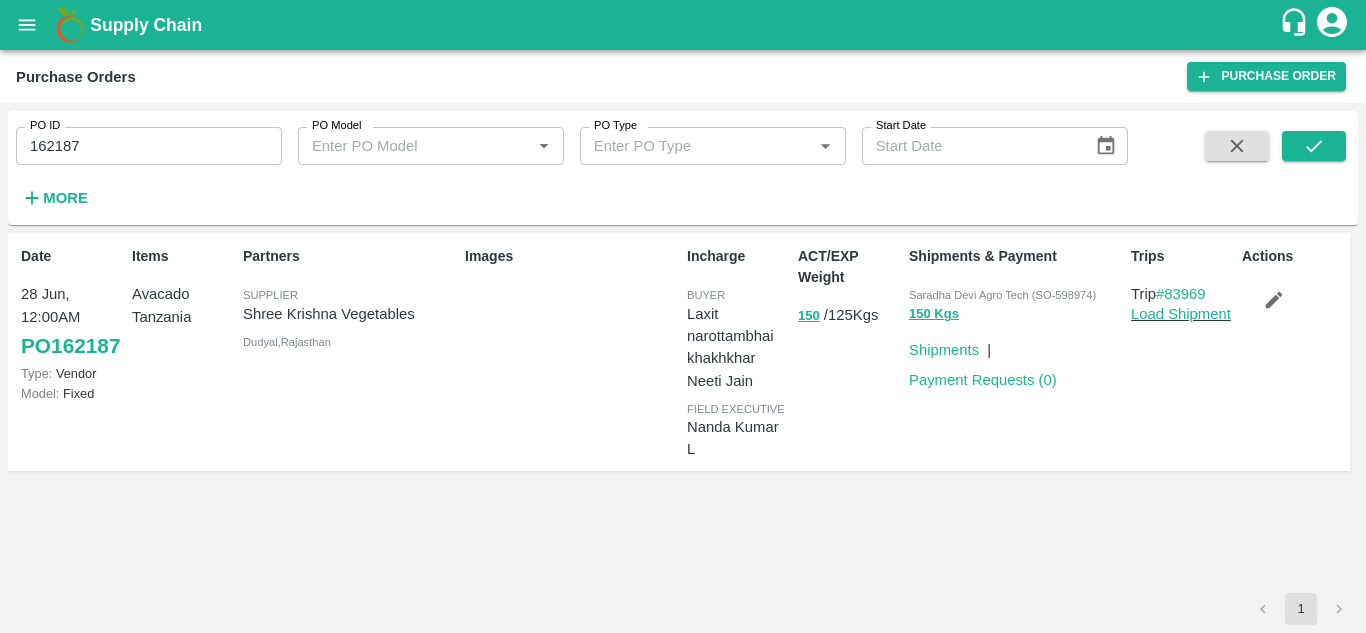 click on "162187" at bounding box center (149, 146) 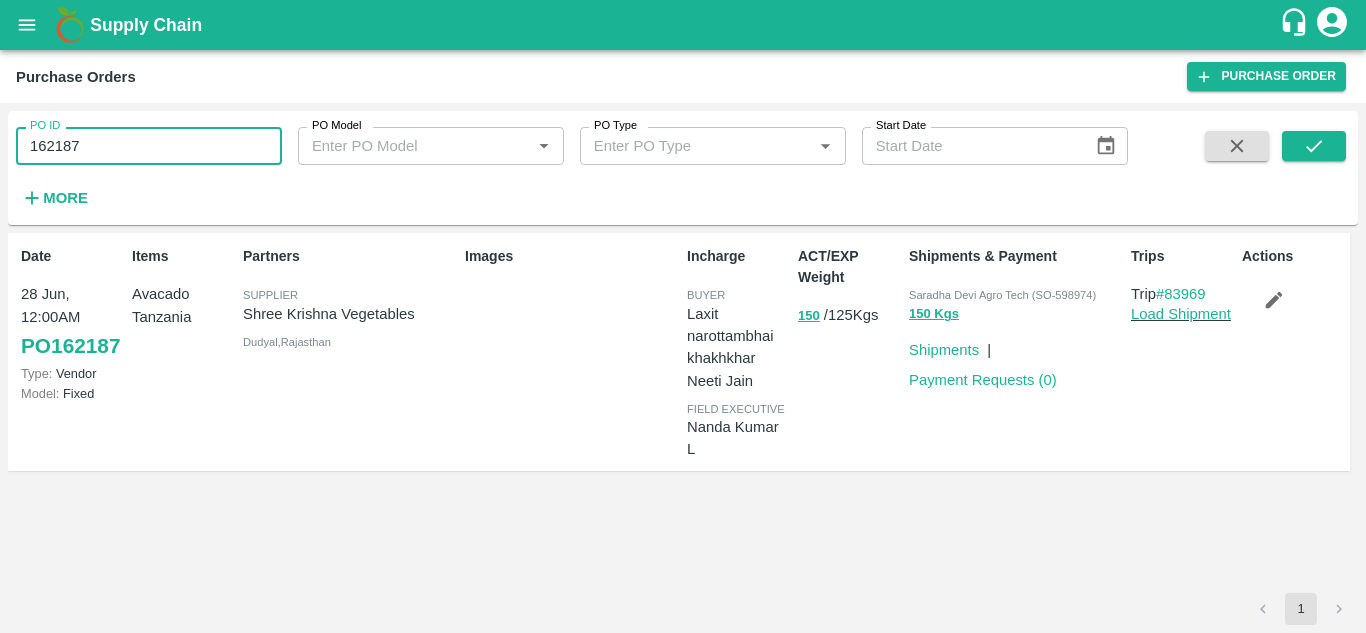 click on "162187" at bounding box center (149, 146) 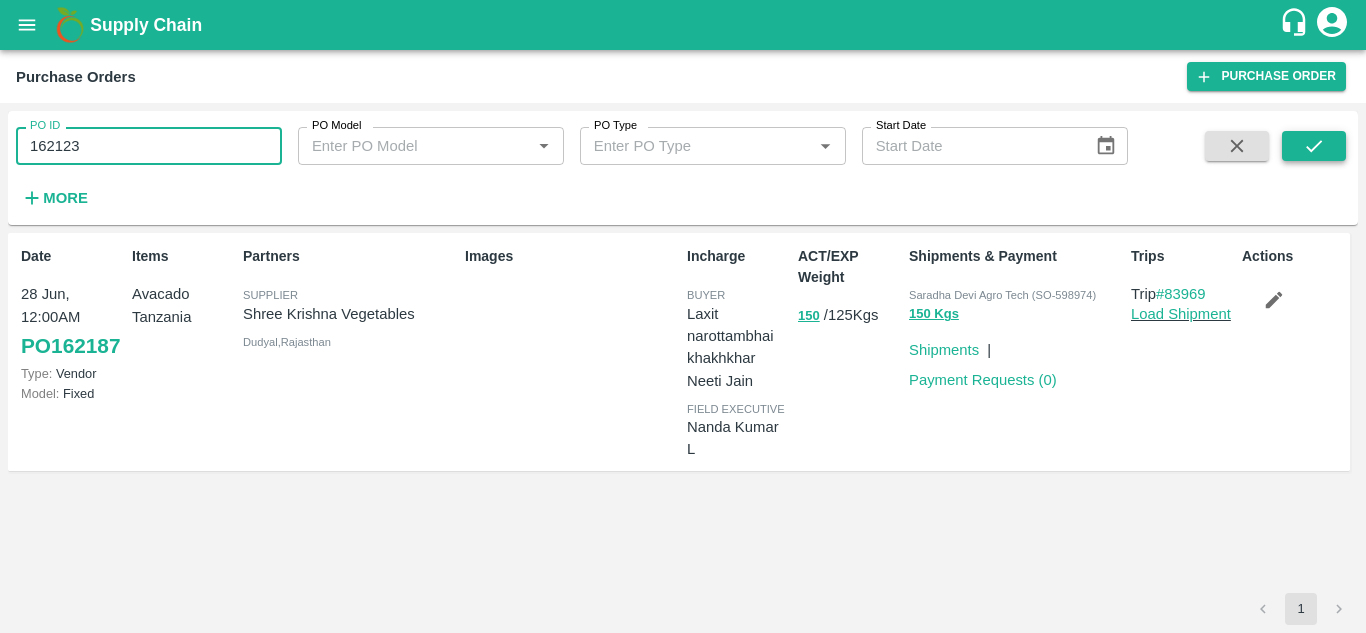 type on "162123" 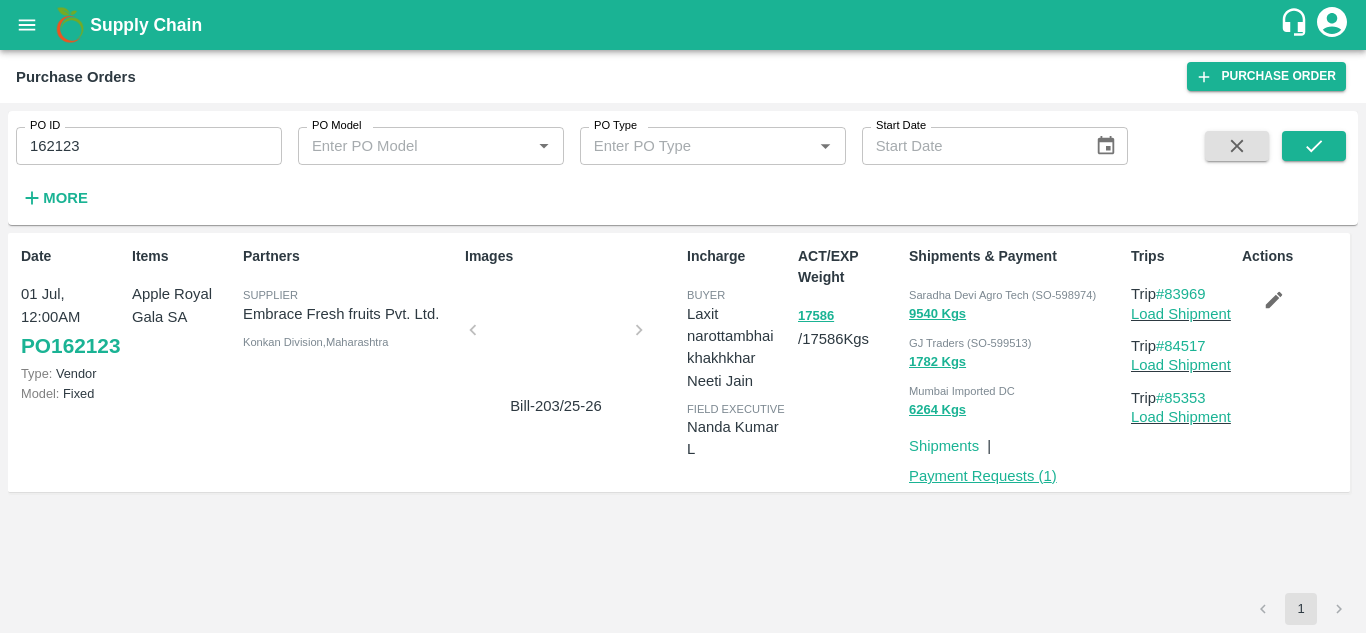 click on "Payment Requests ( 1 )" at bounding box center (983, 476) 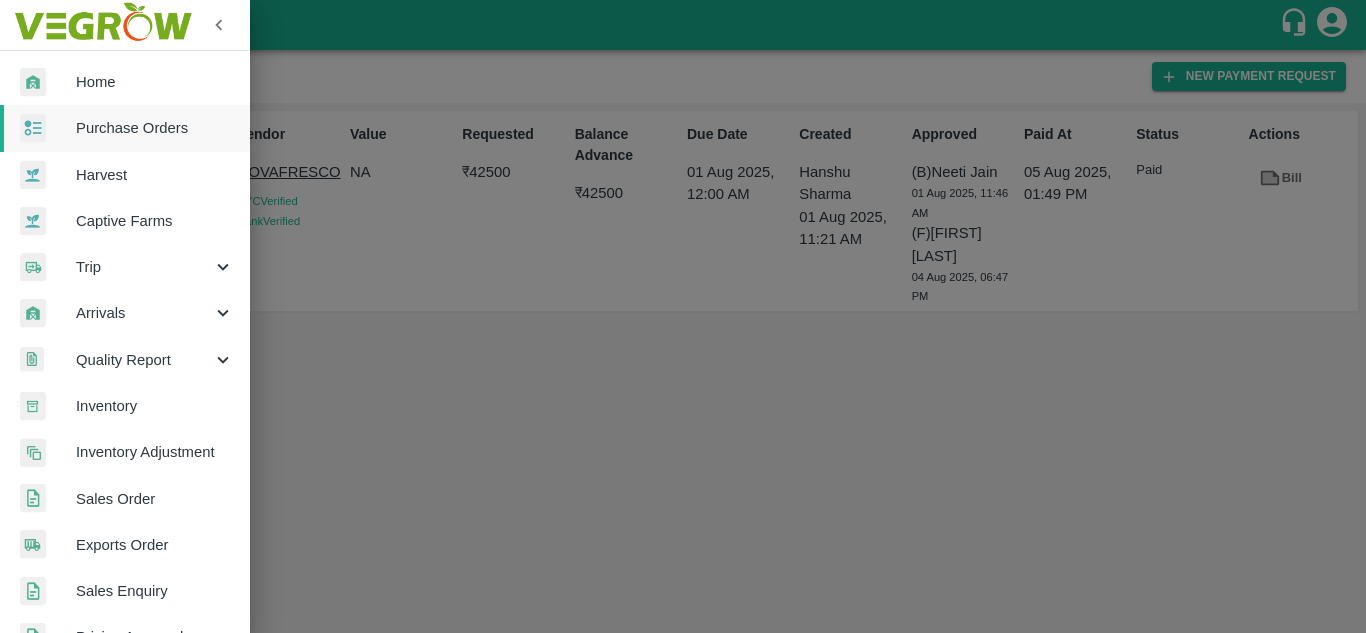 scroll, scrollTop: 0, scrollLeft: 0, axis: both 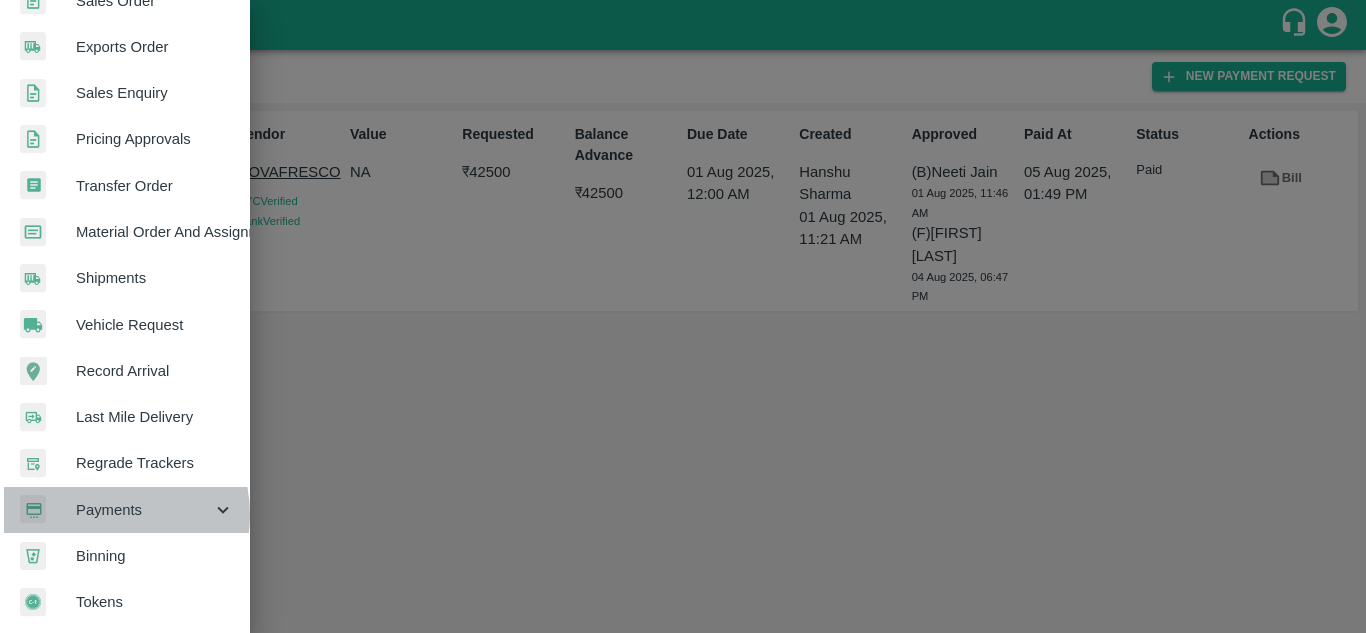 click on "Payments" at bounding box center (144, 510) 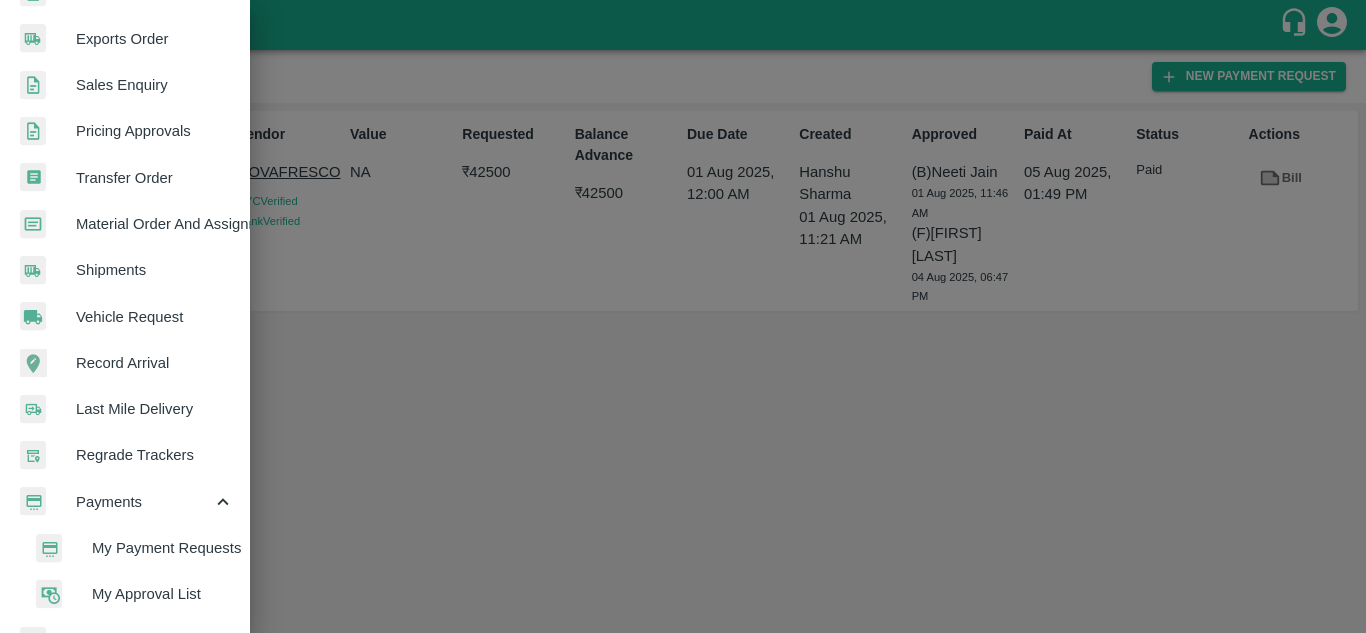 click on "My Payment Requests" at bounding box center [163, 548] 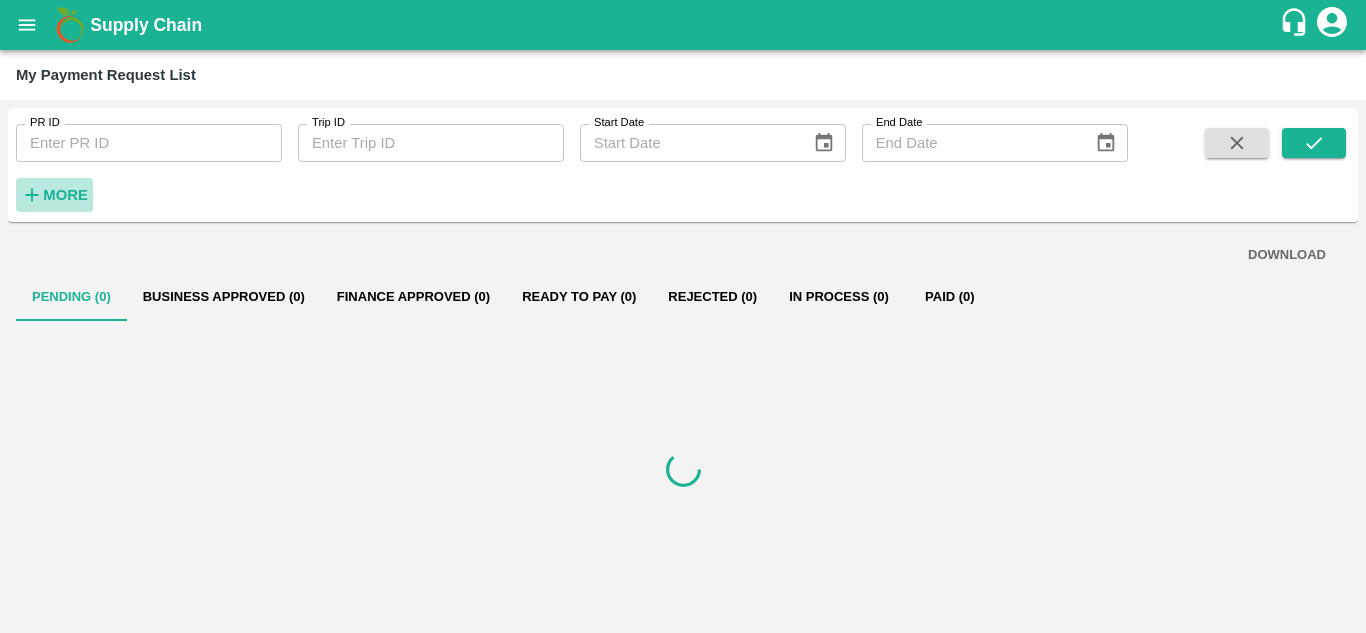 click 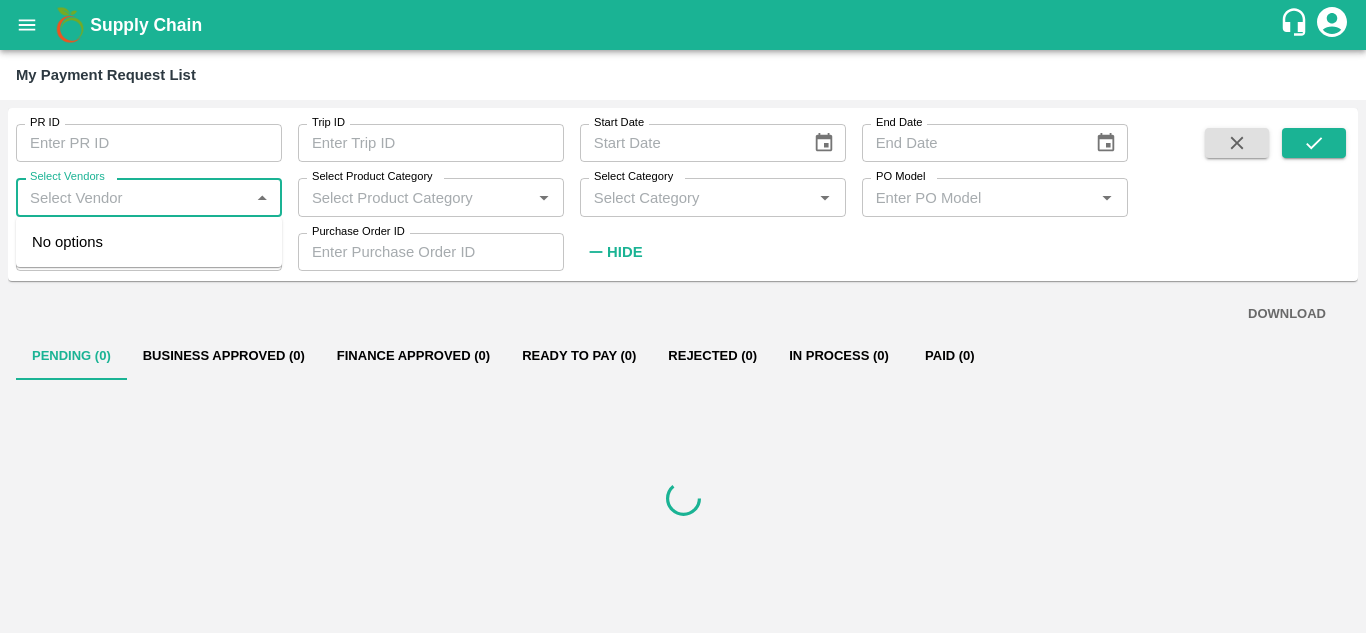click on "Select Vendors" at bounding box center [132, 197] 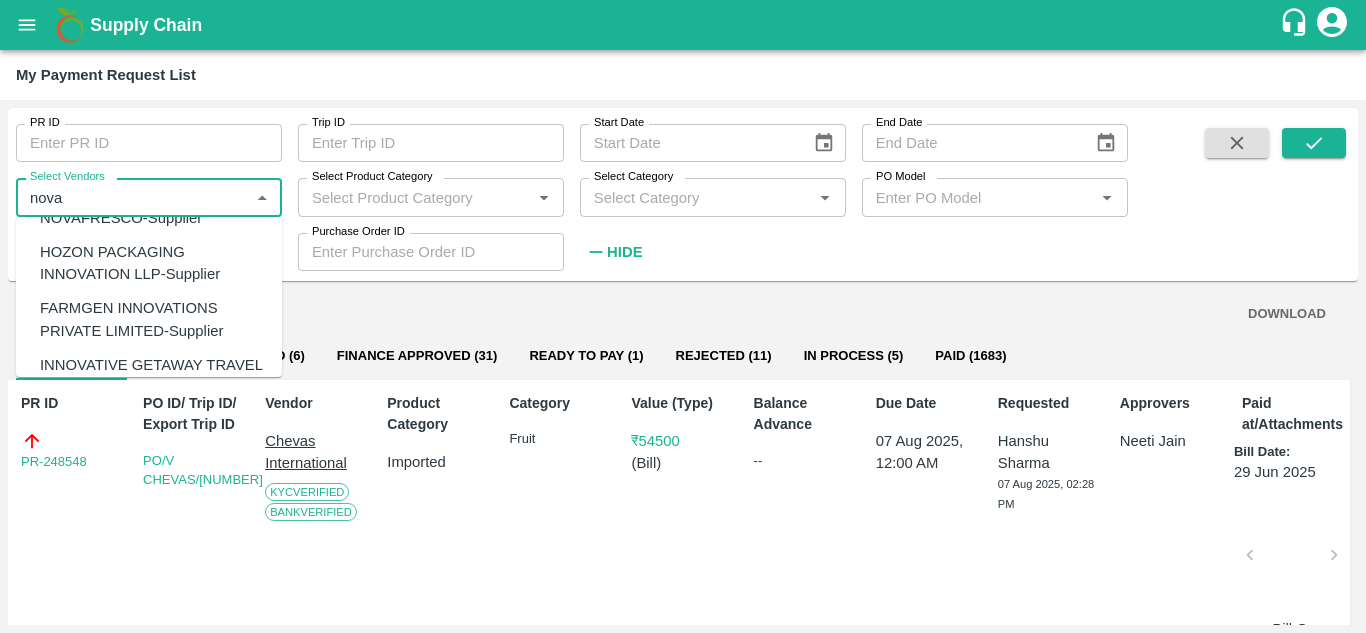 scroll, scrollTop: 36, scrollLeft: 0, axis: vertical 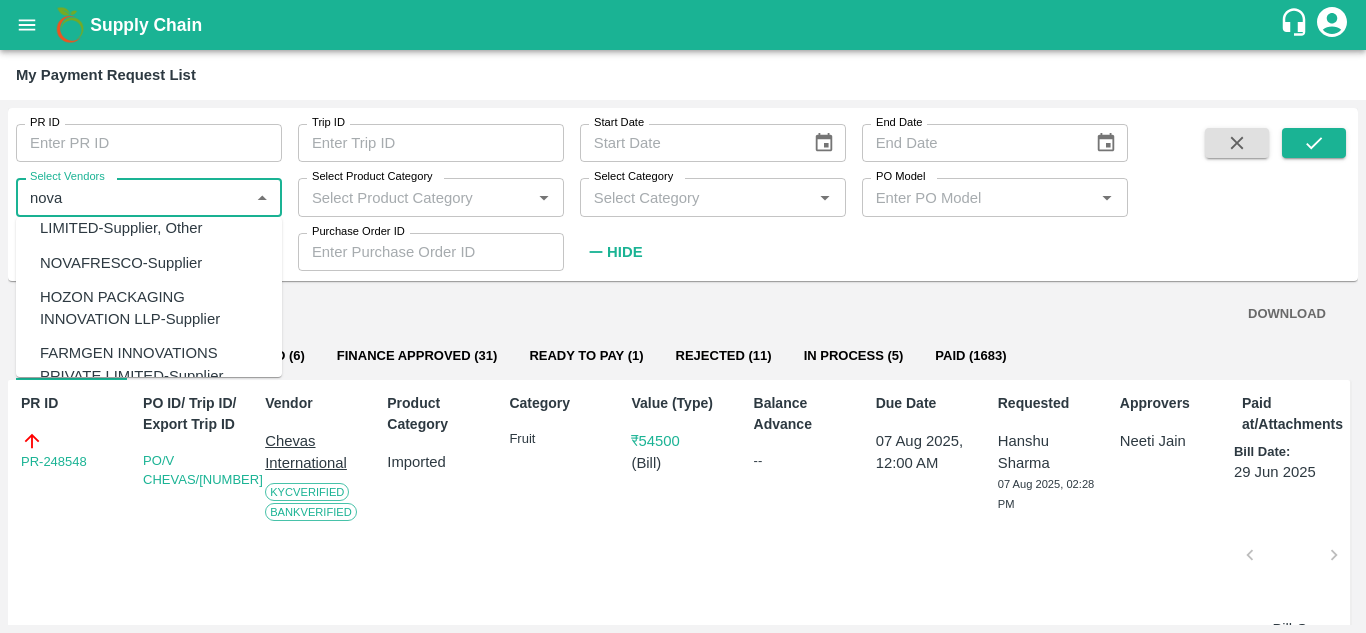 click on "NOVAFRESCO-Supplier" at bounding box center [121, 263] 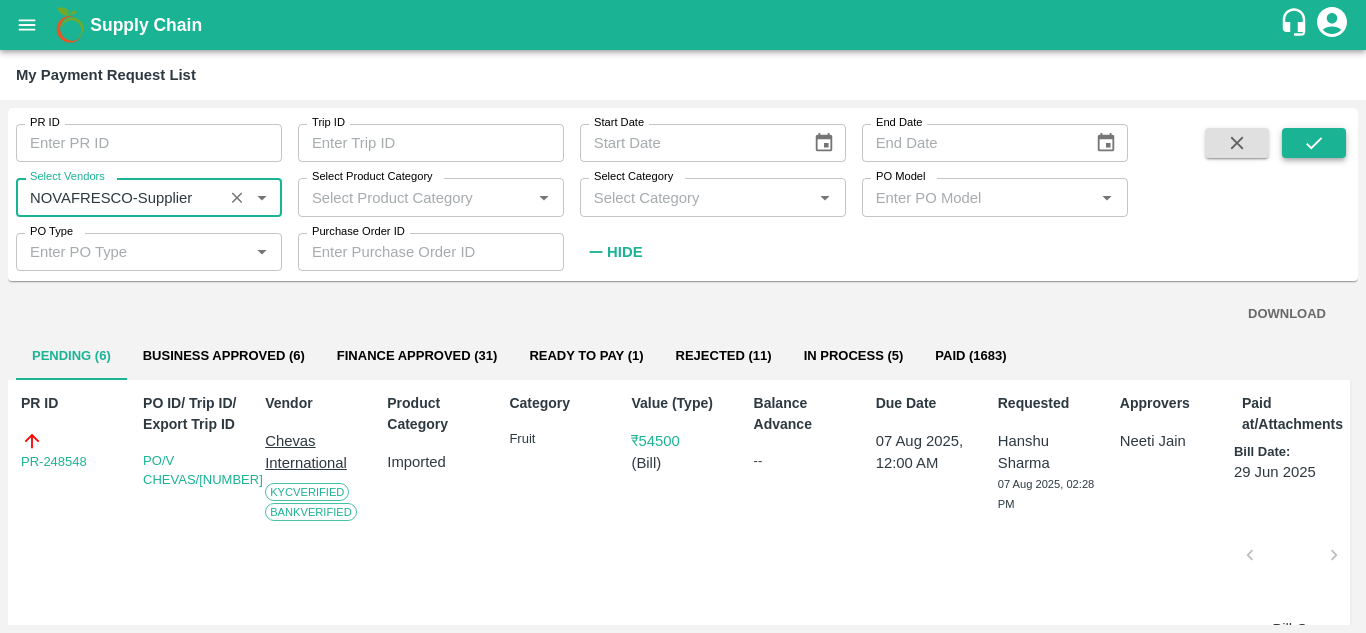 type on "NOVAFRESCO-Supplier" 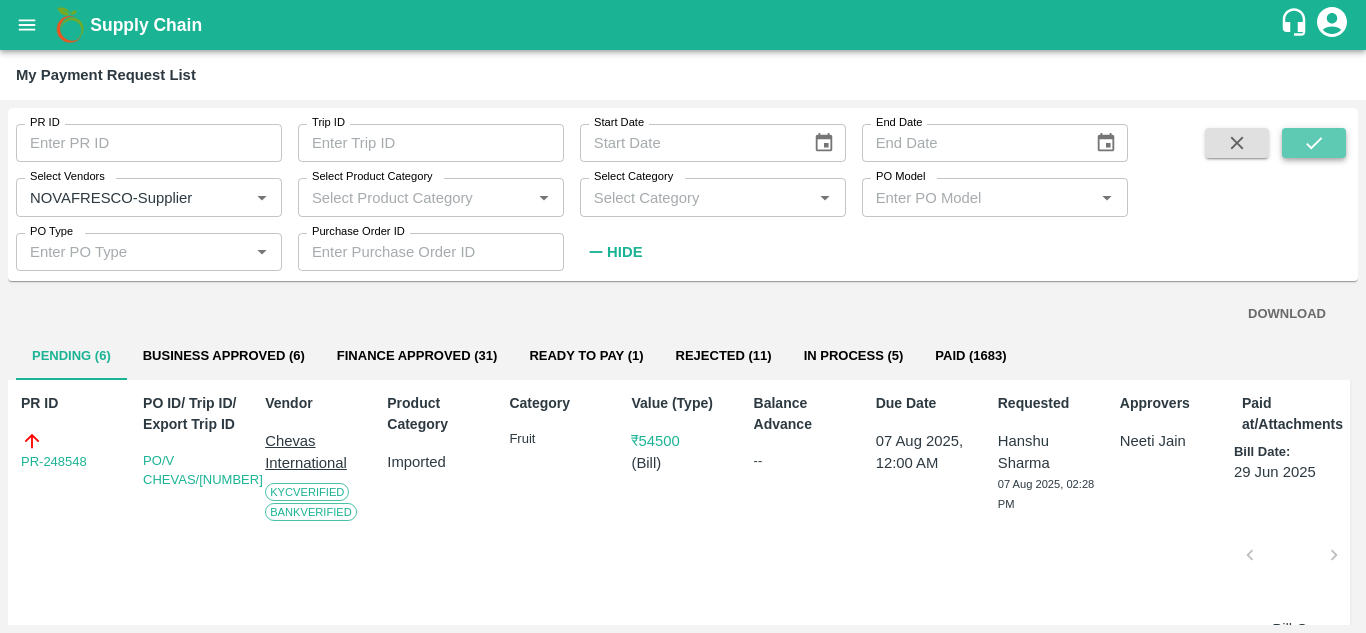 click 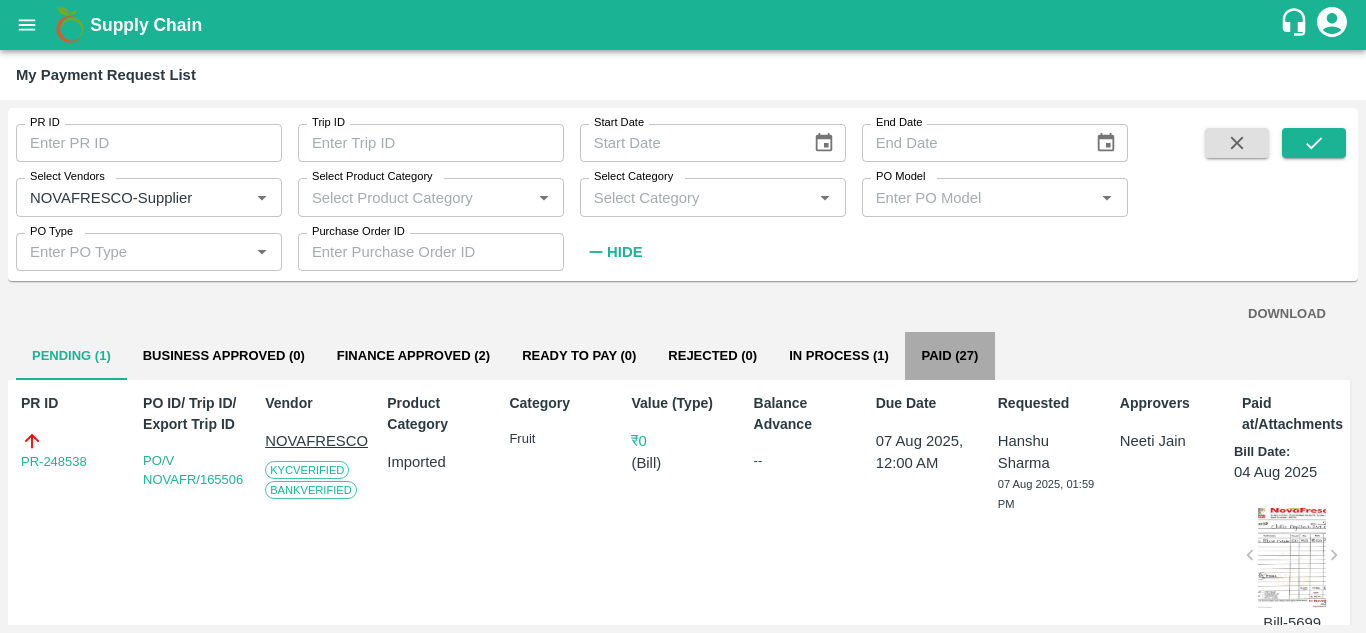 click on "Paid (27)" at bounding box center [950, 356] 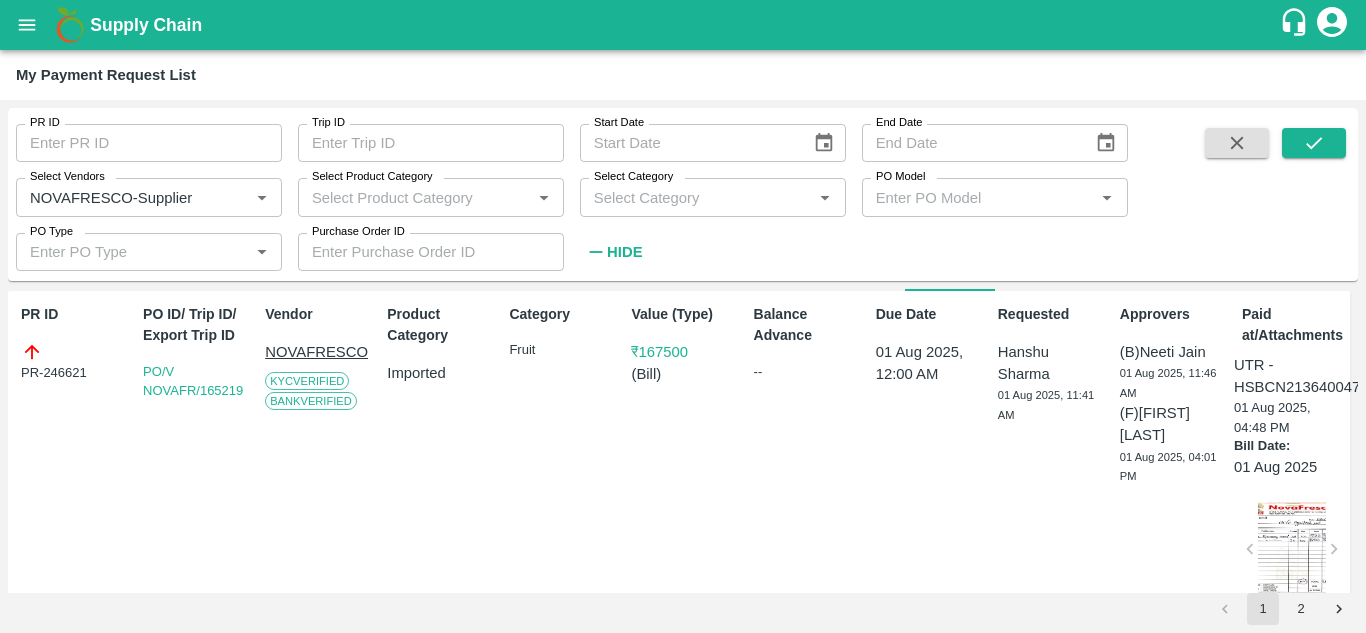 scroll, scrollTop: 90, scrollLeft: 0, axis: vertical 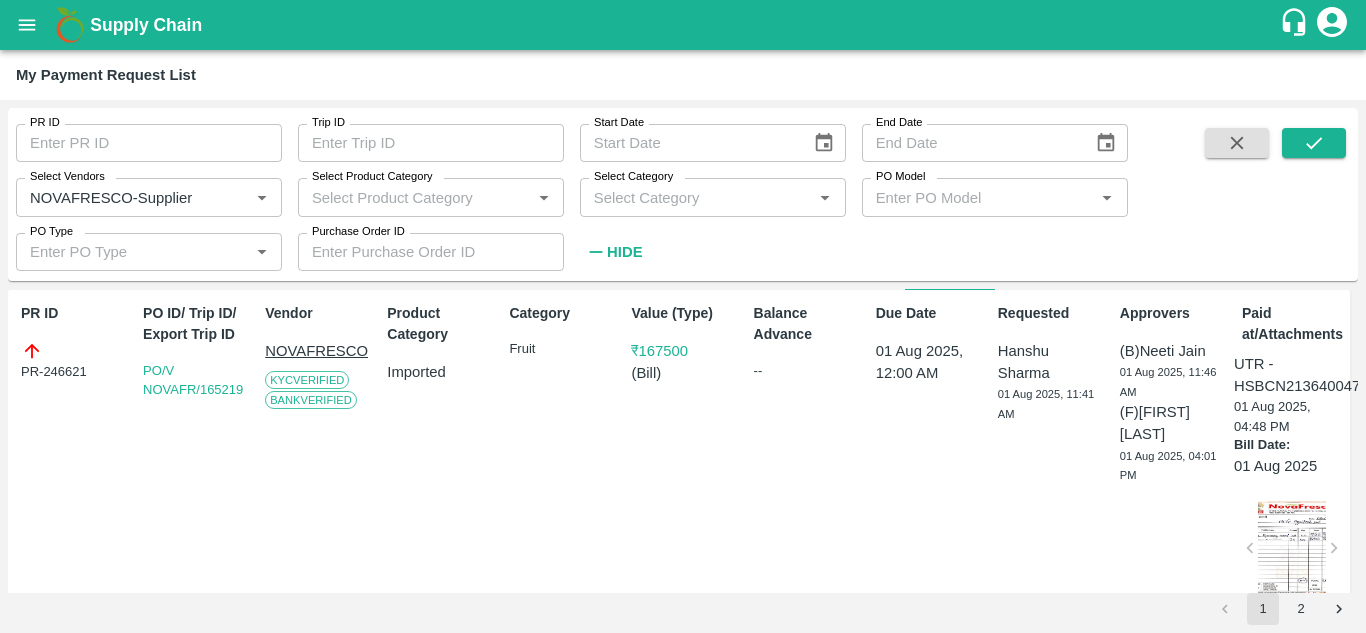 type 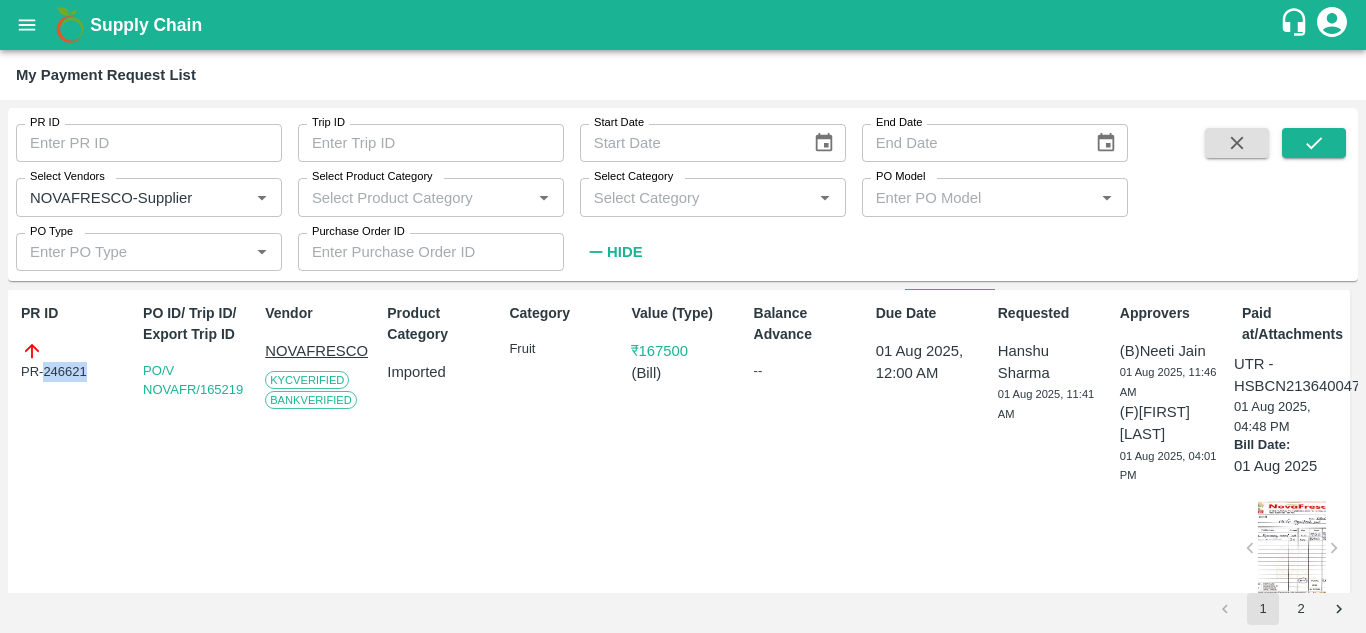 click on "PR-246621" at bounding box center [72, 361] 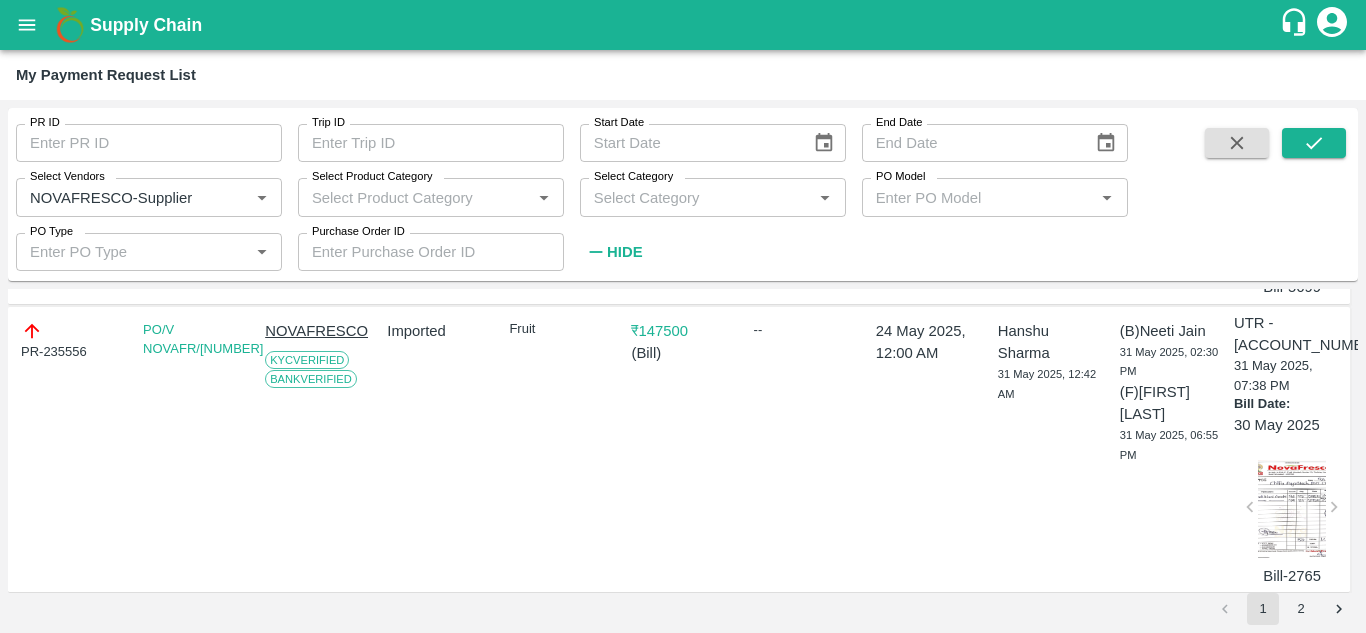scroll, scrollTop: 646, scrollLeft: 0, axis: vertical 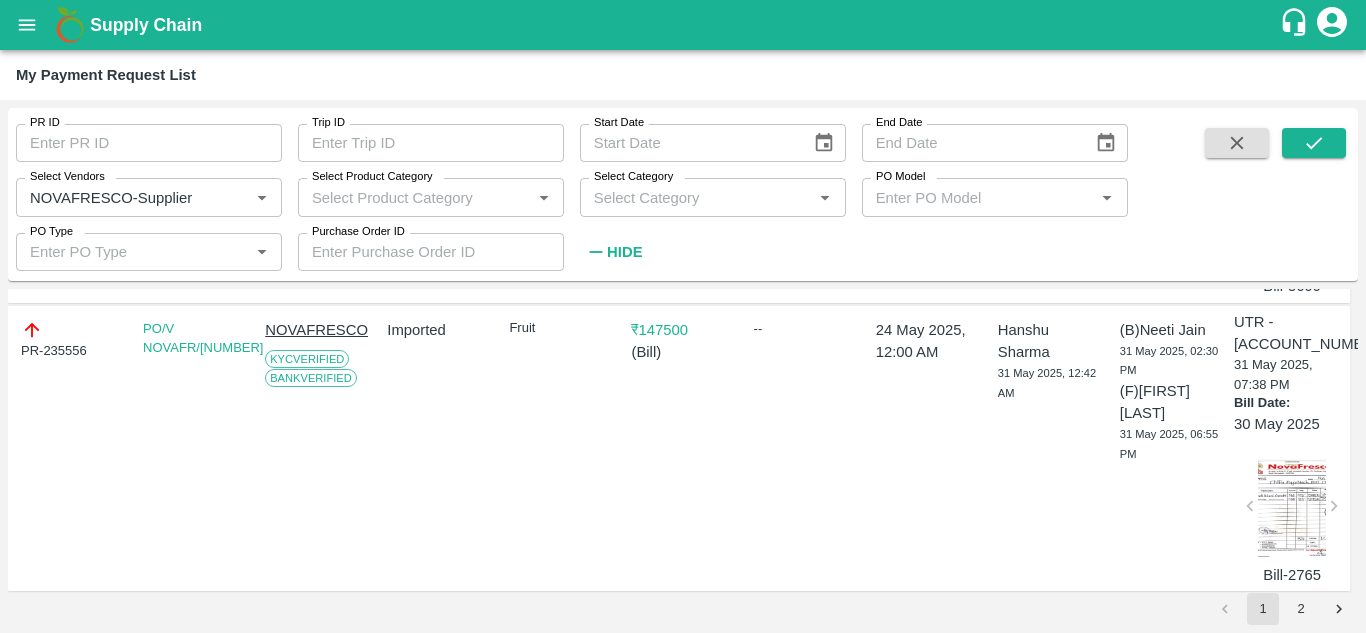 click on "PR-235556" at bounding box center [72, 340] 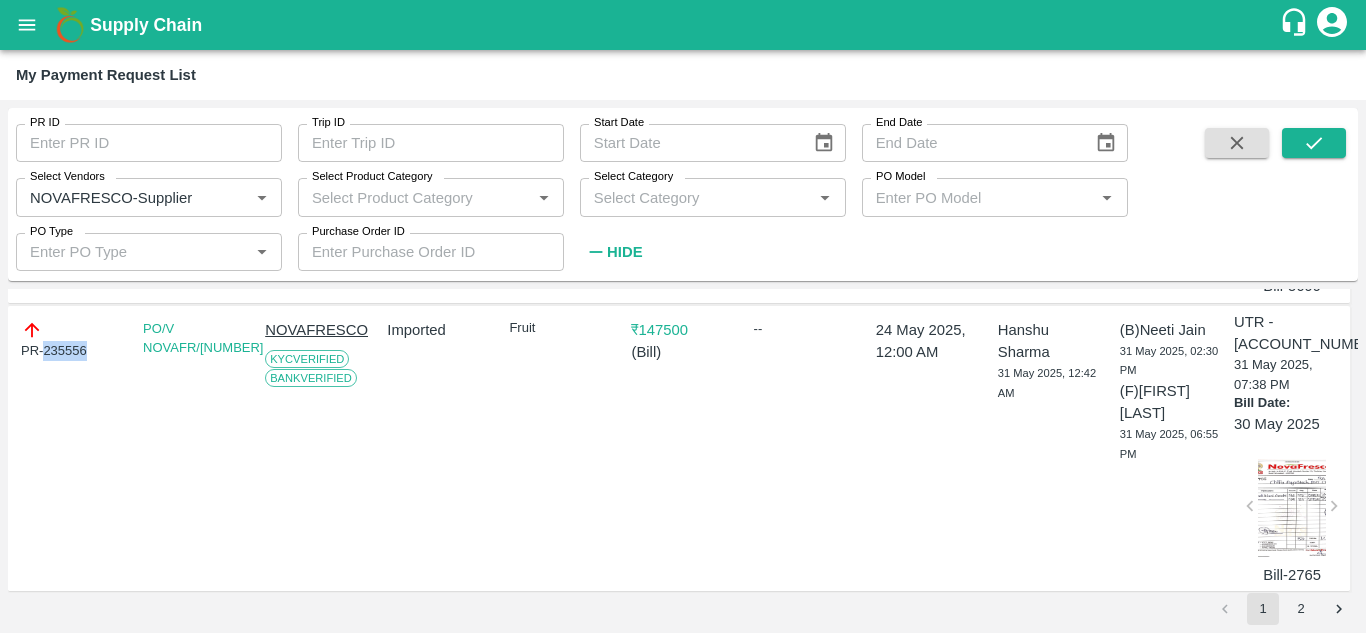 click on "PR-235556" at bounding box center (72, 340) 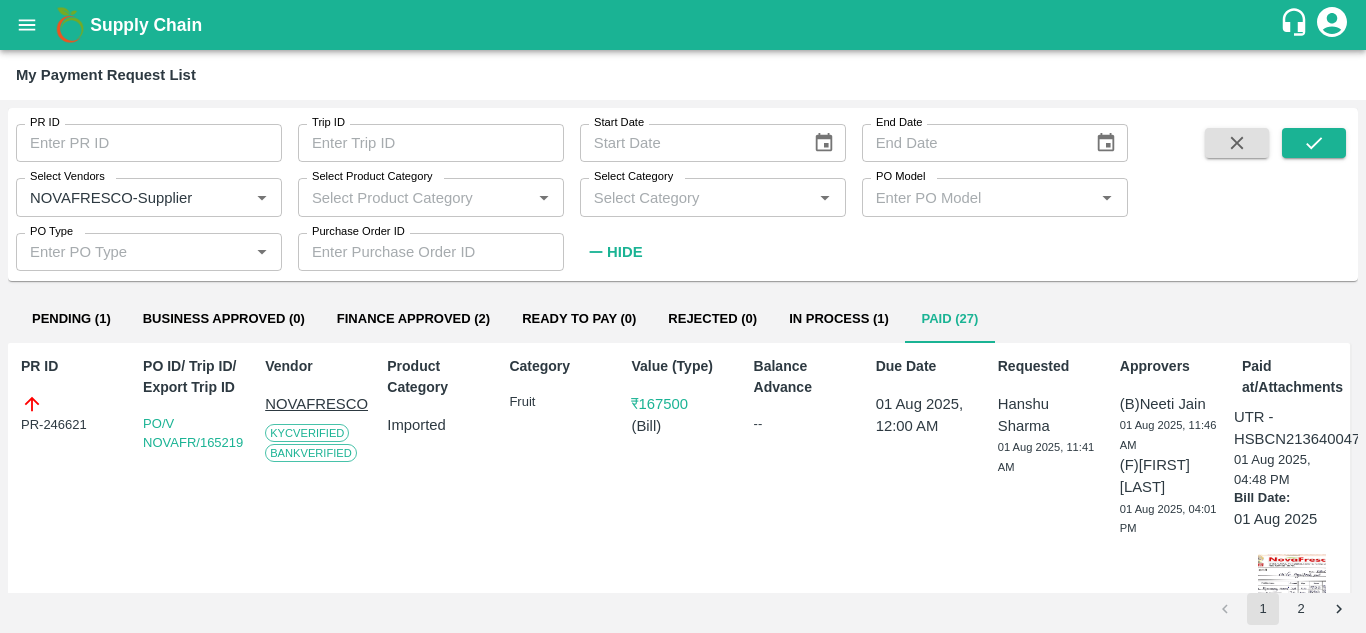 scroll, scrollTop: 0, scrollLeft: 0, axis: both 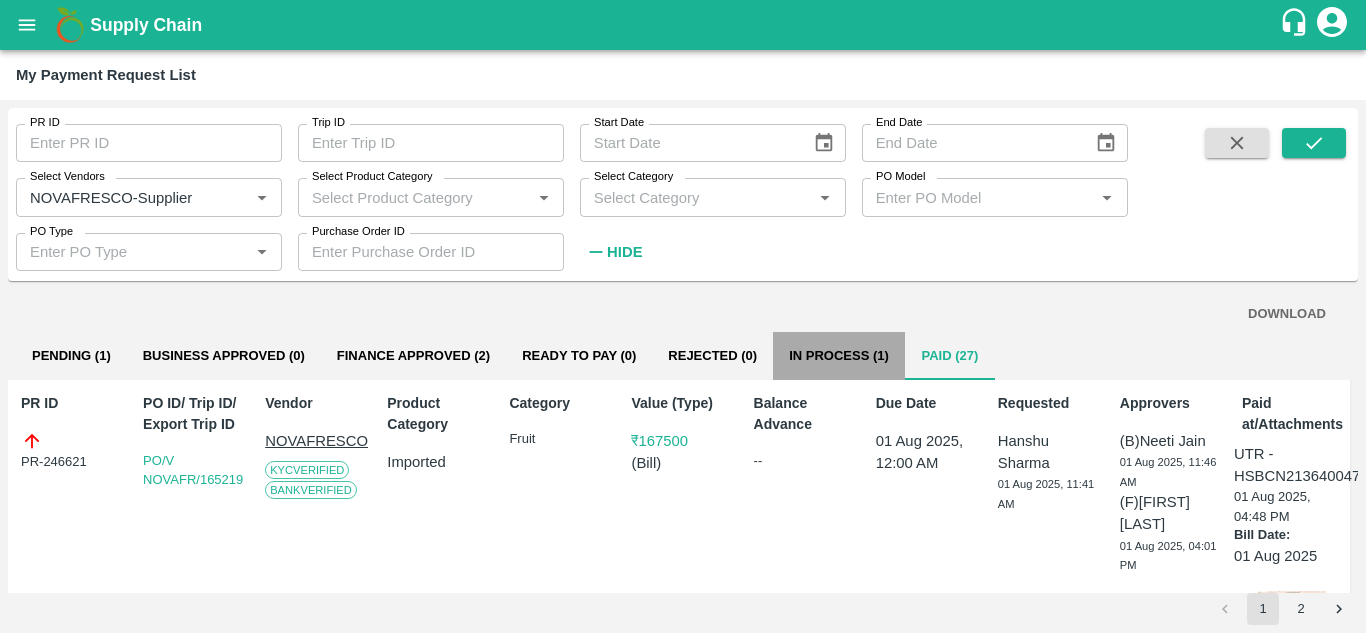 click on "In Process (1)" at bounding box center (839, 356) 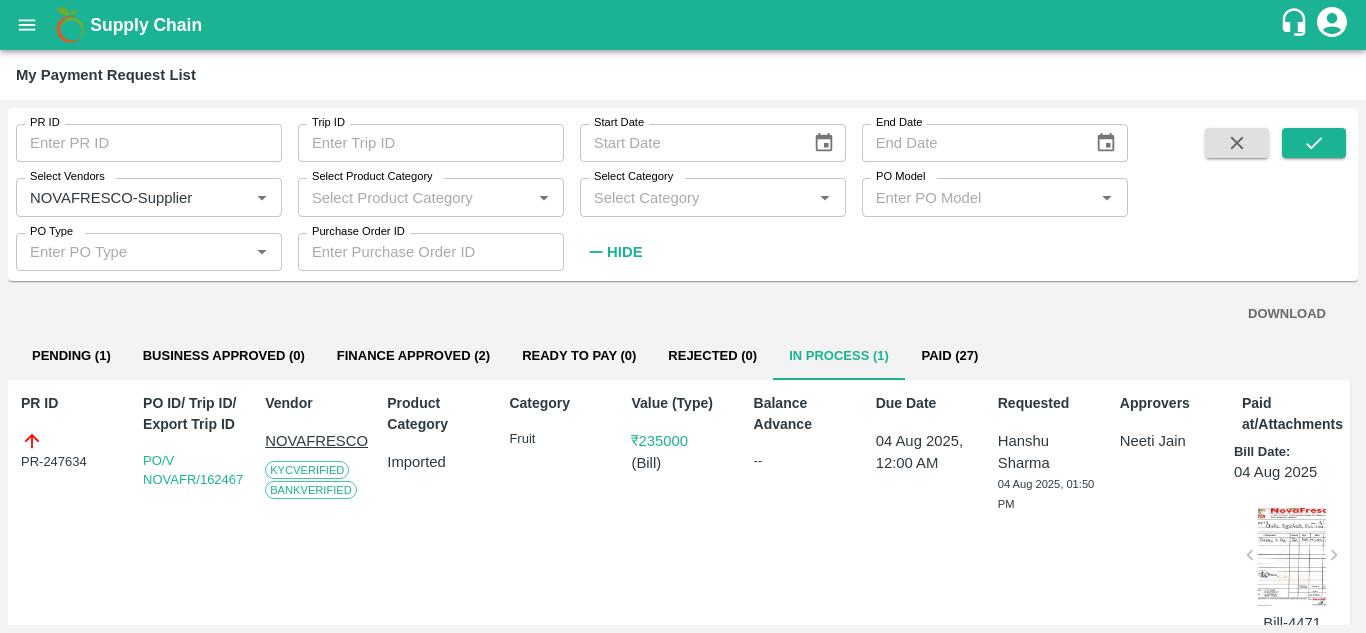 click on "PR-247634" at bounding box center (72, 451) 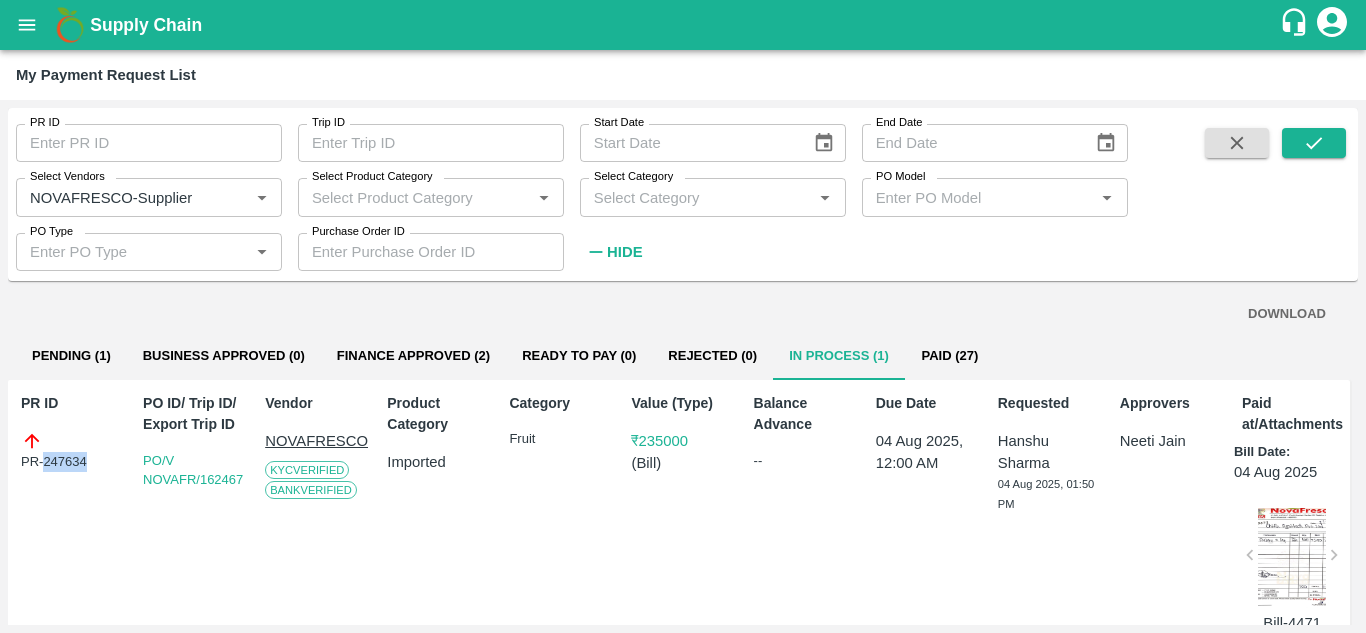 click on "PR-247634" at bounding box center (72, 451) 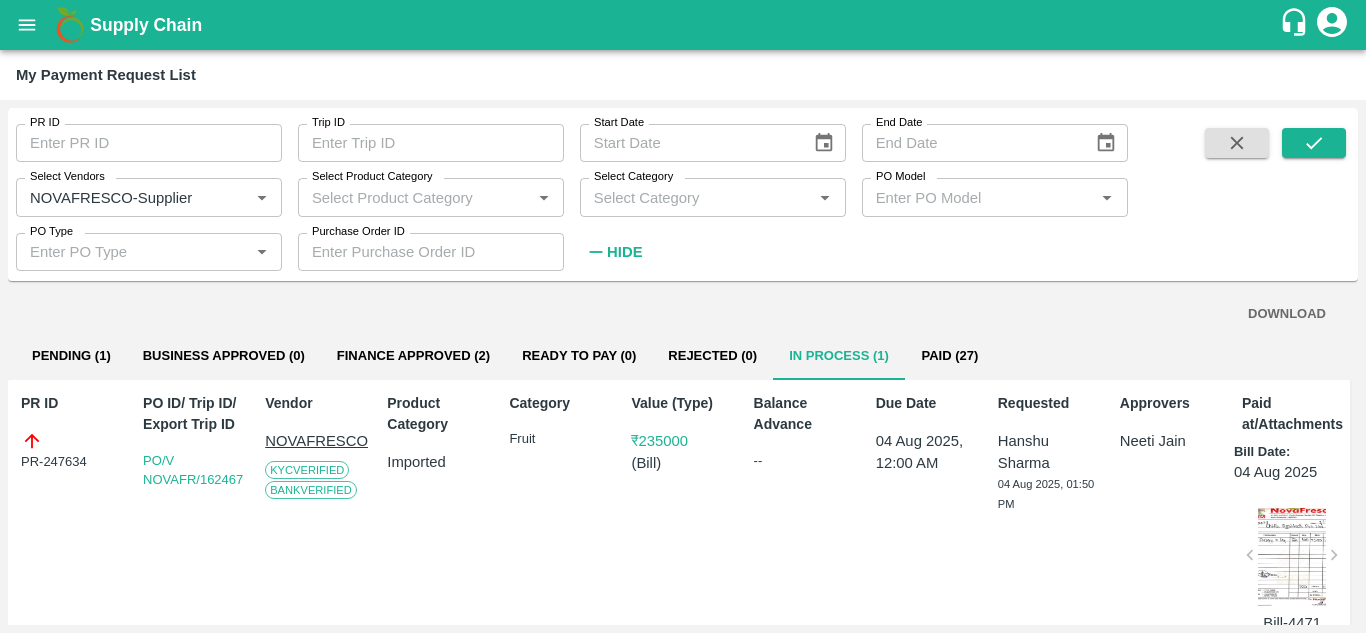 click at bounding box center (1292, 558) 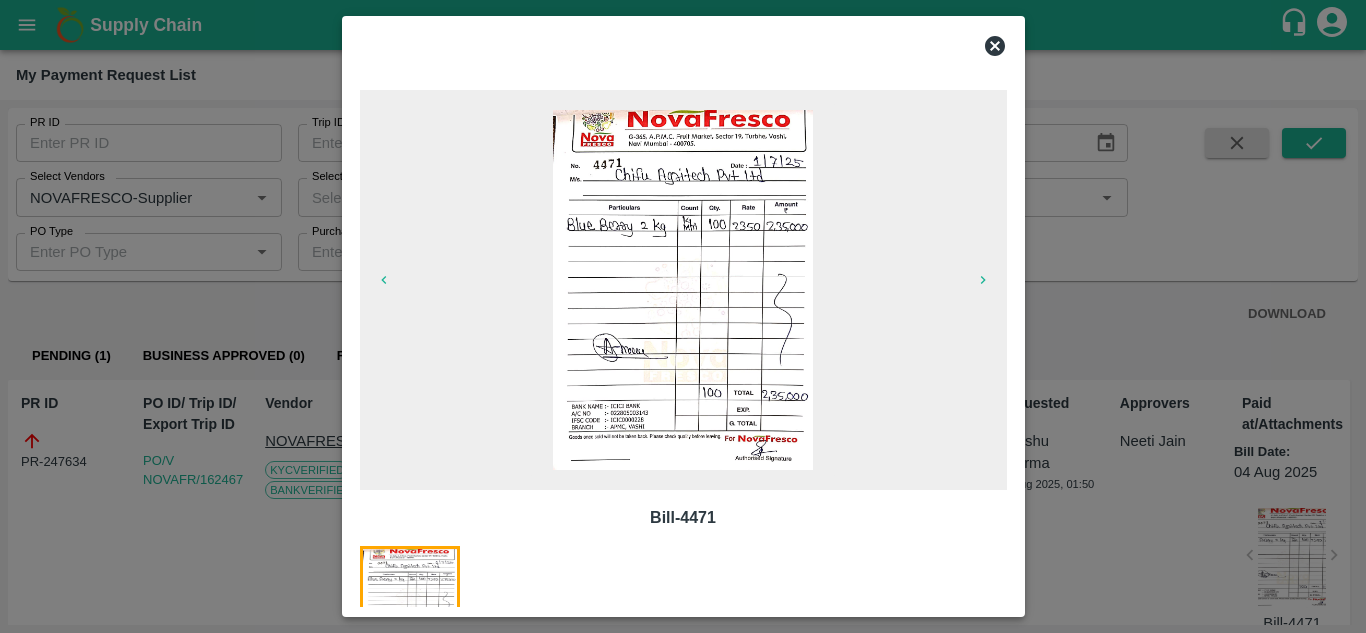 click 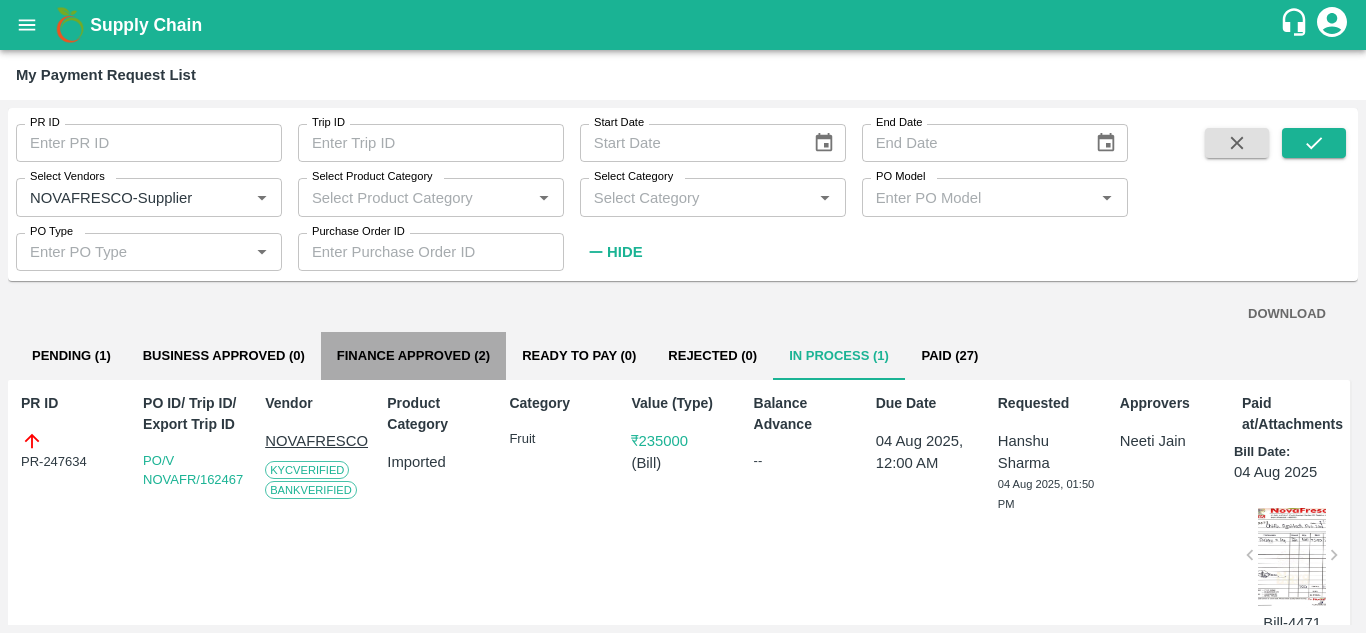 click on "Finance Approved (2)" at bounding box center [413, 356] 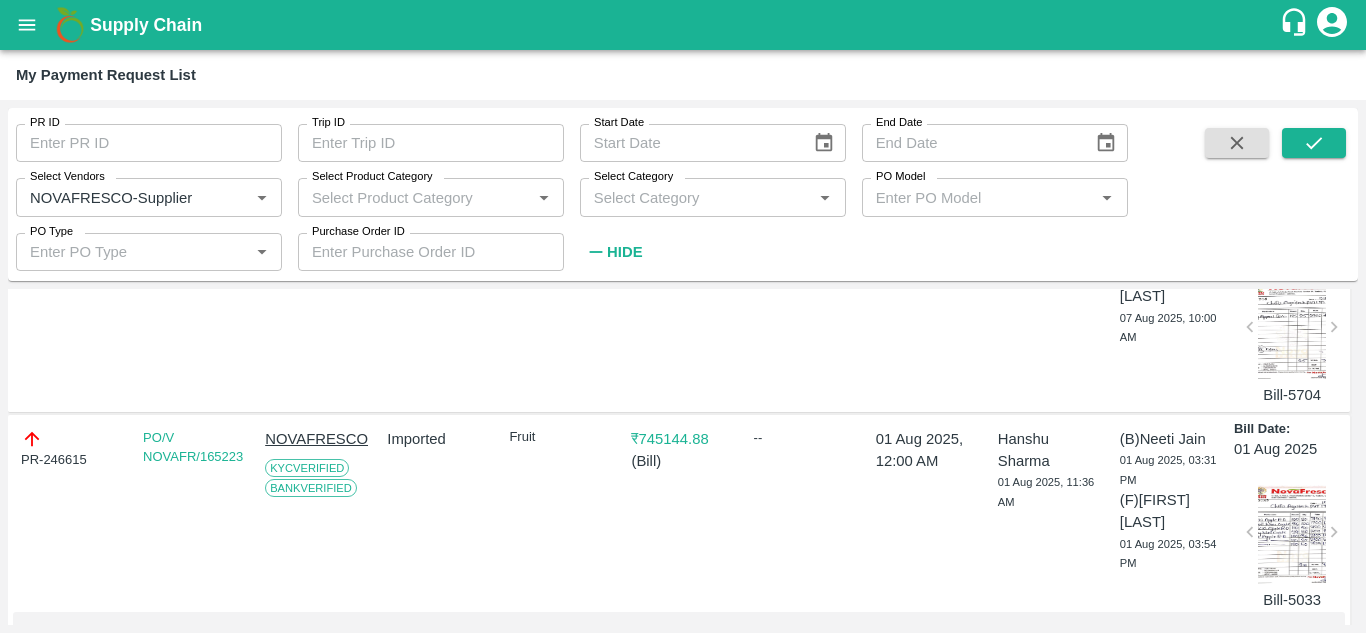 scroll, scrollTop: 239, scrollLeft: 0, axis: vertical 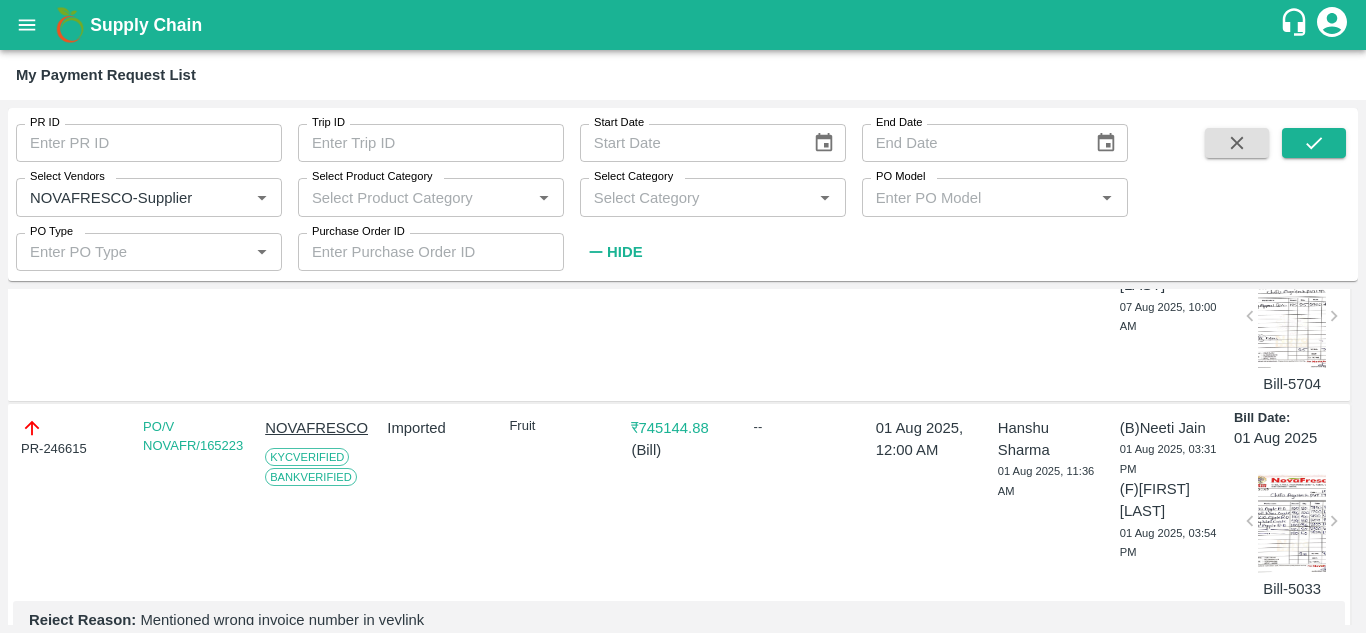 type 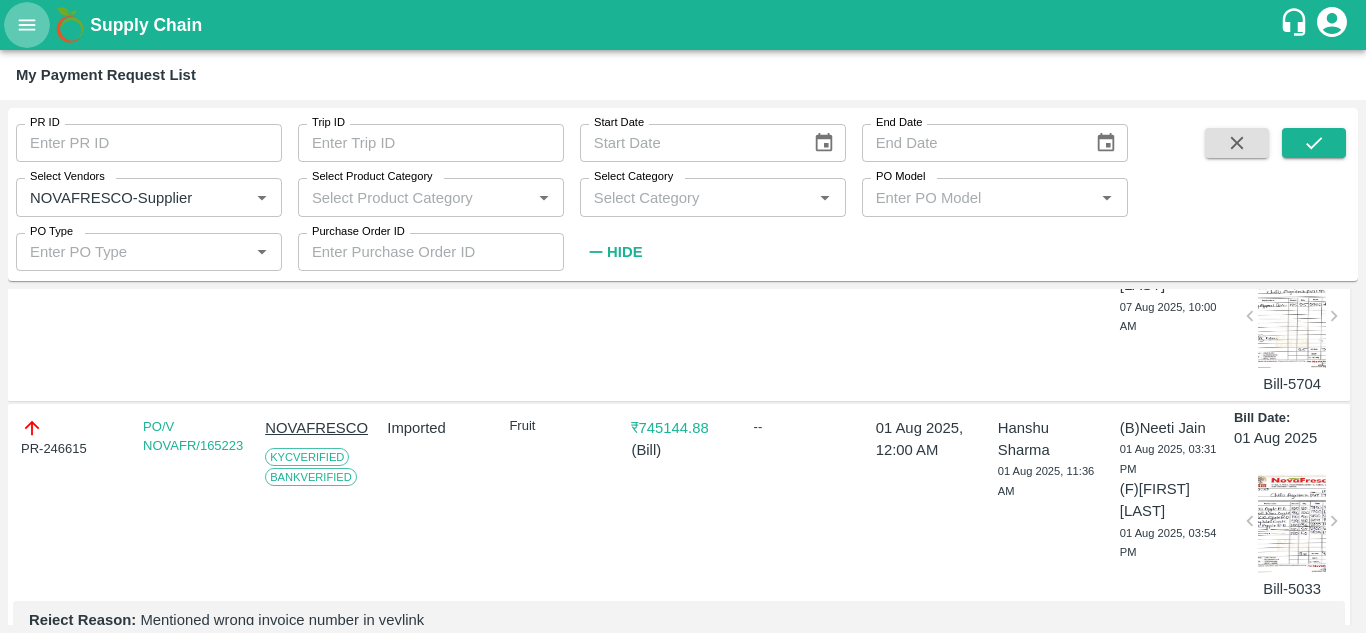 click 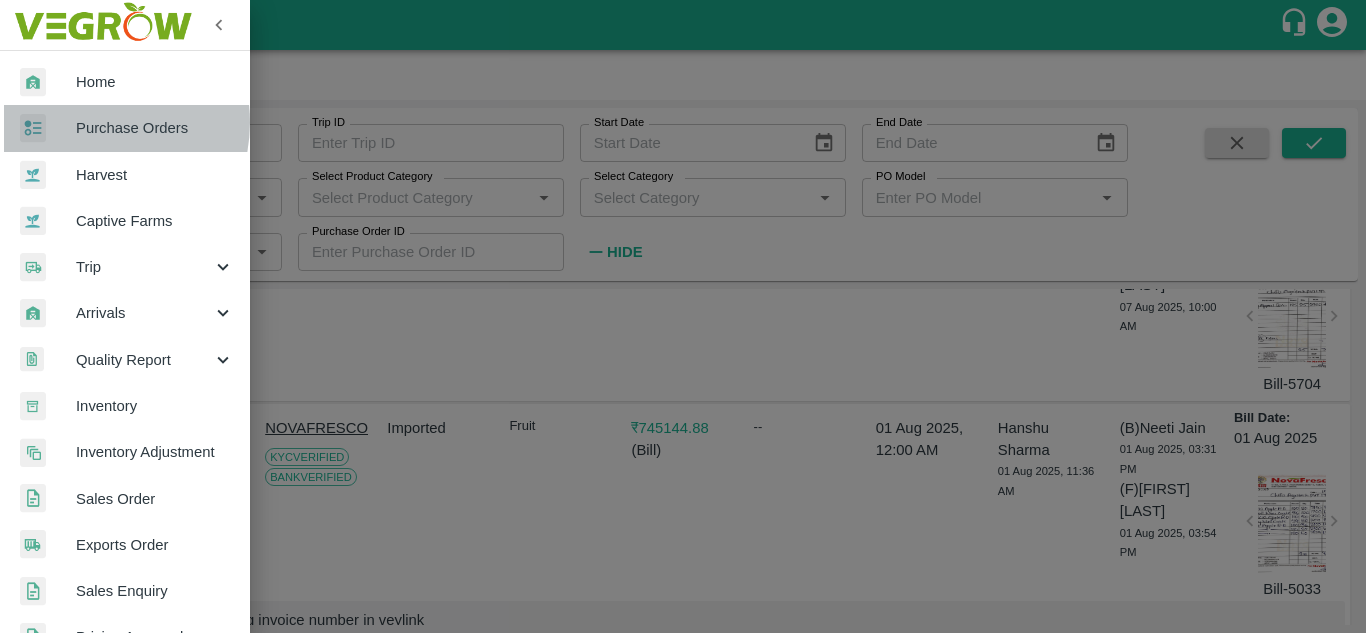 click on "Purchase Orders" at bounding box center [155, 128] 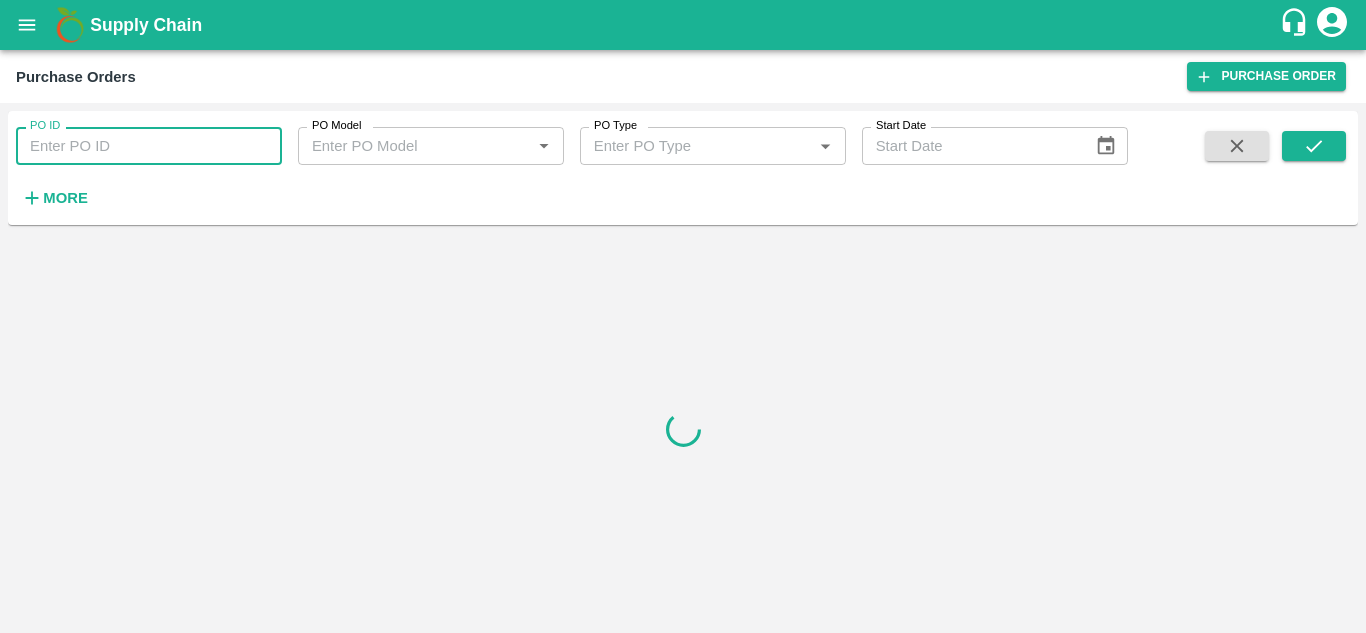 click on "PO ID" at bounding box center (149, 146) 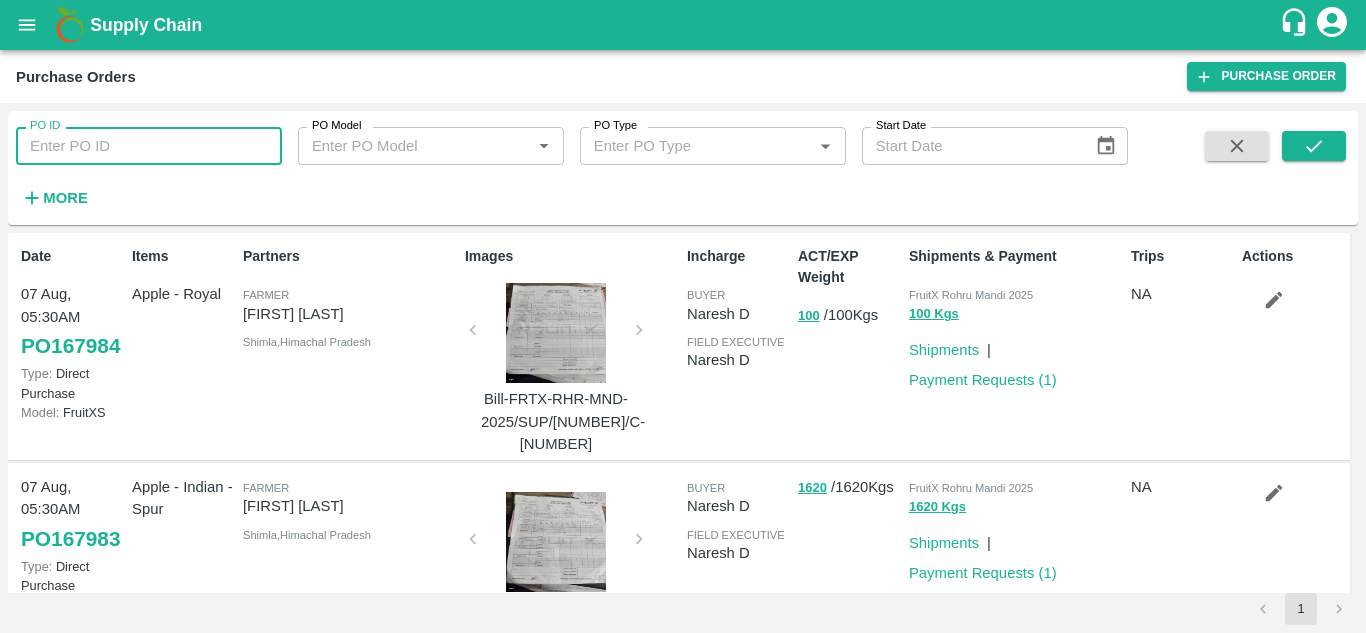 paste on "162627" 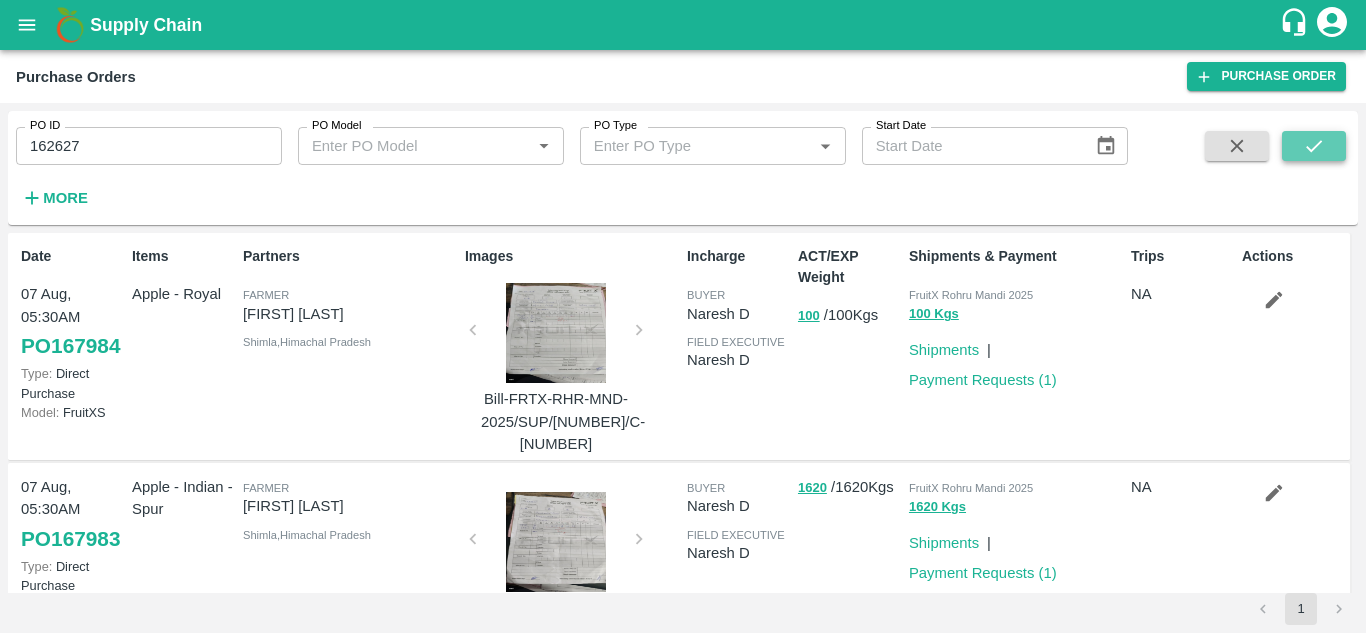 click 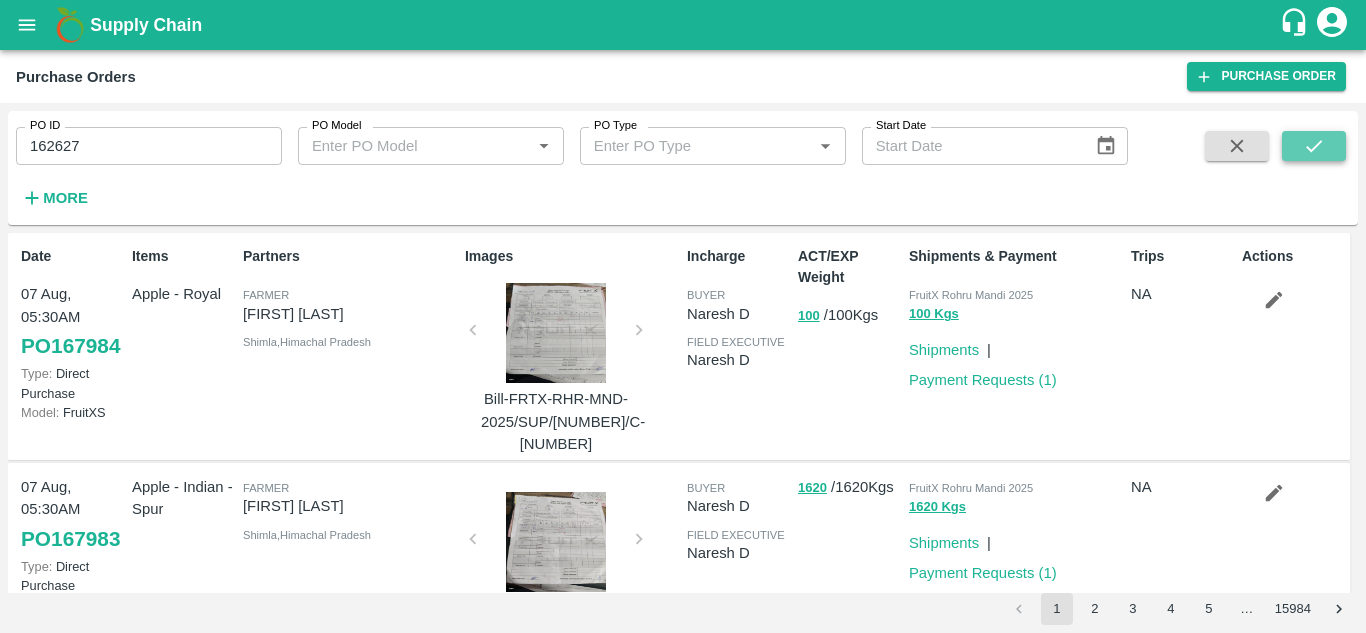 click 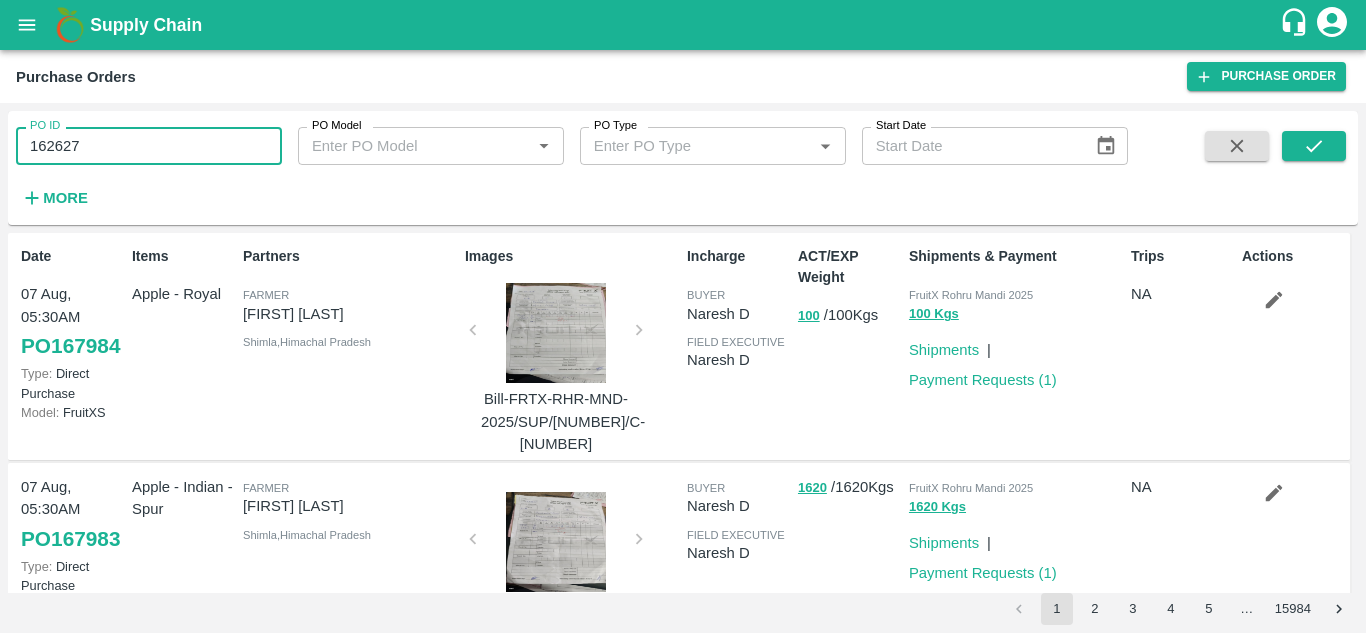 click on "162627" at bounding box center [149, 146] 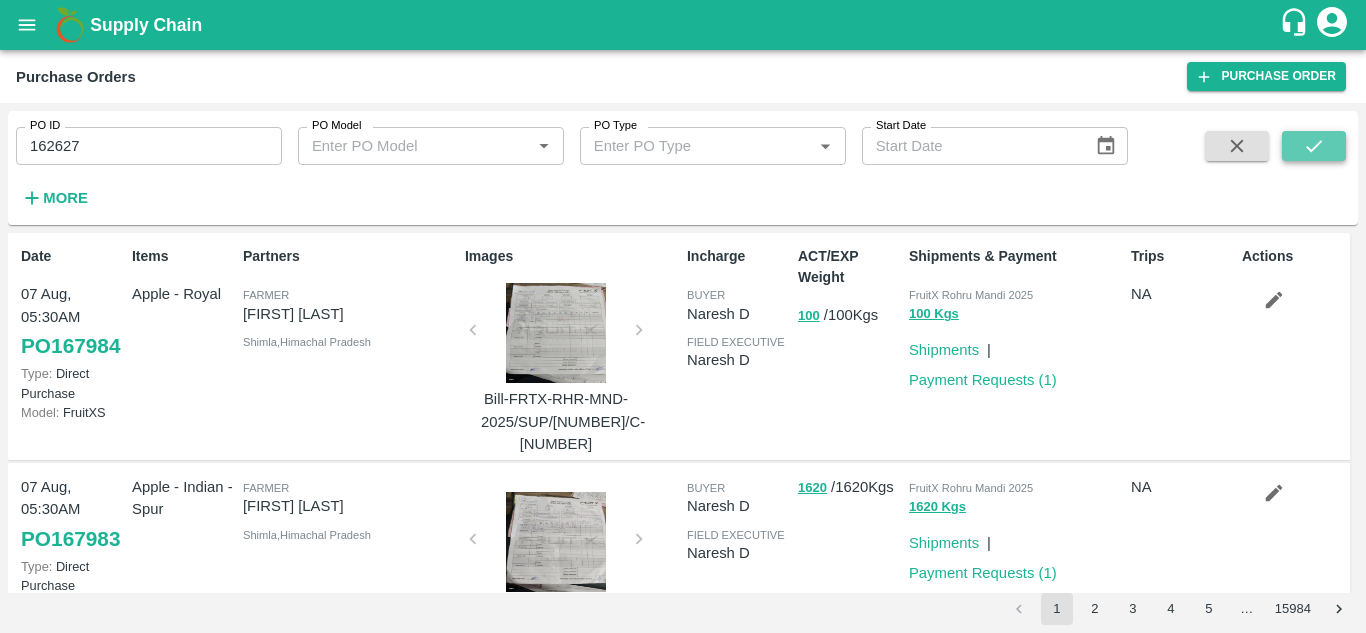 click 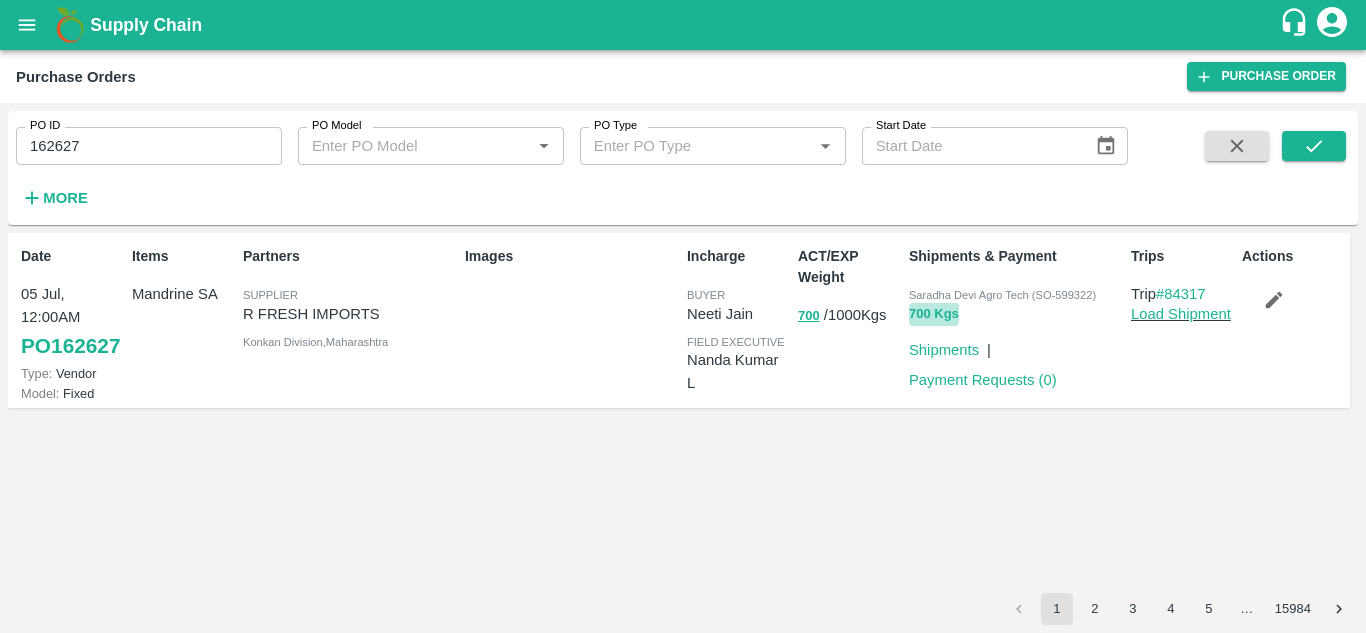 click on "700  Kgs" at bounding box center (934, 314) 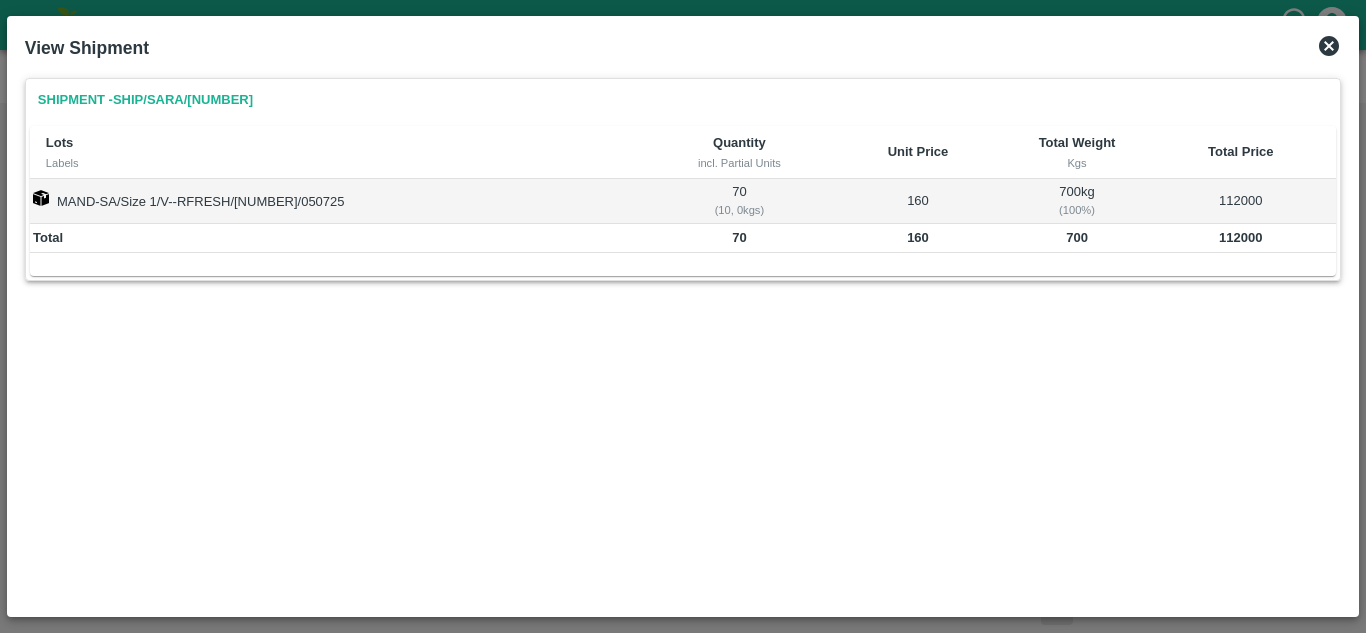 click 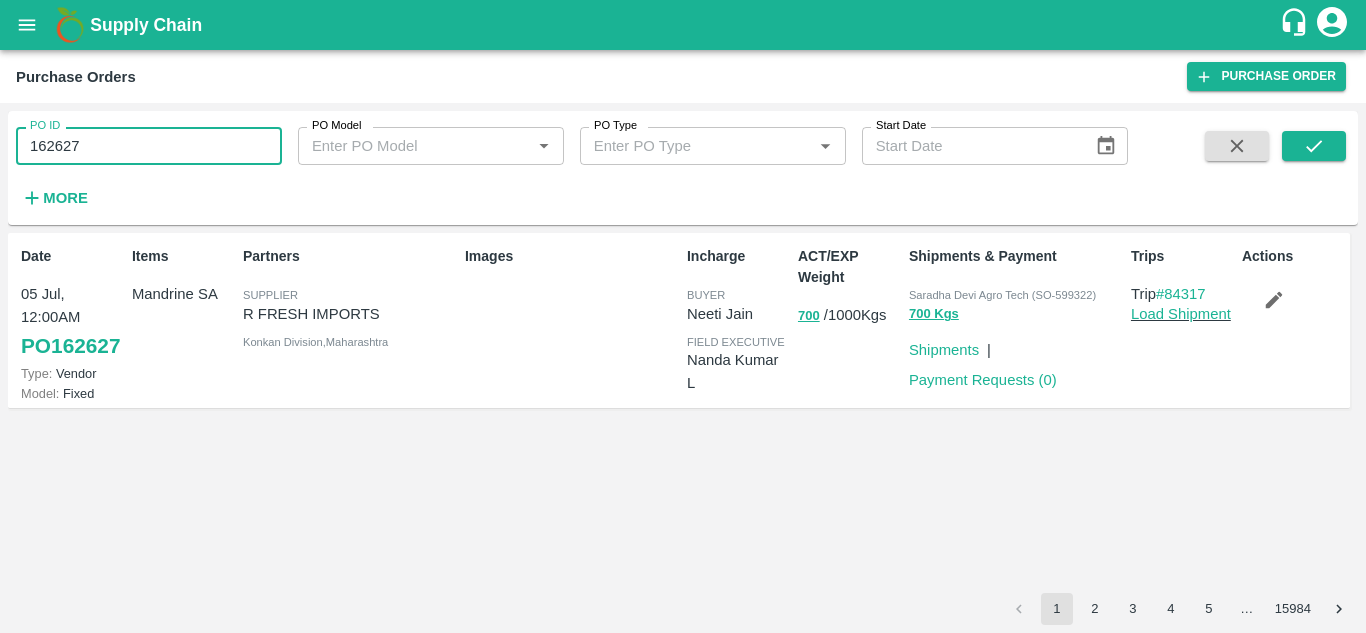 click on "162627" at bounding box center [149, 146] 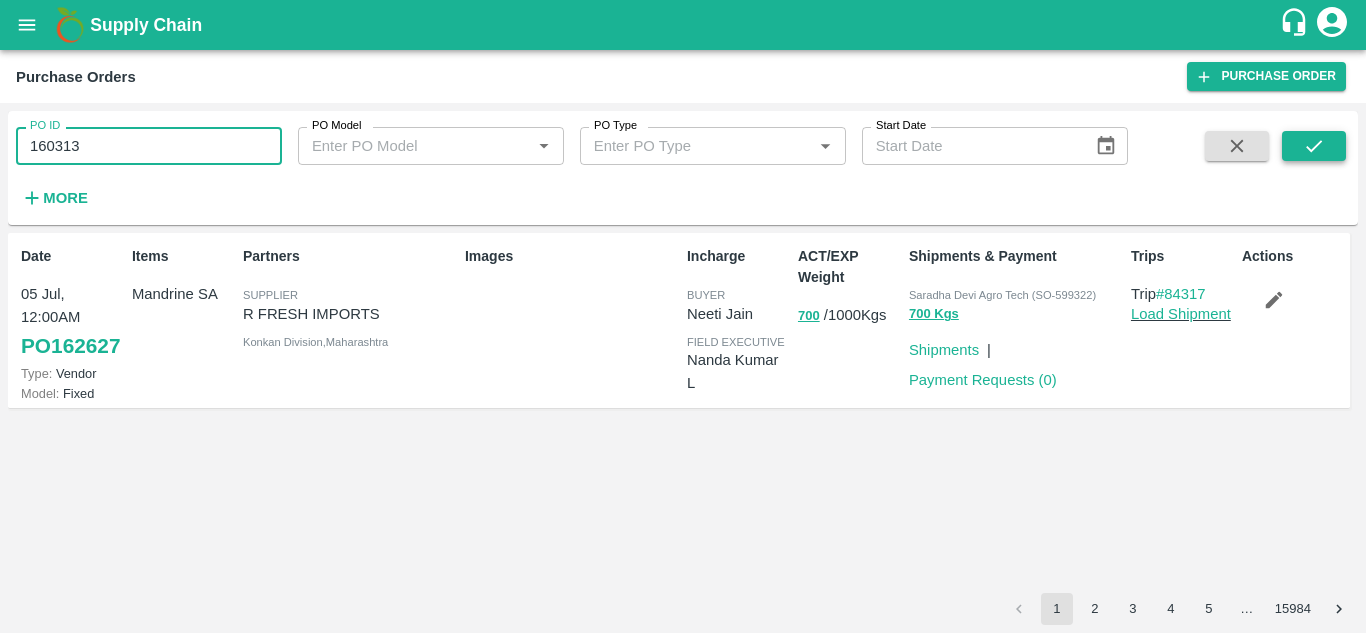 type on "160313" 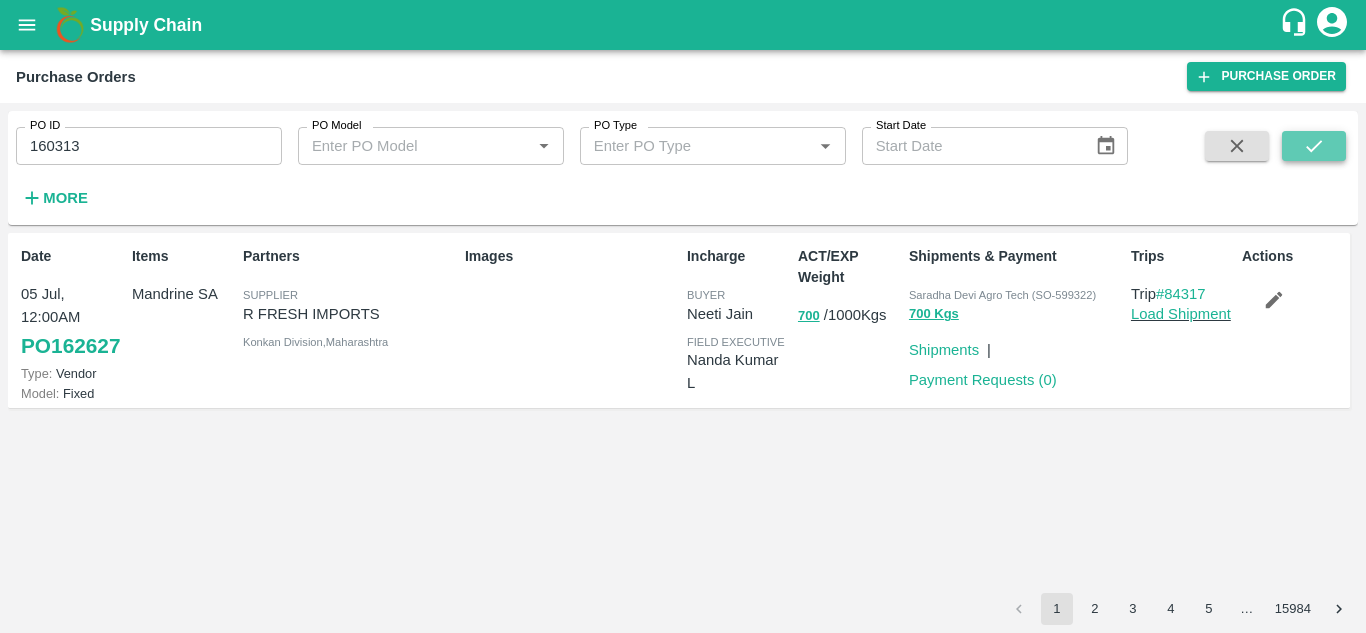 click 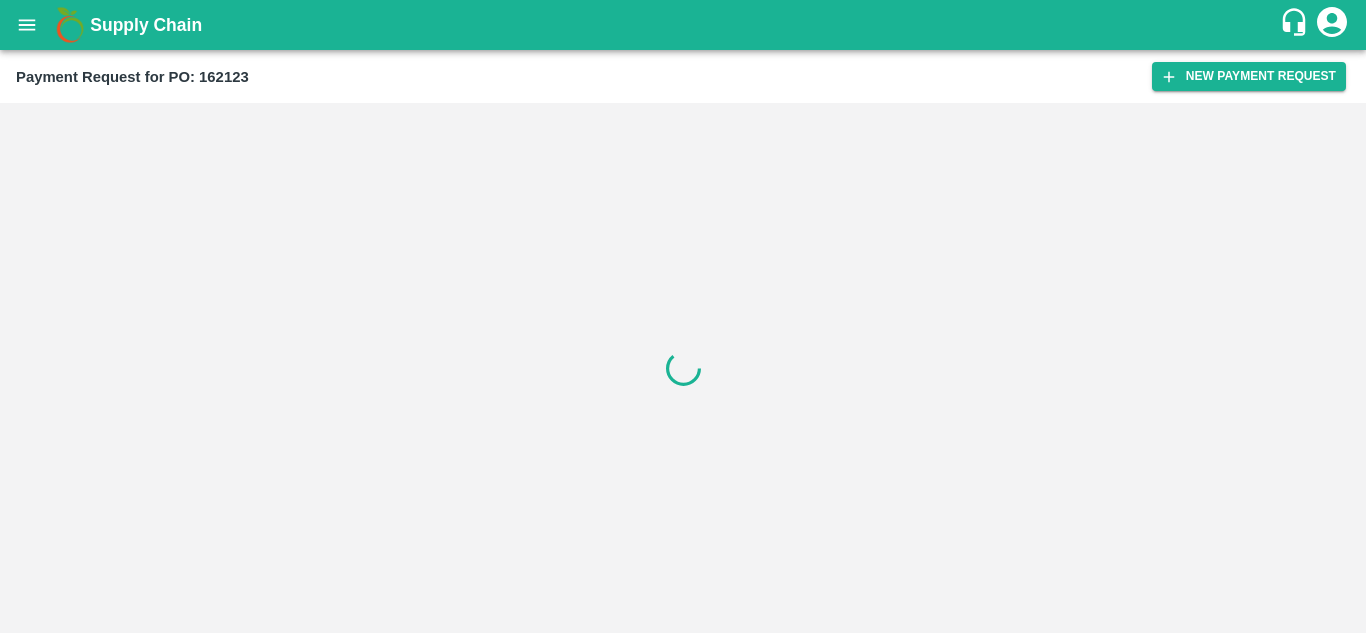scroll, scrollTop: 0, scrollLeft: 0, axis: both 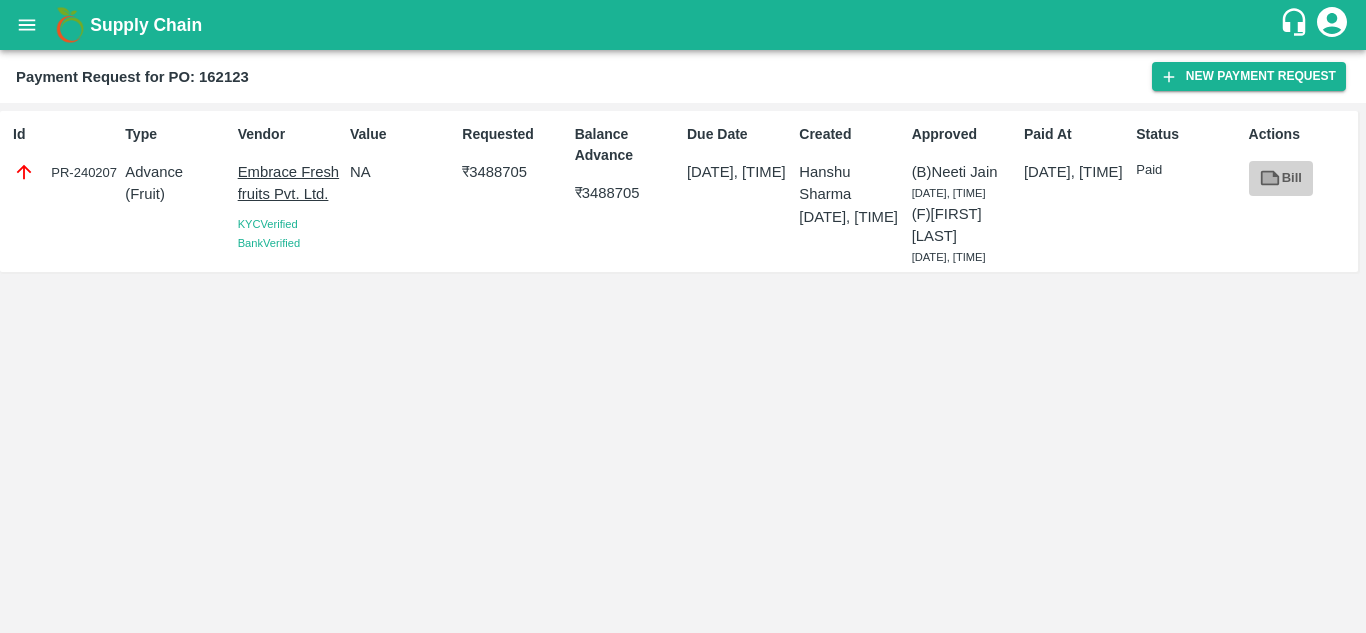 click 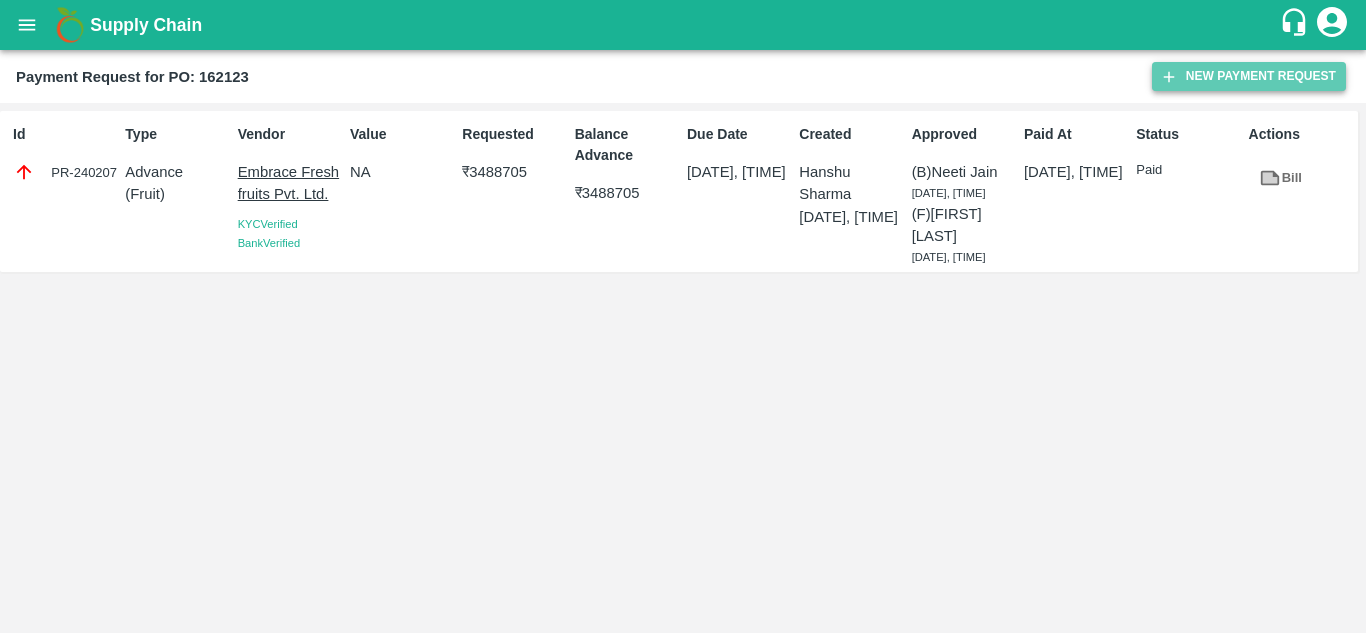 click on "New Payment Request" at bounding box center [1249, 76] 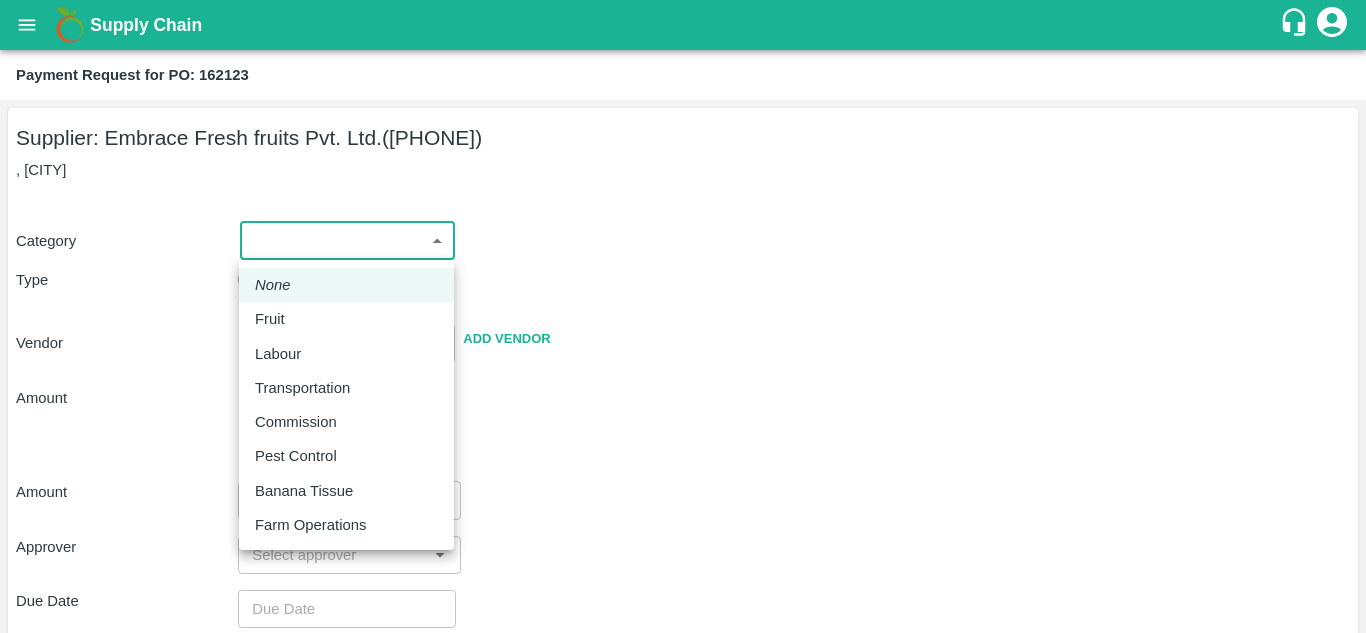 click on "Supply Chain Payment Request for PO: 162123 Supplier: Embrace Fresh fruits Pvt. Ltd. ([PHONE]) , [CITY] Category ​ ​ Type Advance Bill Vendor ​ Add Vendor Amount Total value Per Kg ​ Amount ​ Approver ​ Due Date ​ Priority Low High Comment x ​ Attach bill Cancel Save [CITY] Imported DC [CITY] DC MDC [CITY] [CITY] DC [CITY] DC [CITY] DC [CITY] DC [CITY] DC [CITY] DC [CITY] Direct Customer [FIRST] [LAST] Logout None Fruit Labour Transportation Commission Pest Control Banana Tissue Farm Operations" at bounding box center [683, 316] 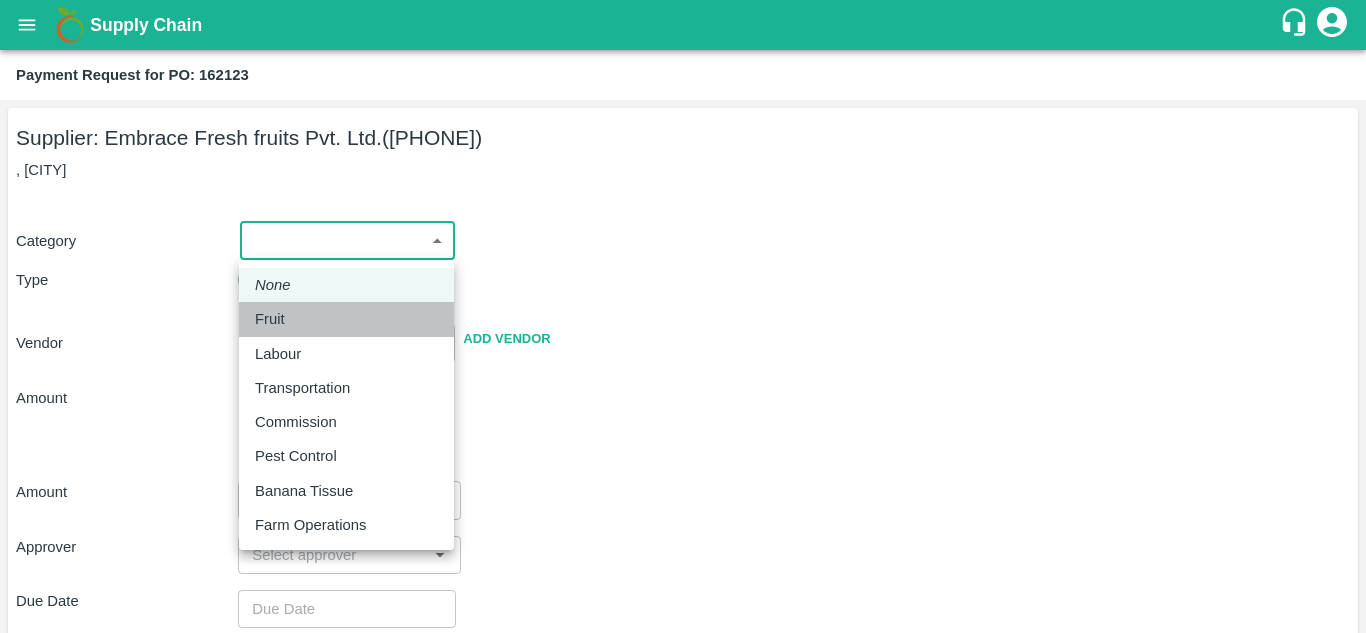 click on "Fruit" at bounding box center (270, 319) 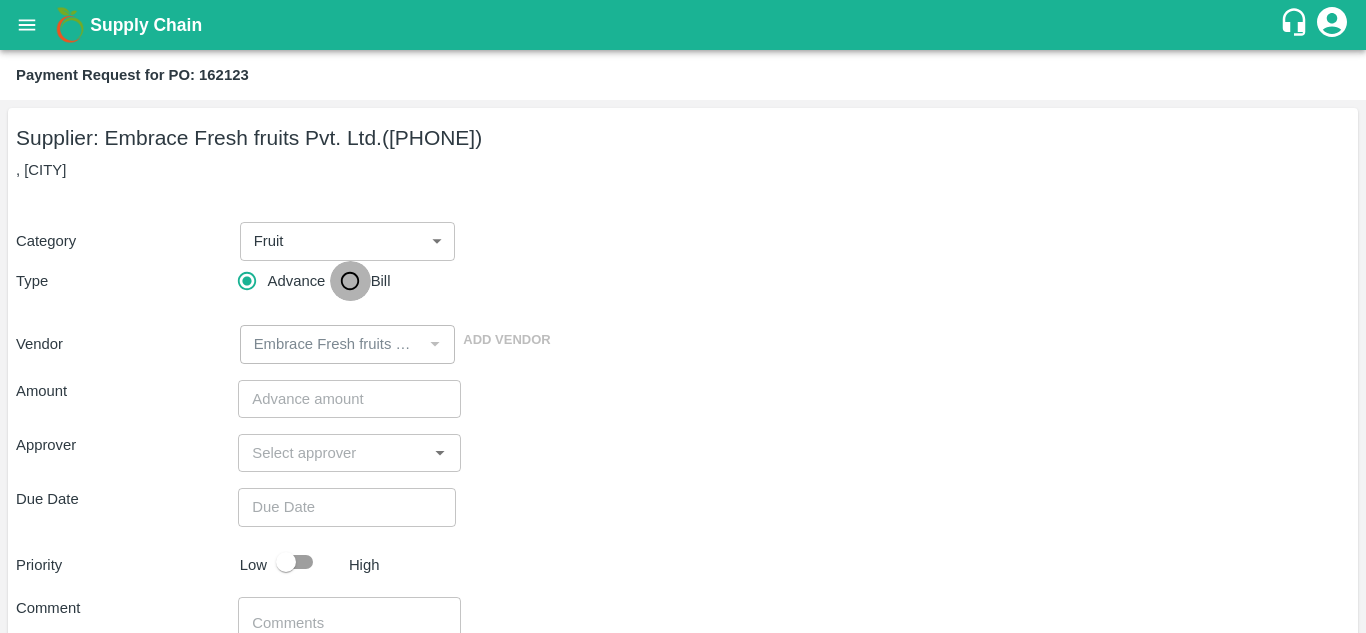 click on "Bill" at bounding box center [350, 281] 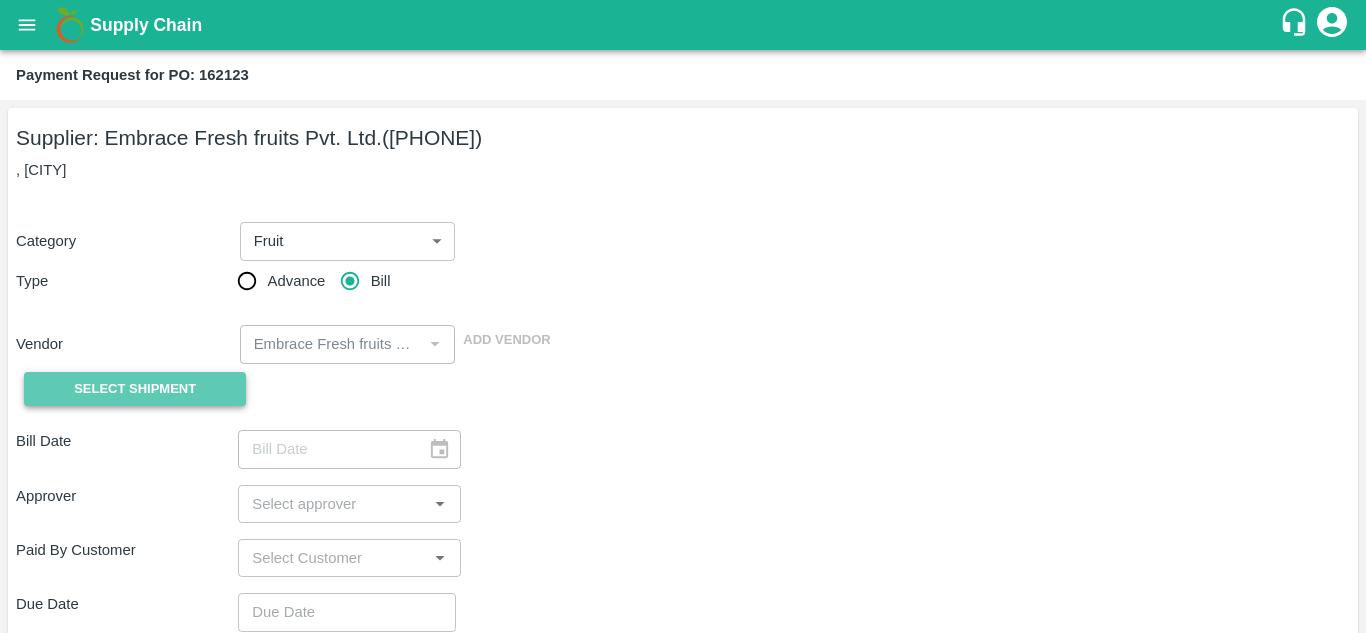 click on "Select Shipment" at bounding box center [135, 389] 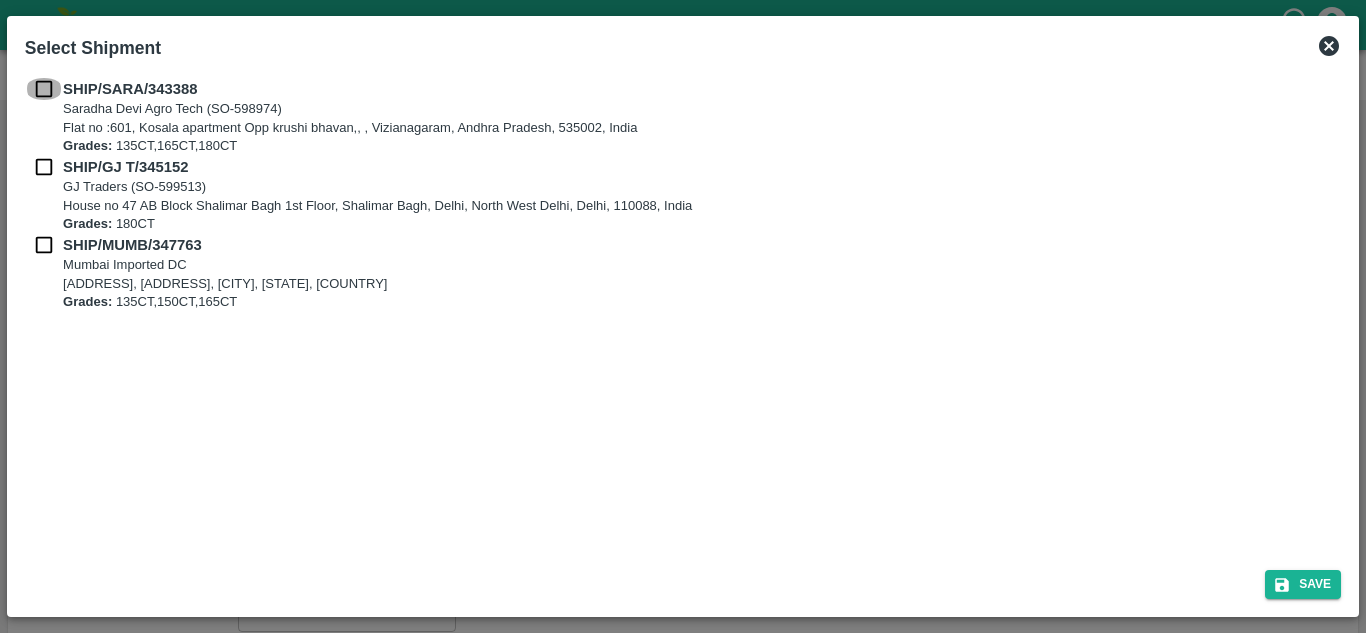 click at bounding box center (44, 89) 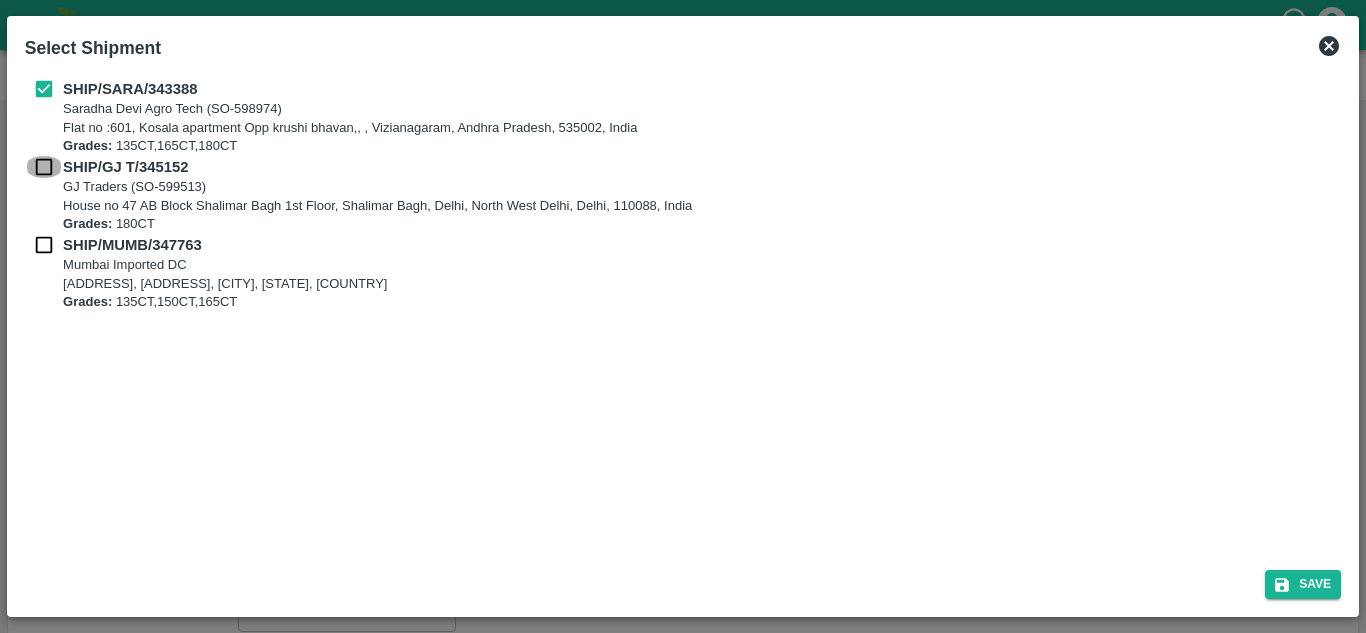 click at bounding box center (44, 167) 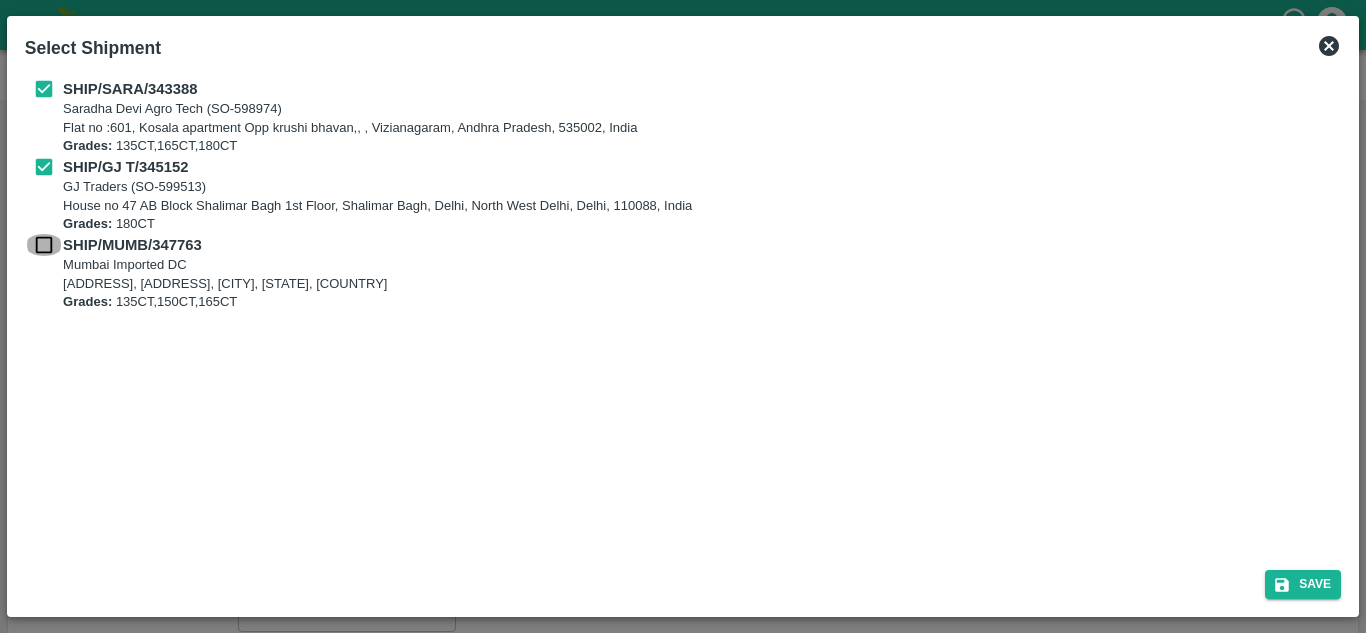 click at bounding box center (44, 245) 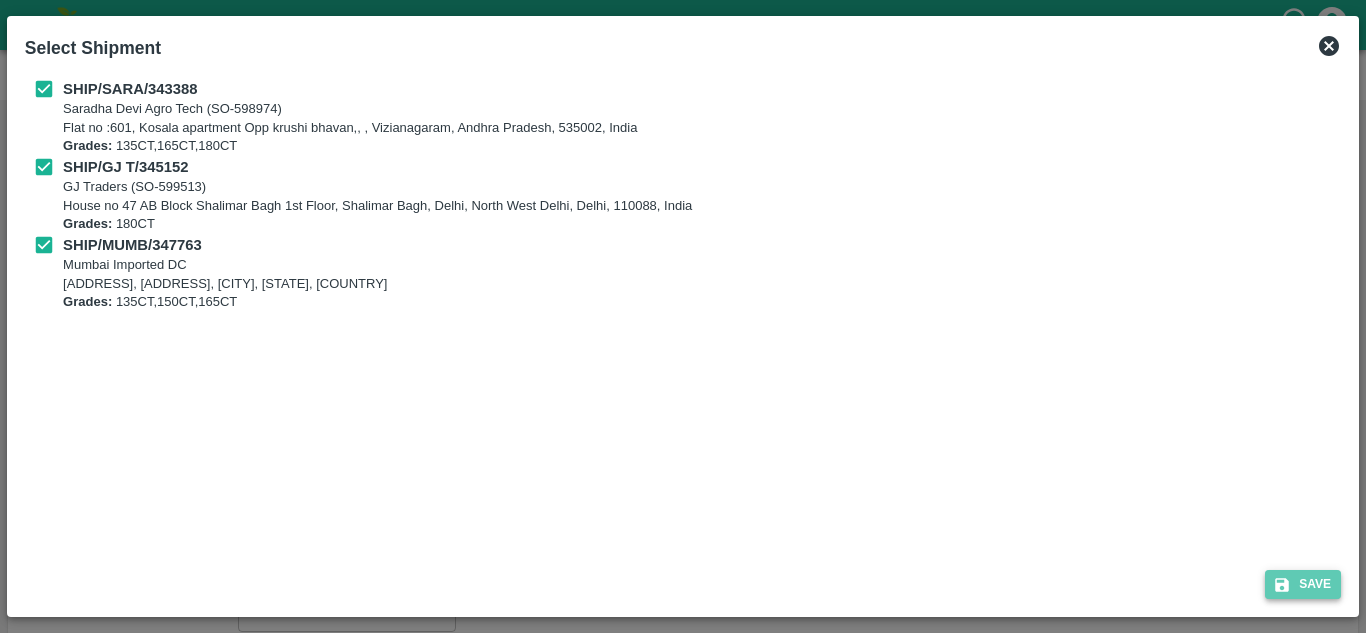 click on "Save" at bounding box center (1303, 584) 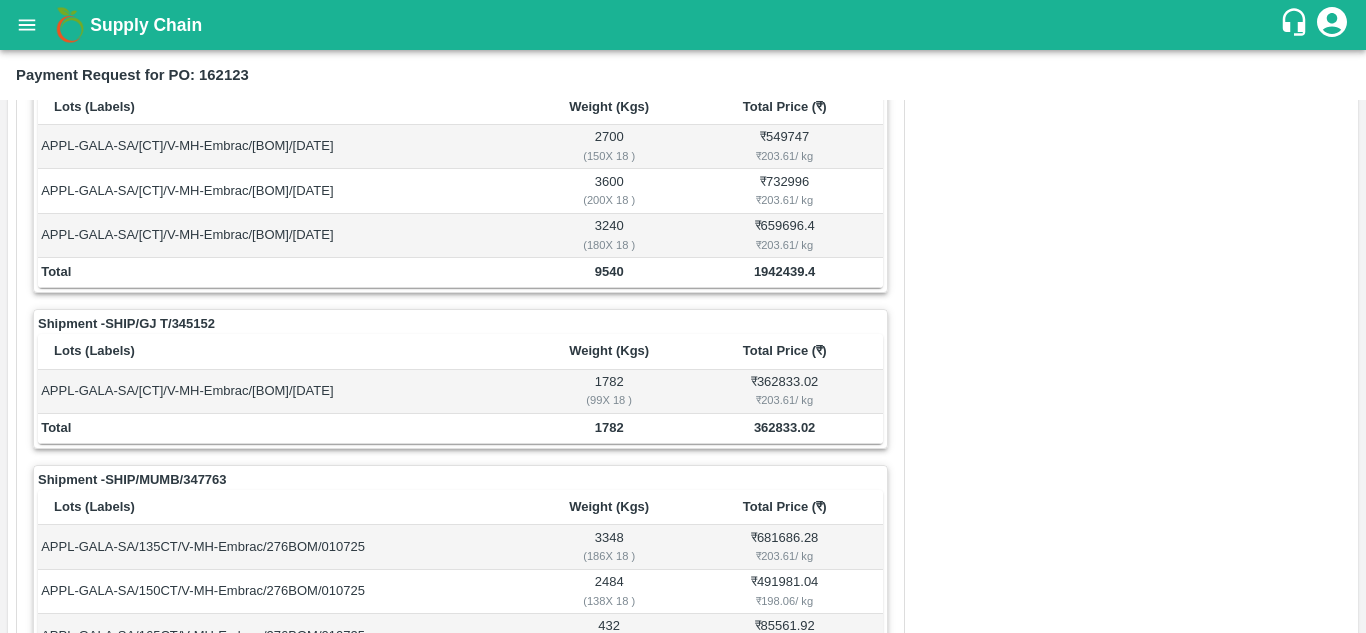 scroll, scrollTop: 346, scrollLeft: 0, axis: vertical 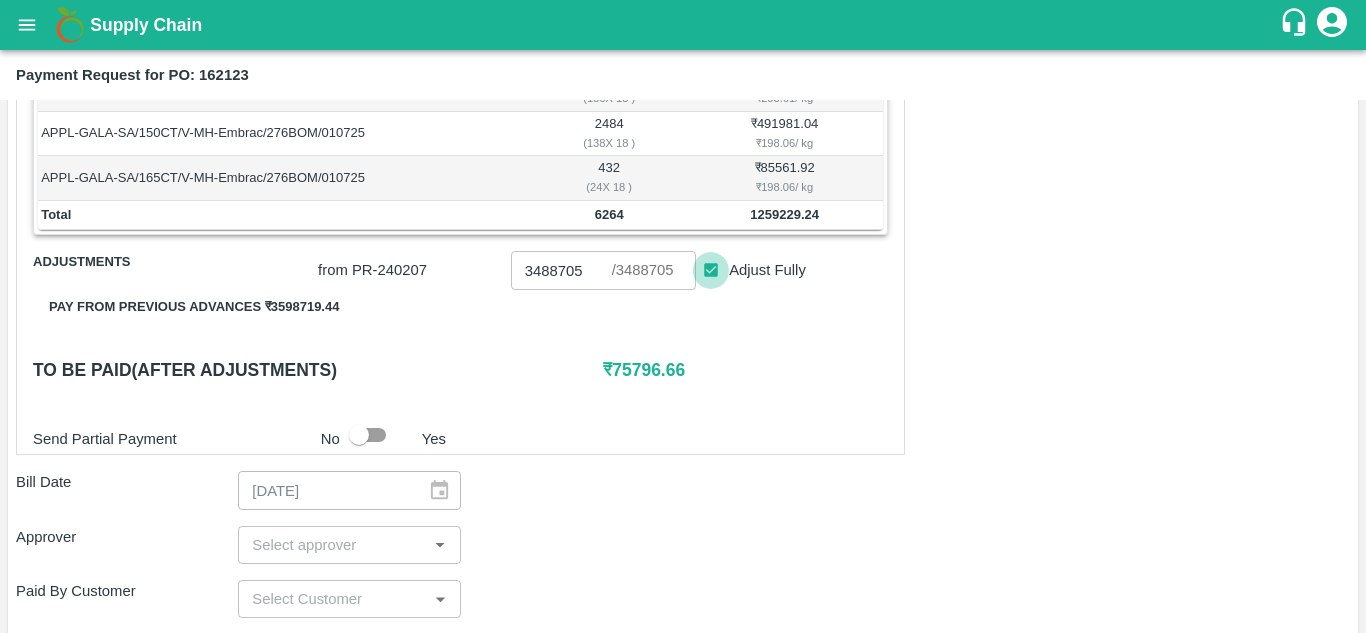 click on "Adjust Fully" at bounding box center [711, 270] 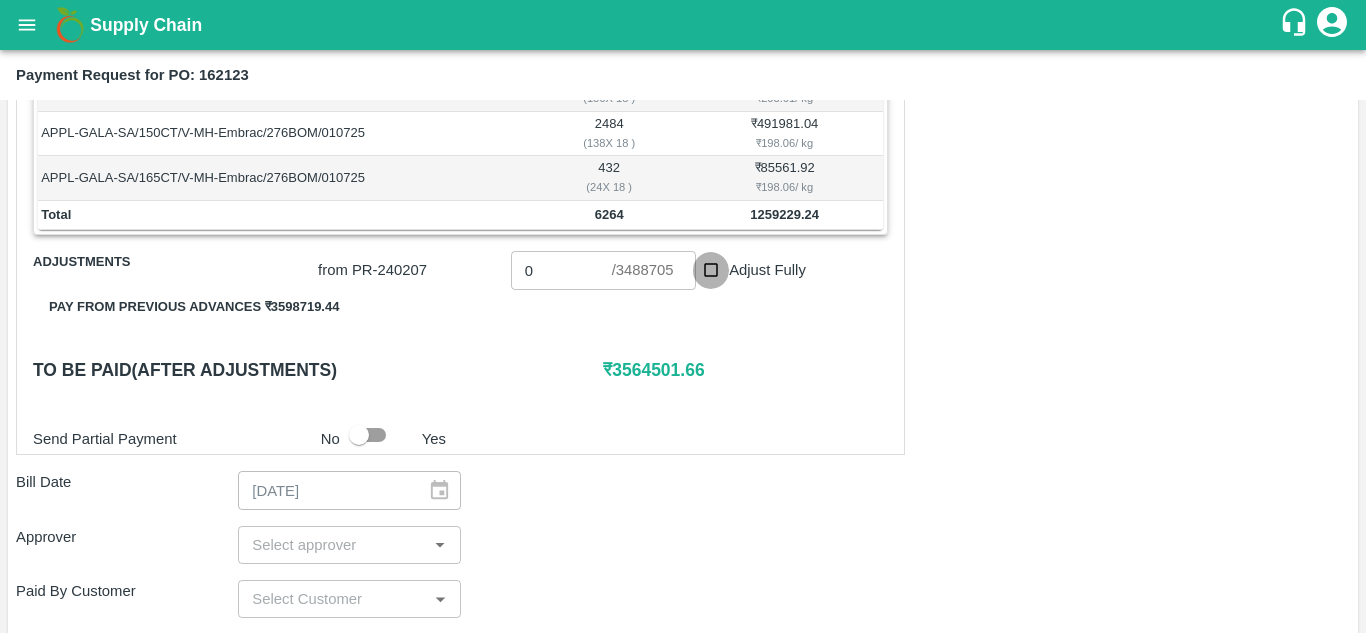 click on "Adjust Fully" at bounding box center [711, 270] 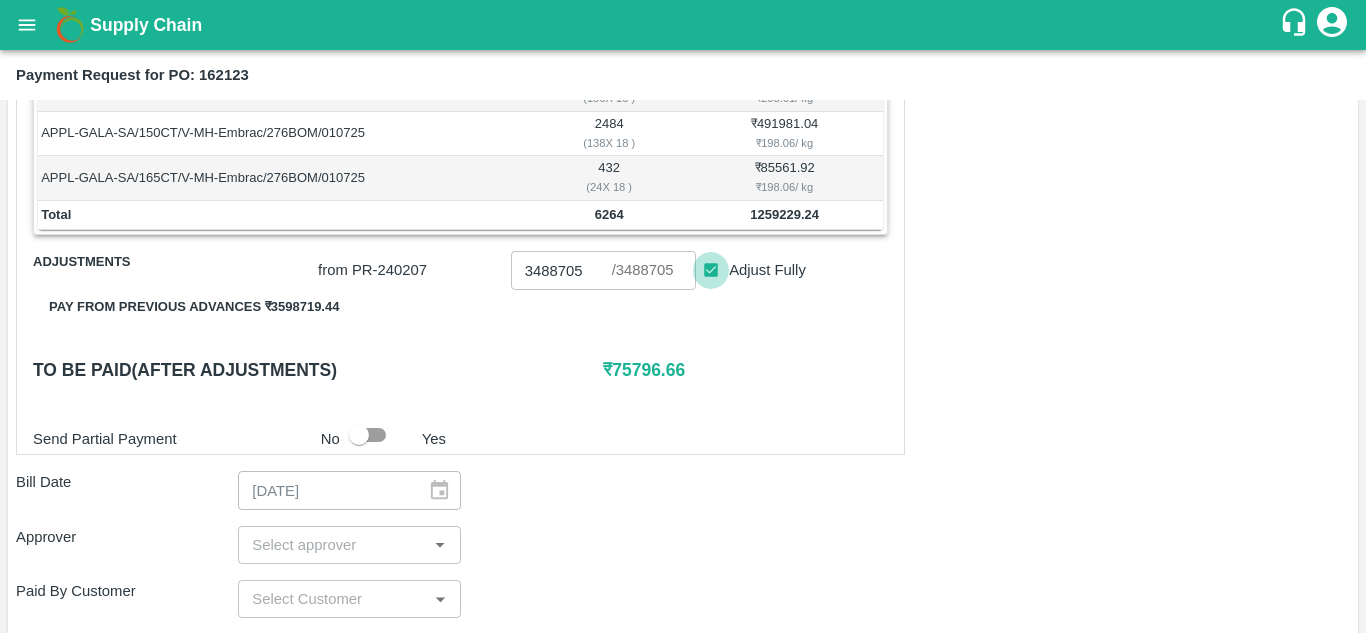click on "Adjust Fully" at bounding box center [711, 270] 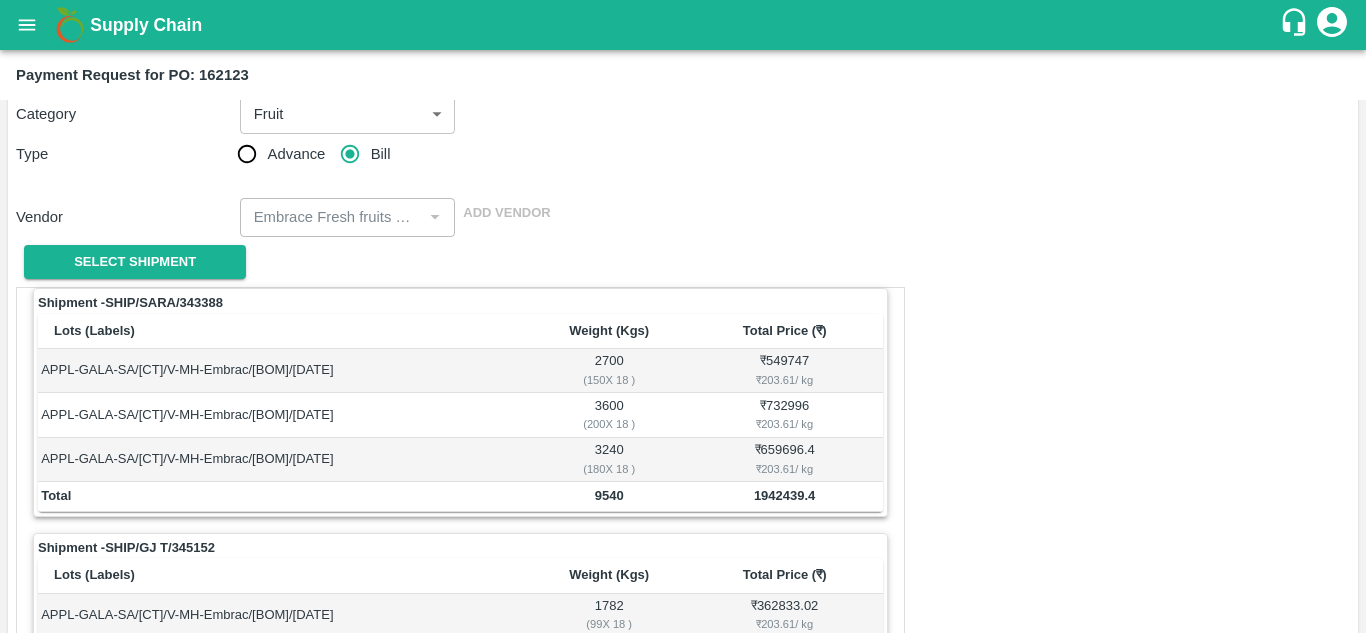 scroll, scrollTop: 0, scrollLeft: 0, axis: both 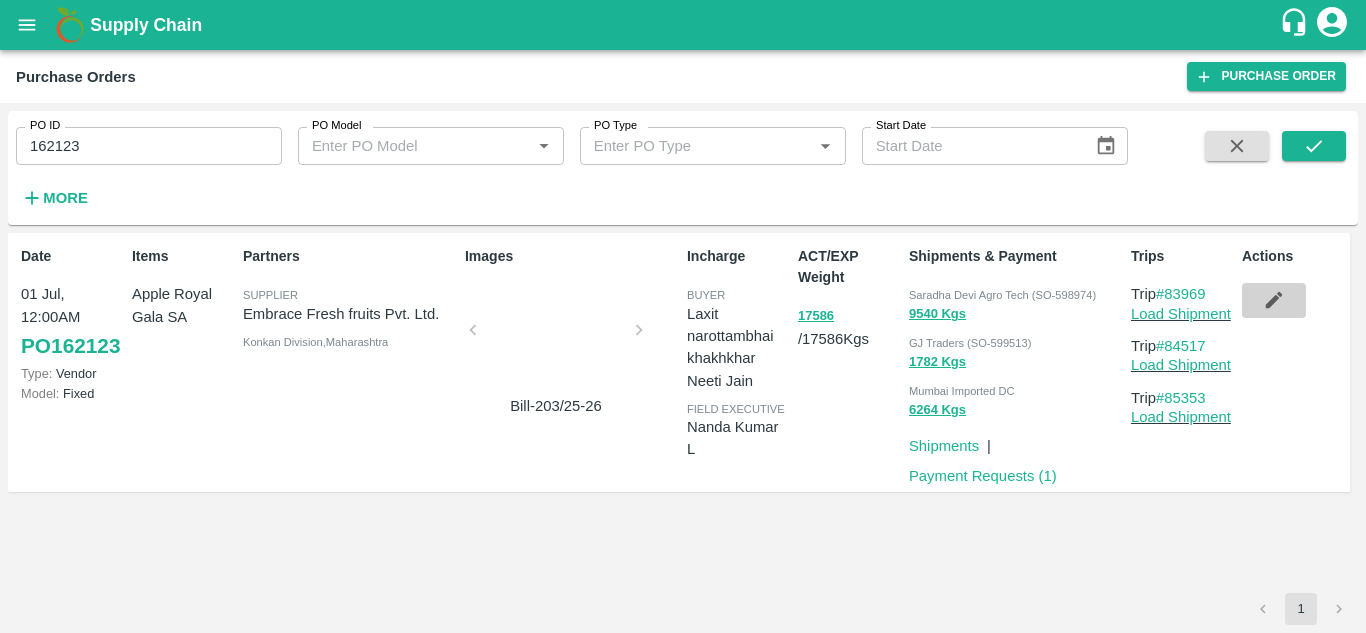 click 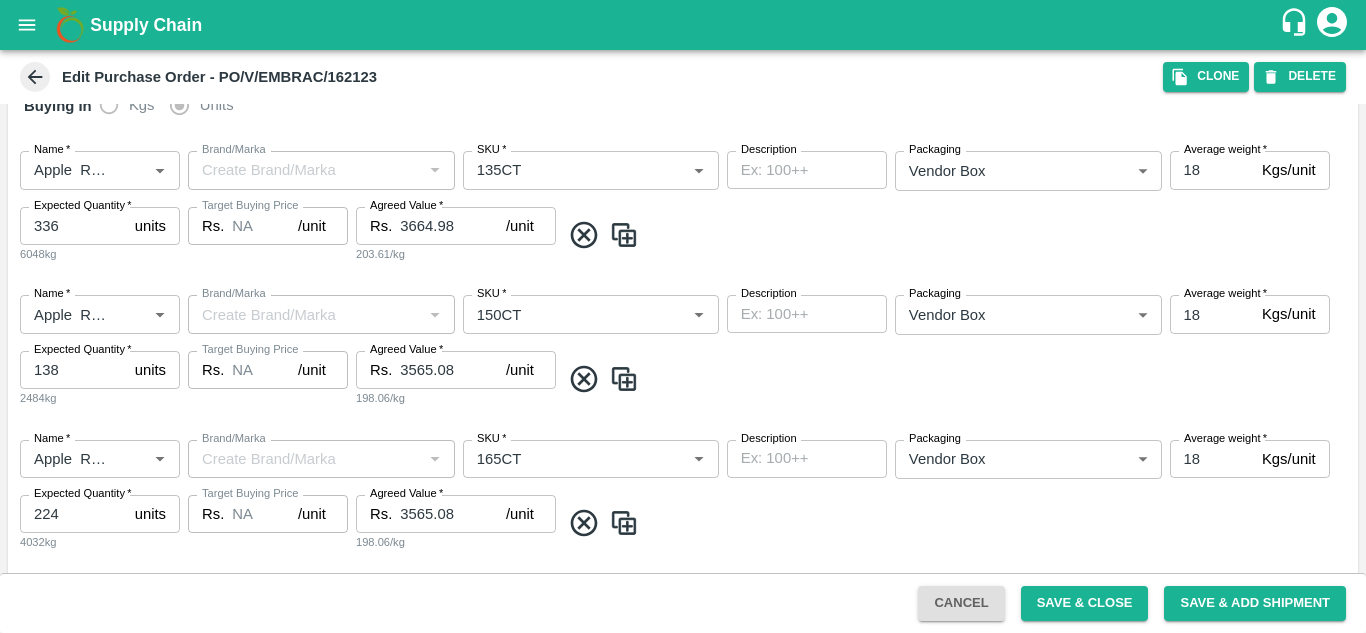 scroll, scrollTop: 345, scrollLeft: 0, axis: vertical 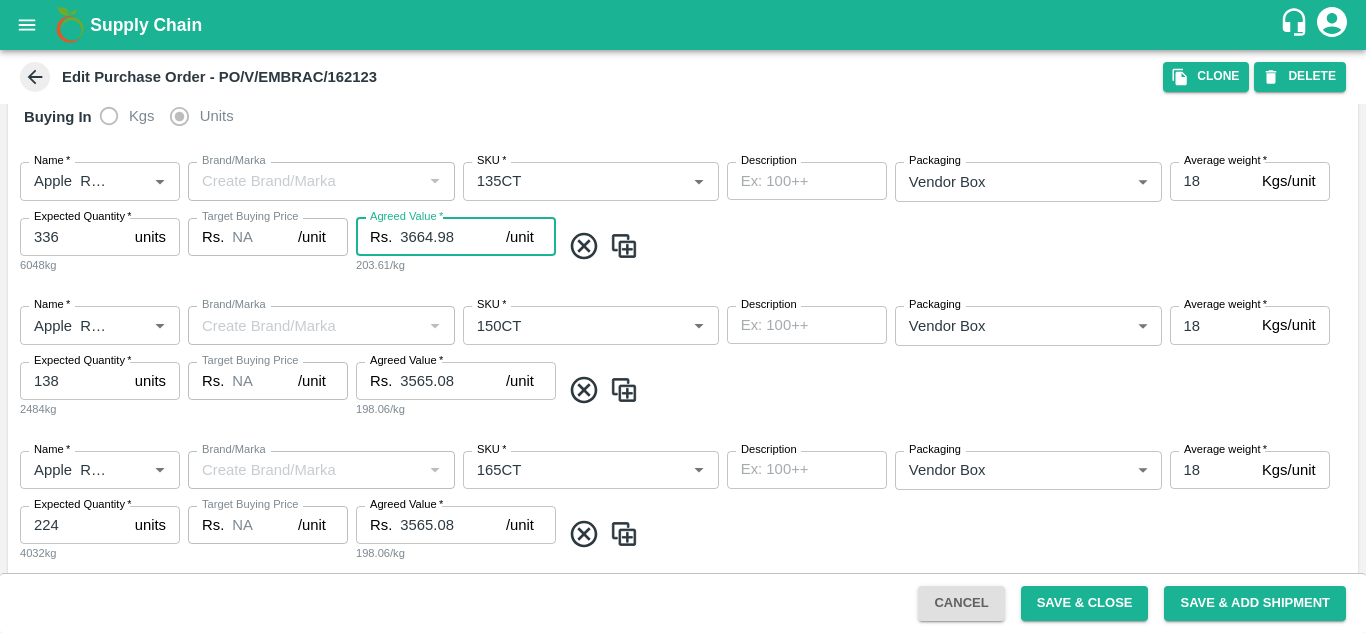 click on "3664.98" at bounding box center (453, 237) 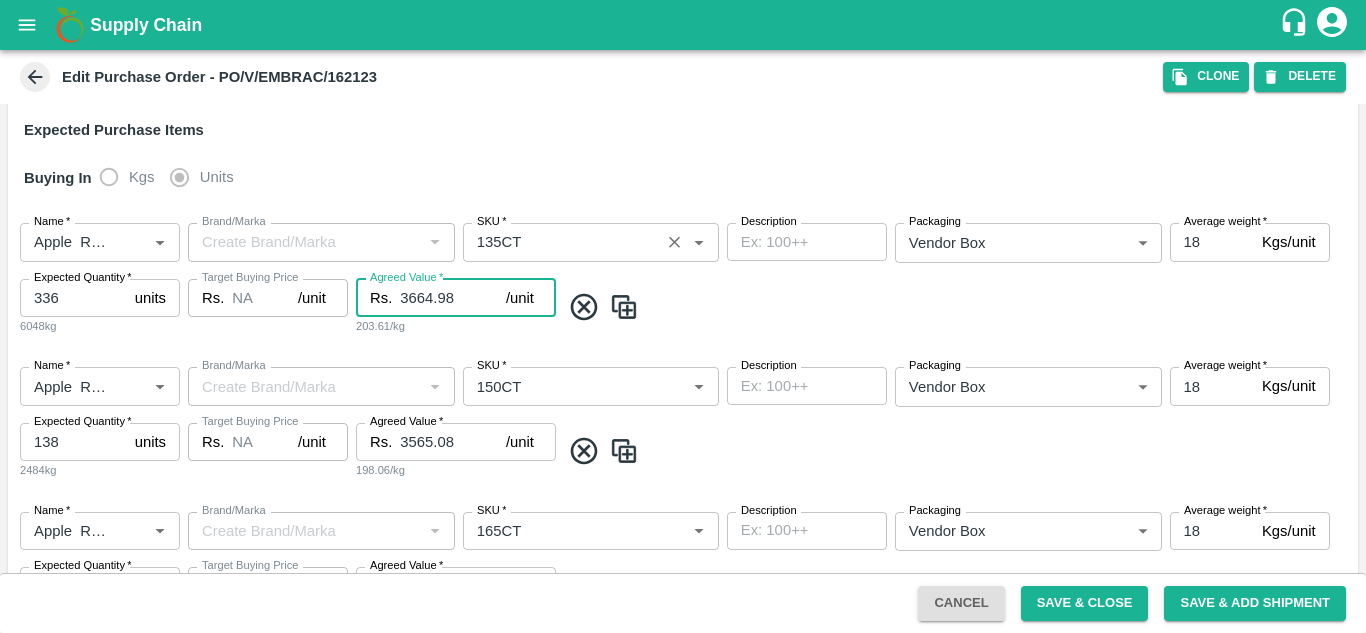 scroll, scrollTop: 333, scrollLeft: 0, axis: vertical 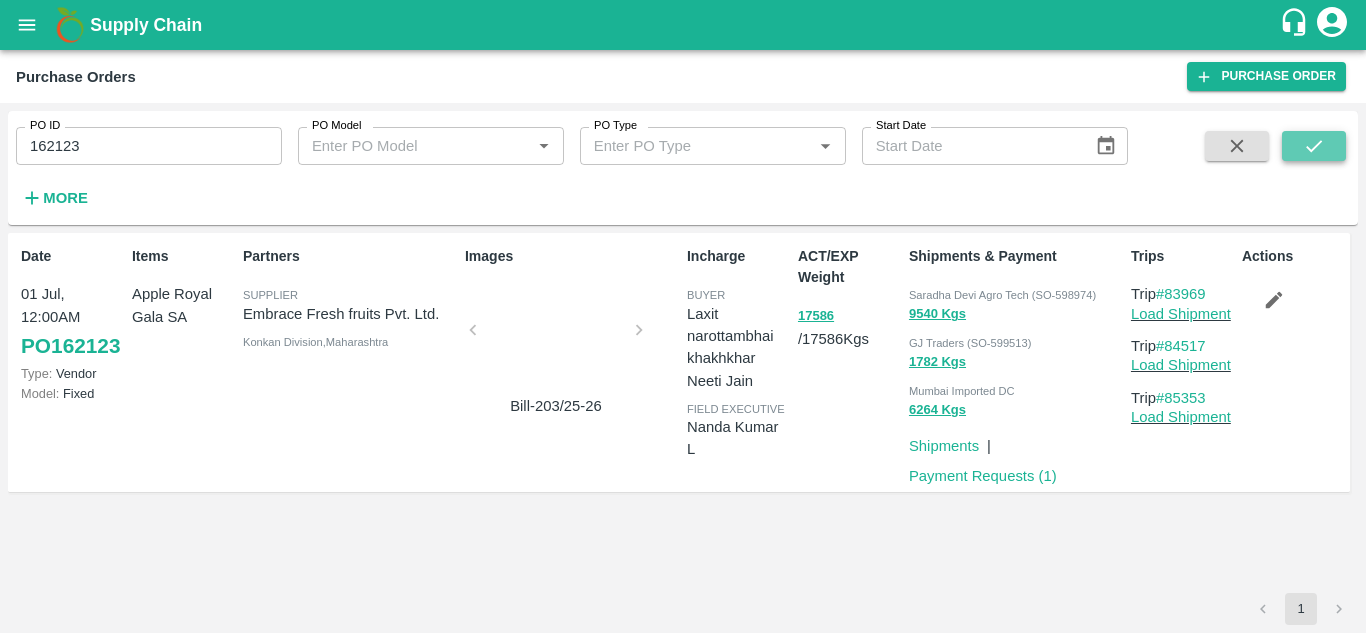 click 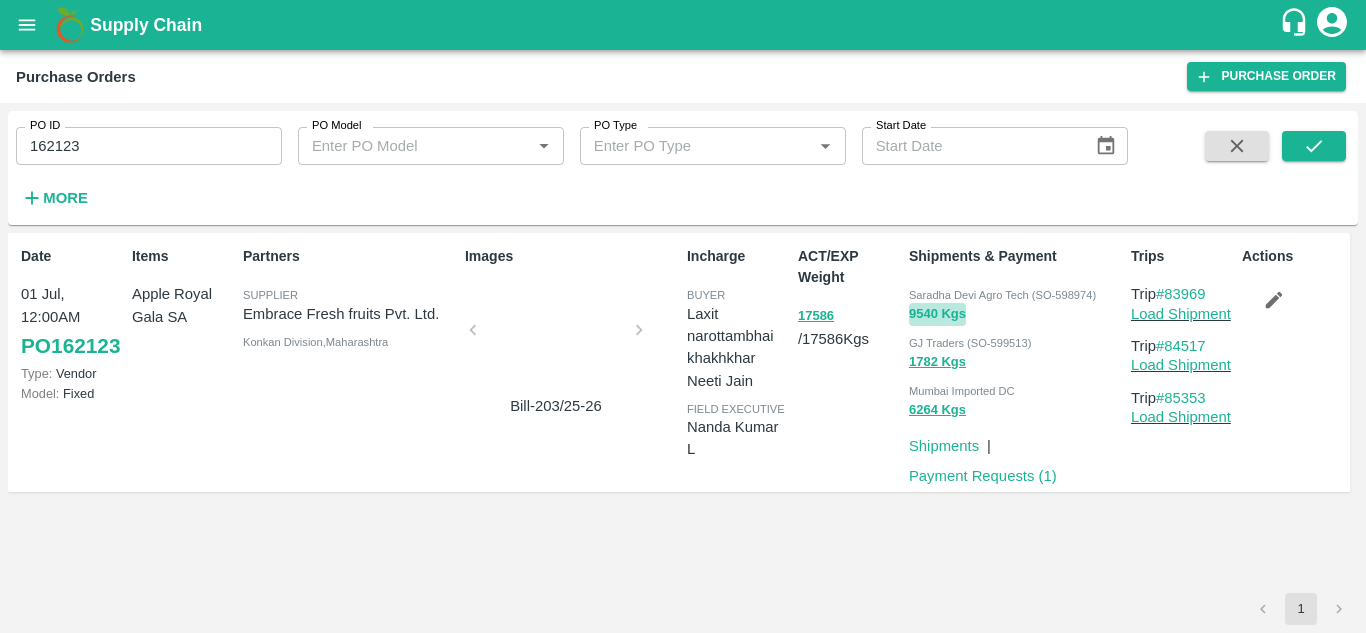 click on "9540  Kgs" at bounding box center [937, 314] 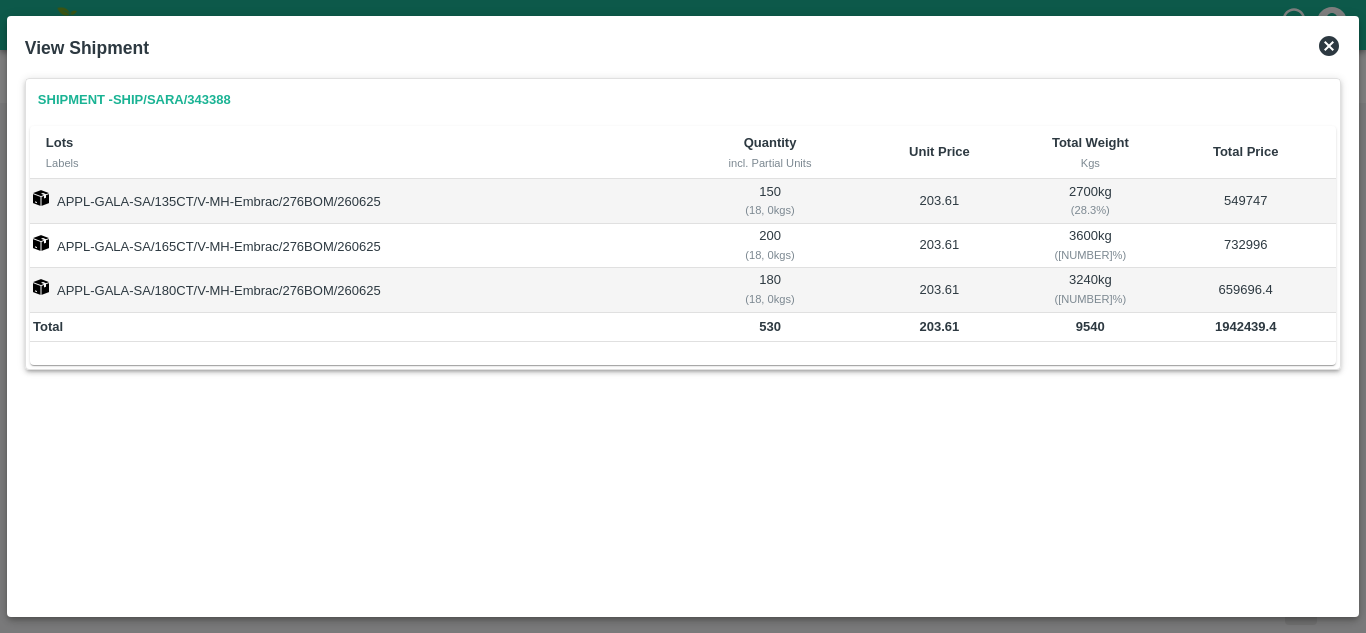 click 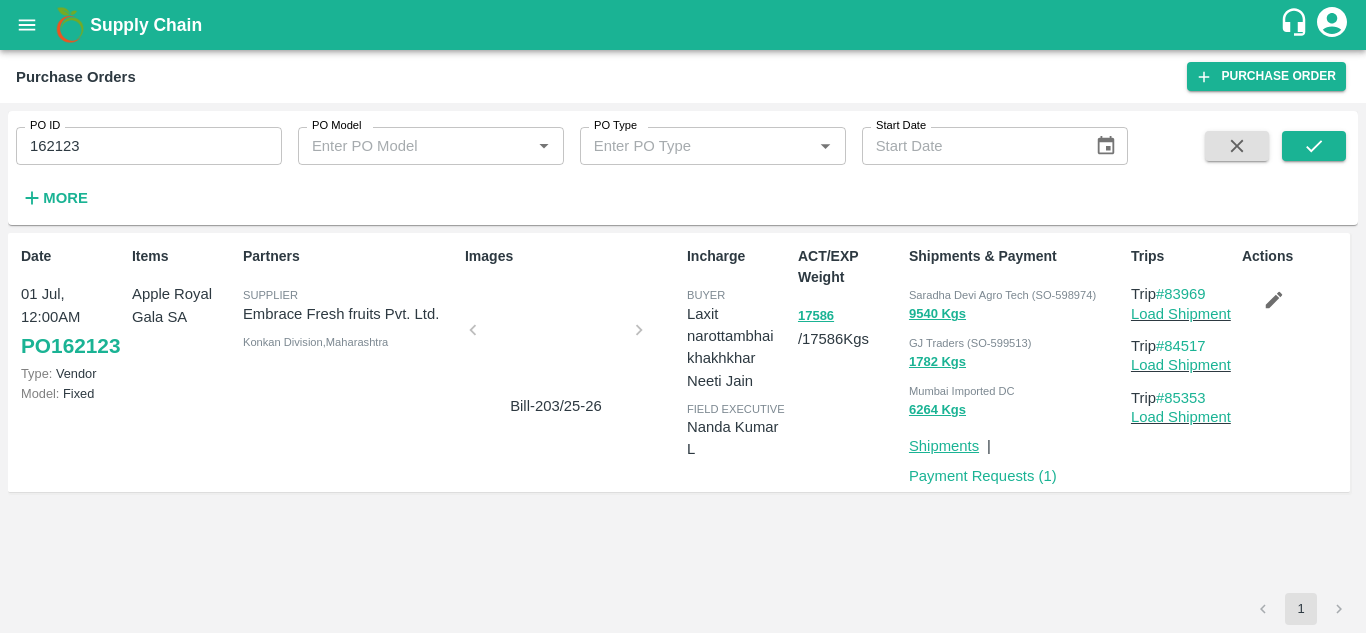 click on "Shipments" at bounding box center [944, 446] 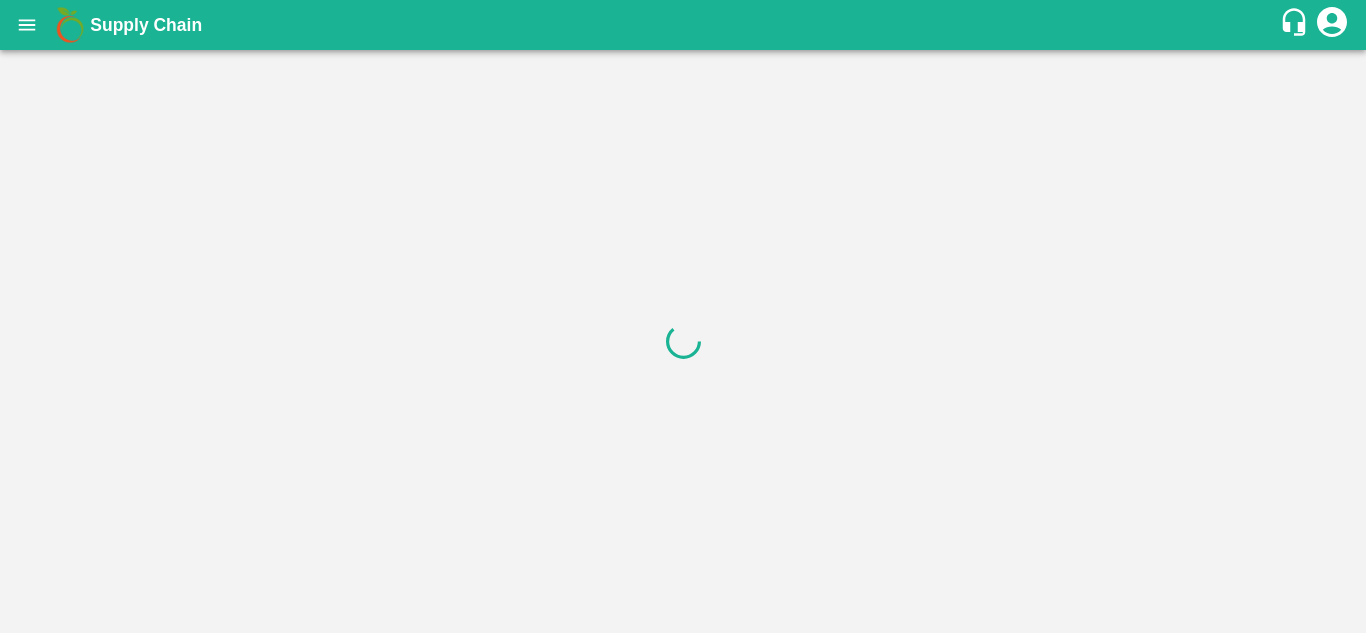 scroll, scrollTop: 0, scrollLeft: 0, axis: both 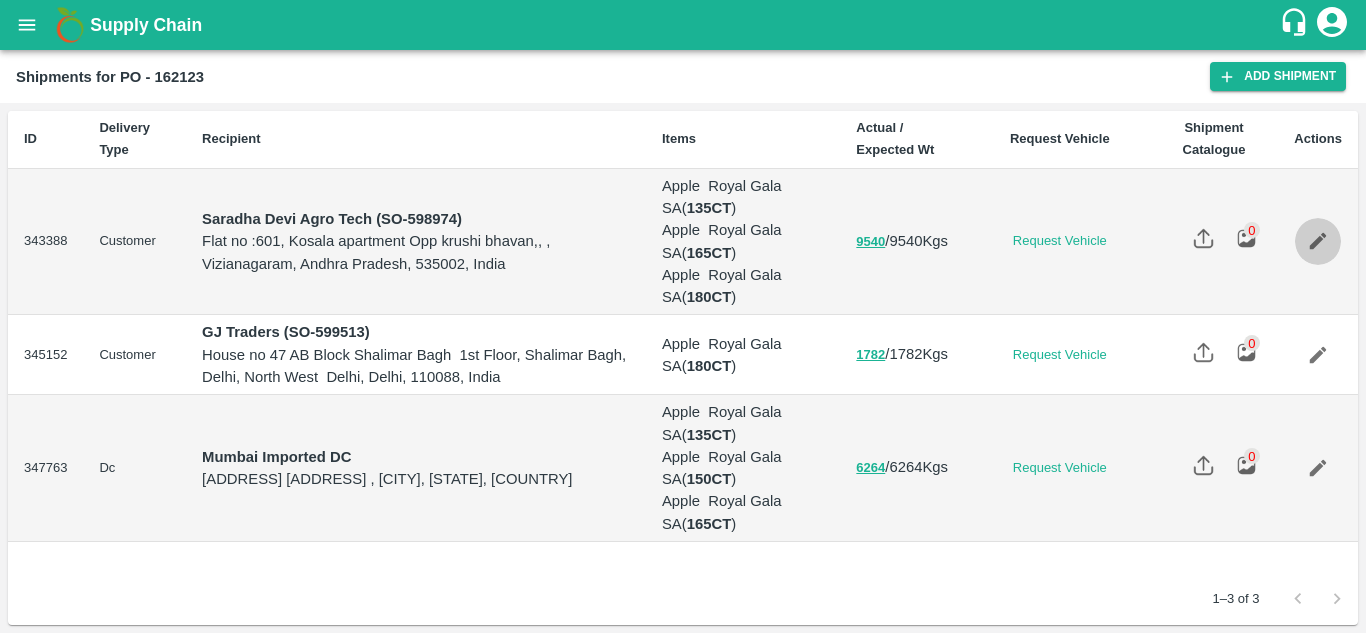 click 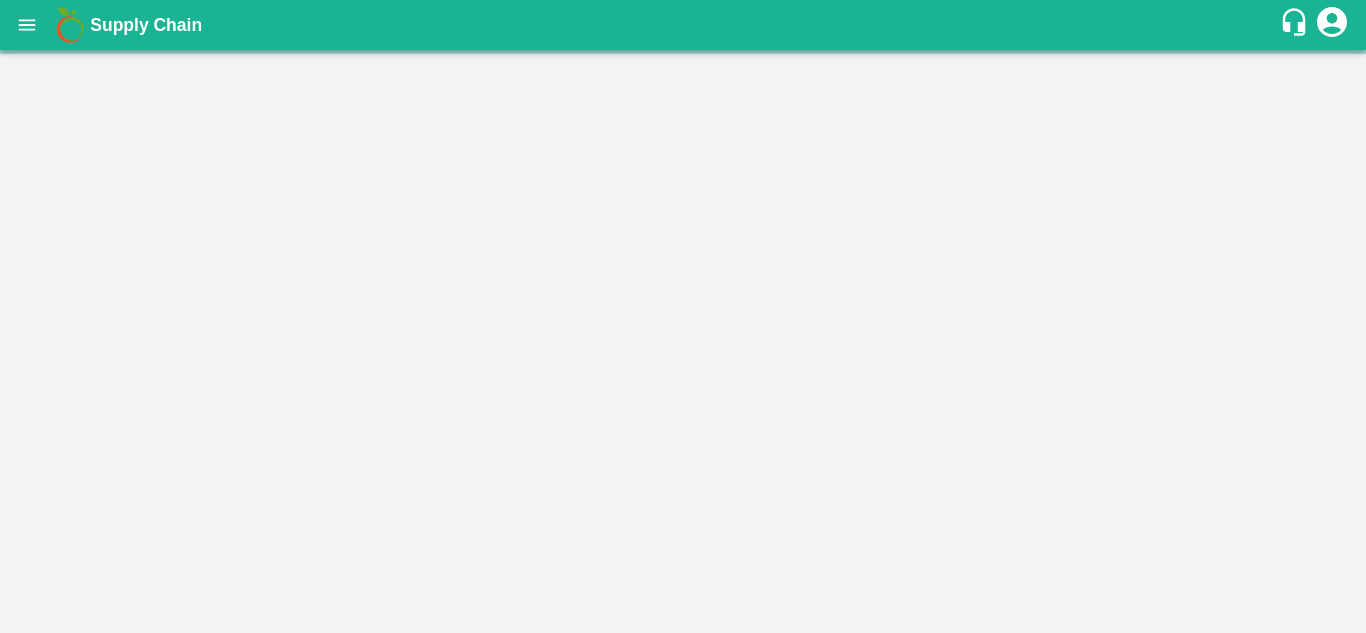 scroll, scrollTop: 0, scrollLeft: 0, axis: both 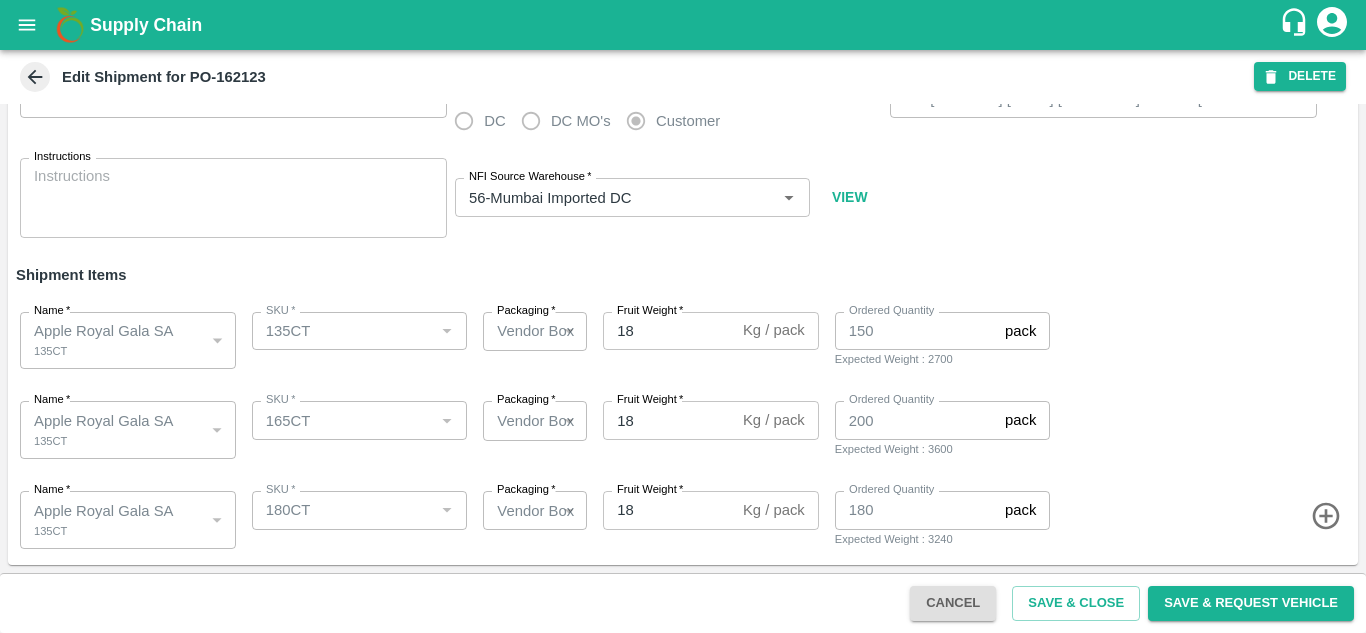 click at bounding box center [35, 77] 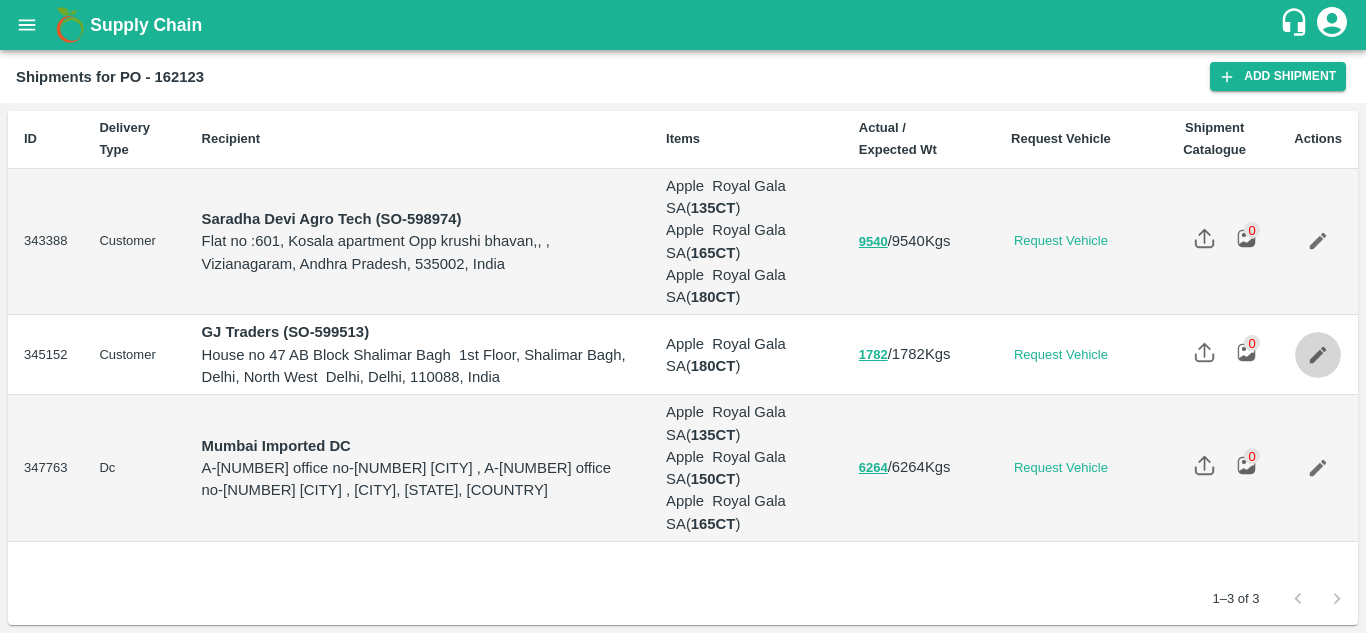 click 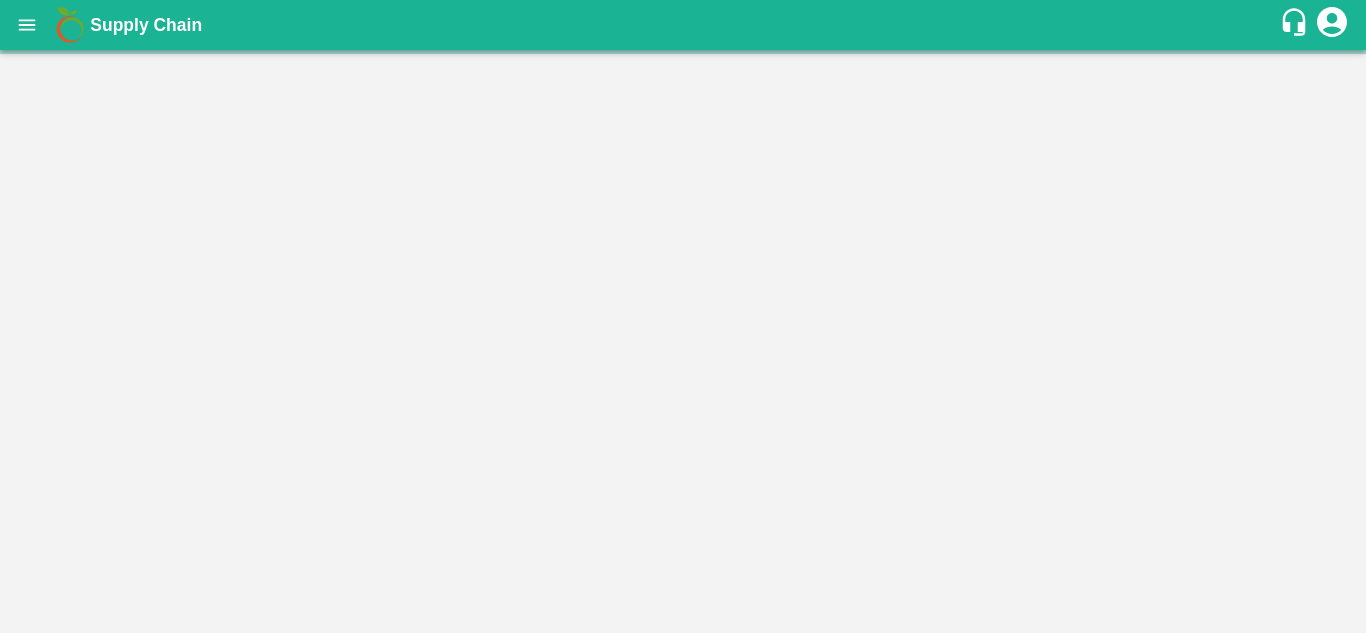 scroll, scrollTop: 0, scrollLeft: 0, axis: both 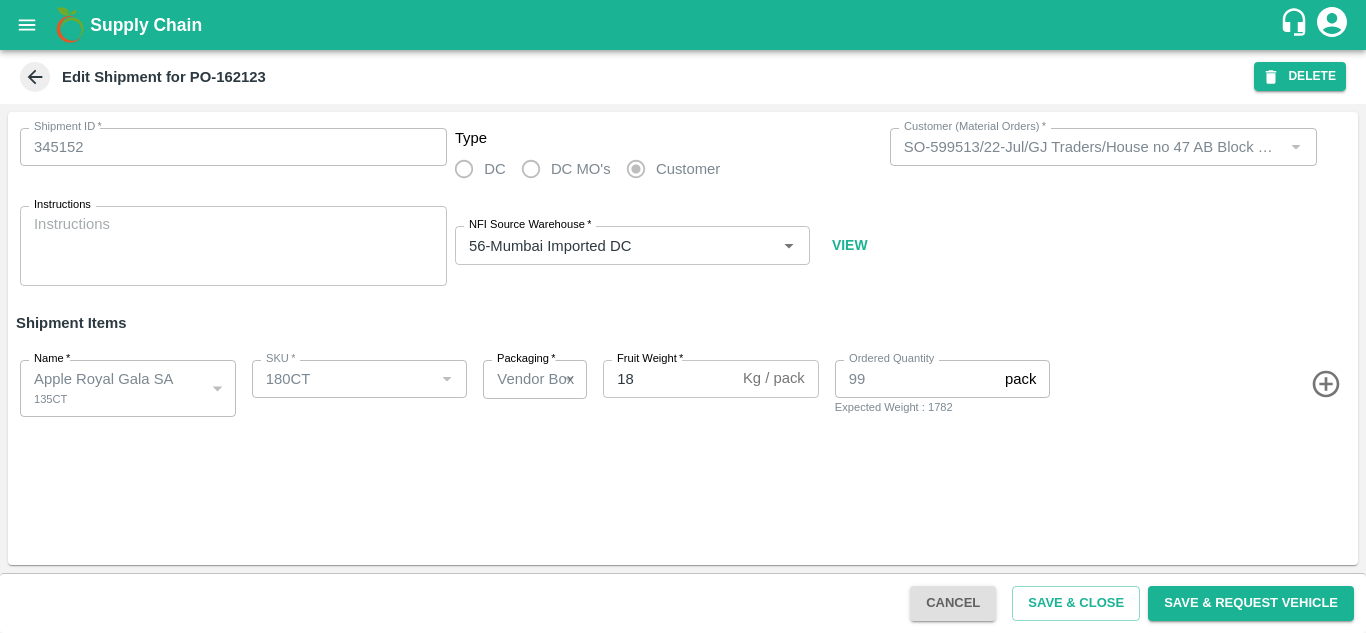 click 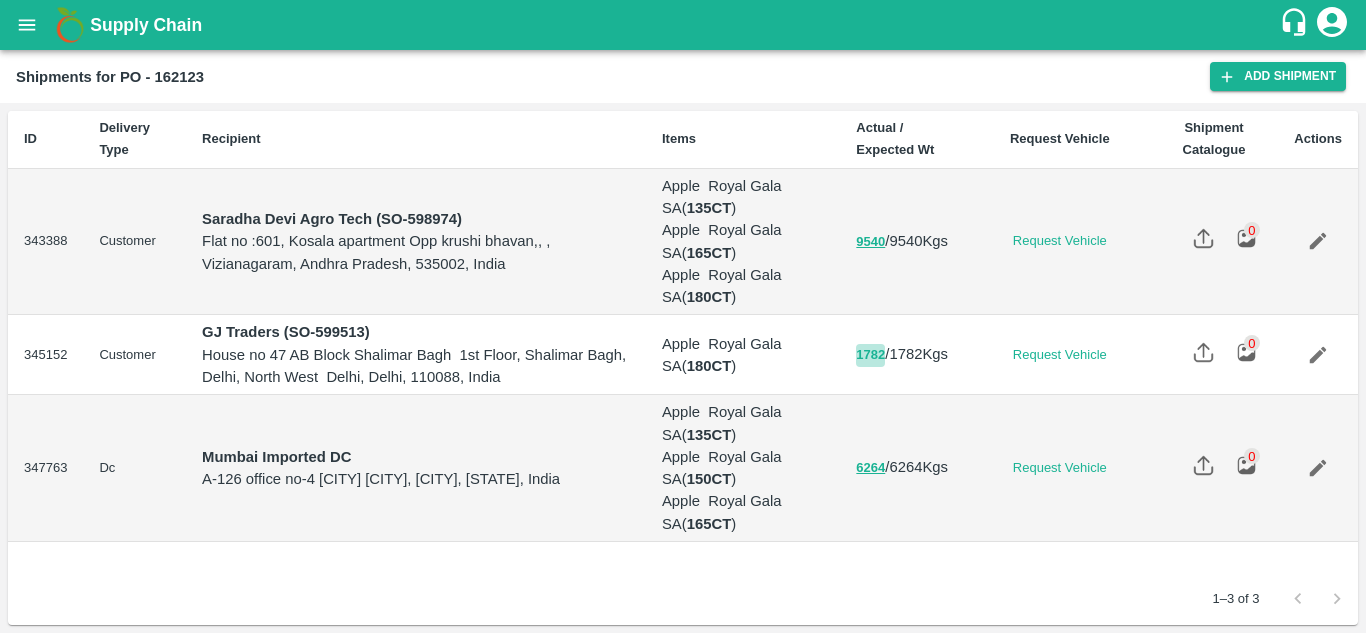 click on "1782" at bounding box center (870, 355) 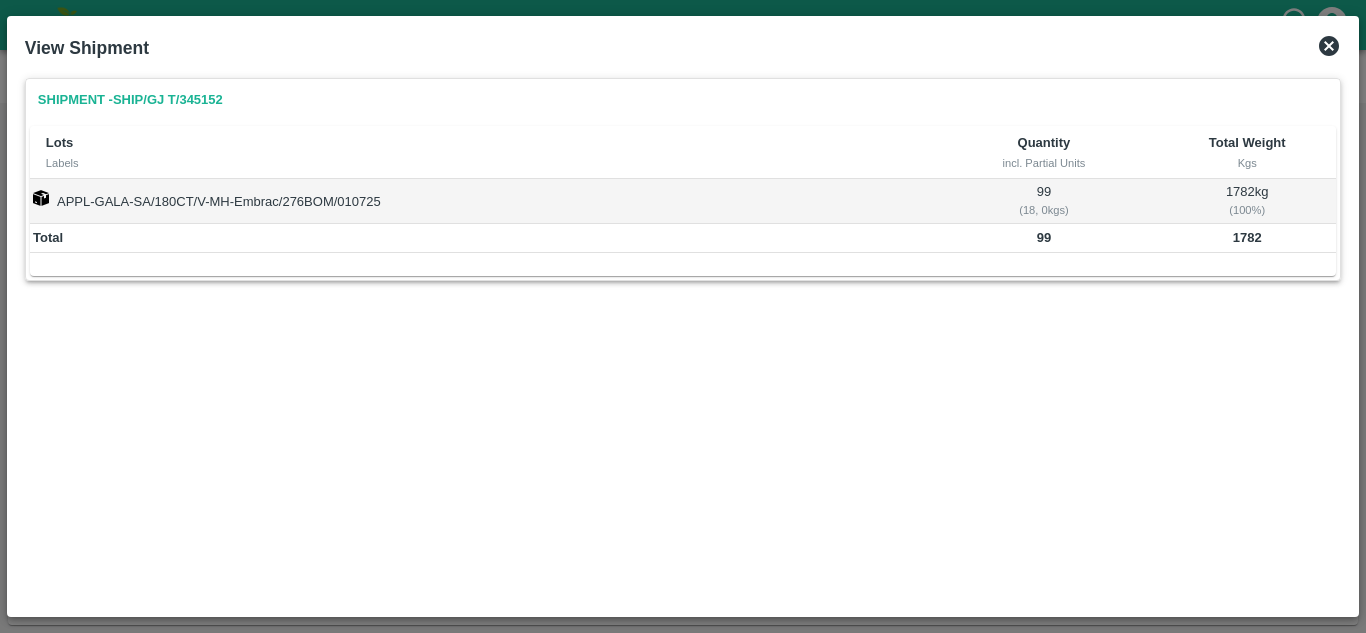 click 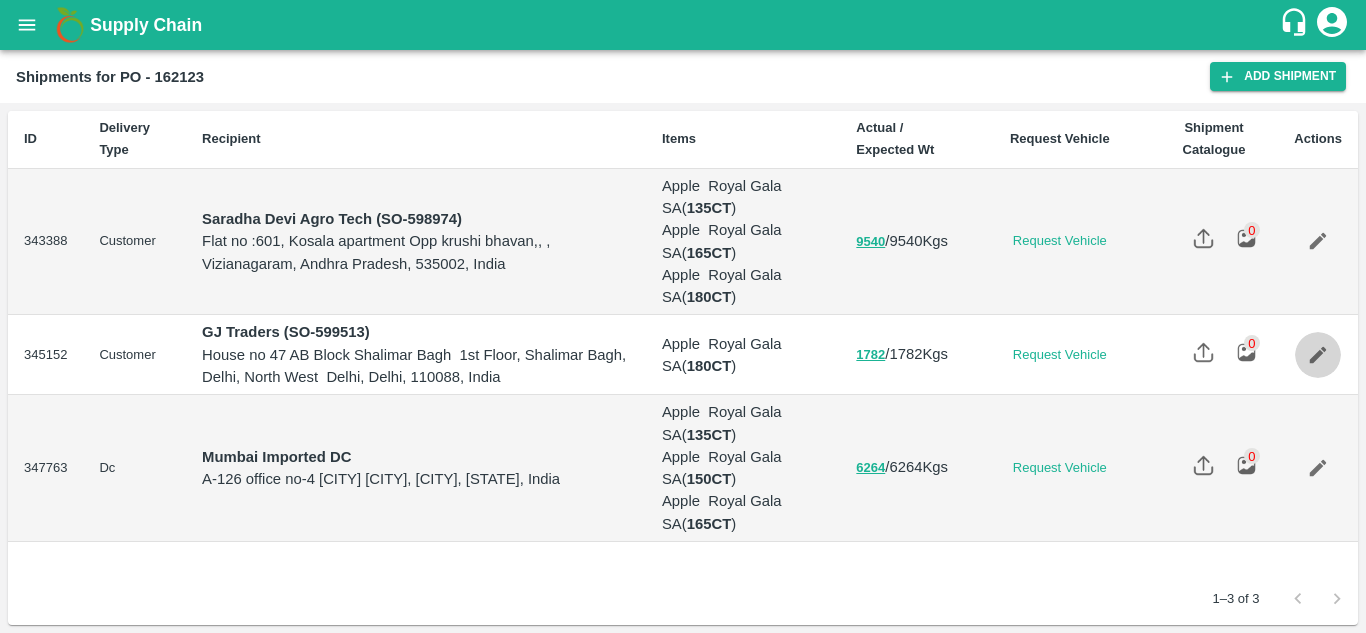 click 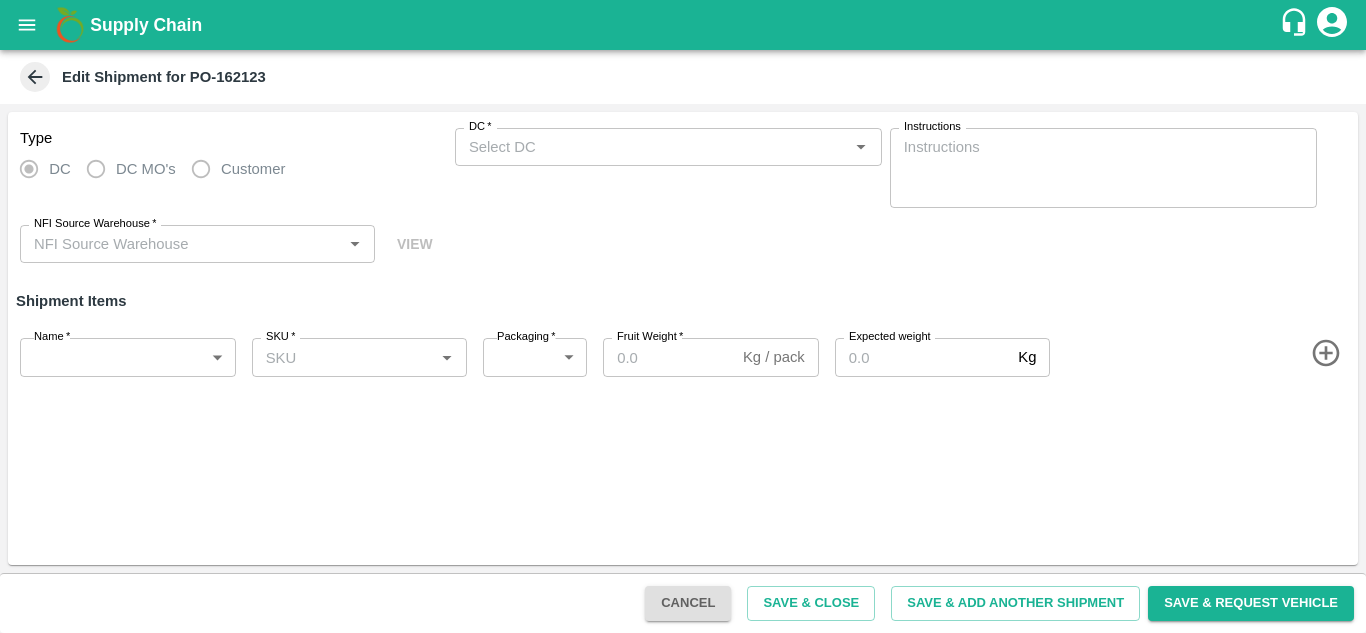 scroll, scrollTop: 0, scrollLeft: 0, axis: both 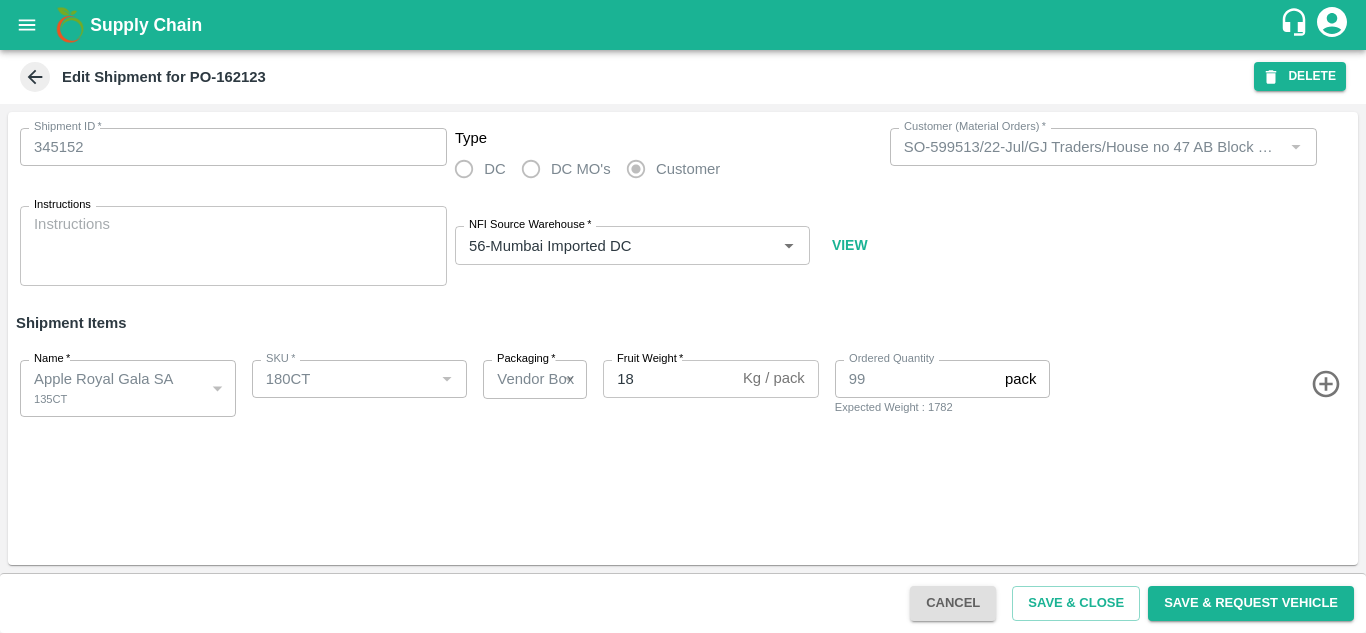 click 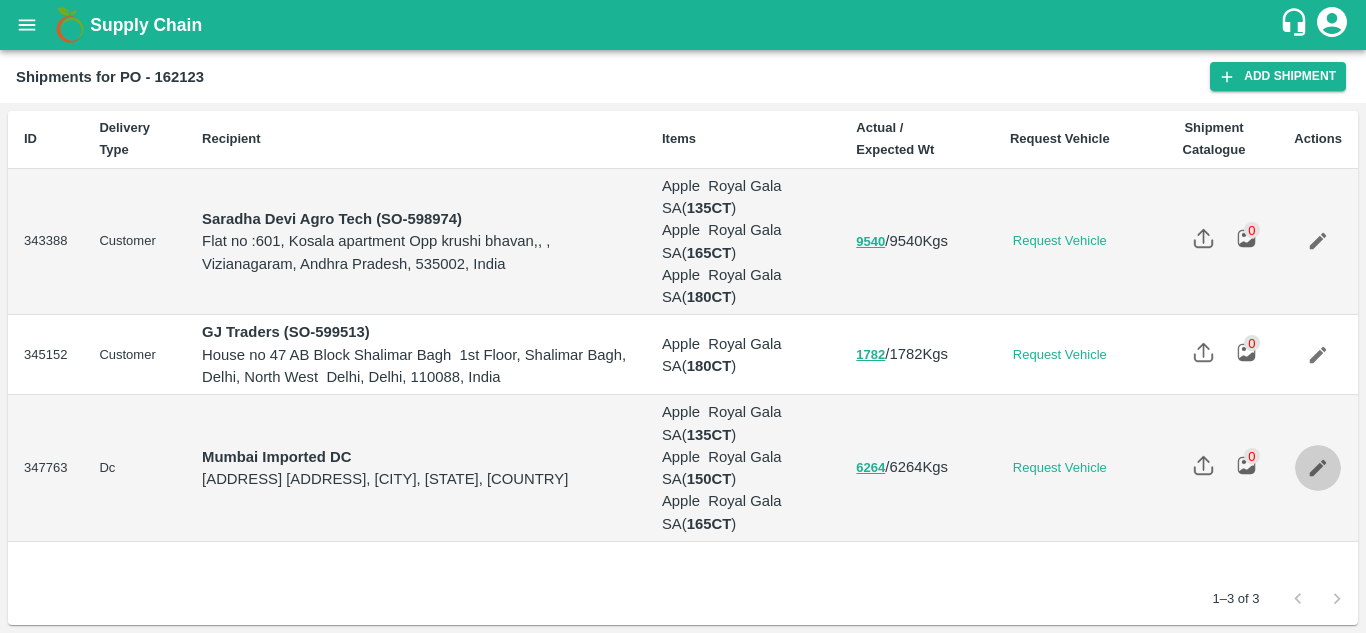 click 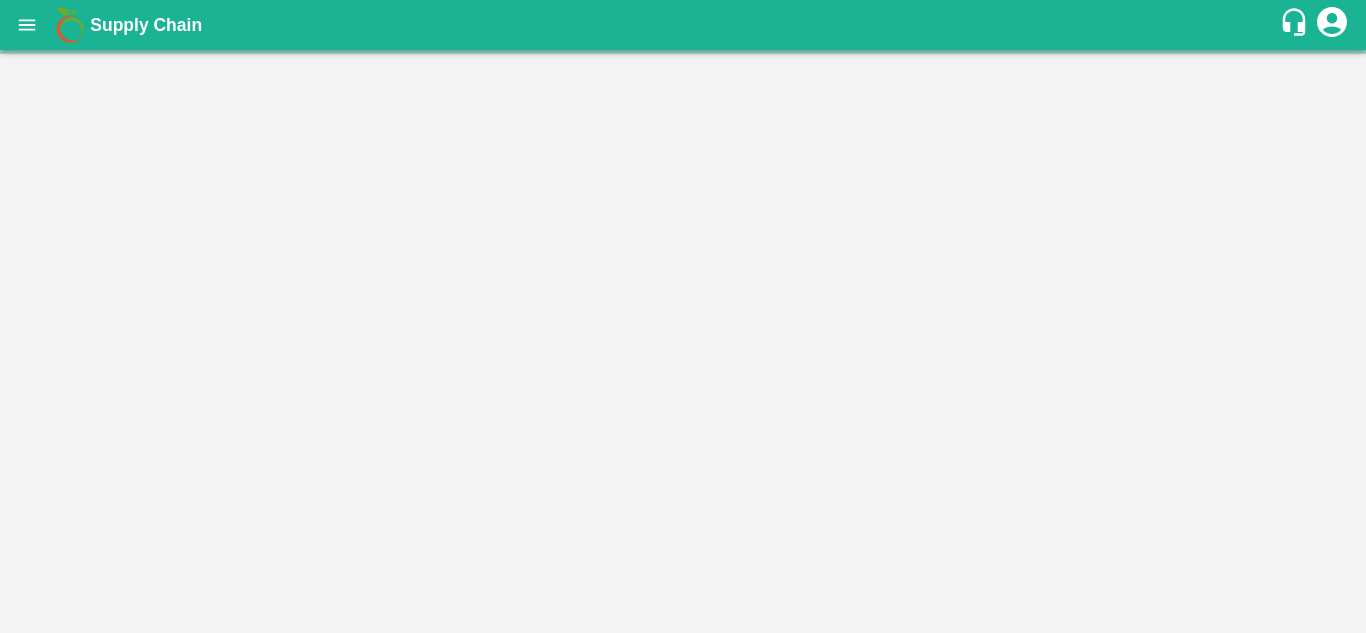 scroll, scrollTop: 0, scrollLeft: 0, axis: both 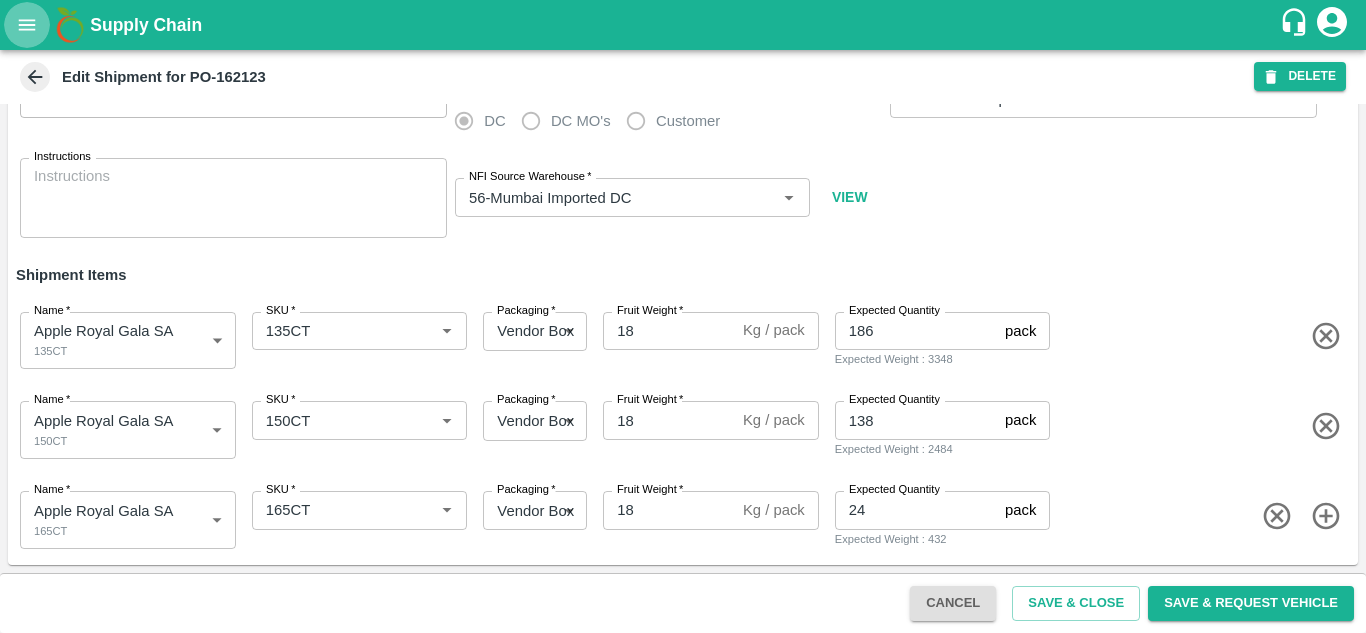 click 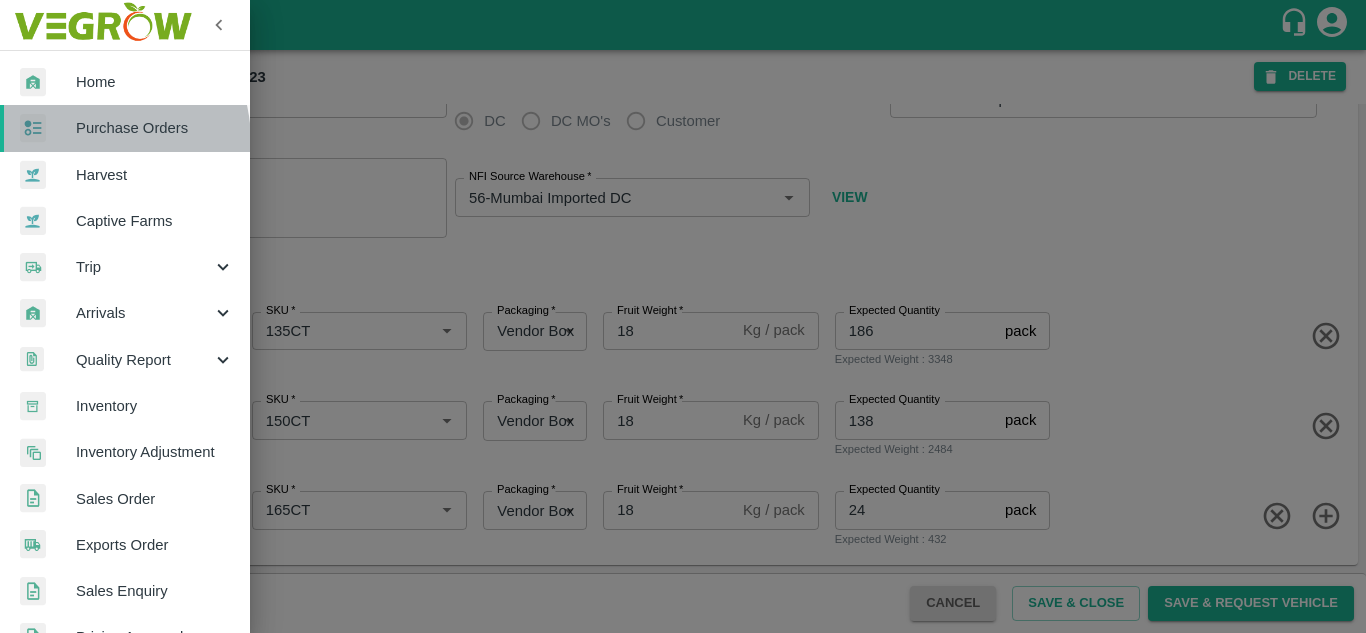click on "Purchase Orders" at bounding box center (125, 128) 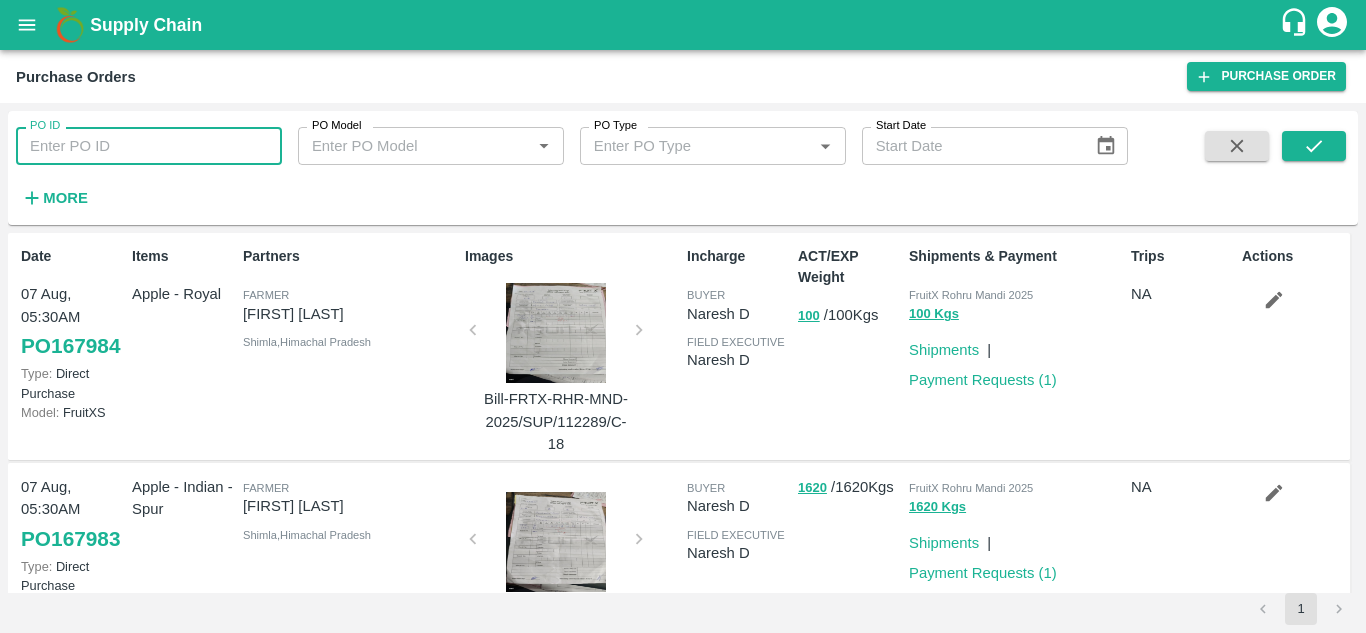 click on "PO ID" at bounding box center (149, 146) 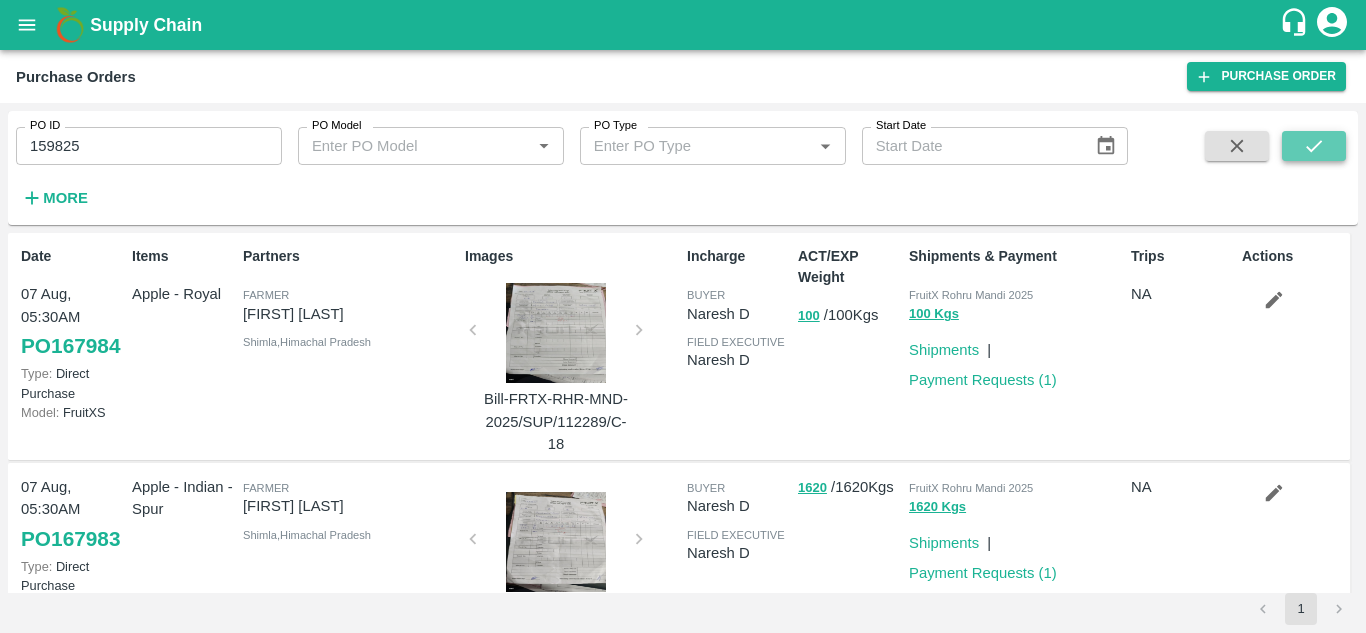 click 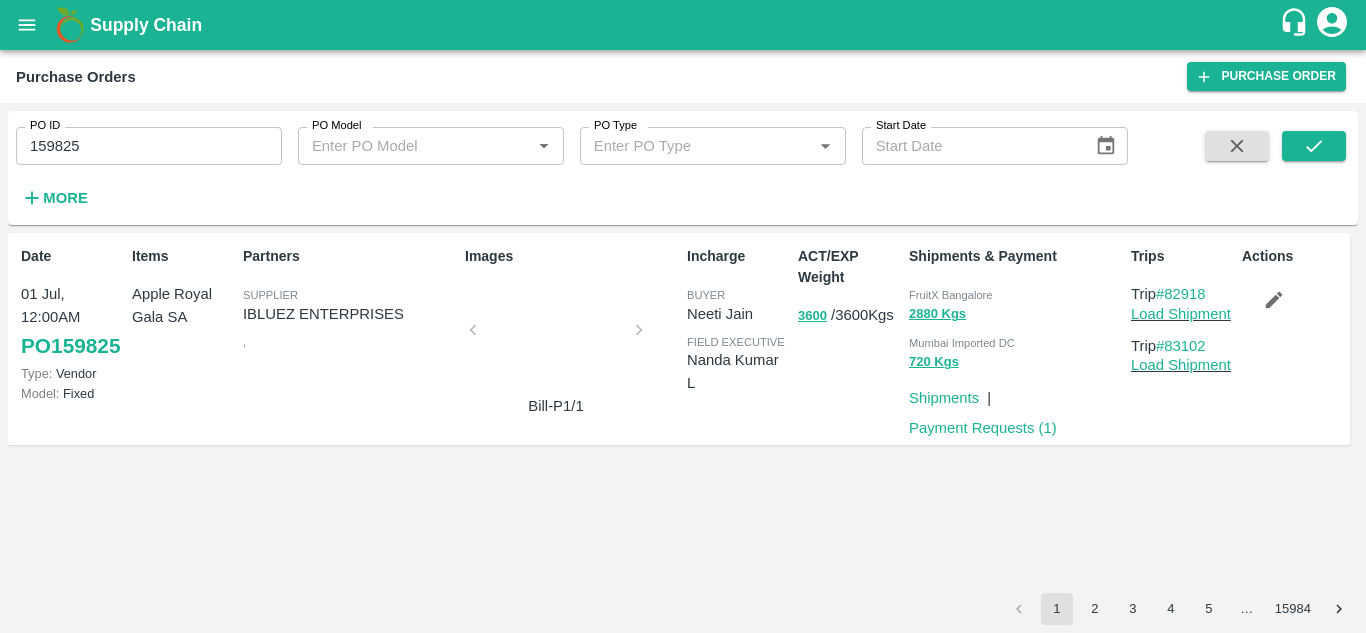 click at bounding box center [556, 336] 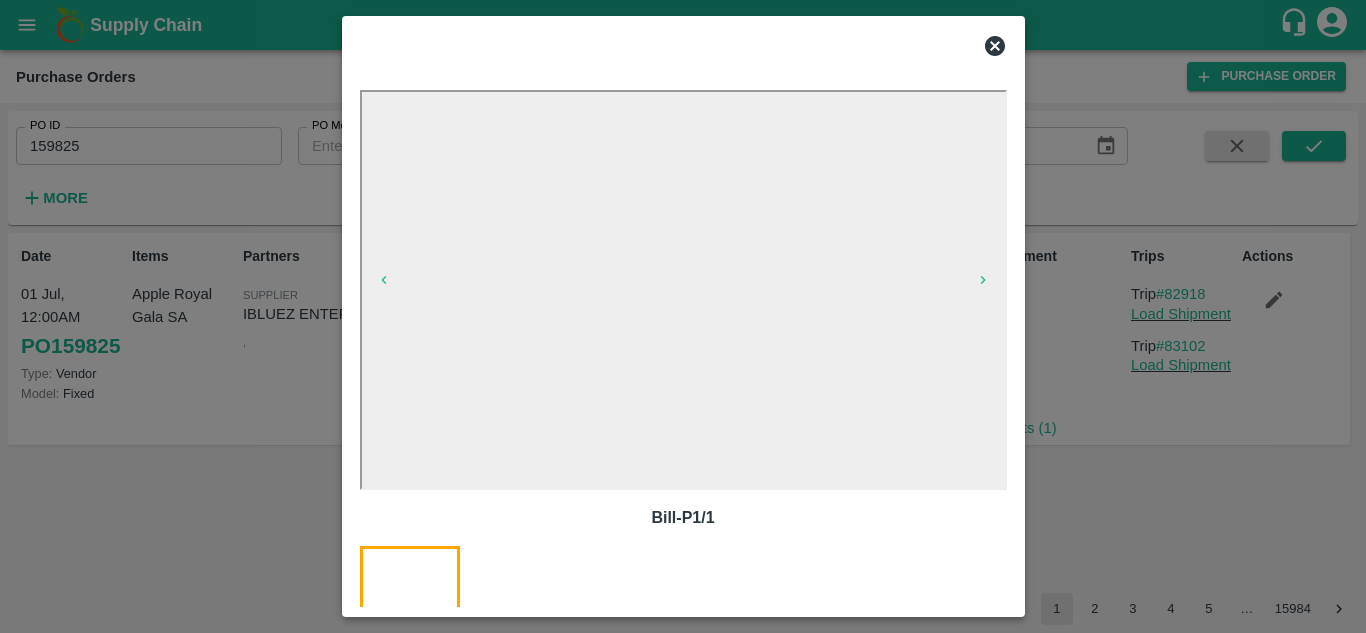 click 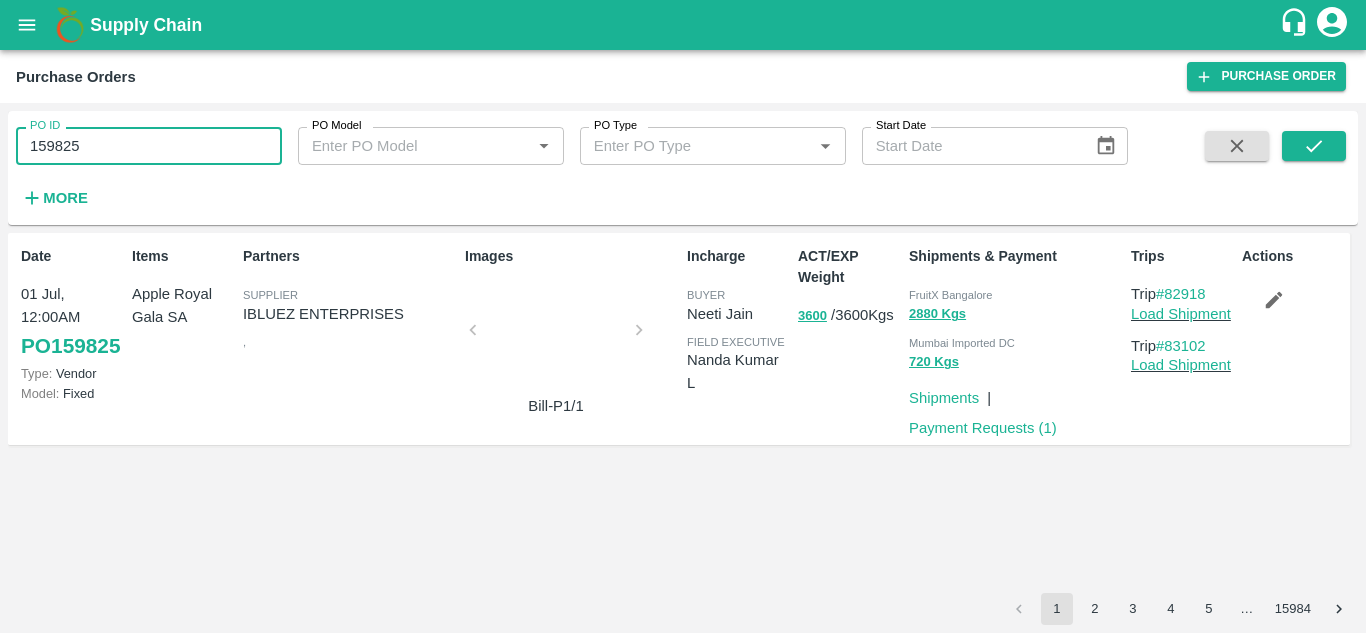 click on "159825" at bounding box center [149, 146] 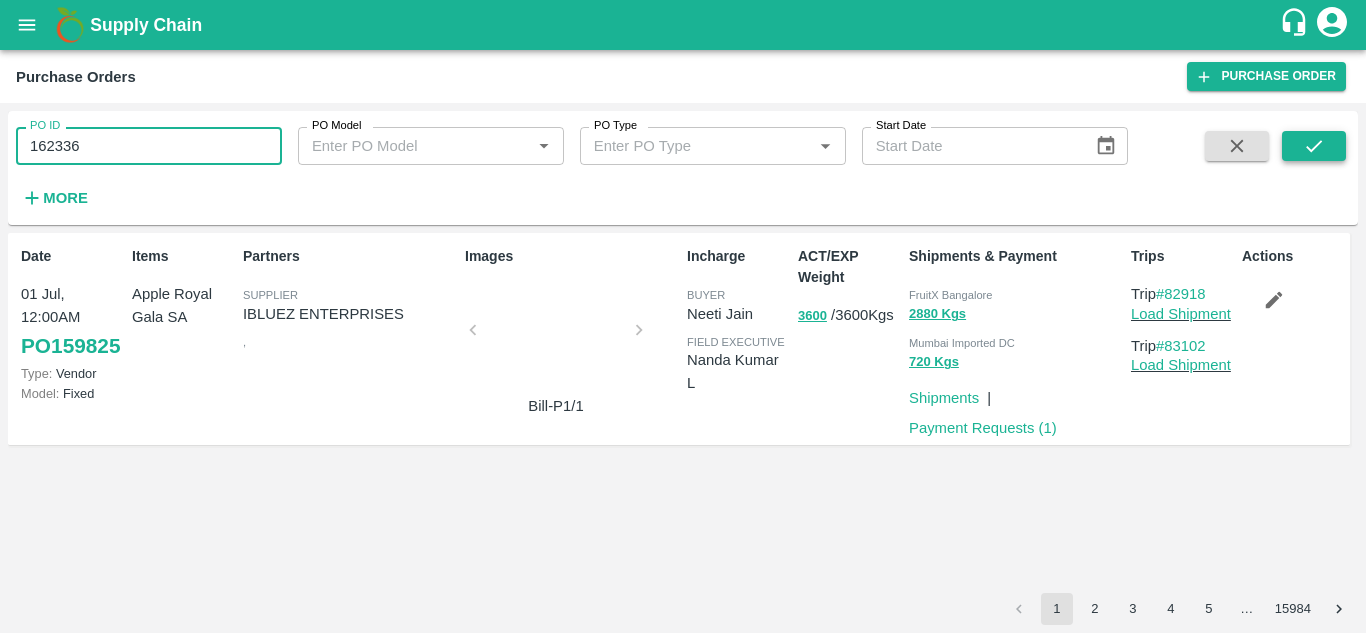 type on "162336" 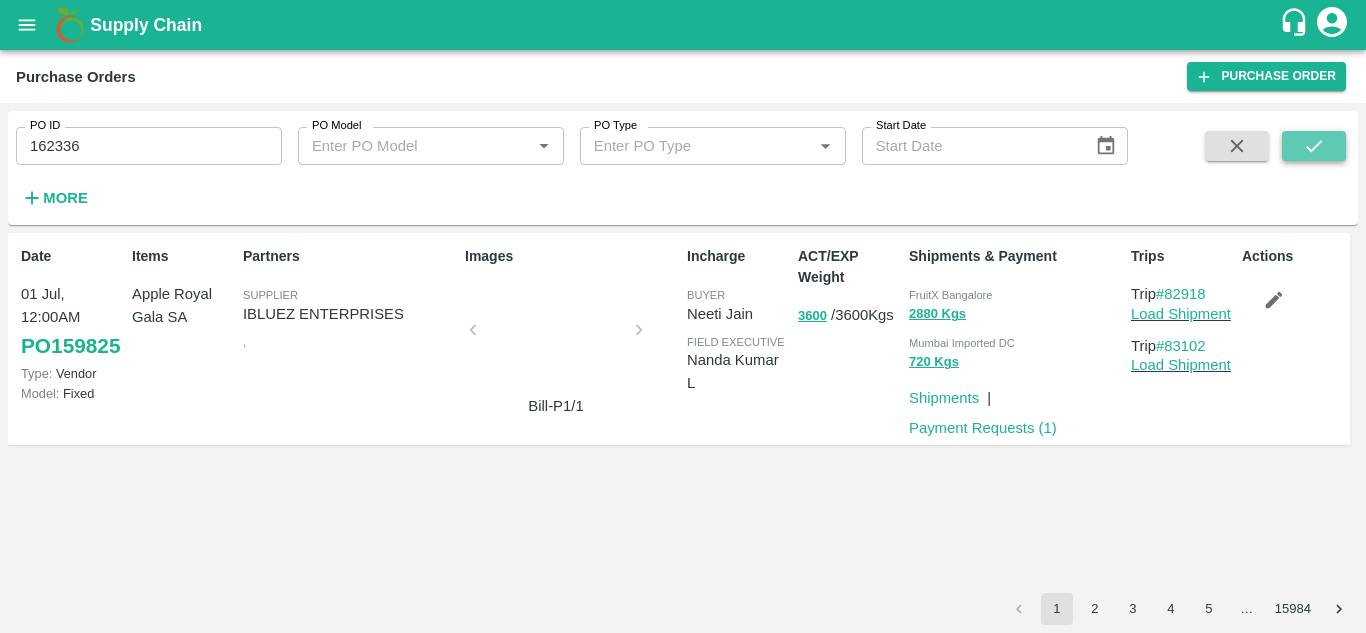 click at bounding box center [1314, 146] 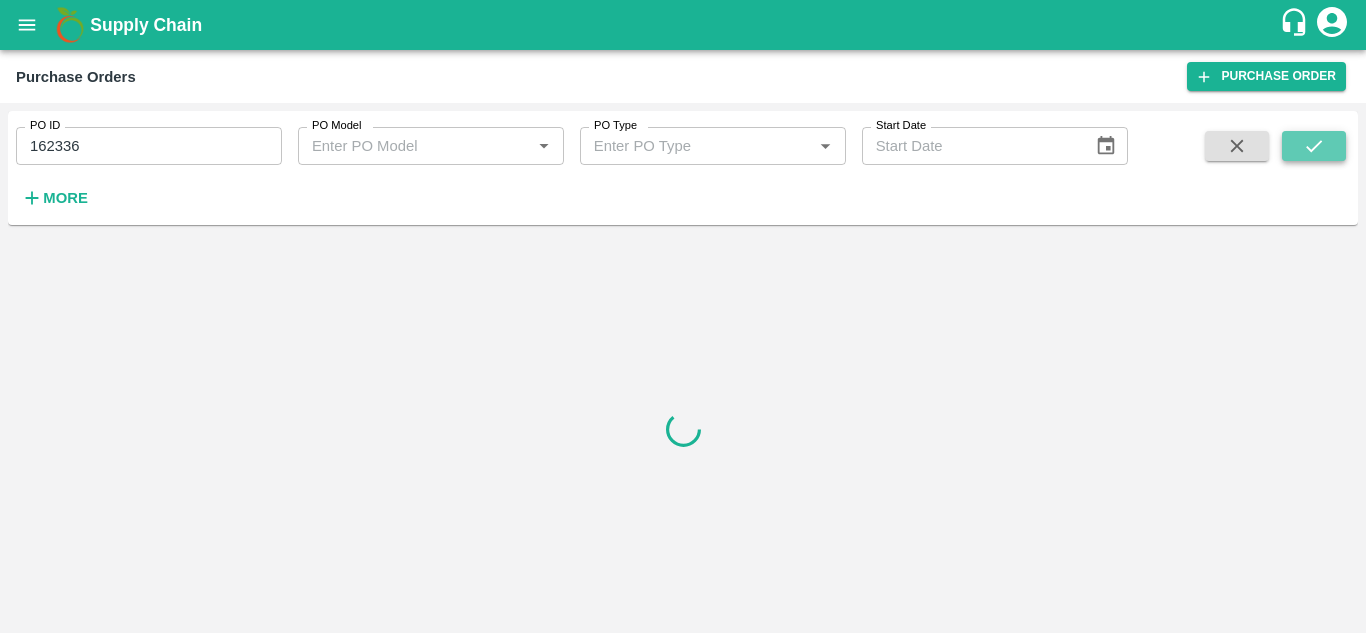 click at bounding box center (1314, 146) 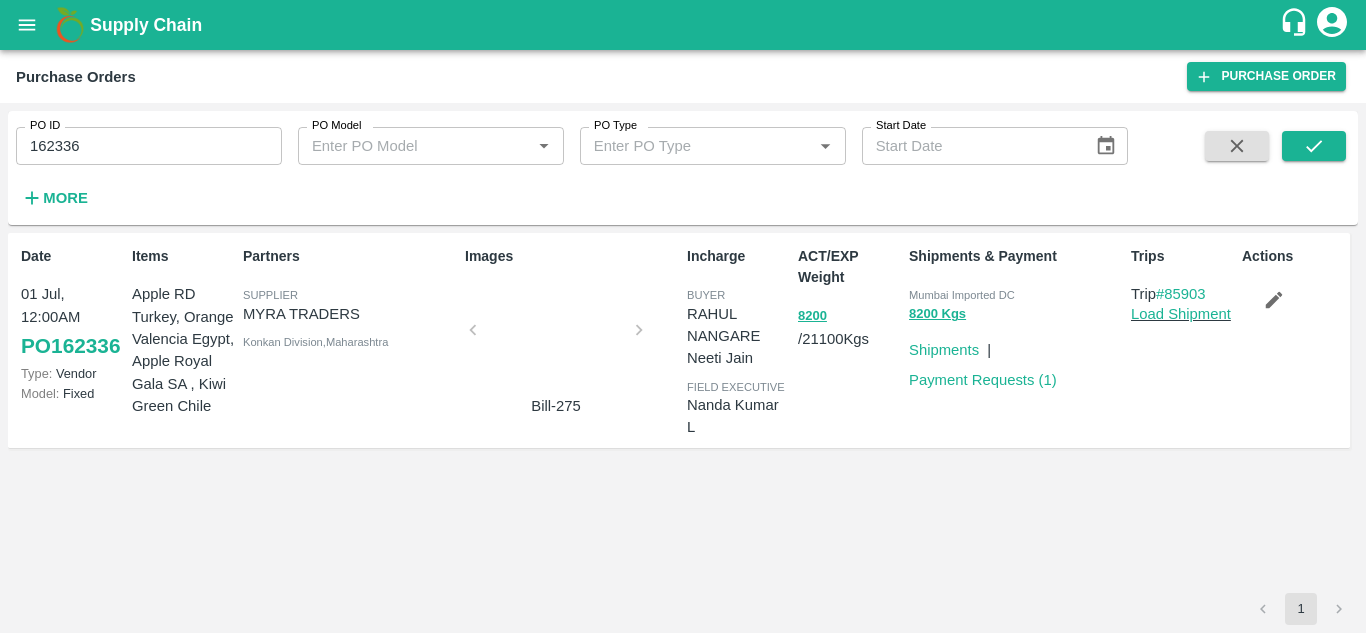 click on "Payment Requests ( 1 )" at bounding box center [983, 380] 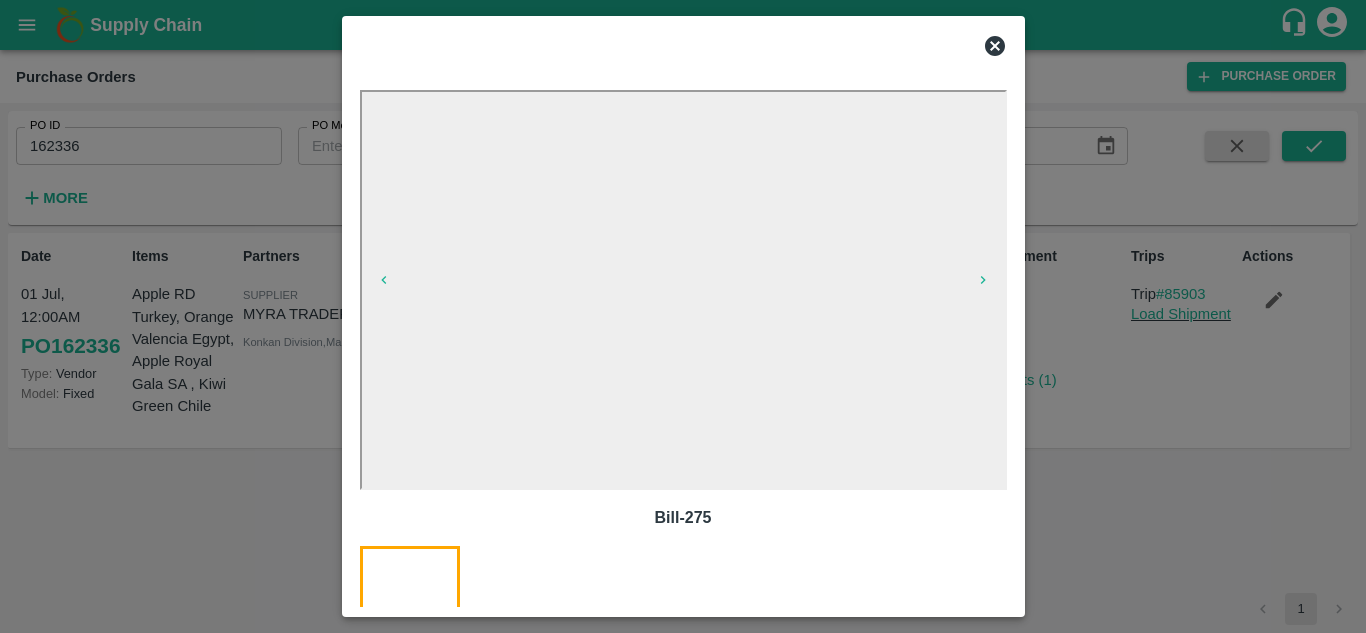 click at bounding box center (683, 316) 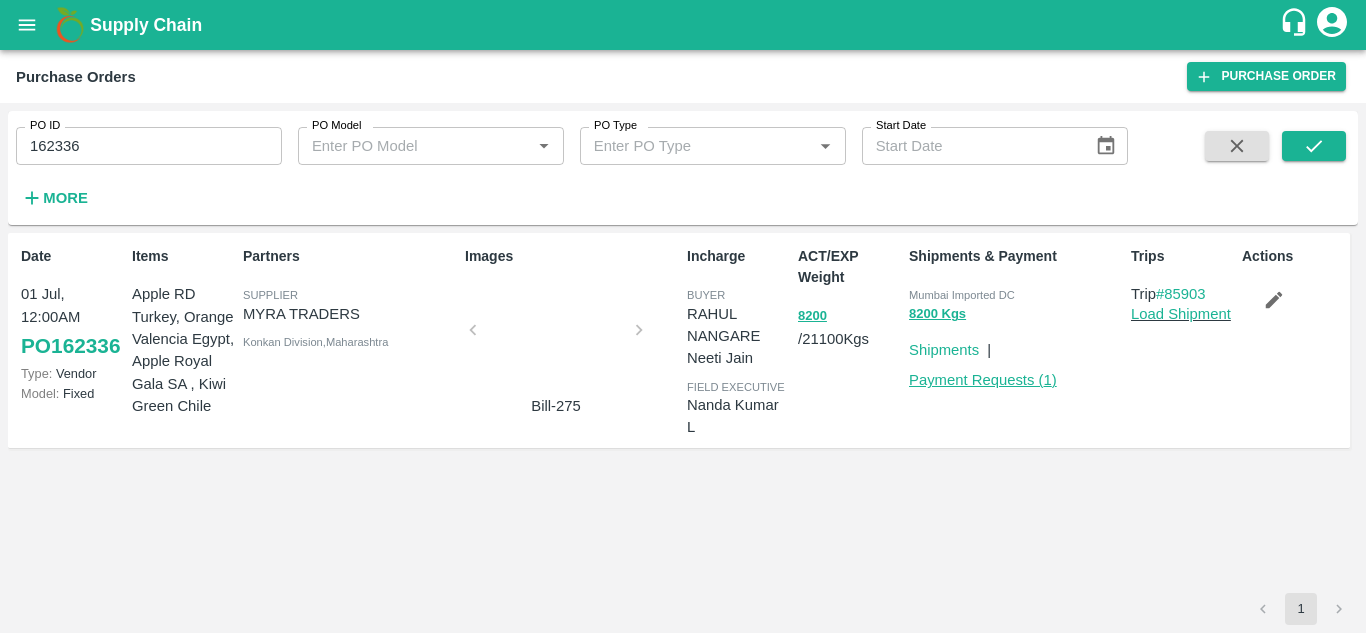 click on "Payment Requests ( 1 )" at bounding box center (983, 380) 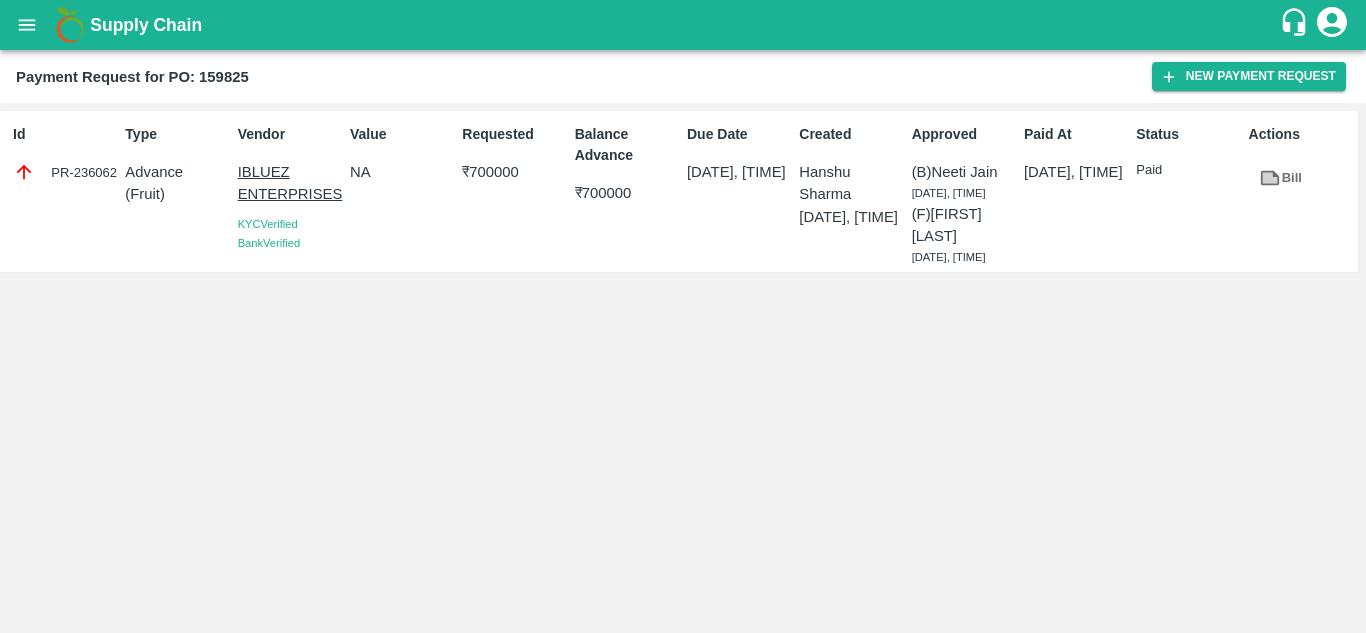scroll, scrollTop: 0, scrollLeft: 0, axis: both 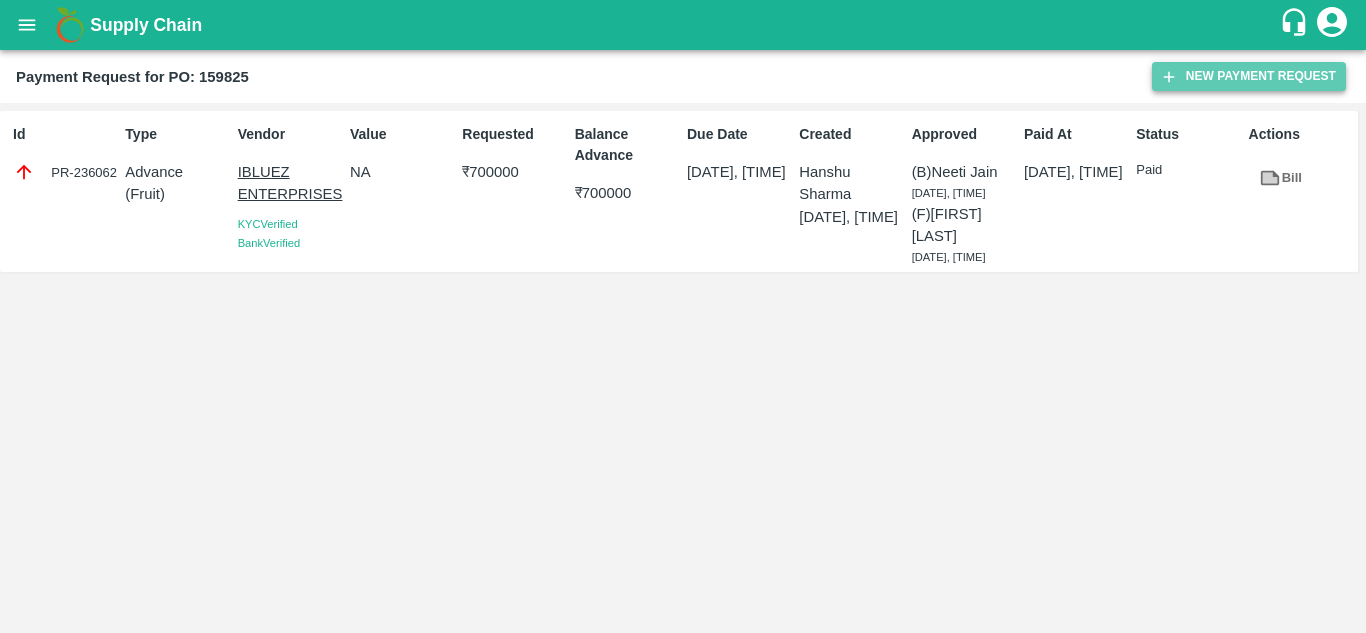 click on "New Payment Request" at bounding box center (1249, 76) 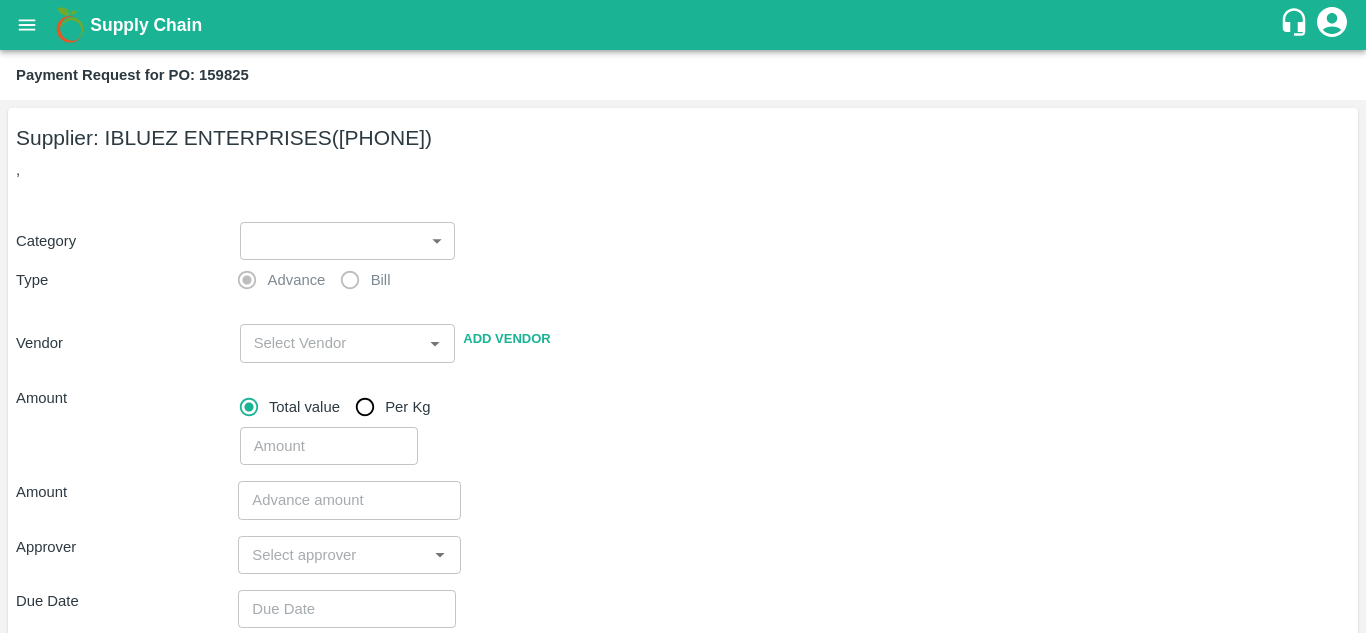 click on "Supply Chain Payment Request for PO: 159825 Supplier:    IBLUEZ ENTERPRISES  (9324635737) ,  Category ​ ​ Type Advance Bill Vendor ​ Add Vendor Amount Total value Per Kg ​ Amount ​ Approver ​ Due Date ​  Priority  Low  High Comment x ​ Attach bill Cancel Save Mumbai Imported DC Bangalore Imported DC - Safal Market Delhi Imported DC MDC Bhubaneswar Bangalore DC MDC Cochin Modern Trade Bangalore DC Ahmedabad virtual imported DC Chennai DC Hyderabad DC B2R Bangalore  FruitX Delhi Direct Customer Hanshu Sharma Logout" at bounding box center [683, 316] 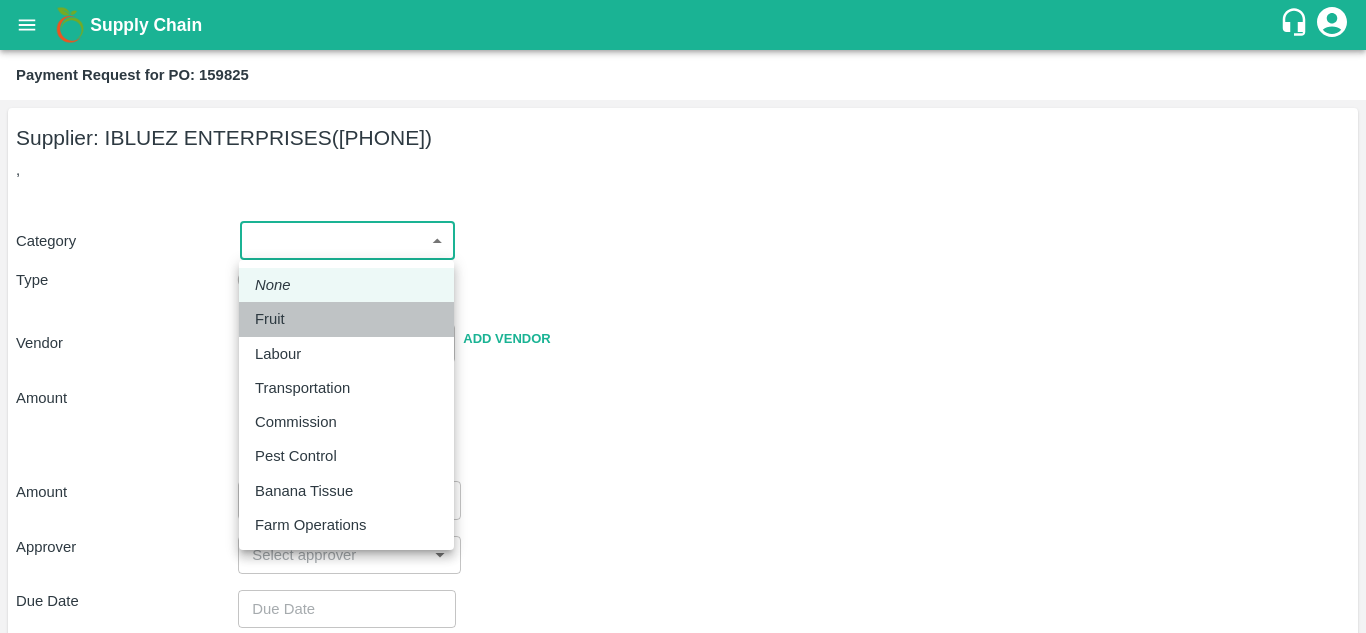 click on "Fruit" at bounding box center [270, 319] 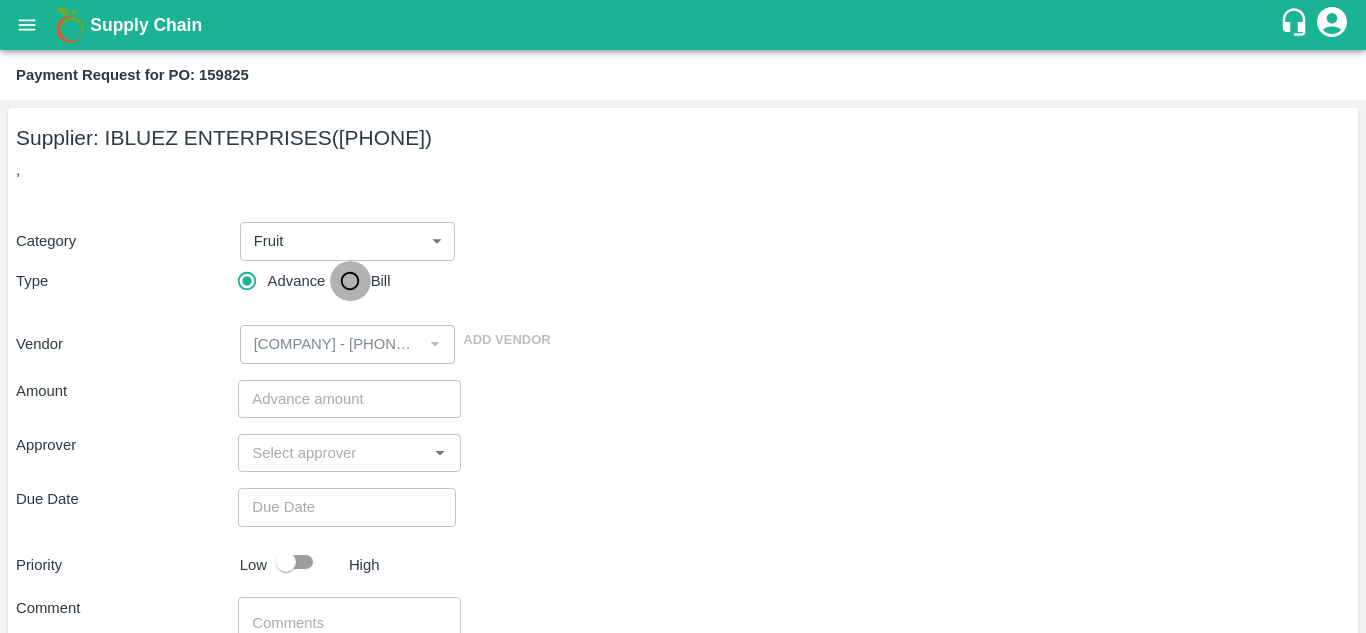 click on "Bill" at bounding box center [350, 281] 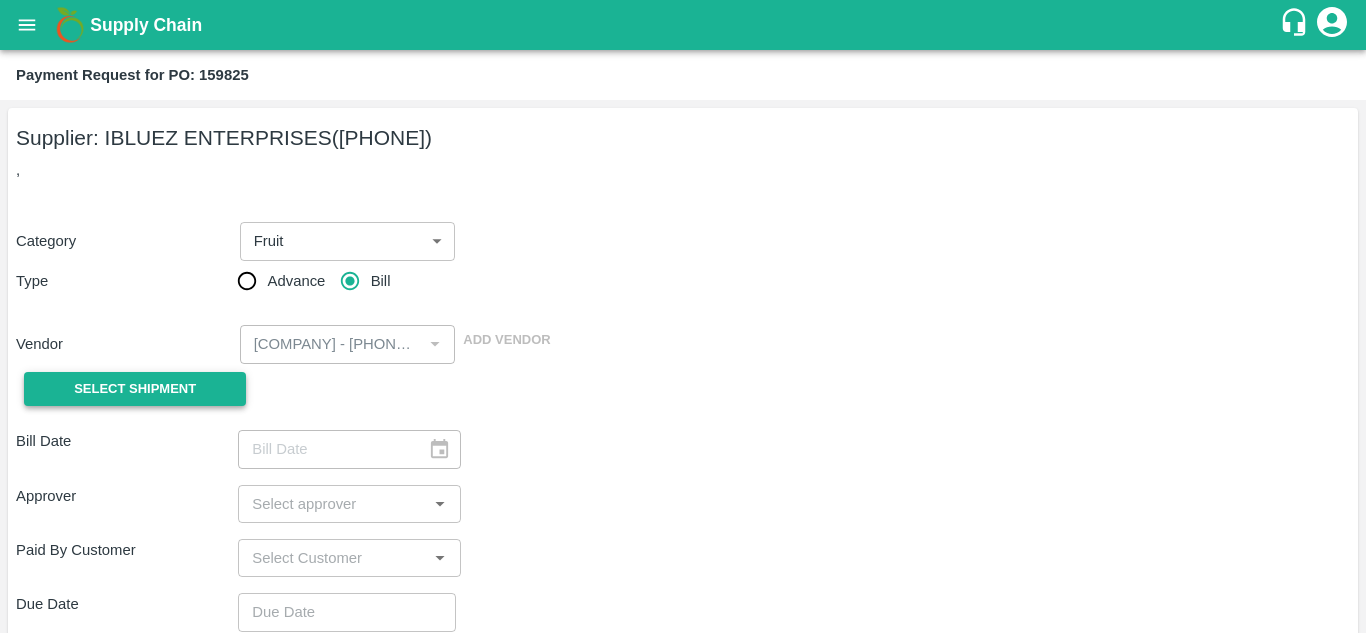 click on "Select Shipment" at bounding box center (135, 389) 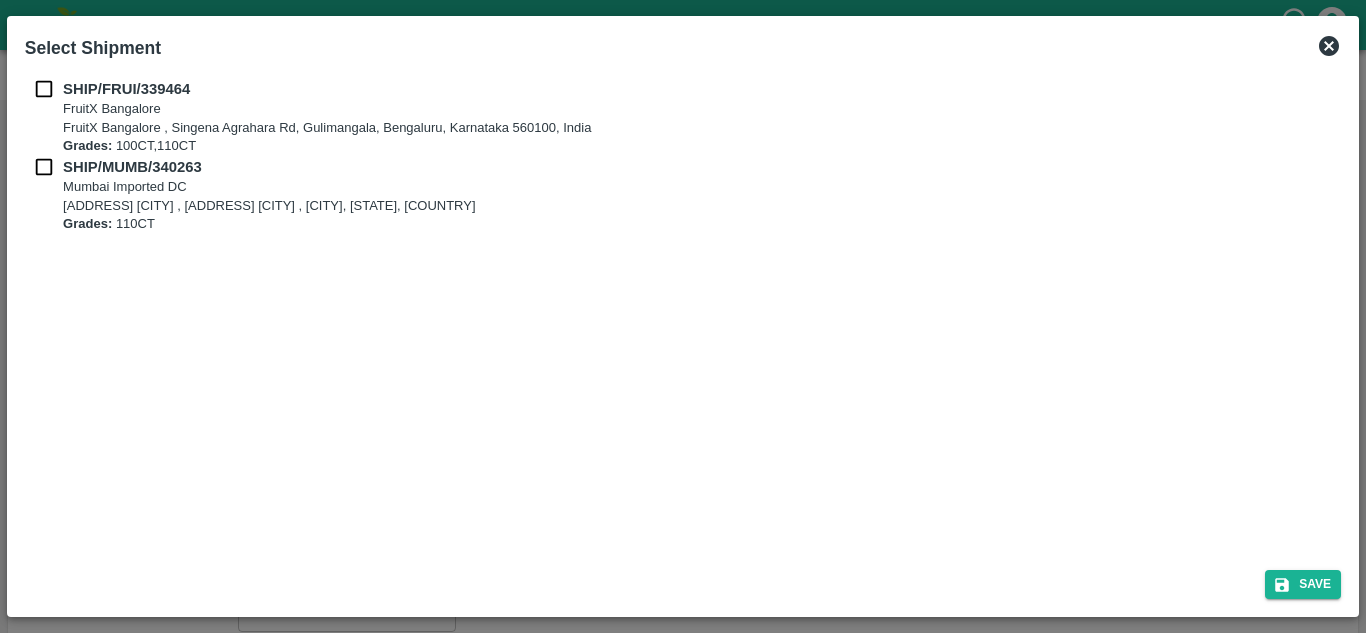 click at bounding box center [44, 89] 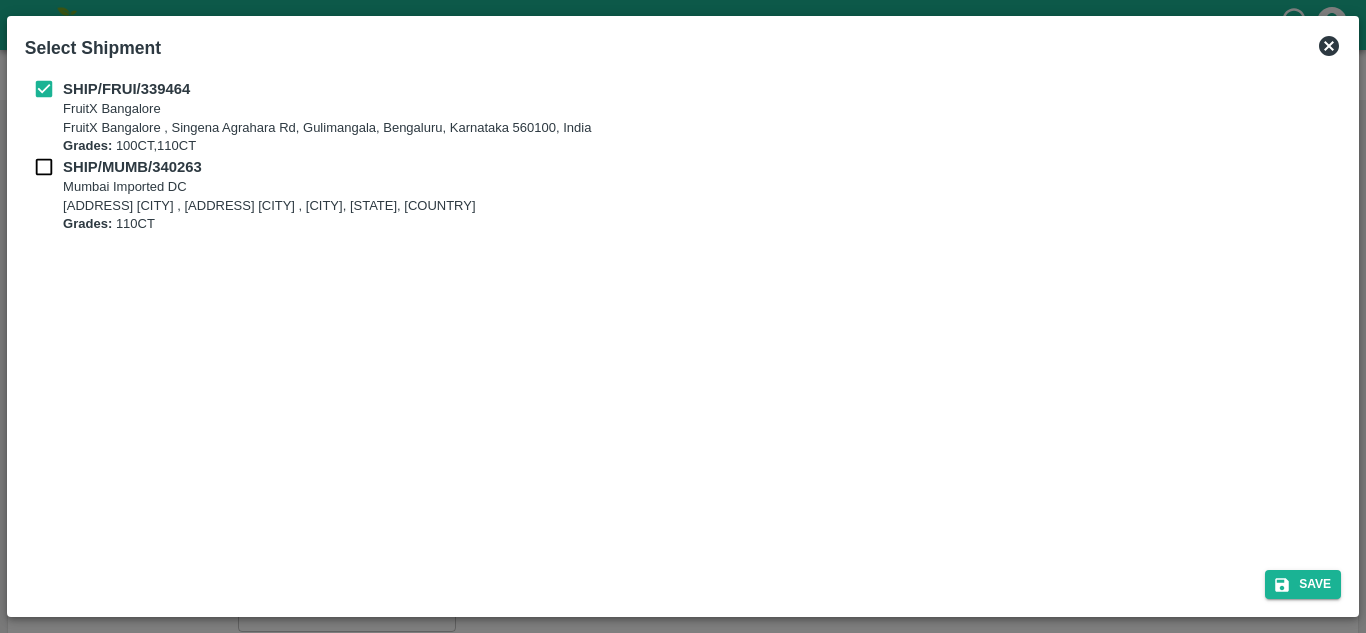 click on "SHIP/MUMB/340263 Mumbai Imported DC A-126 office no-4 Navi Mumbai , A-126 office no-4 Navi Mumbai , Mumbai, Maharashtra, India Grades:   110CT" at bounding box center [683, 195] 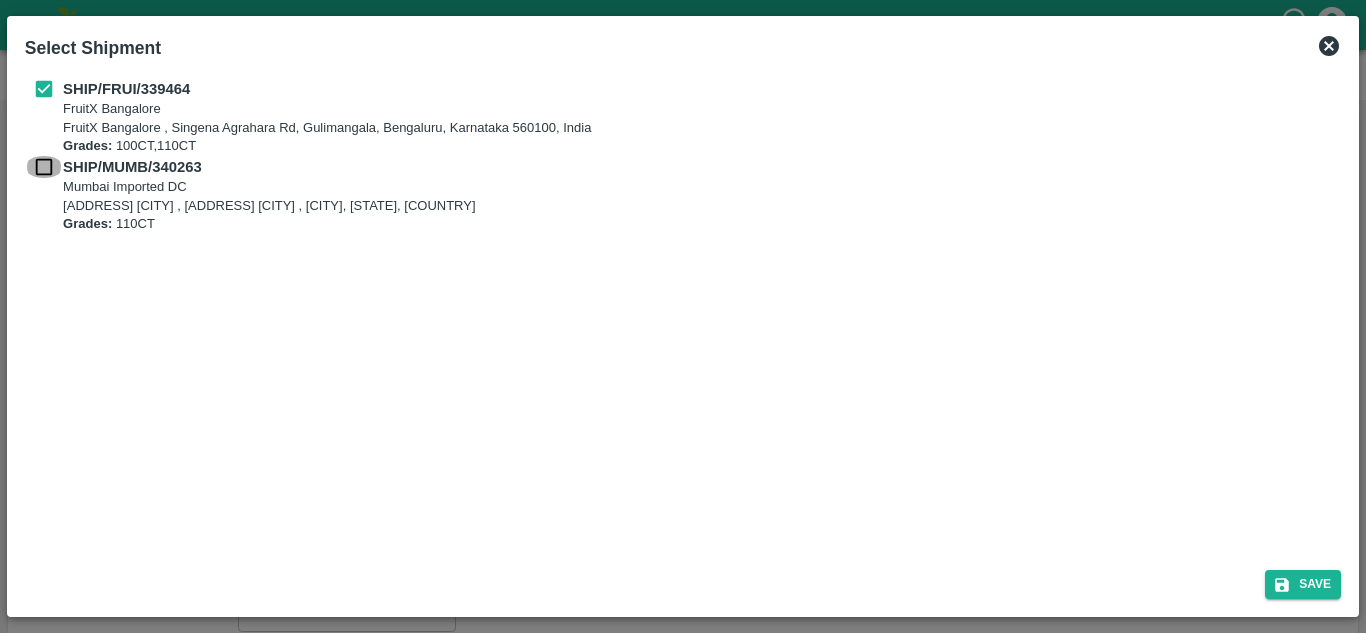 click at bounding box center [44, 167] 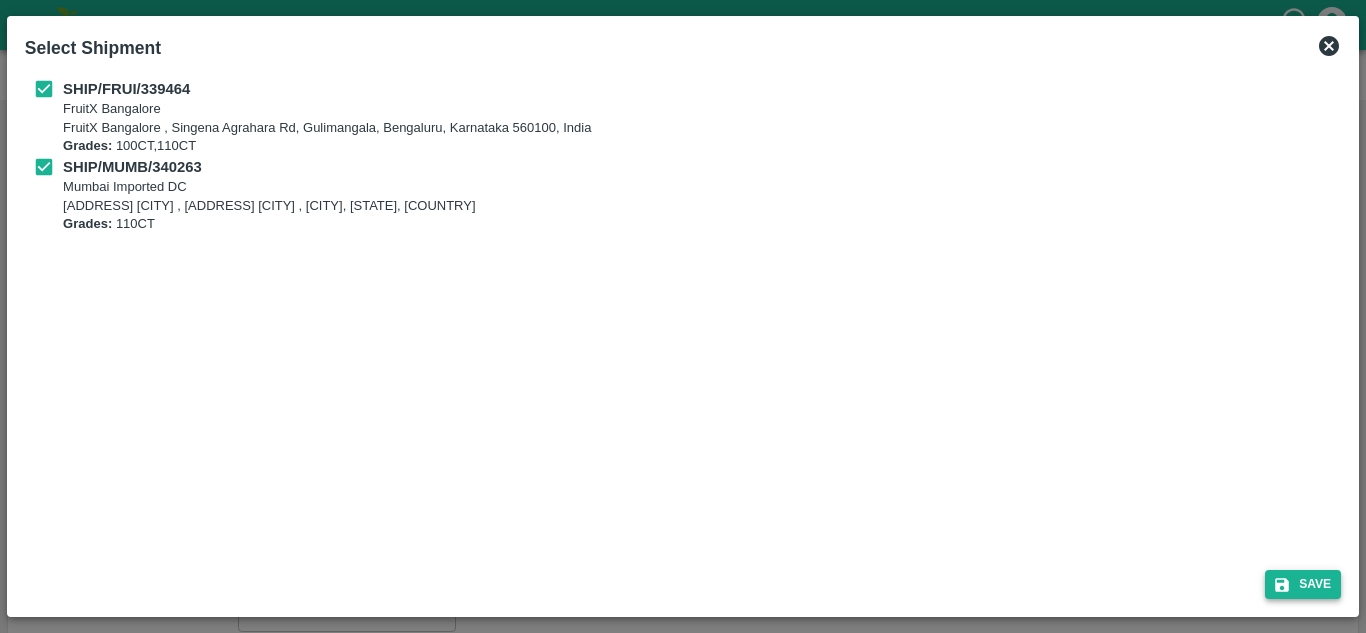 click on "Save" at bounding box center [1303, 584] 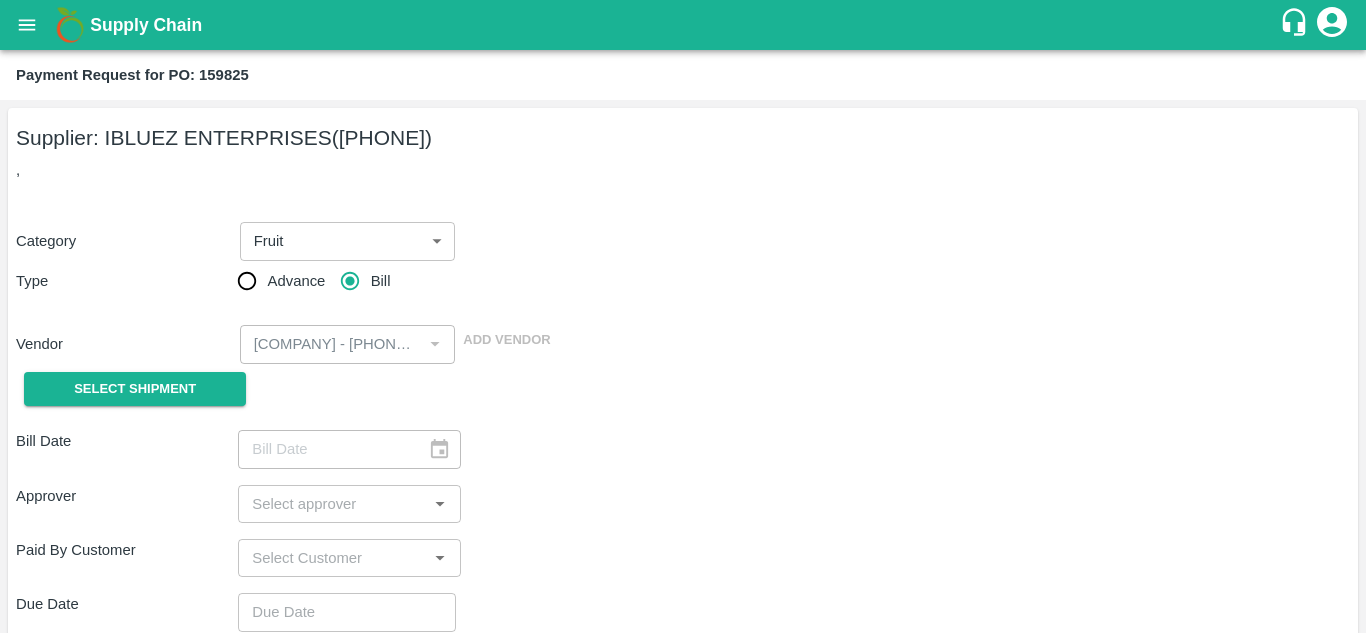 type on "09/06/2025" 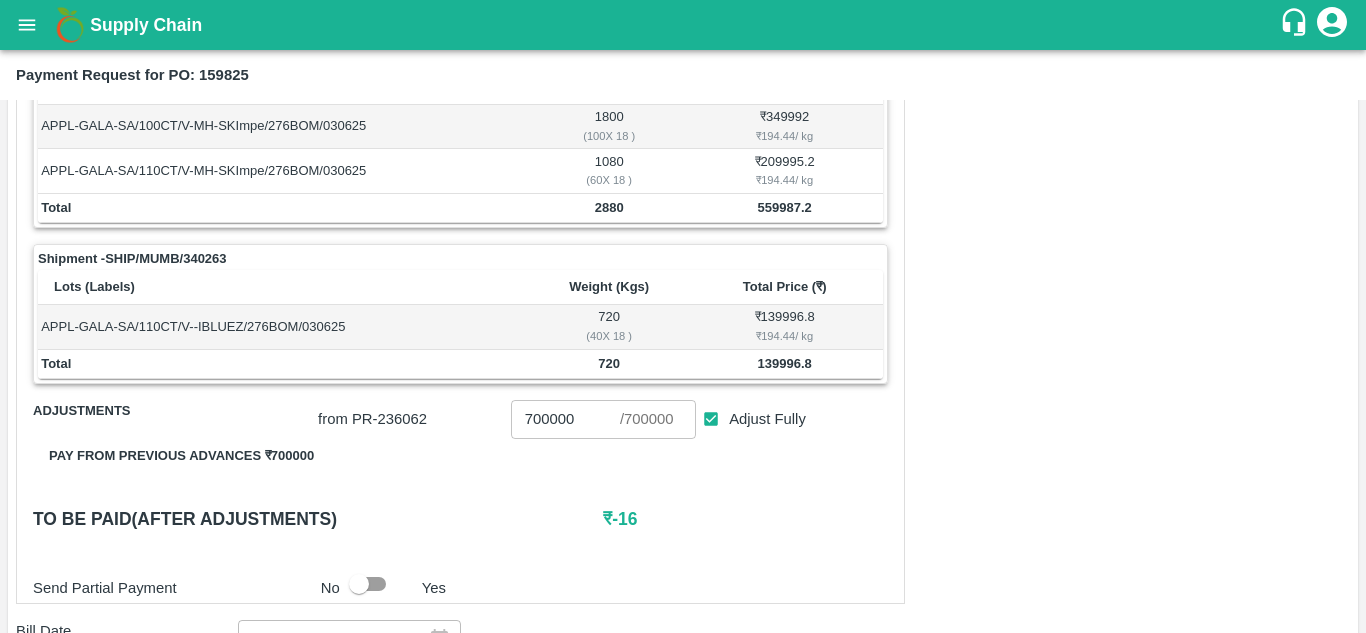 scroll, scrollTop: 372, scrollLeft: 0, axis: vertical 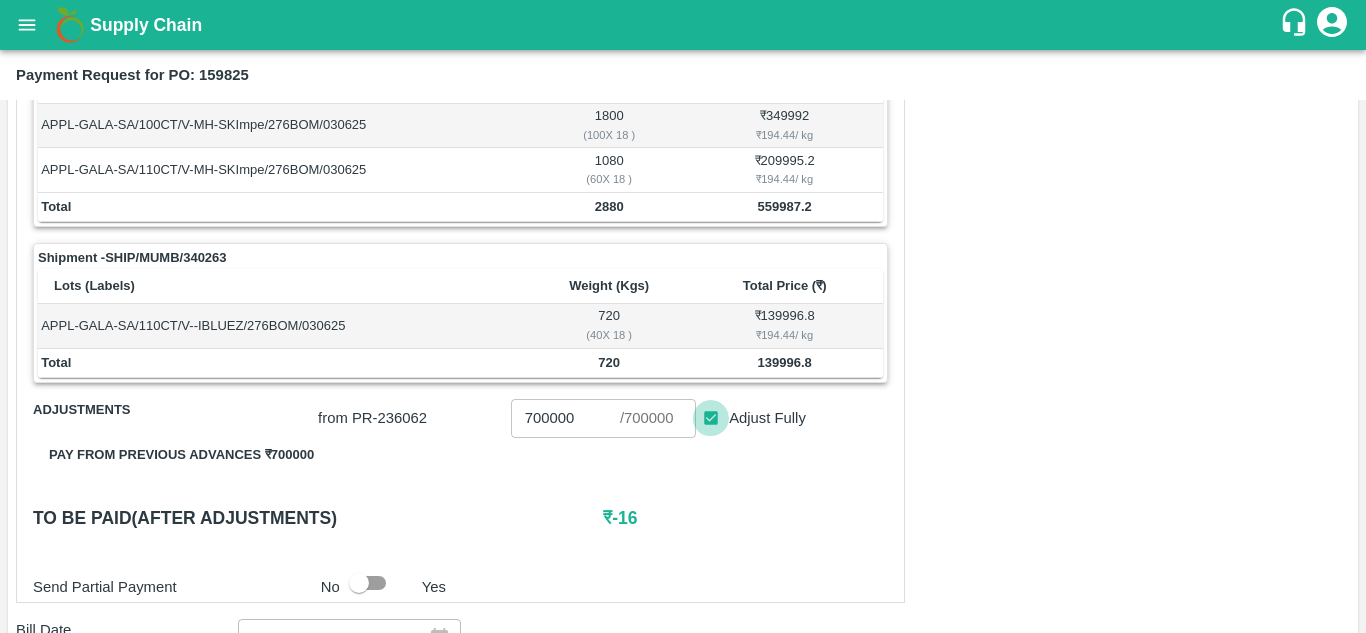 click on "Adjust Fully" at bounding box center (711, 418) 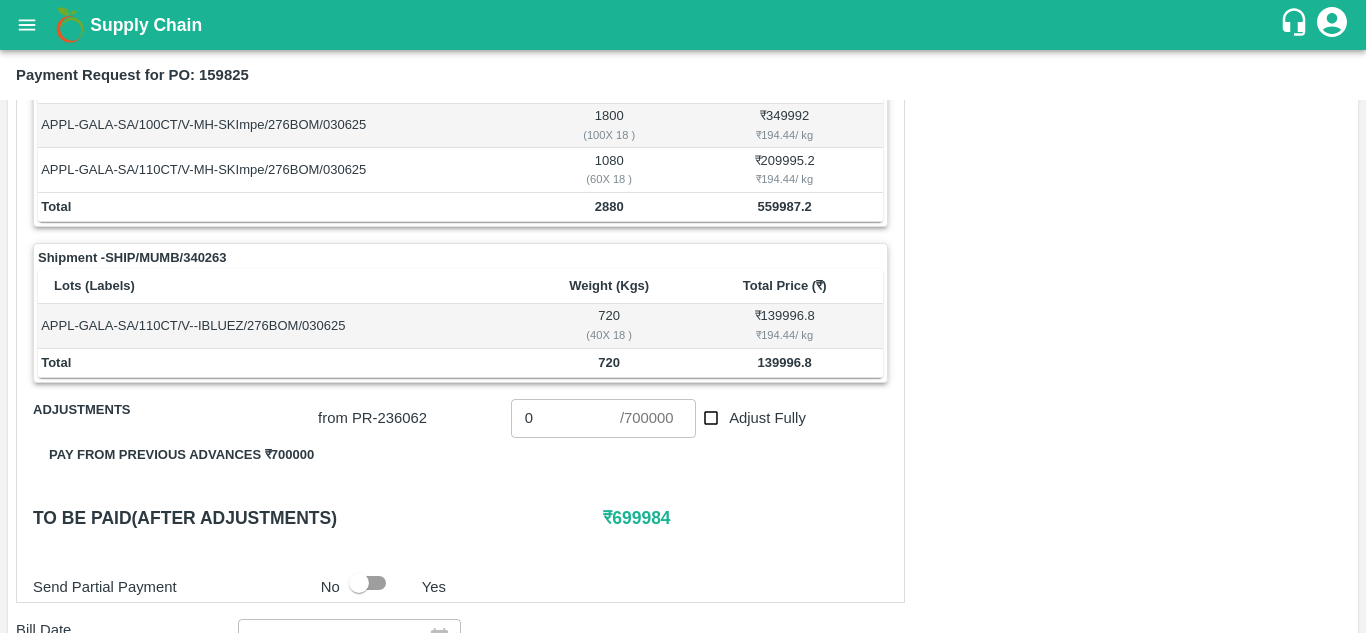 click on "₹  699984" at bounding box center [745, 518] 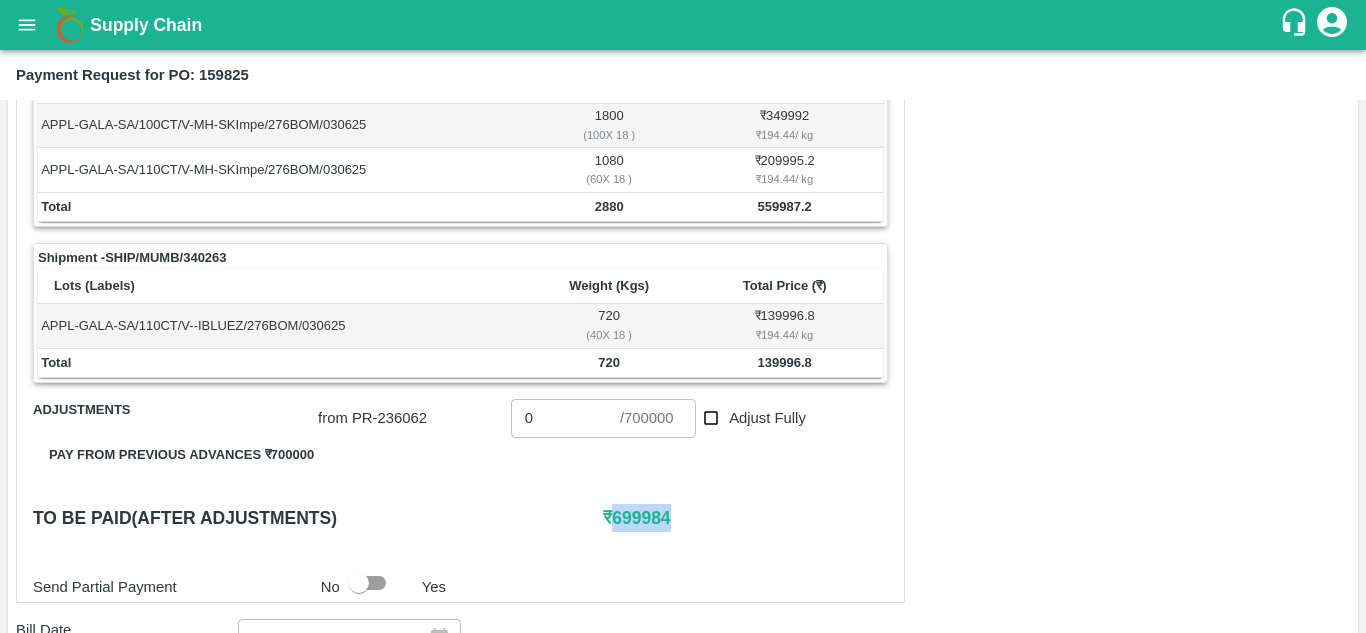 click on "₹  699984" at bounding box center (745, 518) 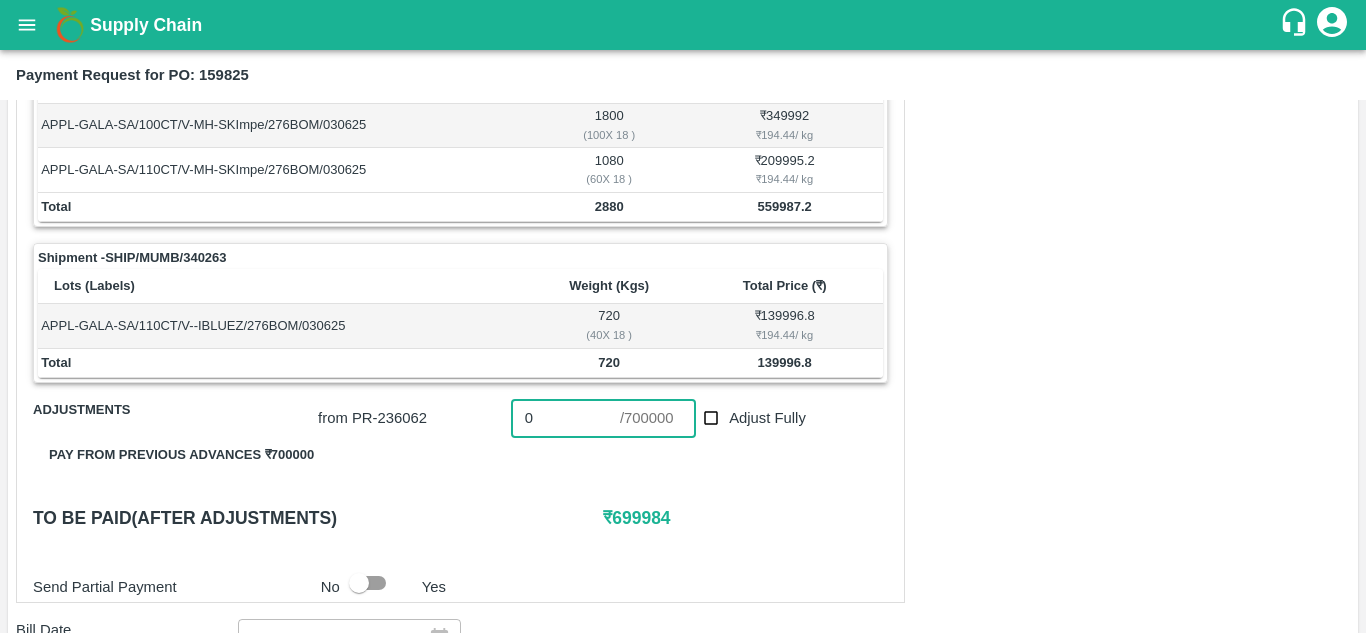 click on "0" at bounding box center [565, 418] 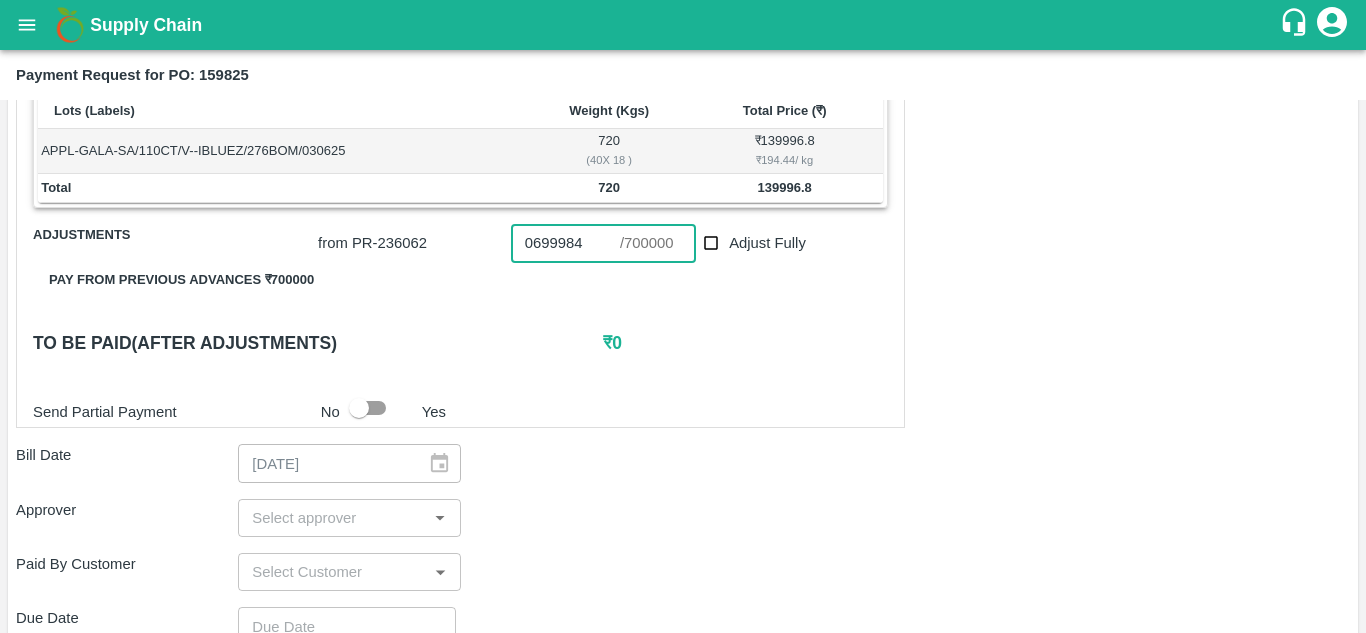 scroll, scrollTop: 548, scrollLeft: 0, axis: vertical 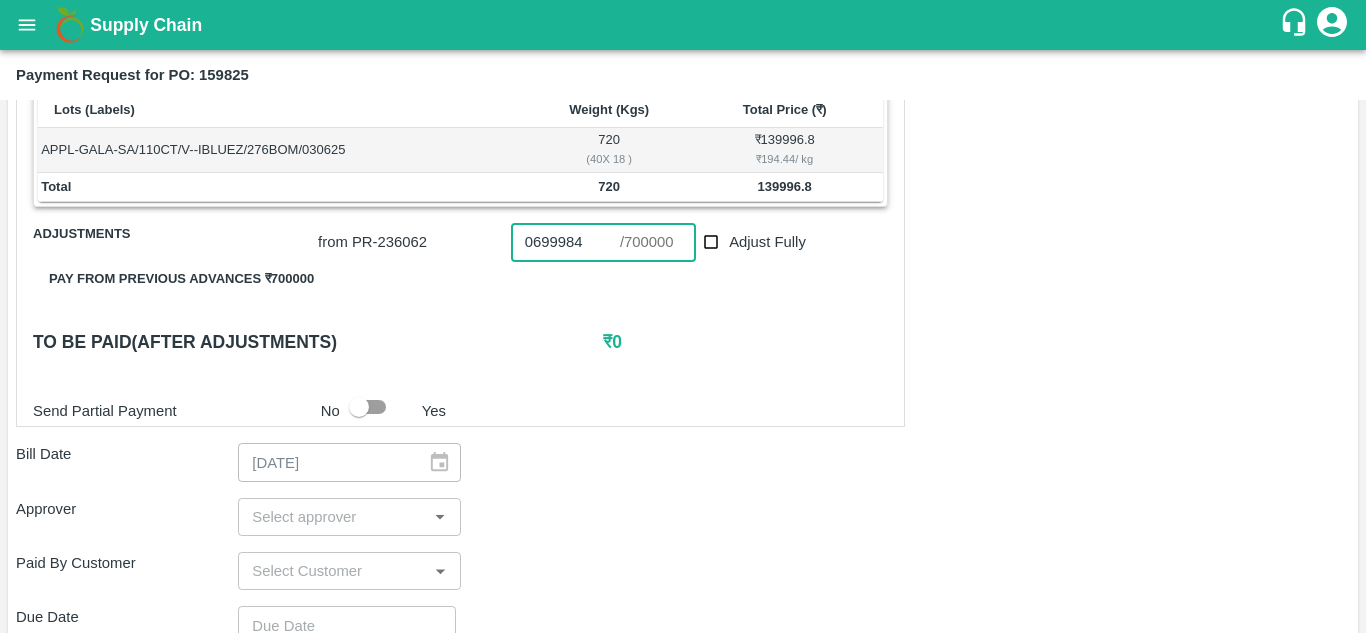 type on "0699984" 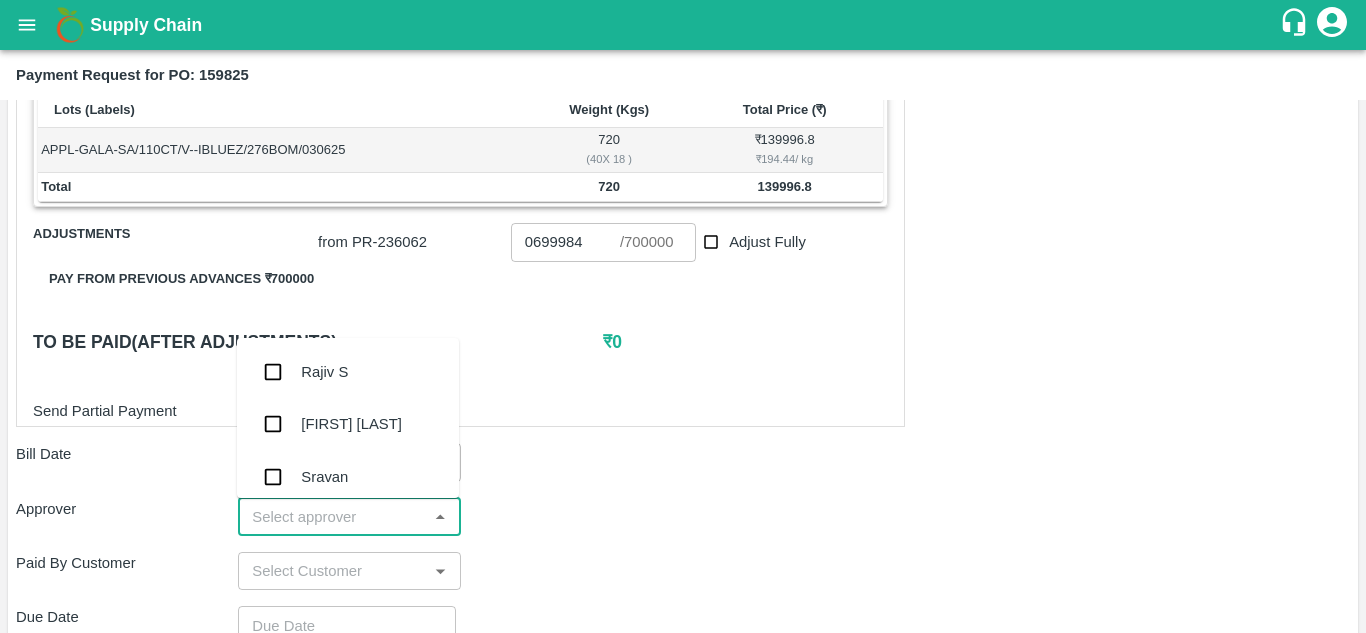 click at bounding box center [332, 517] 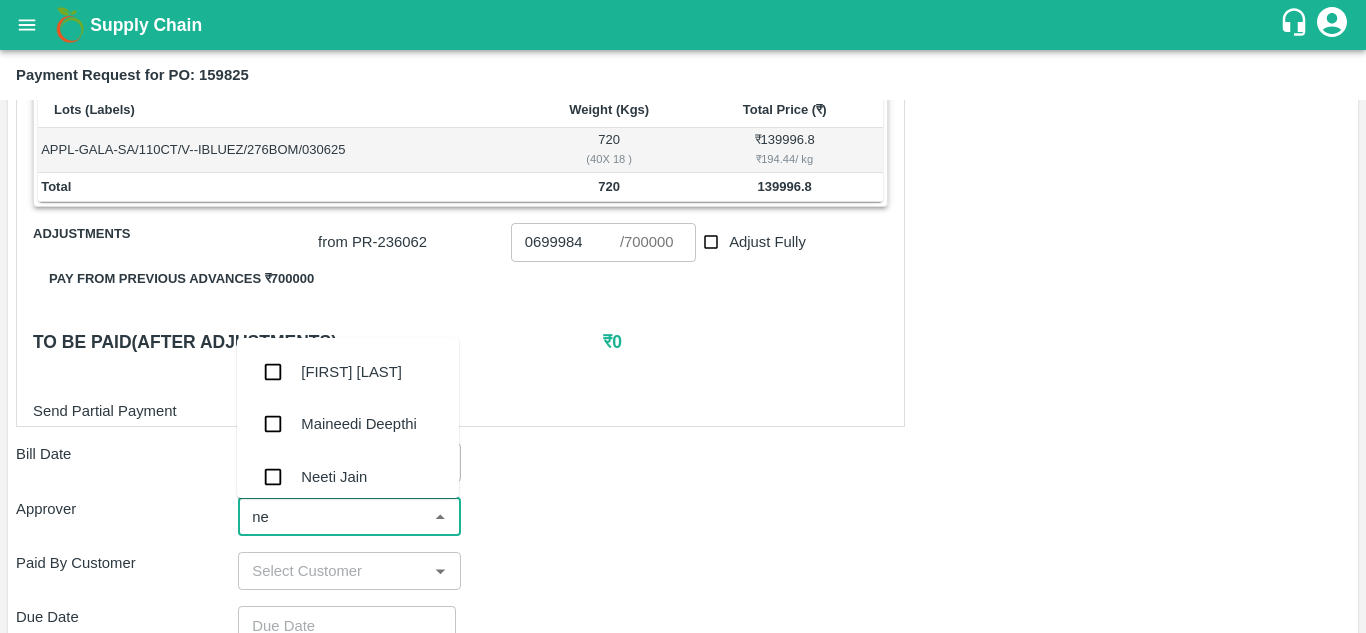type on "nee" 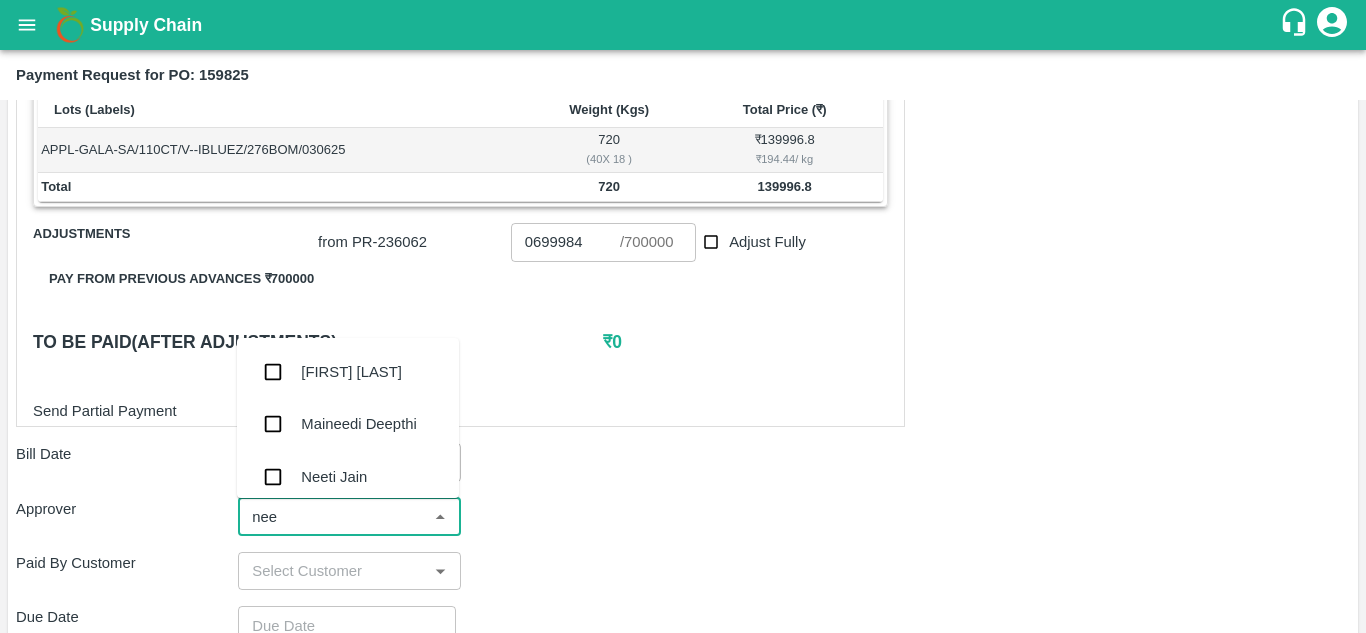 click on "Neeti Jain" at bounding box center [348, 477] 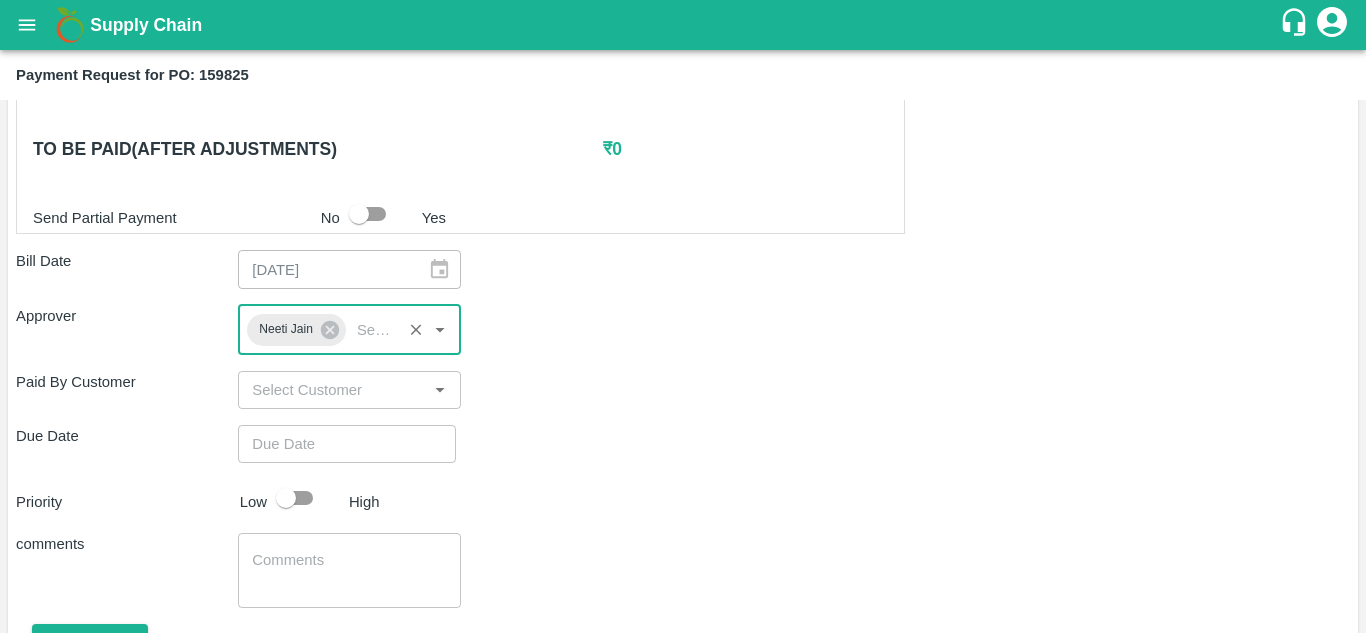 scroll, scrollTop: 746, scrollLeft: 0, axis: vertical 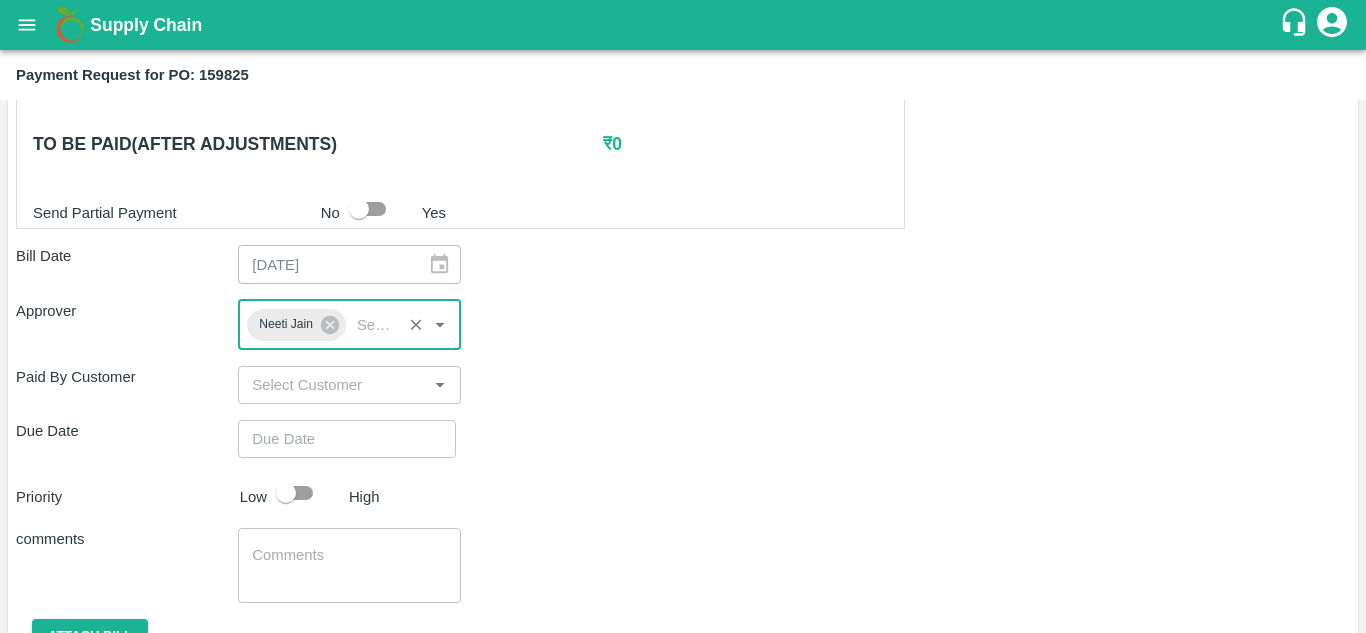 type on "DD/MM/YYYY hh:mm aa" 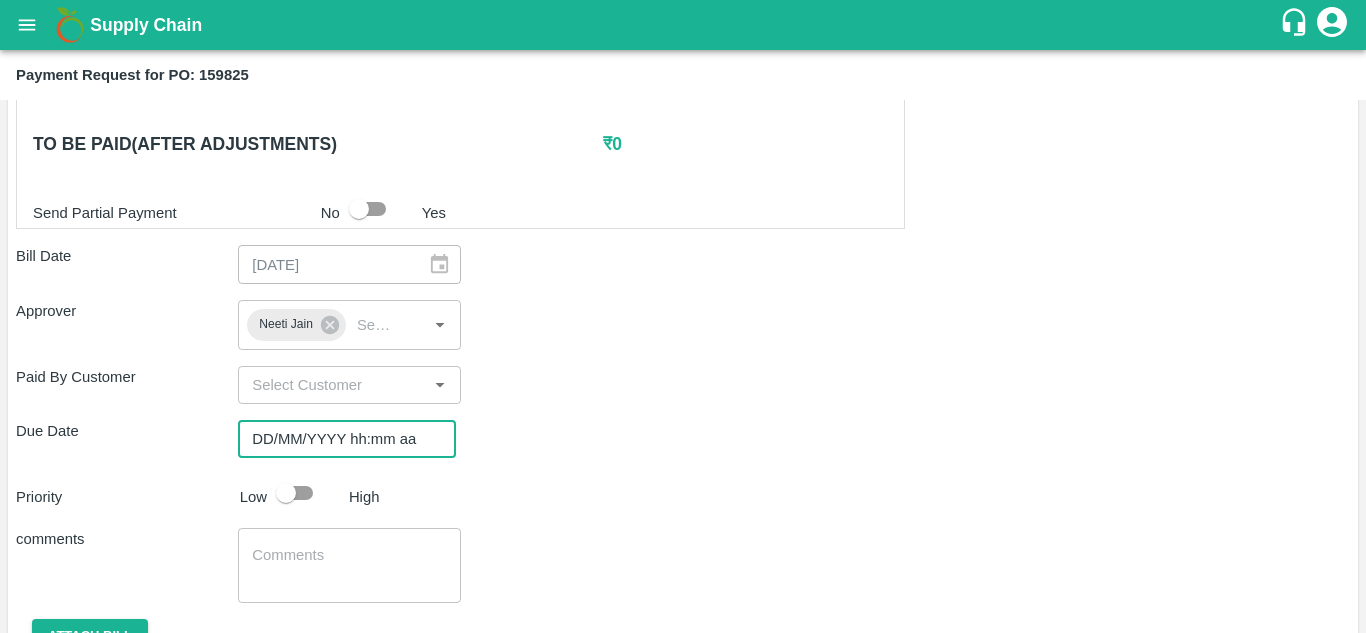 click on "DD/MM/YYYY hh:mm aa" at bounding box center (340, 439) 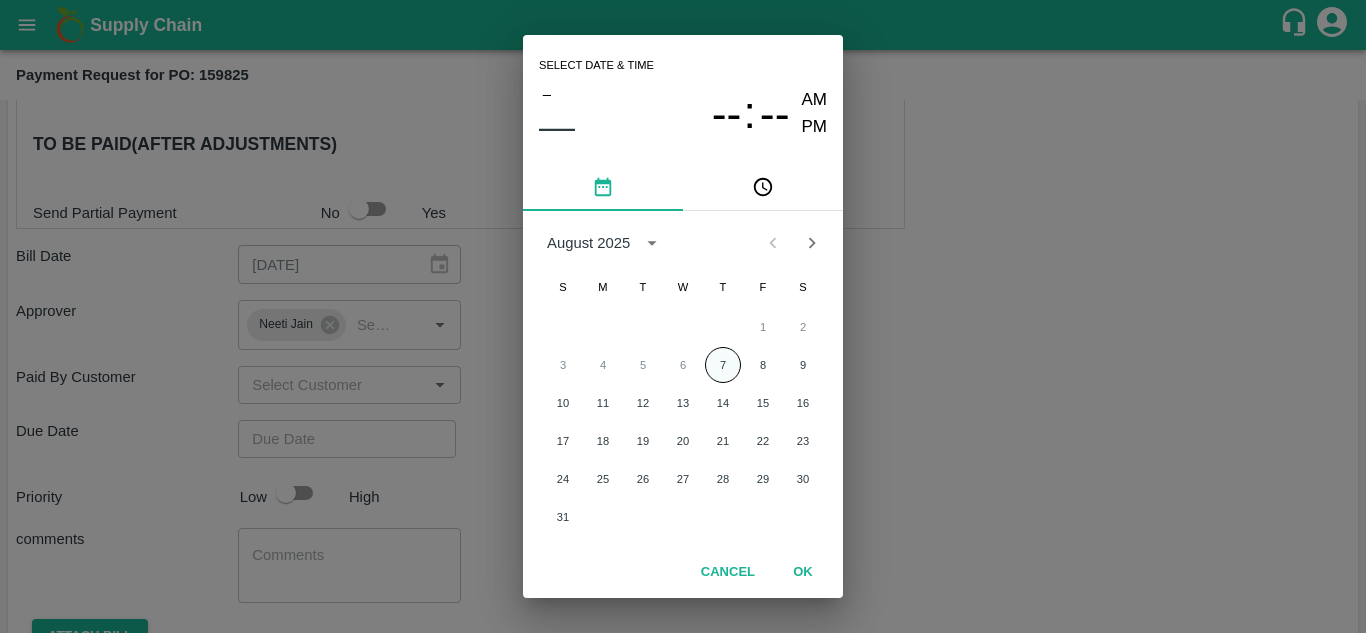 click on "7" at bounding box center [723, 365] 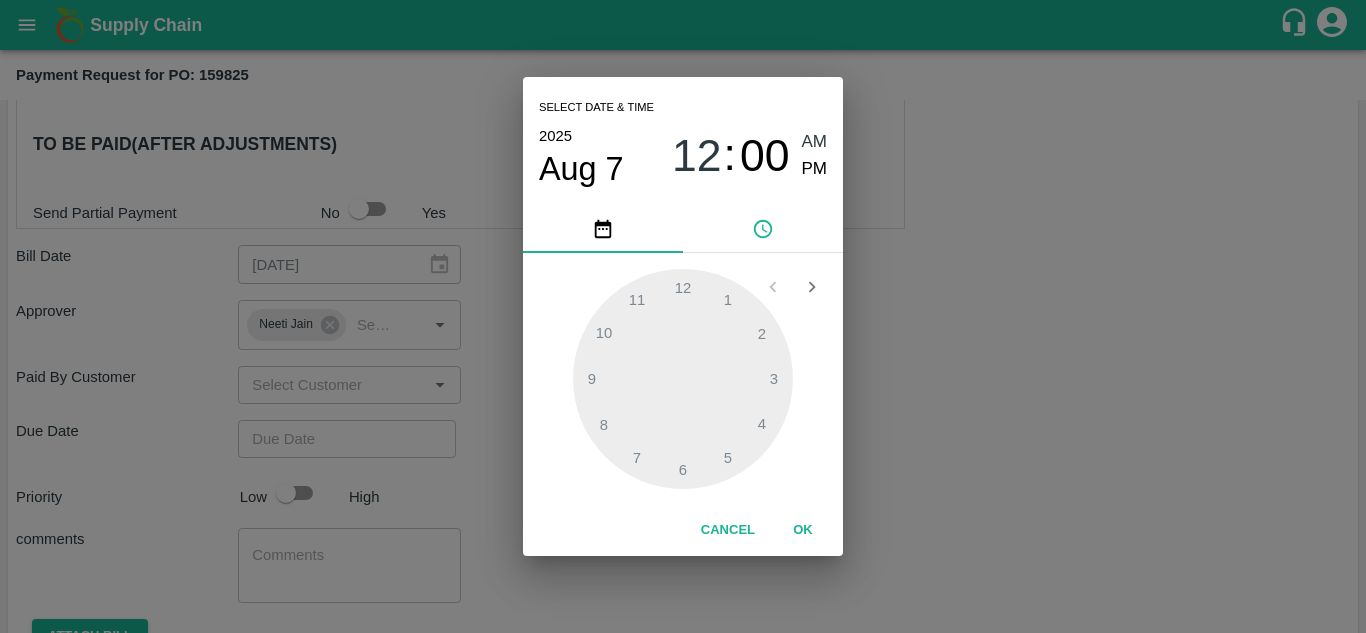 type on "07/08/2025 12:00 AM" 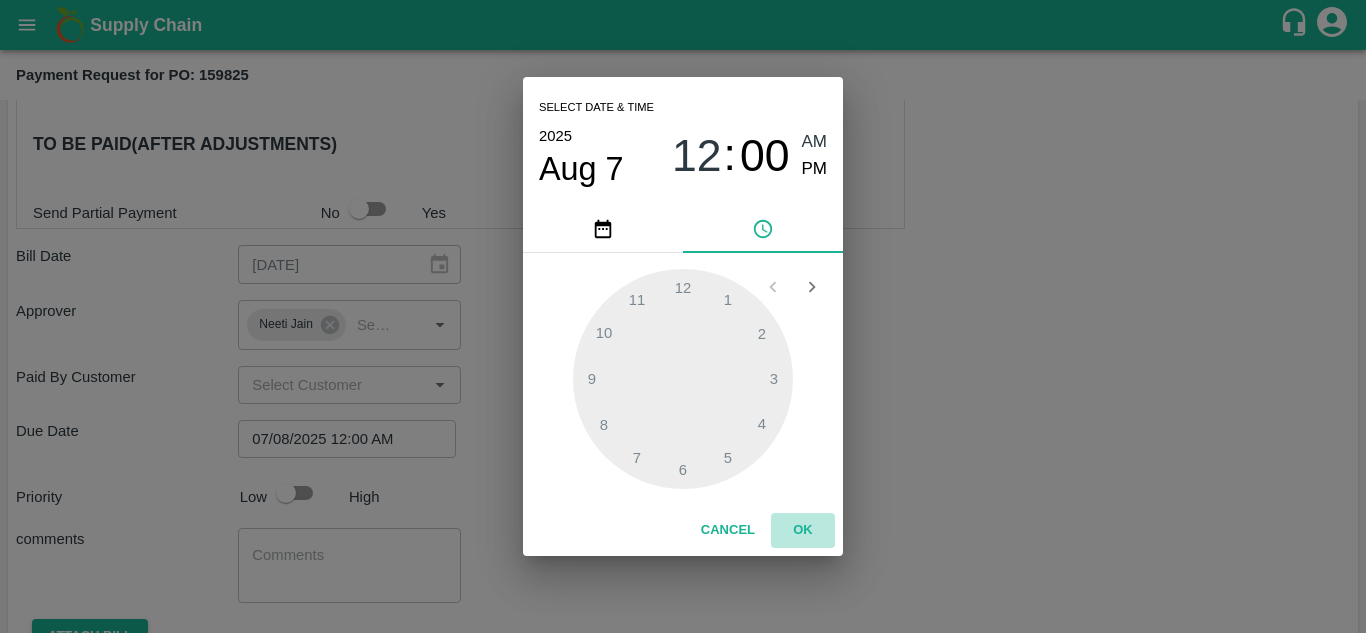 click on "OK" at bounding box center (803, 530) 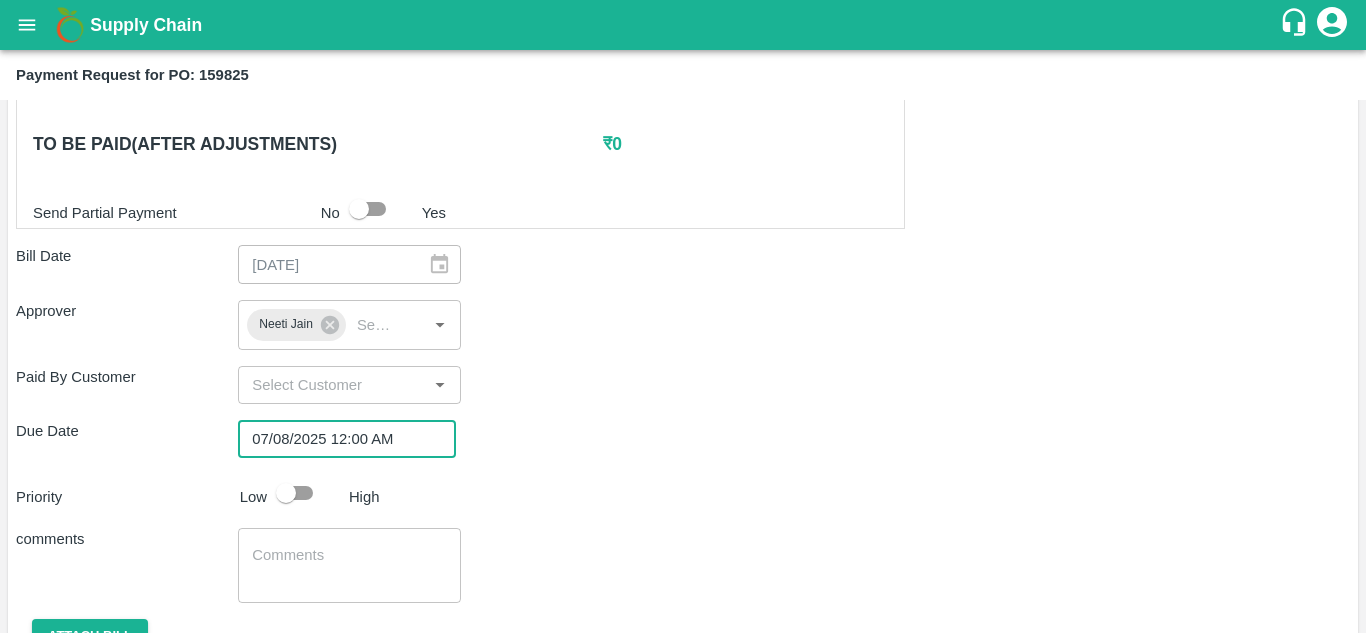 scroll, scrollTop: 842, scrollLeft: 0, axis: vertical 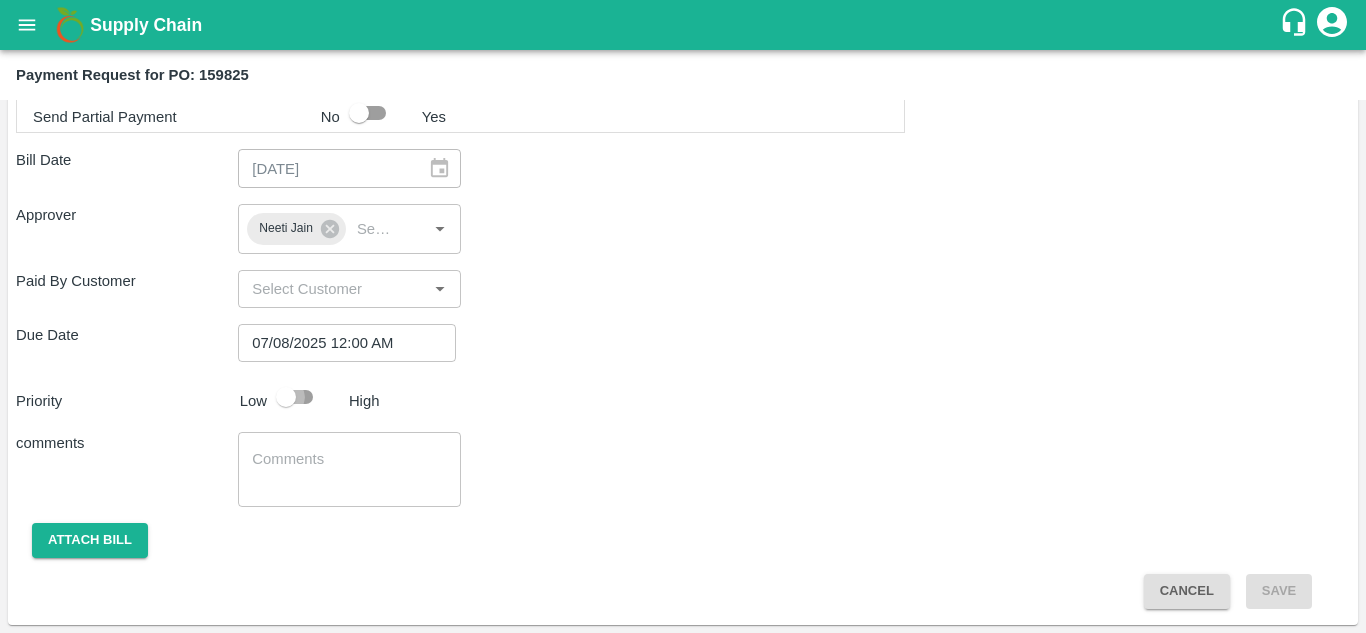 click at bounding box center [286, 397] 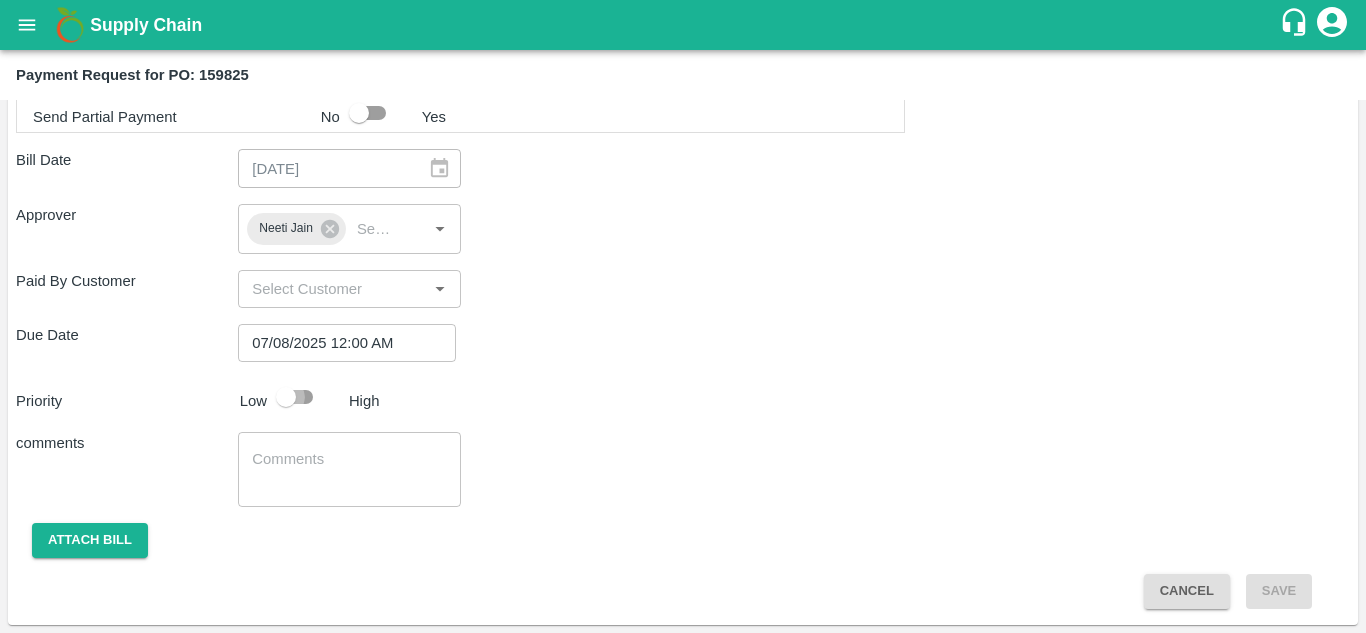 checkbox on "true" 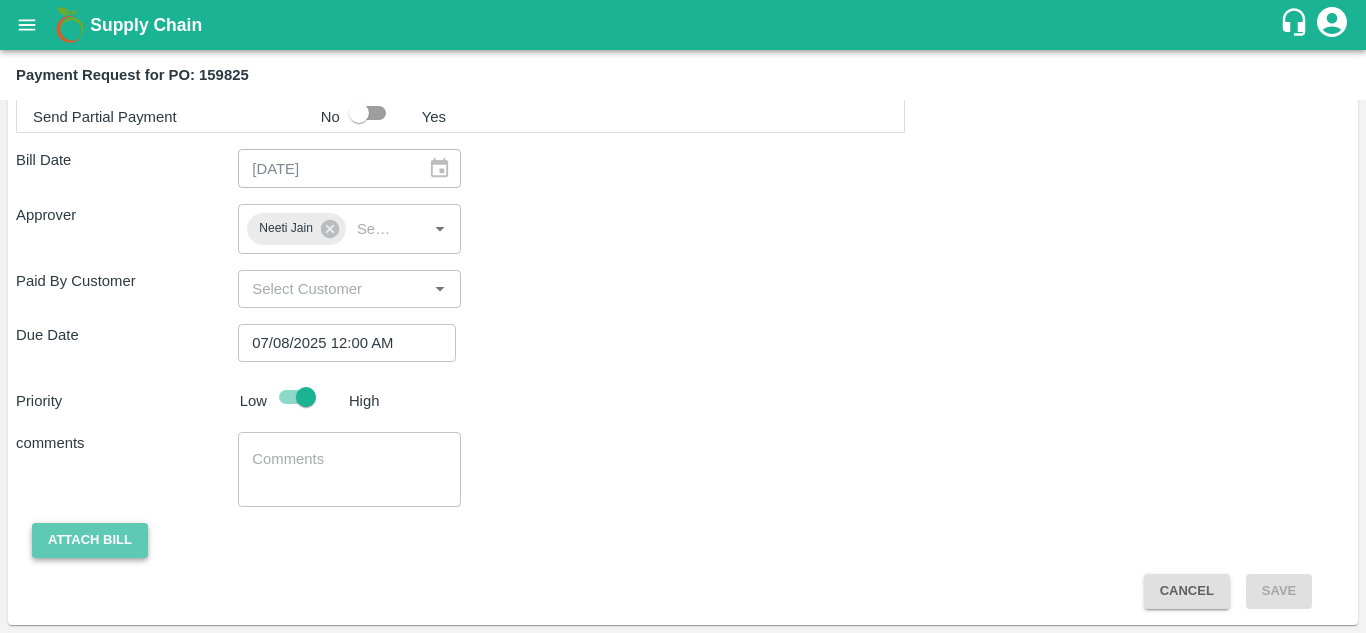 click on "Attach bill" at bounding box center [90, 540] 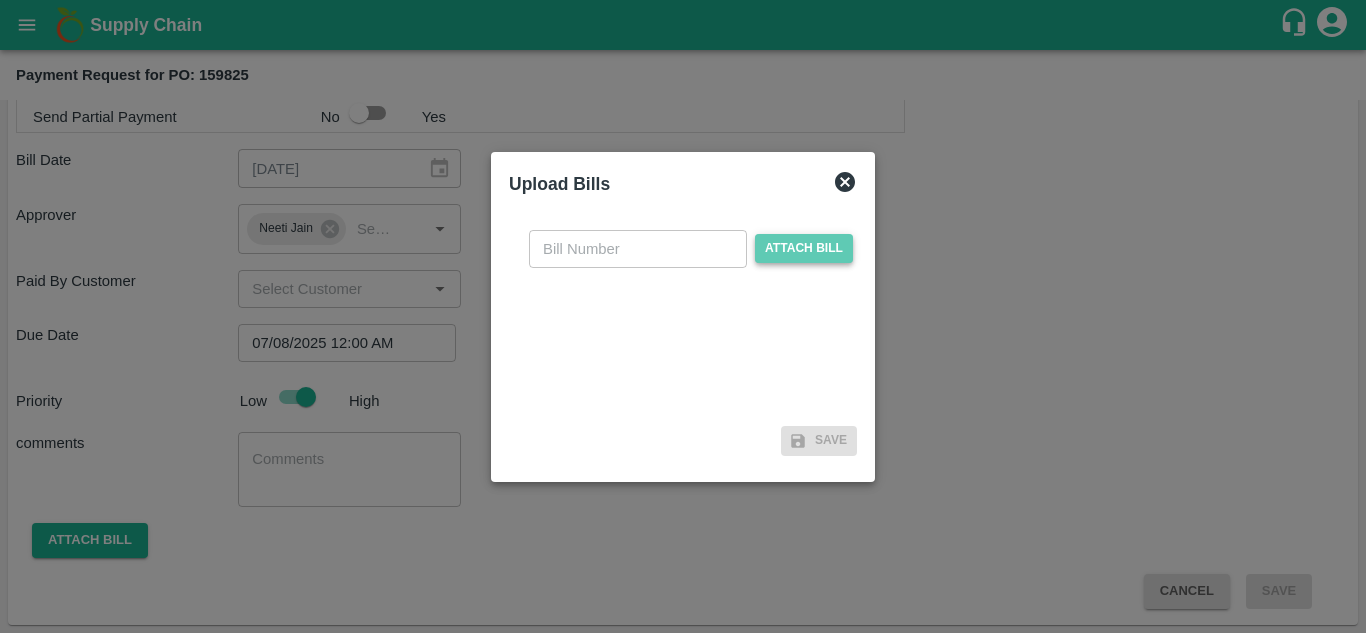 click on "Attach bill" at bounding box center [804, 248] 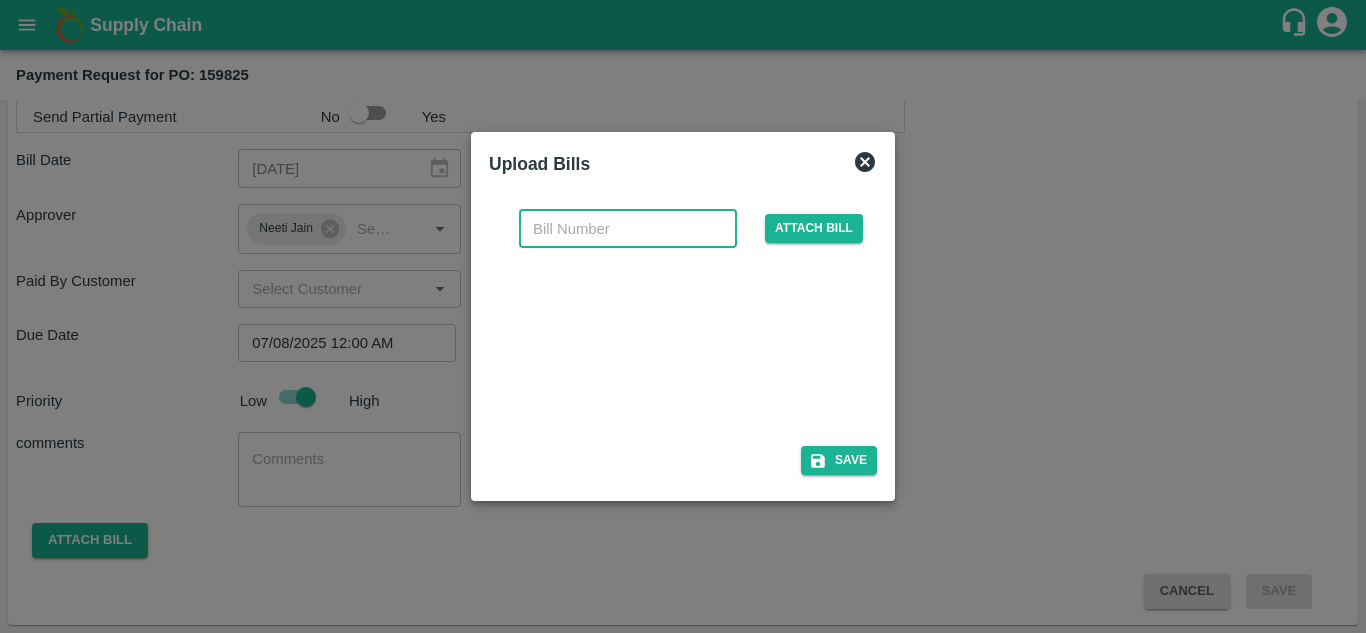 click at bounding box center (628, 229) 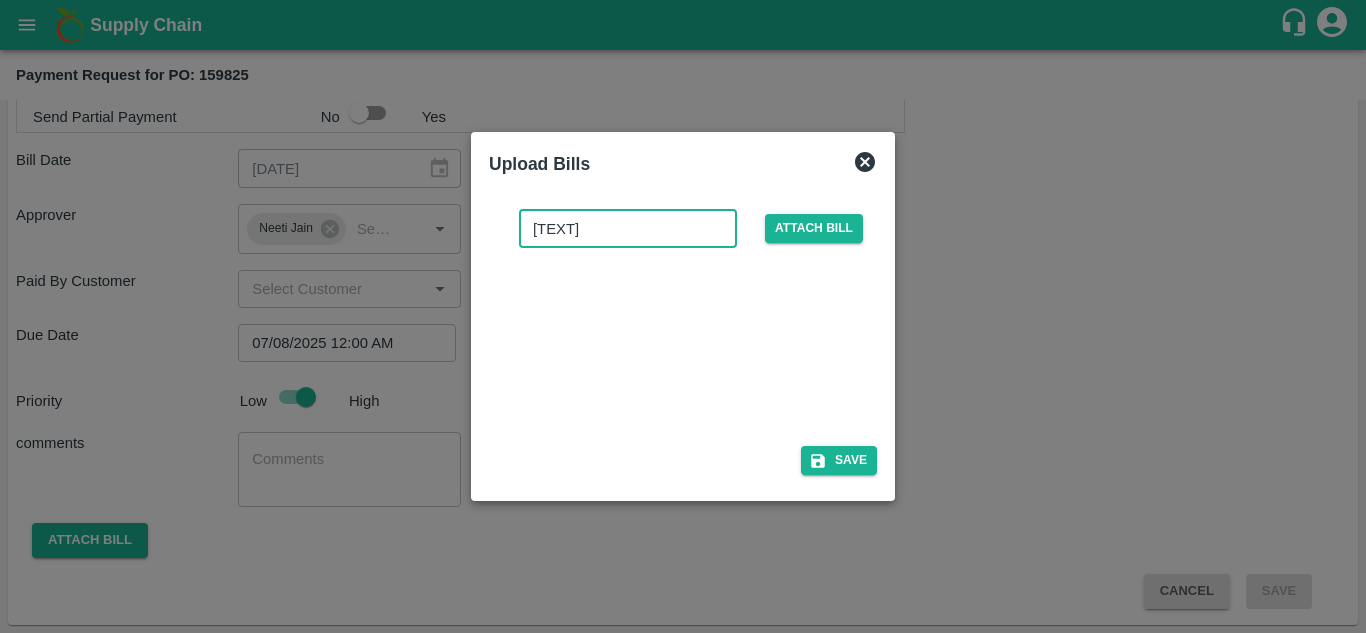 click on "Pi/1" at bounding box center (628, 229) 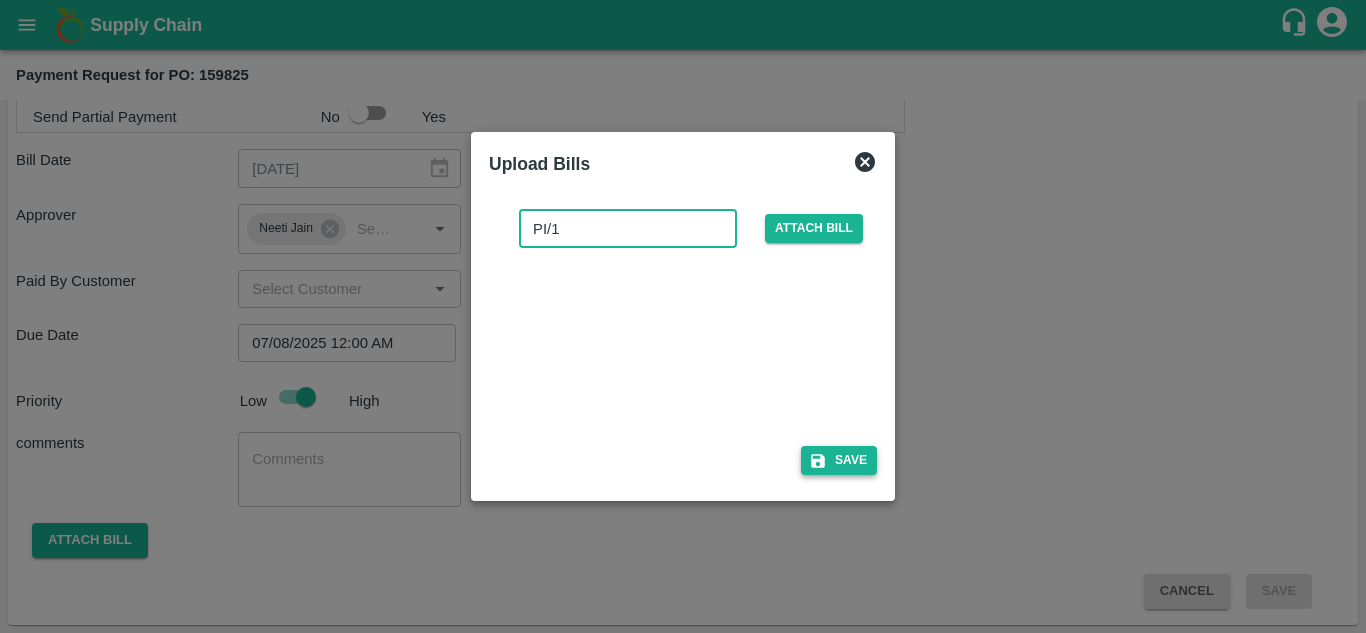 type on "PI/1" 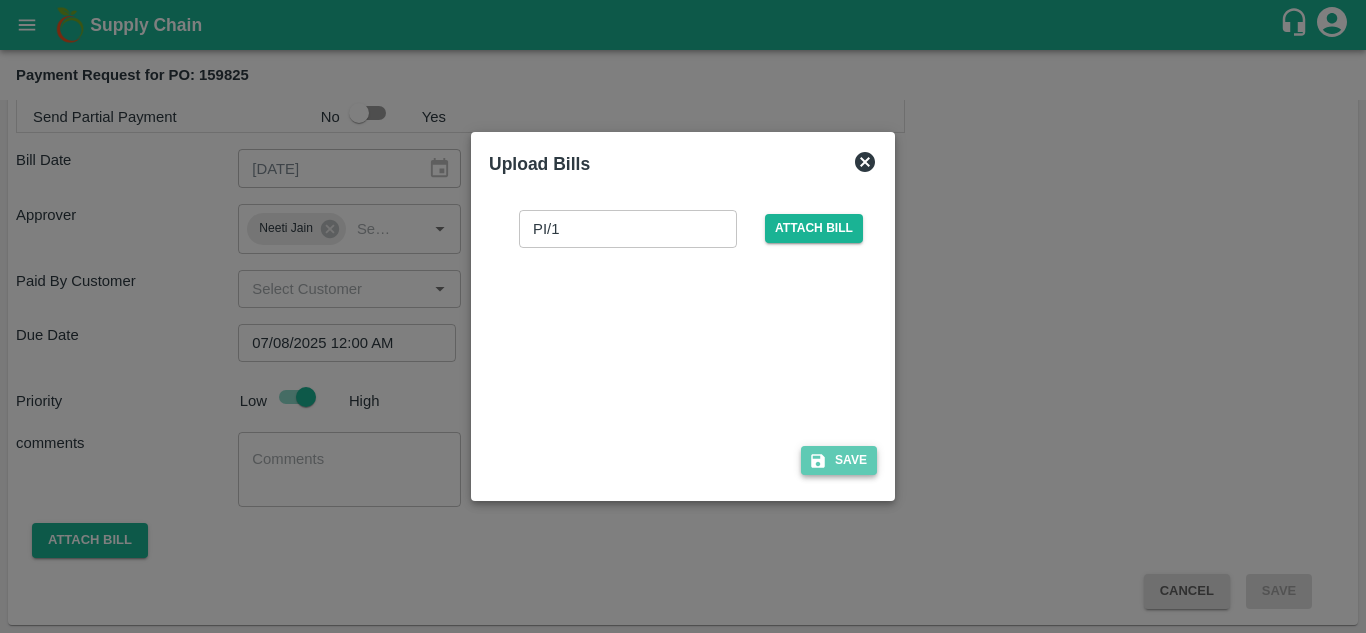 click on "Save" at bounding box center [839, 460] 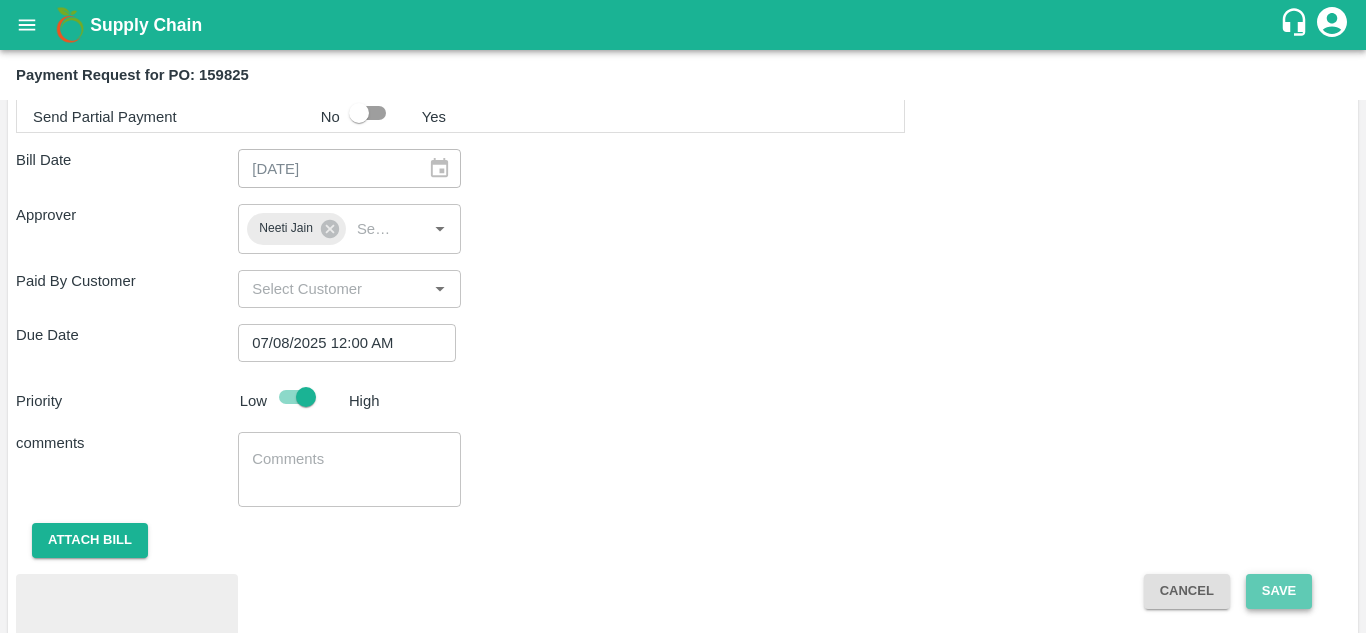 click on "Save" at bounding box center [1279, 591] 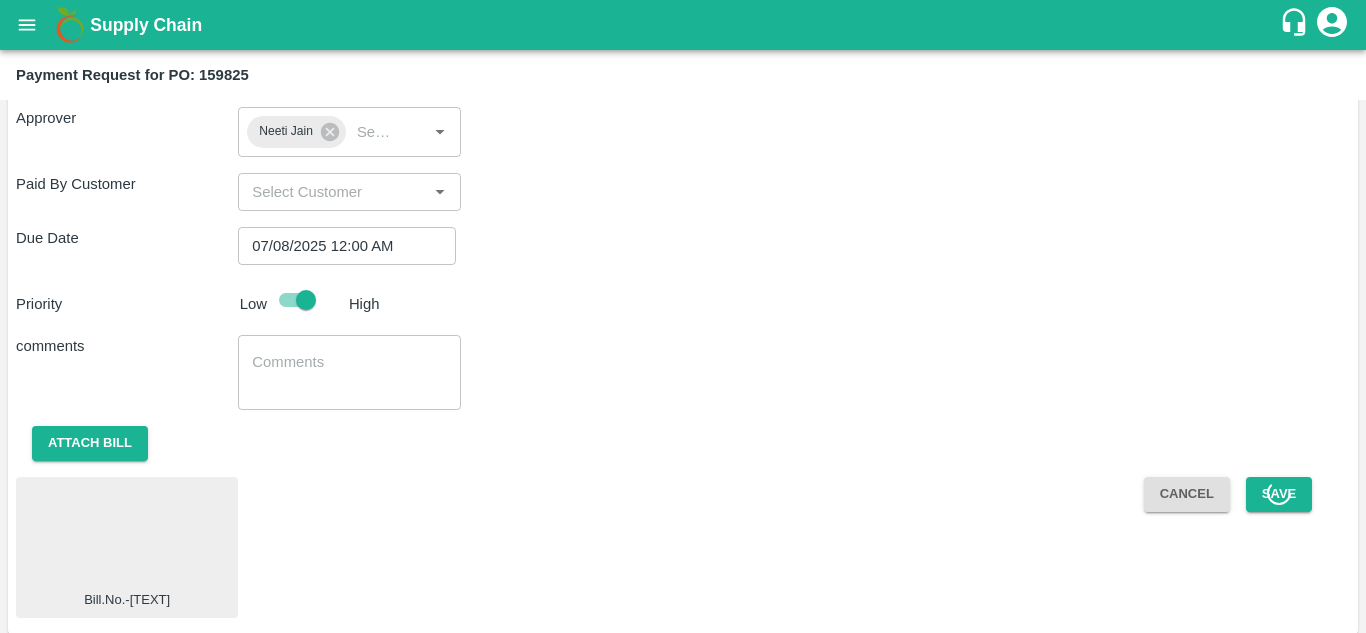 scroll, scrollTop: 948, scrollLeft: 0, axis: vertical 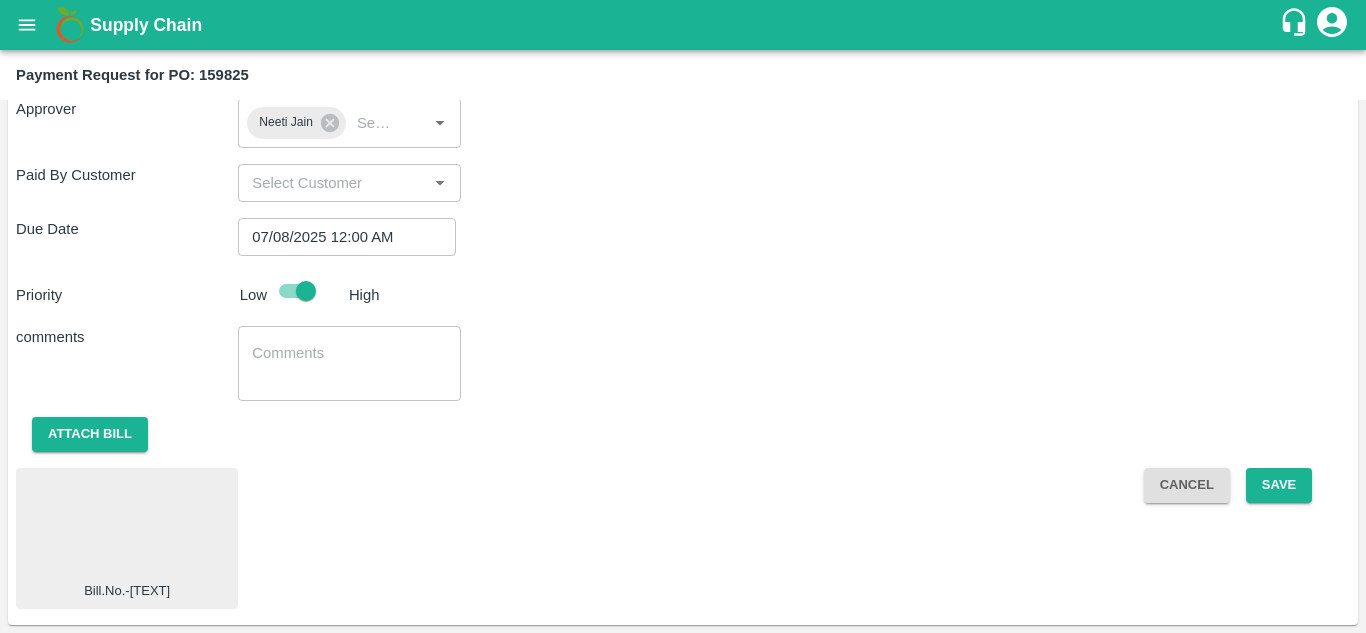 checkbox on "false" 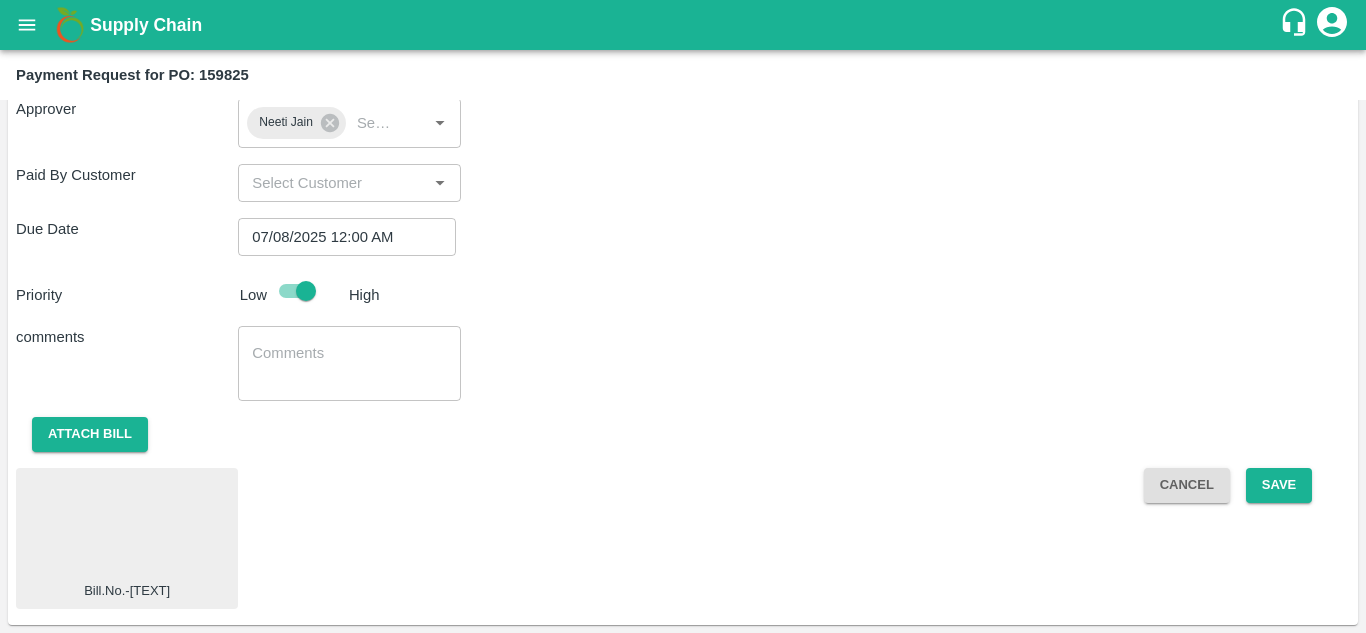 type on "700000" 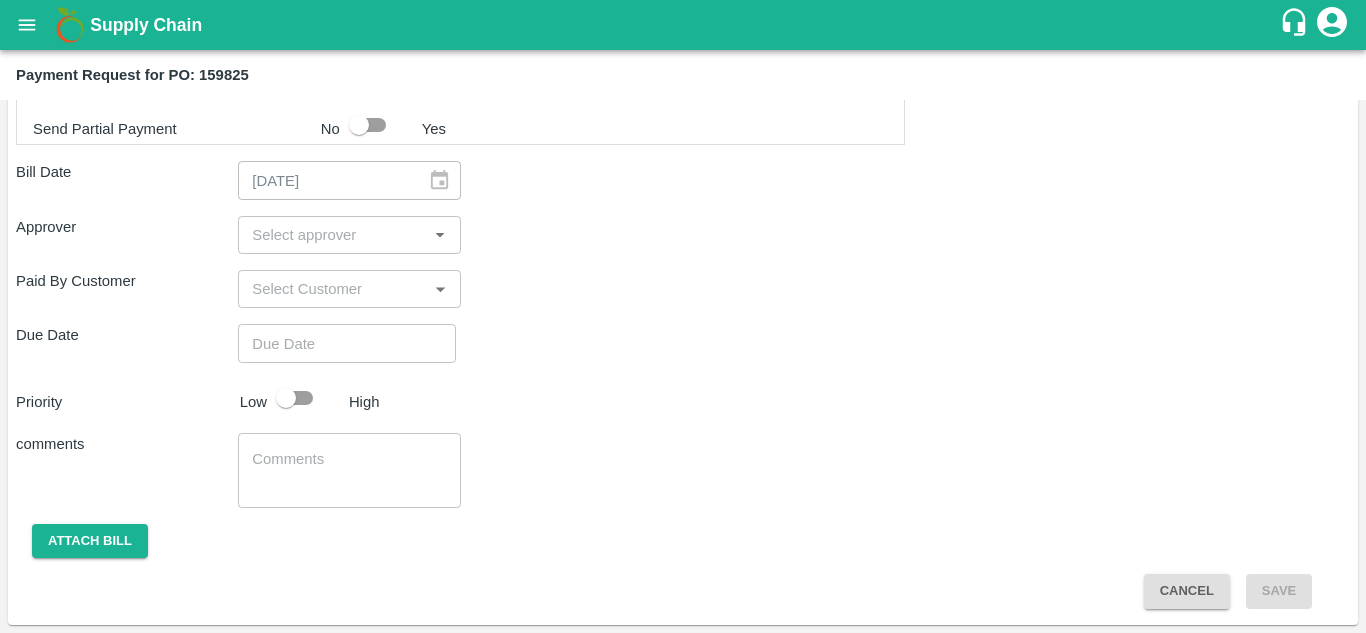 scroll, scrollTop: 830, scrollLeft: 0, axis: vertical 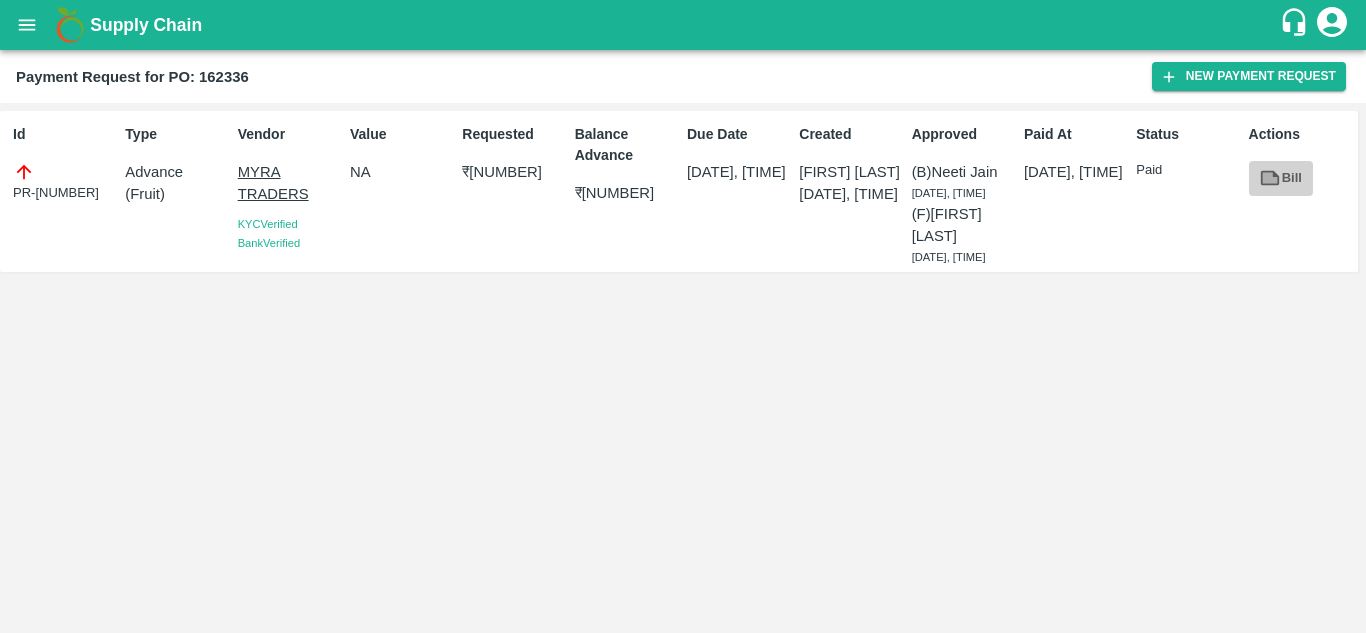 click 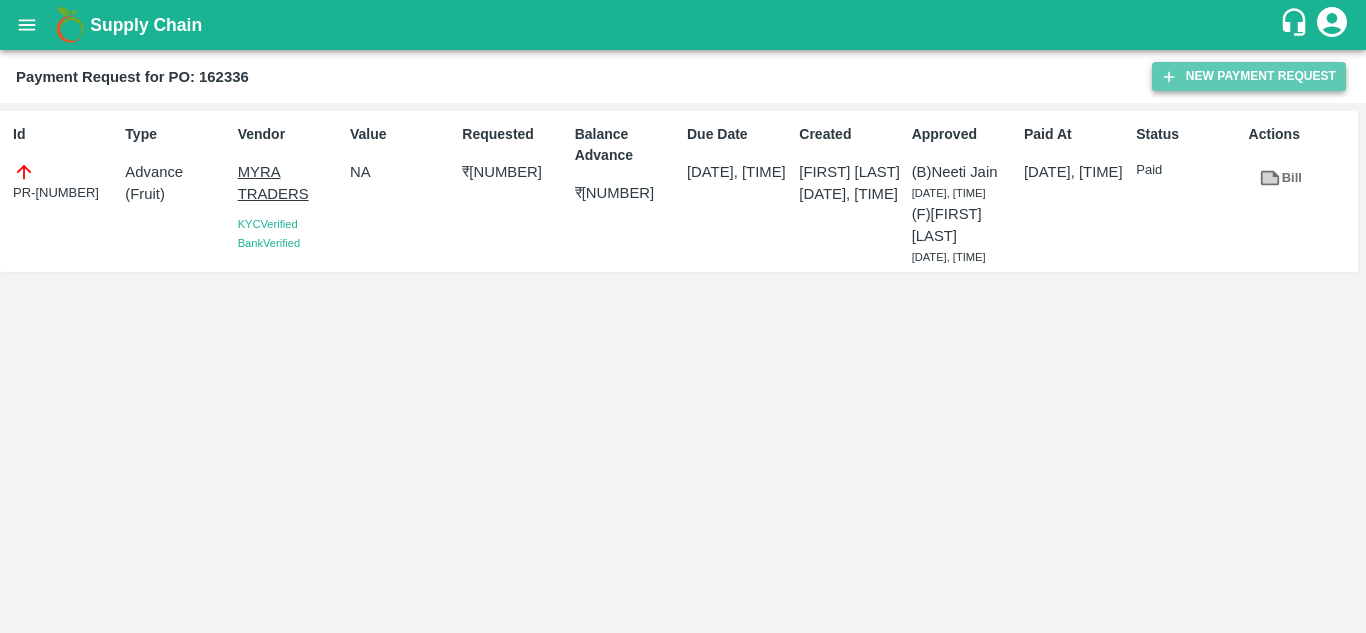 click on "New Payment Request" at bounding box center [1249, 76] 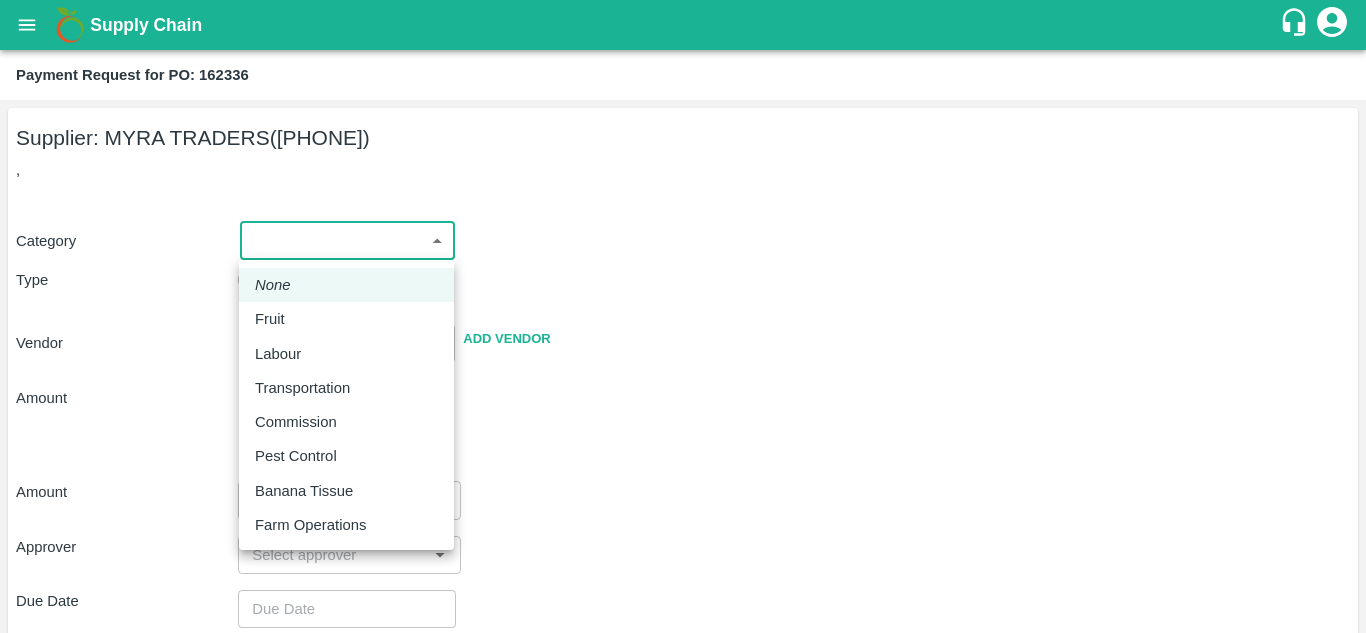 click on "Supply Chain Payment Request for PO: 162336 Supplier: MYRA TRADERS ([PHONE]), Category ​ ​ Type Advance Bill Vendor ​ Add Vendor Amount Total value Per Kg ​ Amount ​ Approver ​ Due Date ​ Priority Low High Comment x ​ Attach bill Cancel Save [CITY] Imported DC [CITY] Imported DC - Safal Market [CITY] Imported DC MDC Bhubaneswar [CITY] DC MDC Cochin Modern Trade [CITY] DC Ahmedabad virtual imported DC [CITY] DC [CITY] DC B2R [CITY] FruitX [CITY] Direct Customer [FIRST] [LAST] Logout None Fruit Labour Transportation Commission Pest Control Banana Tissue Farm Operations" at bounding box center (683, 316) 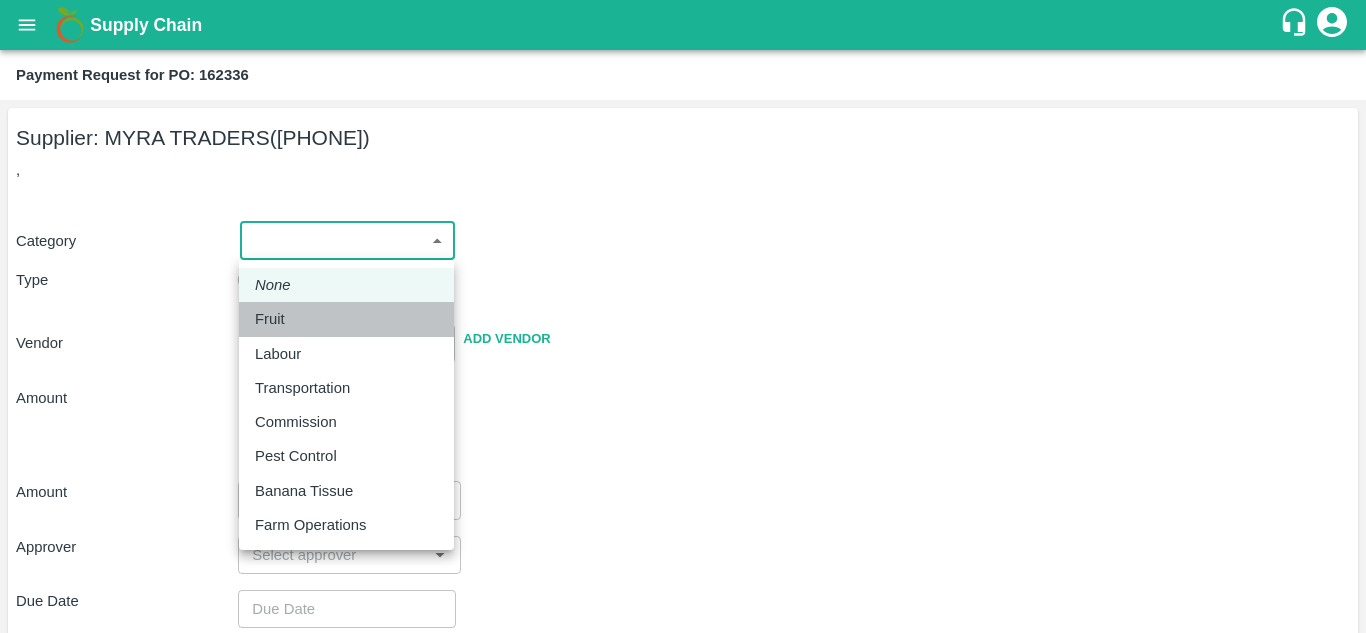 click on "Fruit" at bounding box center (346, 319) 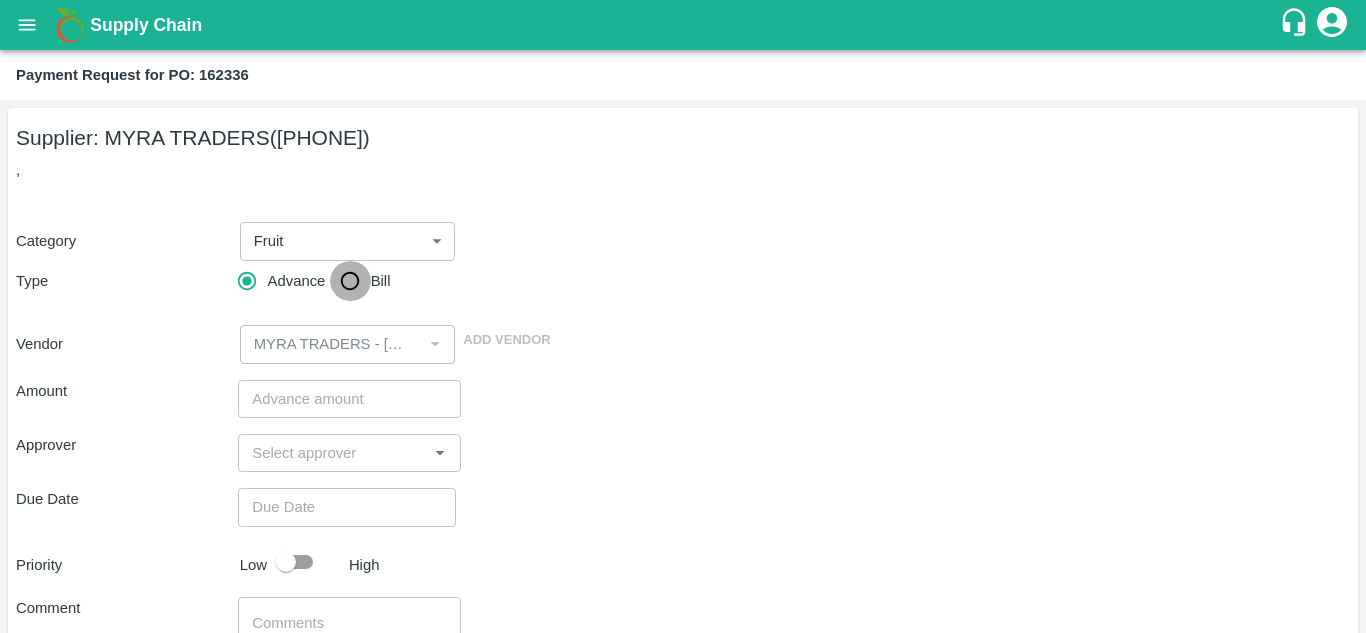 click on "Bill" at bounding box center [350, 281] 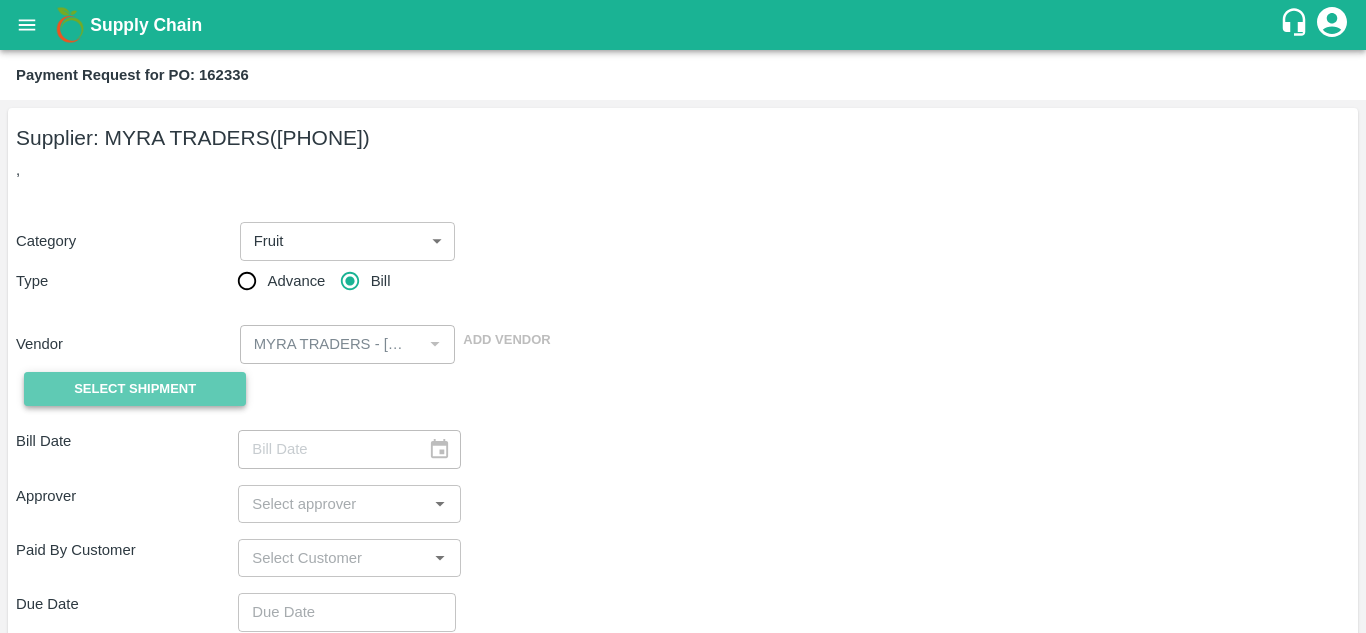 click on "Select Shipment" at bounding box center [135, 389] 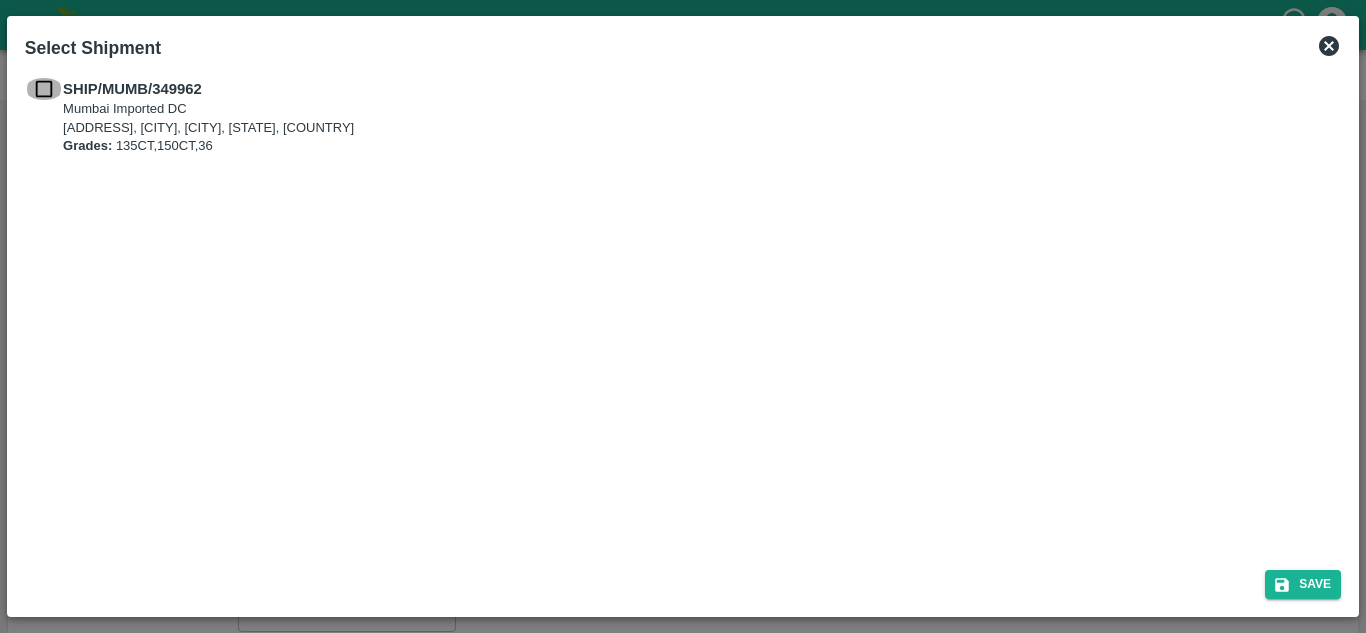 click at bounding box center [44, 89] 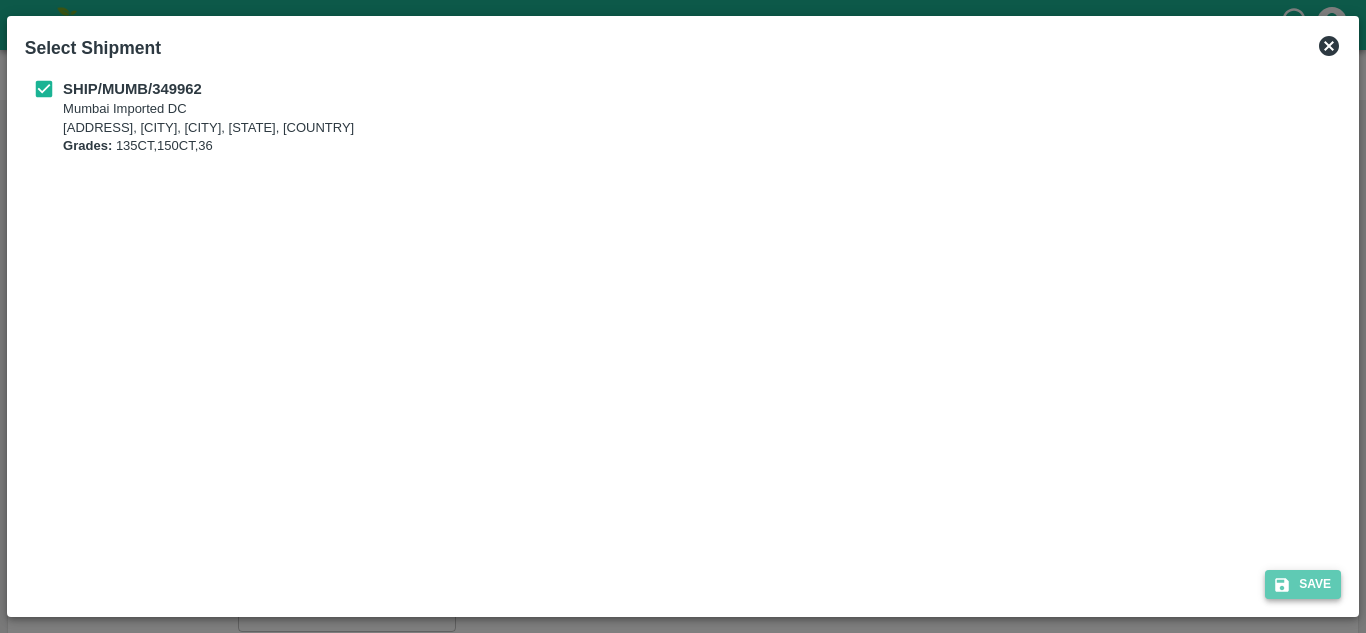 click 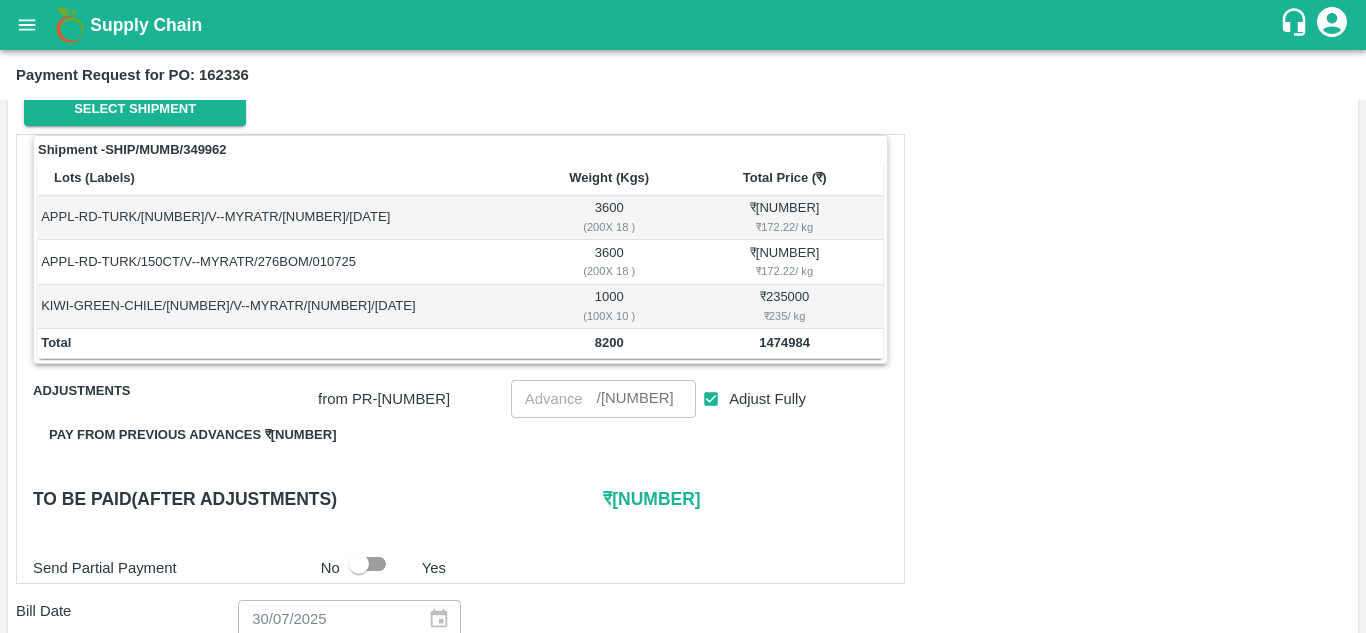 scroll, scrollTop: 301, scrollLeft: 0, axis: vertical 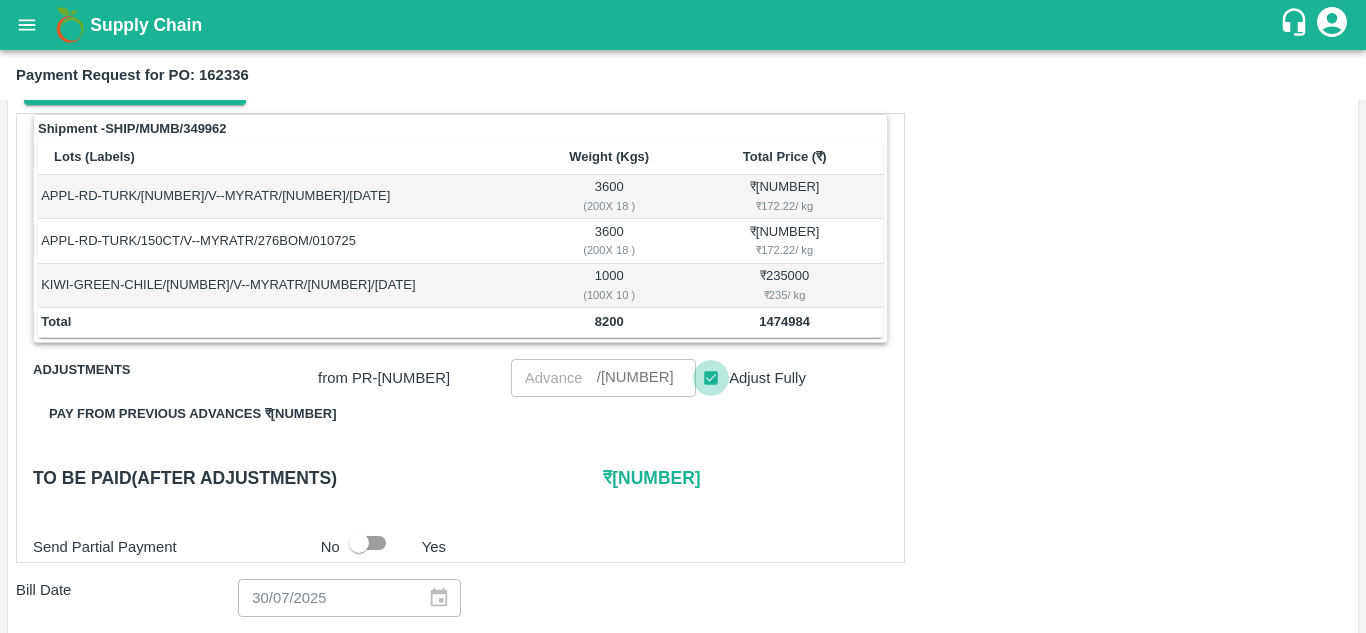click on "Adjust Fully" at bounding box center (711, 378) 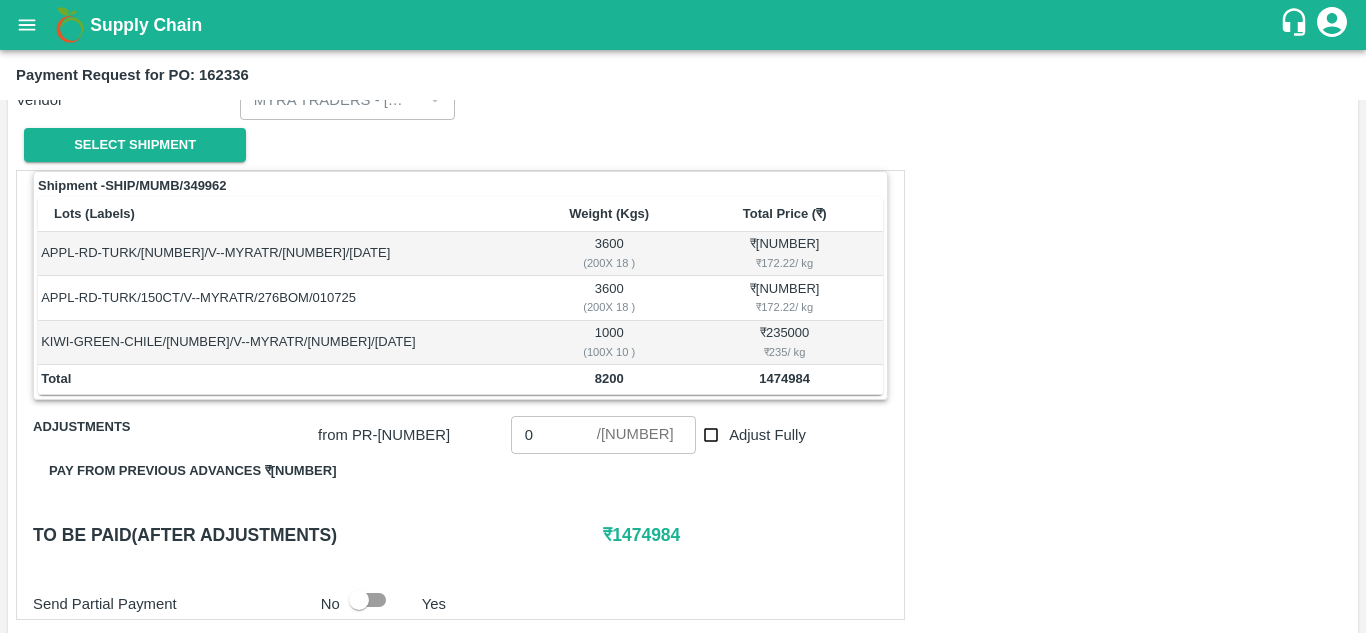 scroll, scrollTop: 243, scrollLeft: 0, axis: vertical 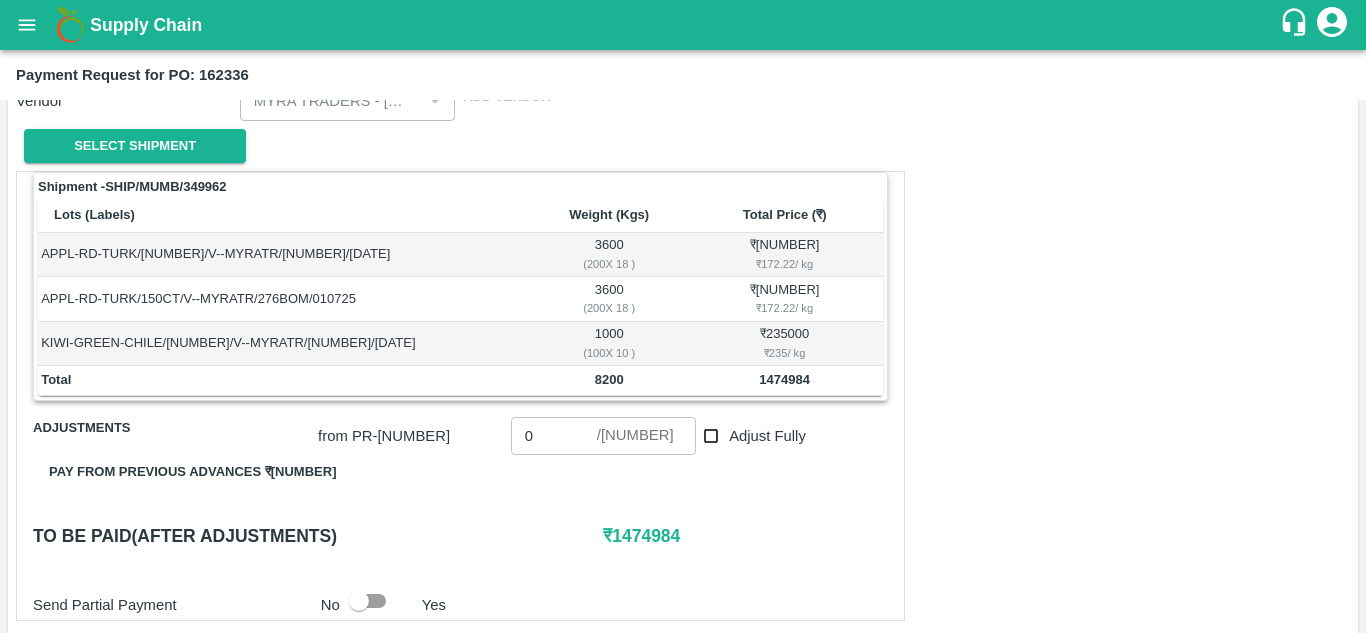 type on "[NUMBER]" 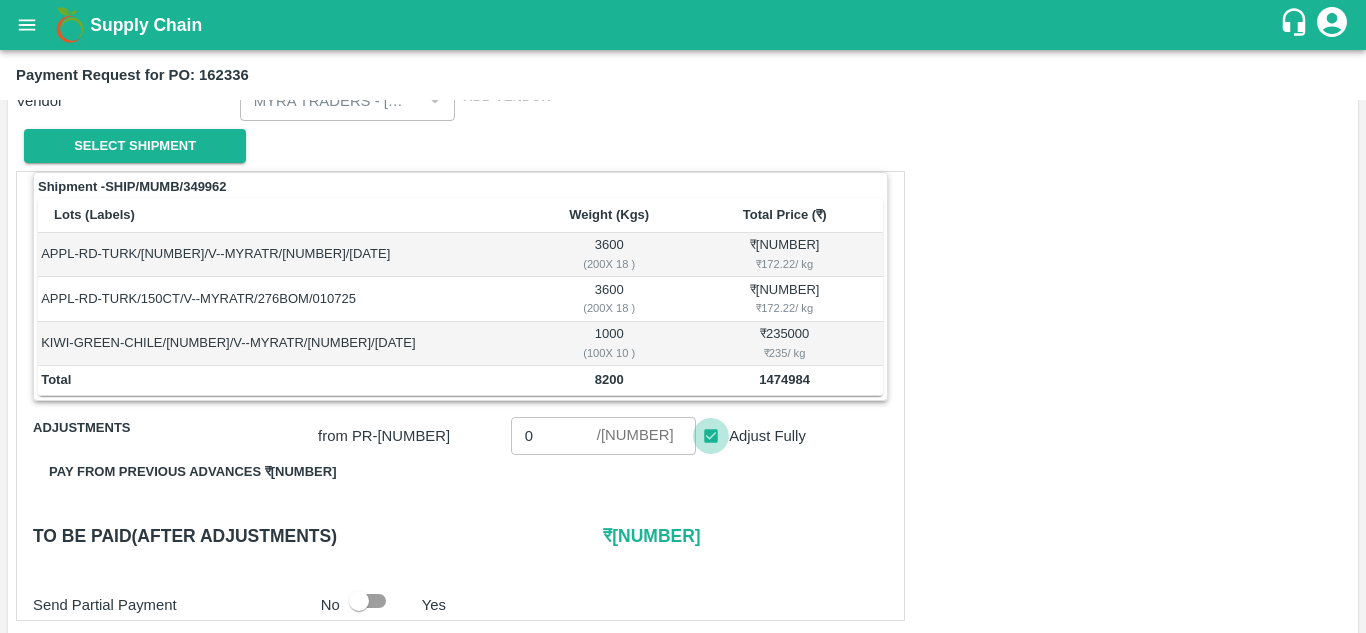 click on "Adjust Fully" at bounding box center (711, 436) 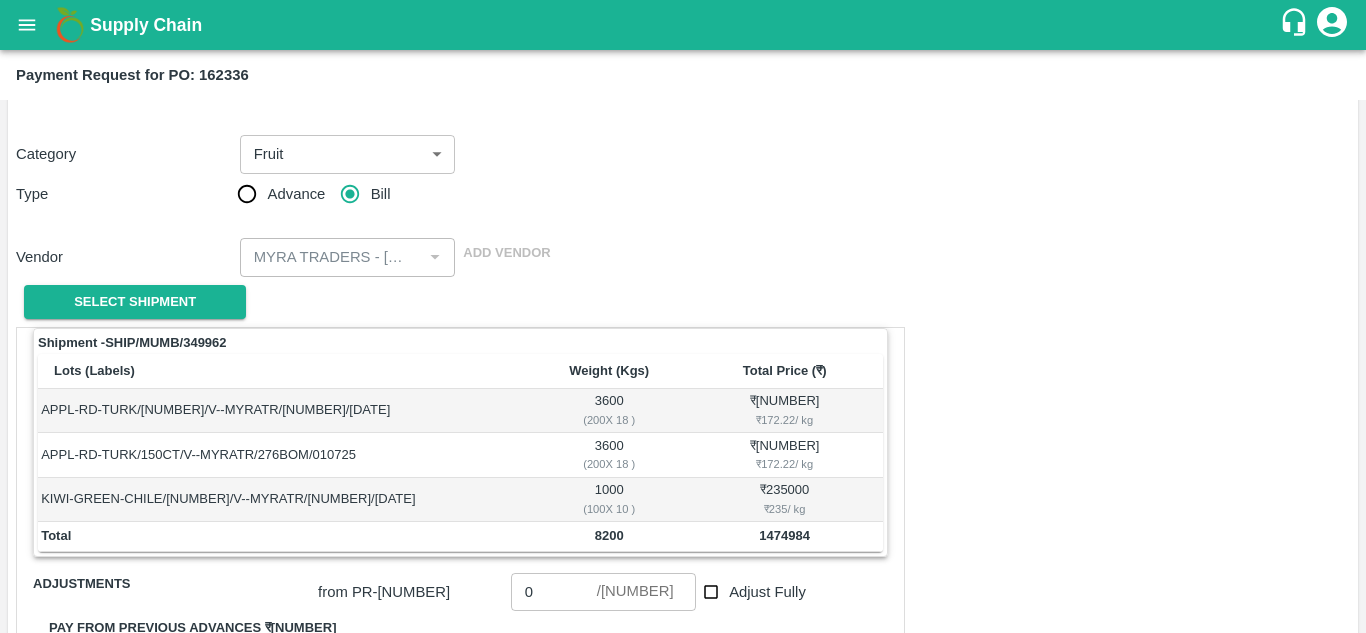 scroll, scrollTop: 75, scrollLeft: 0, axis: vertical 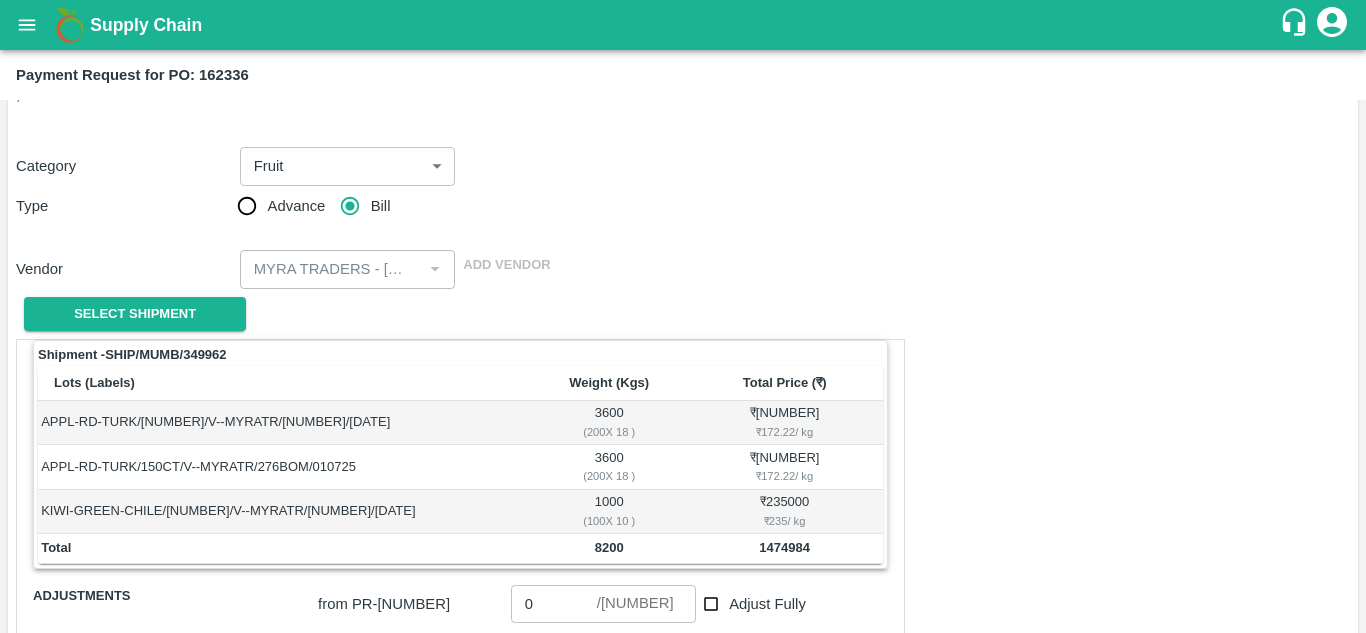 type on "[NUMBER]" 